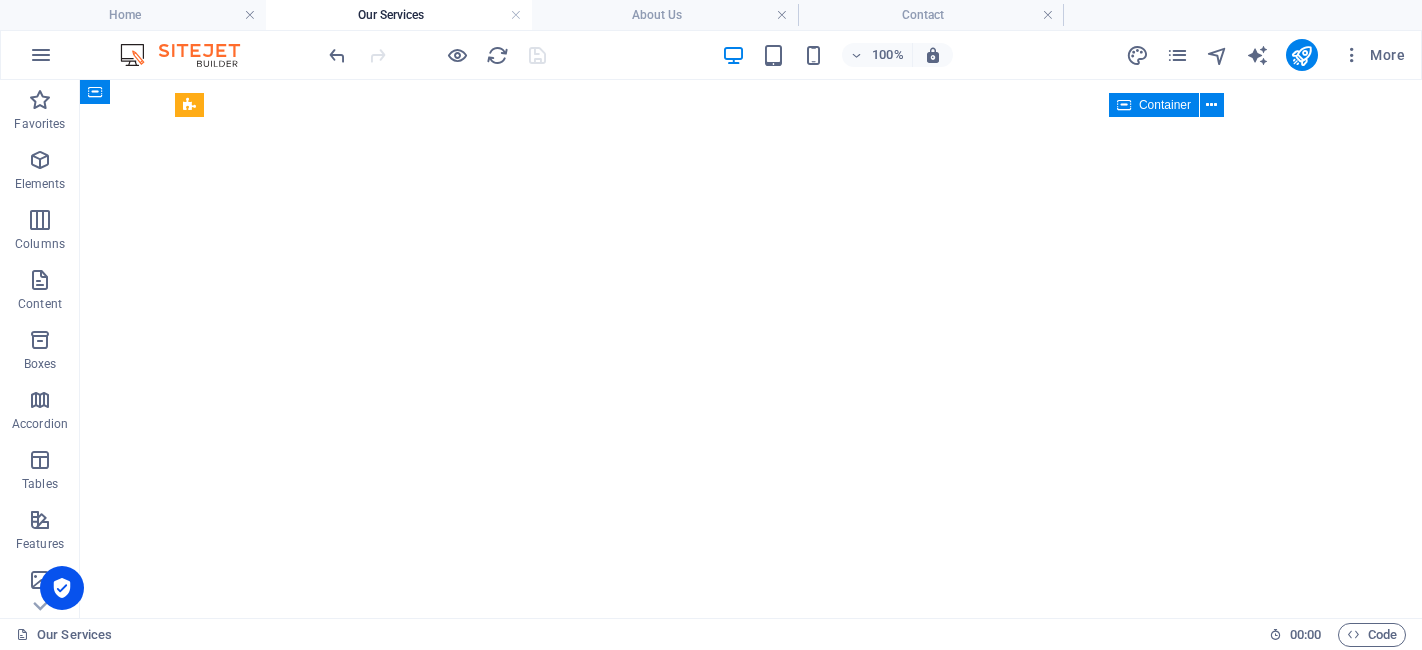 scroll, scrollTop: 0, scrollLeft: 0, axis: both 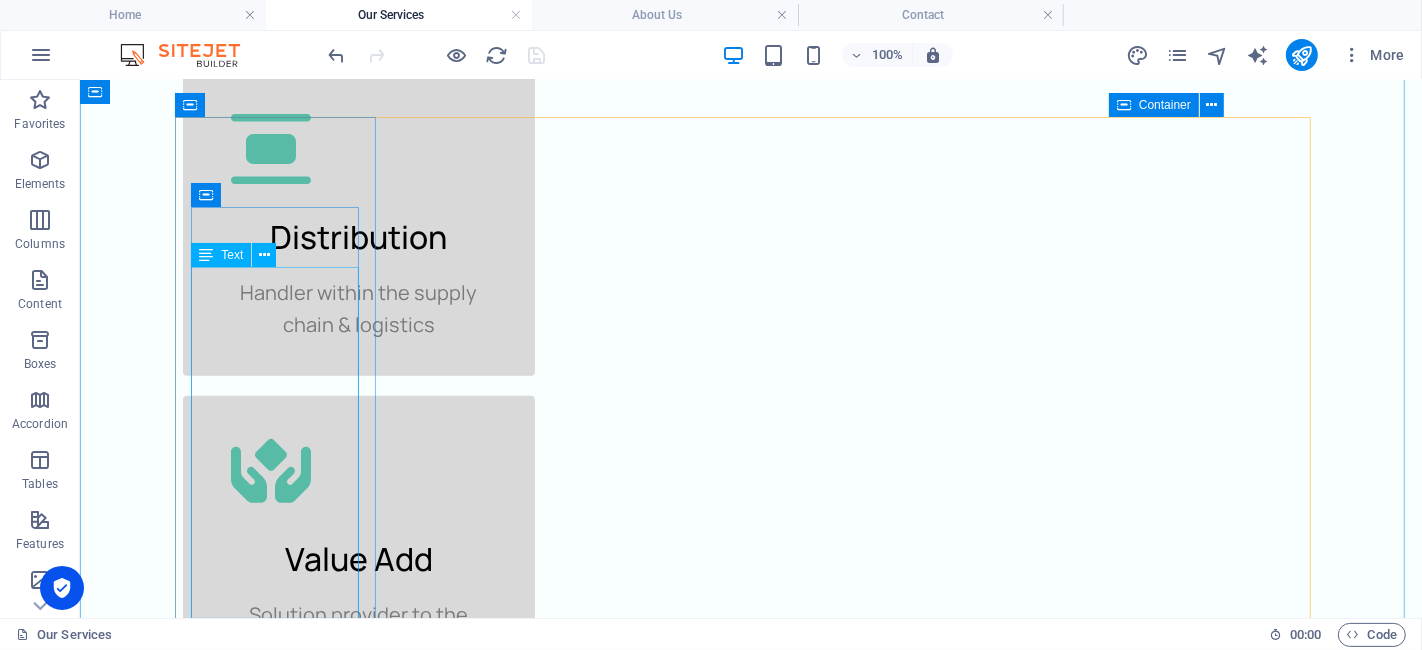 click on "Lorem ipsum dolor sit amet, consectetuer adipiscing elit. Aenean commodo ligula eget dolor. Lorem ipsum dolor sit amet, consectetuer adipiscing elit leget dolor." at bounding box center (283, 1154) 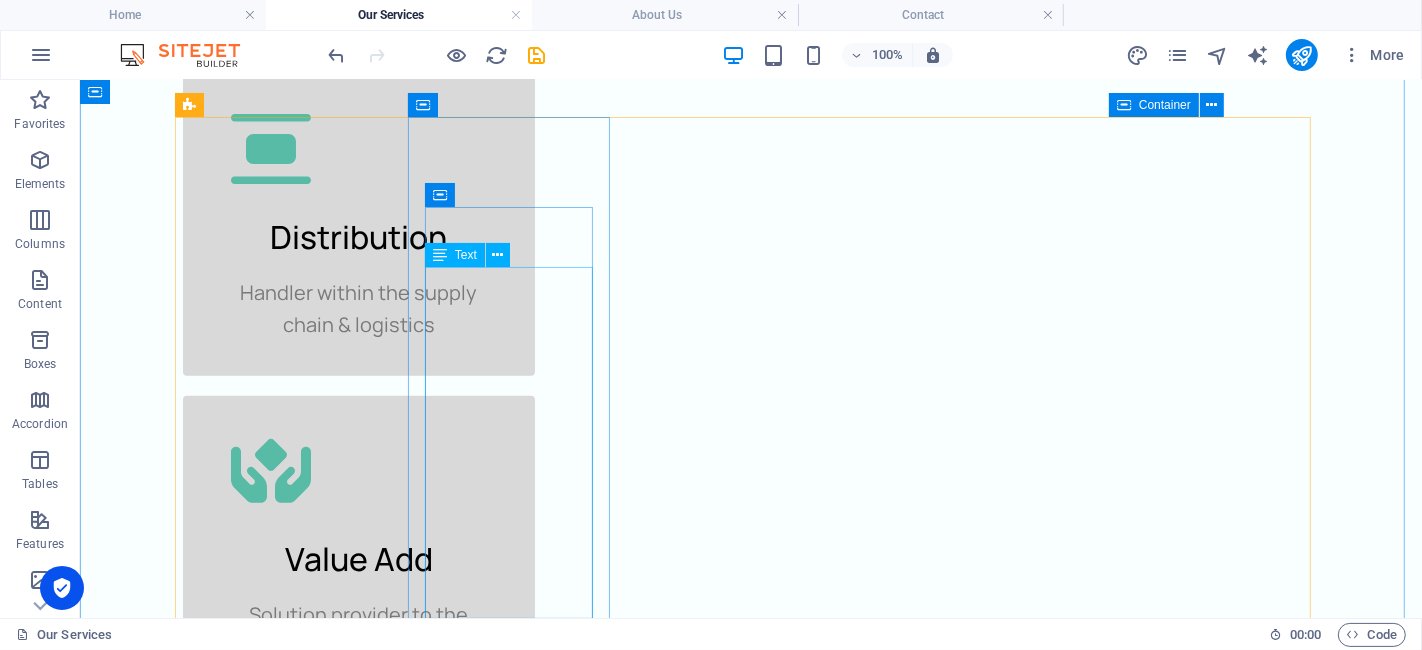 click on "Lorem ipsum dolor sit amet, consectetuer adipiscing elit. Aenean commodo ligula eget dolor. Lorem ipsum dolor sit amet, consectetuer adipiscing elit leget dolor." at bounding box center (283, 1338) 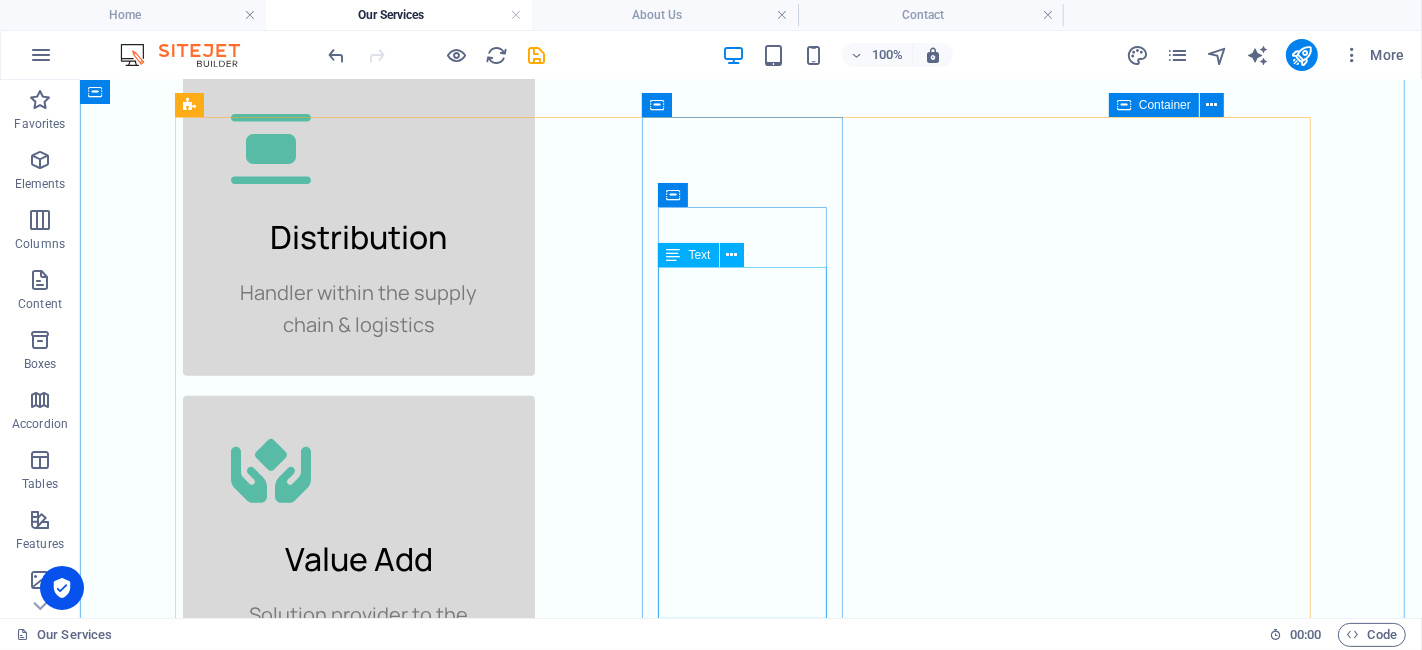 click on "Lorem ipsum dolor sit amet, consectetuer adipiscing elit. Aenean commodo ligula eget dolor. Lorem ipsum dolor sit amet, consectetuer adipiscing elit leget dolor." at bounding box center [283, 1522] 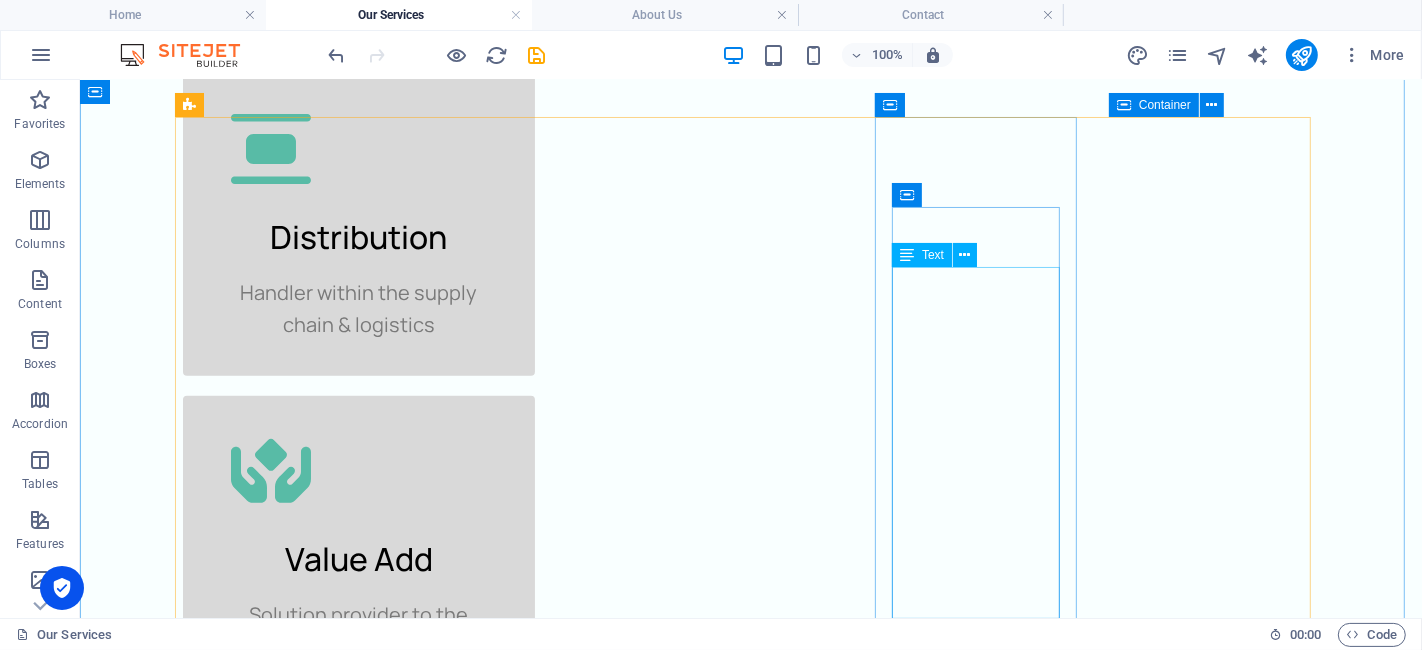 click on "Lorem ipsum dolor sit amet, consectetuer adipiscing elit. Aenean commodo ligula eget dolor. Lorem ipsum dolor sit amet, consectetuer adipiscing elit leget dolor." at bounding box center [283, 1706] 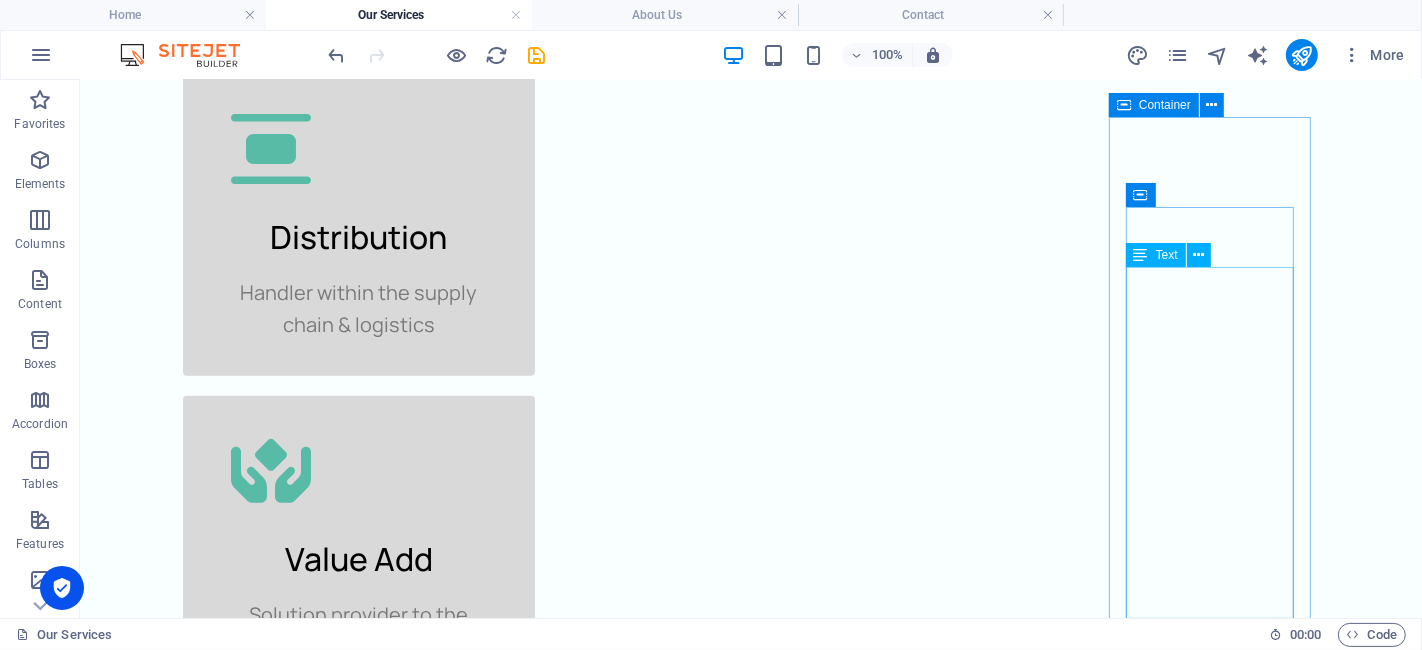 click on "Lorem ipsum dolor sit amet, consectetuer adipiscing elit. Aenean commodo ligula eget dolor. Lorem ipsum dolor sit amet, consectetuer adipiscing elit leget dolor." at bounding box center (283, 1890) 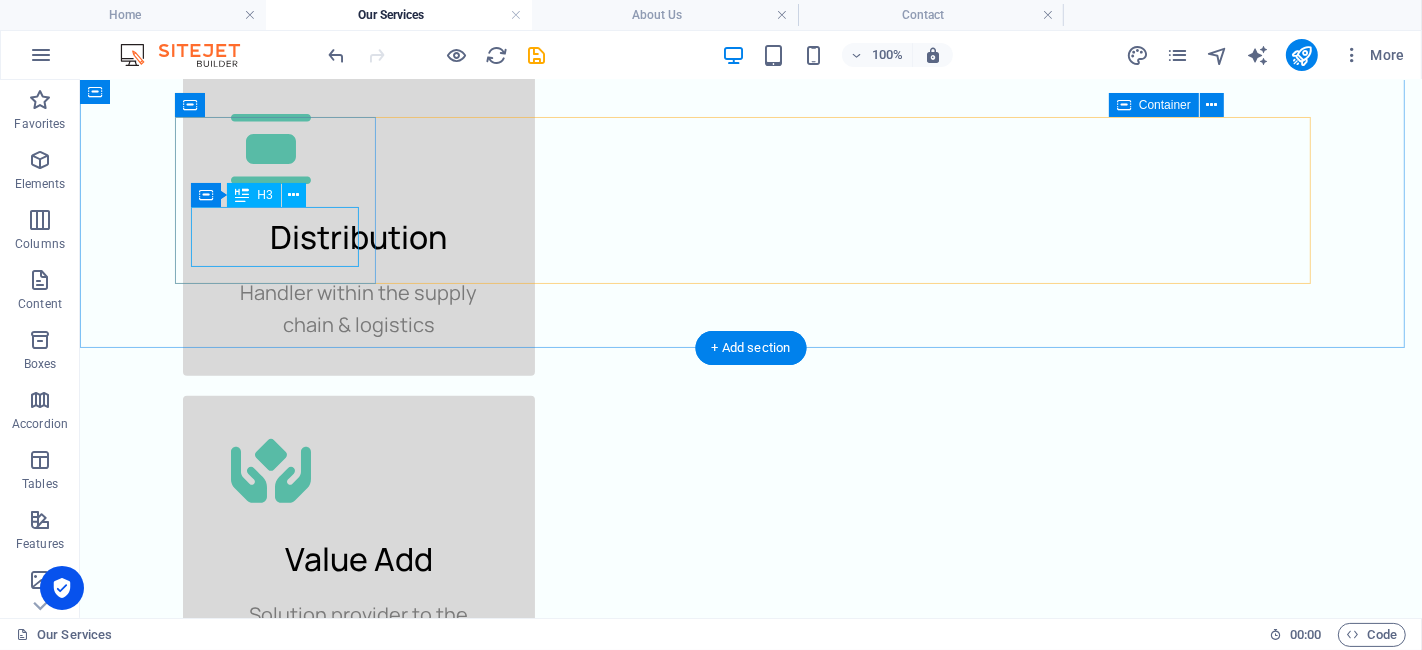 click on "Headline" at bounding box center [283, 932] 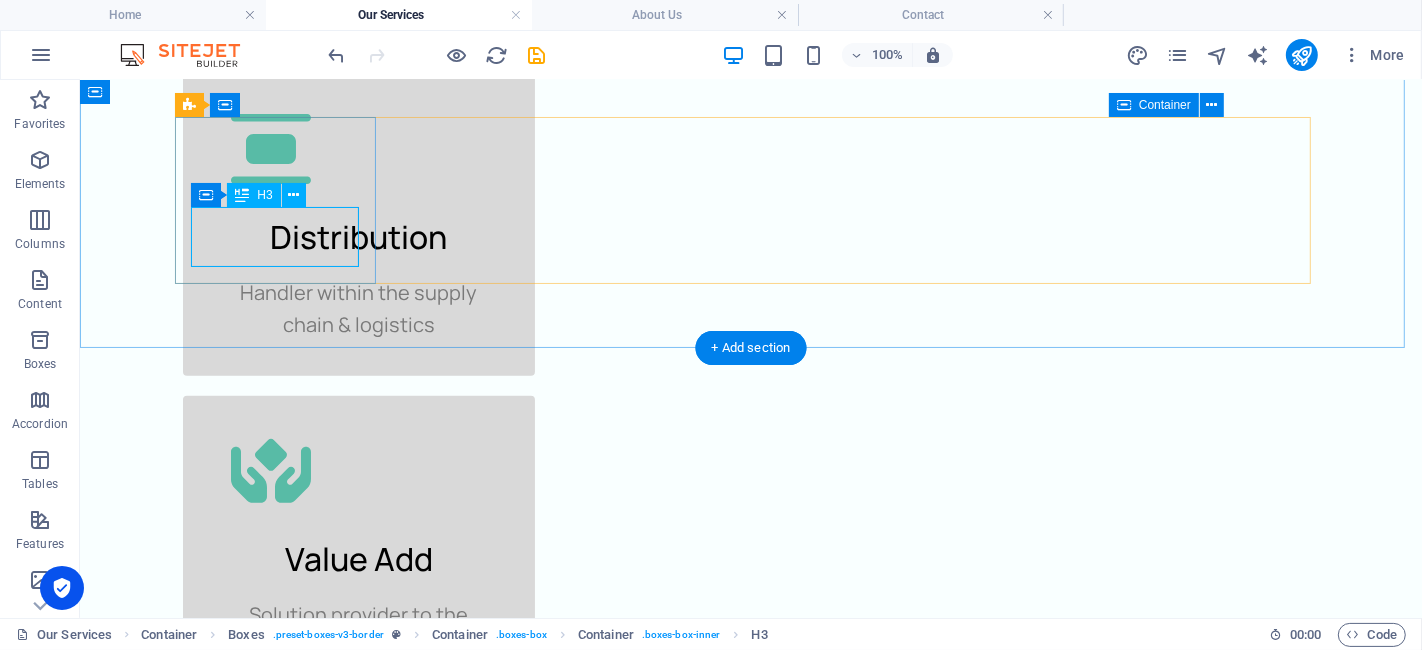 click on "Headline" at bounding box center (283, 932) 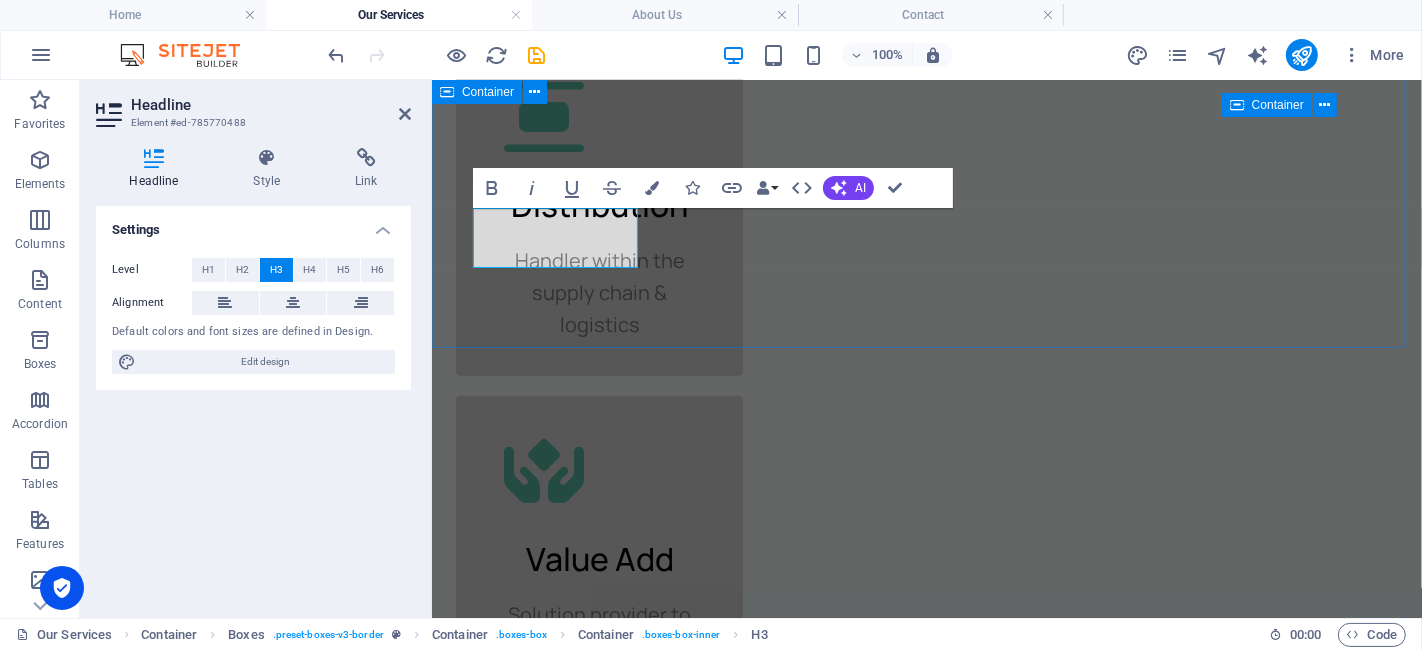 type 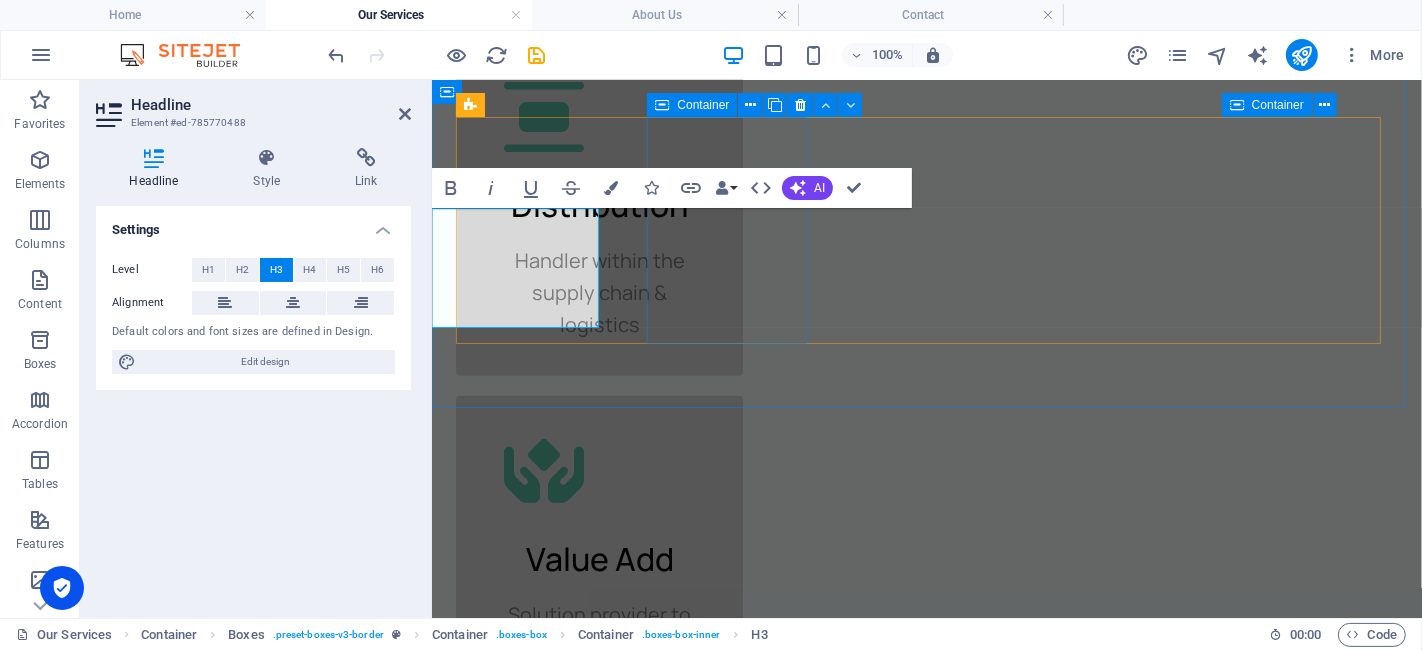 scroll, scrollTop: 0, scrollLeft: 47, axis: horizontal 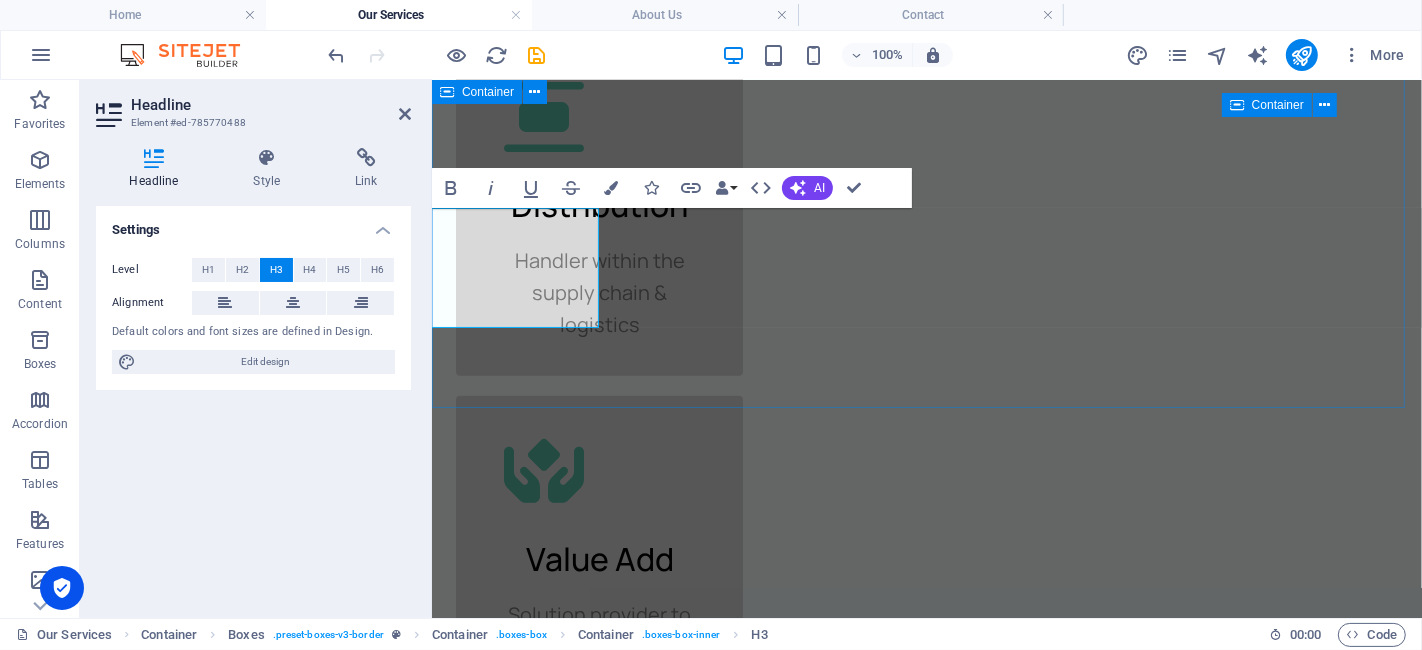 drag, startPoint x: 589, startPoint y: 303, endPoint x: 444, endPoint y: 233, distance: 161.01242 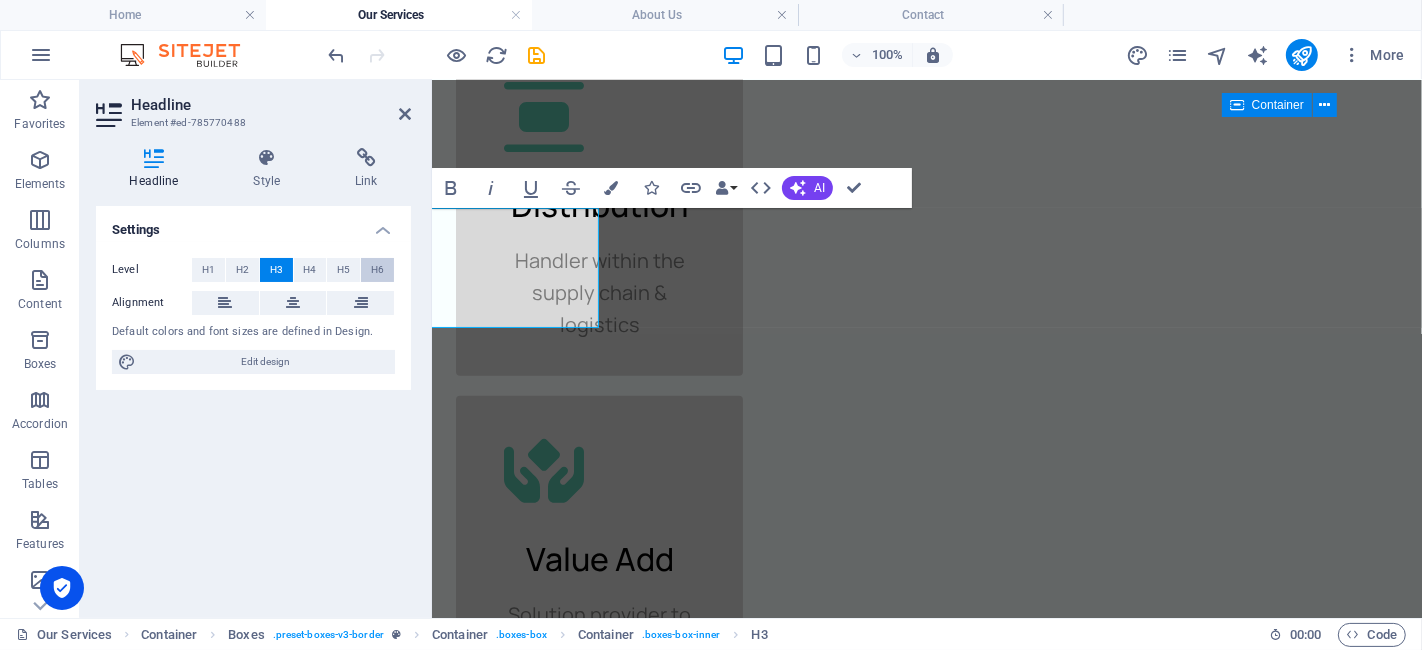 click on "H6" at bounding box center (377, 270) 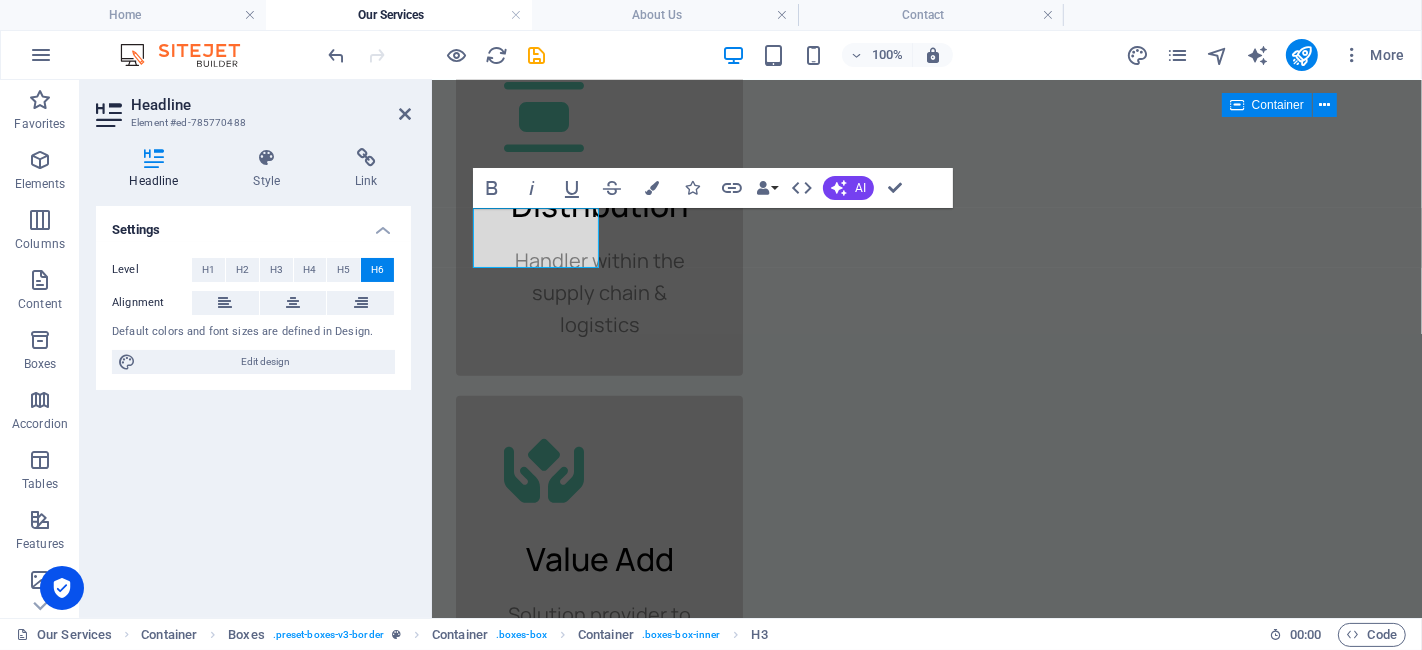 scroll, scrollTop: 0, scrollLeft: 0, axis: both 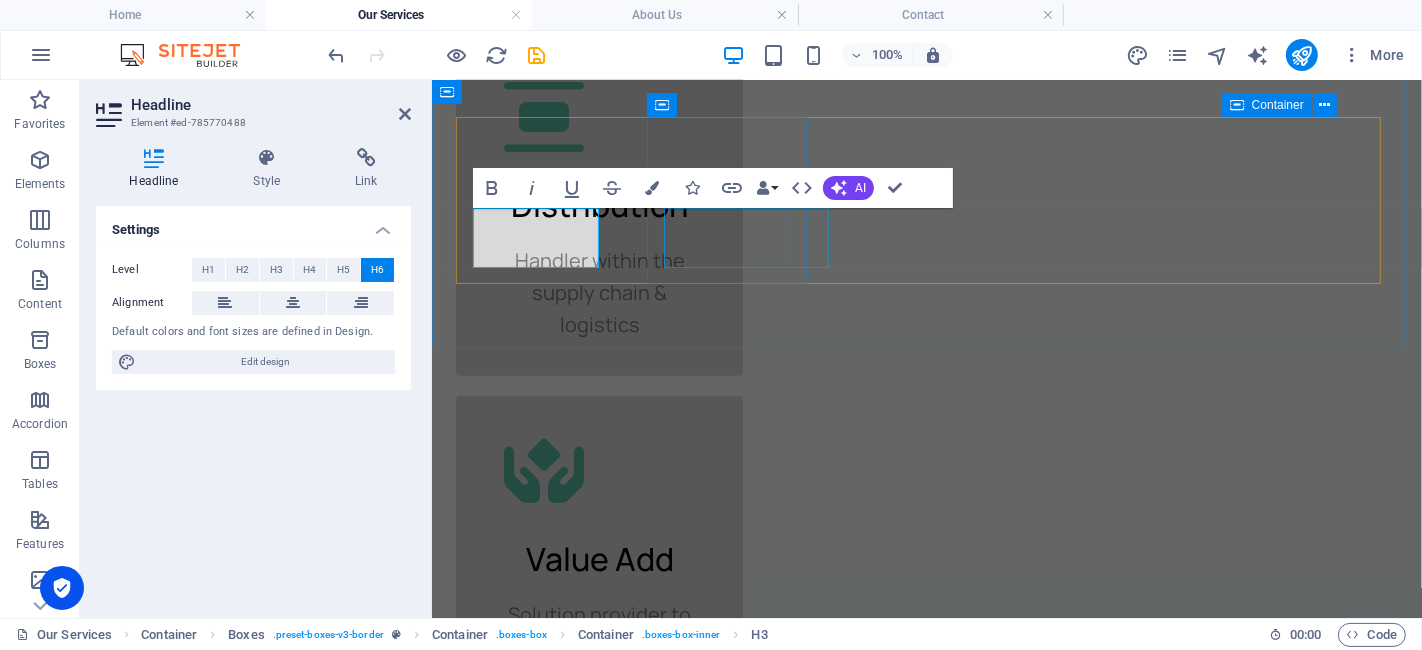click on "Headline" at bounding box center (536, 1116) 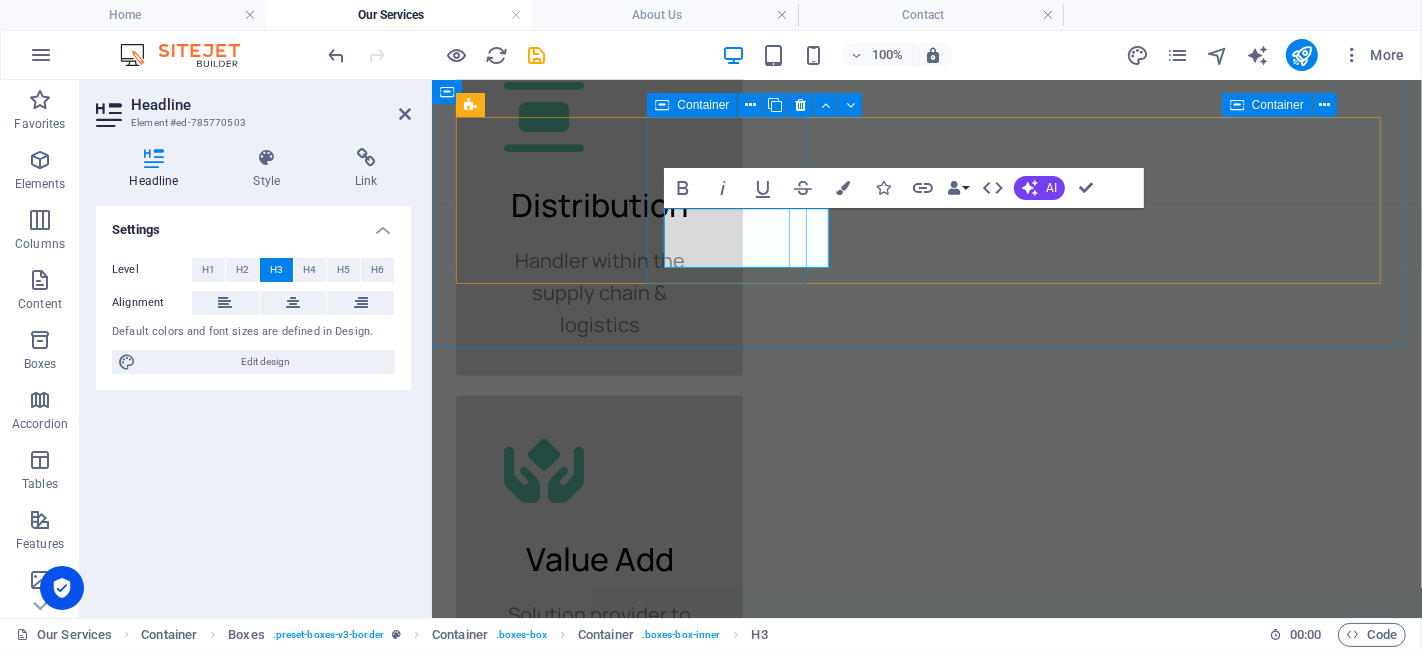 click on "Headline" at bounding box center [536, 1146] 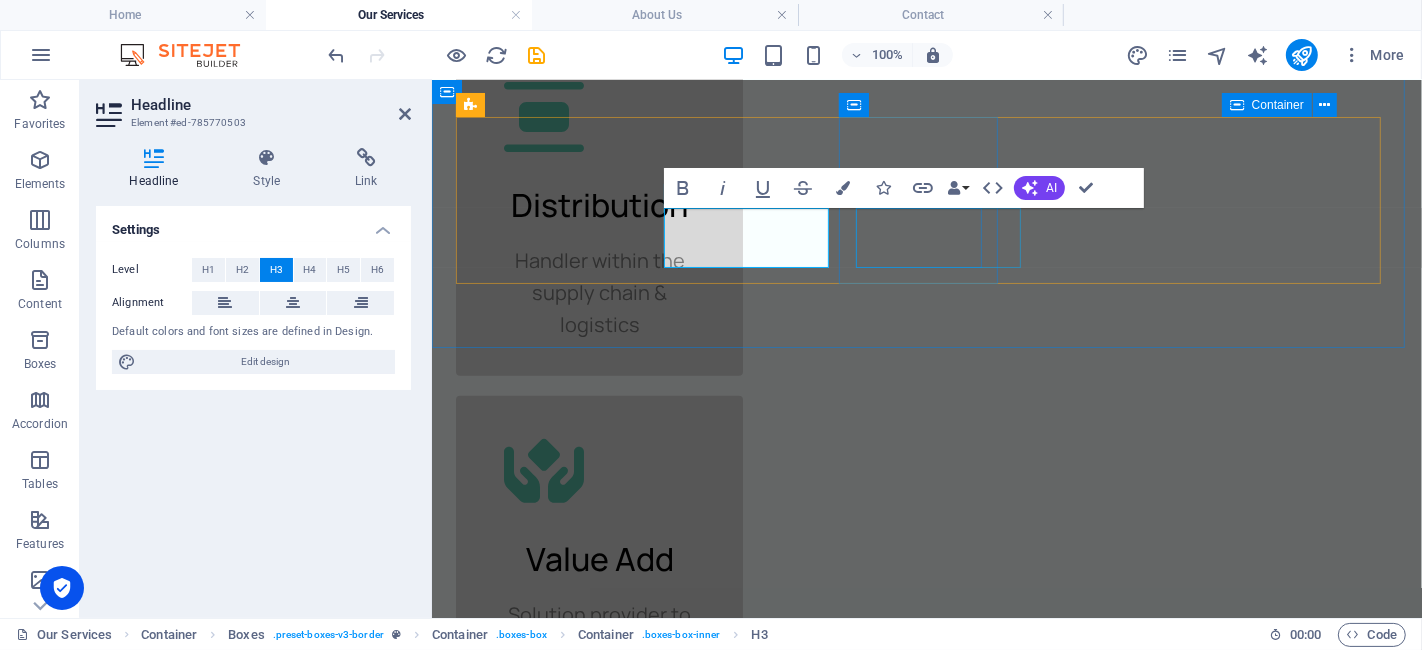 drag, startPoint x: 673, startPoint y: 236, endPoint x: 912, endPoint y: 262, distance: 240.41006 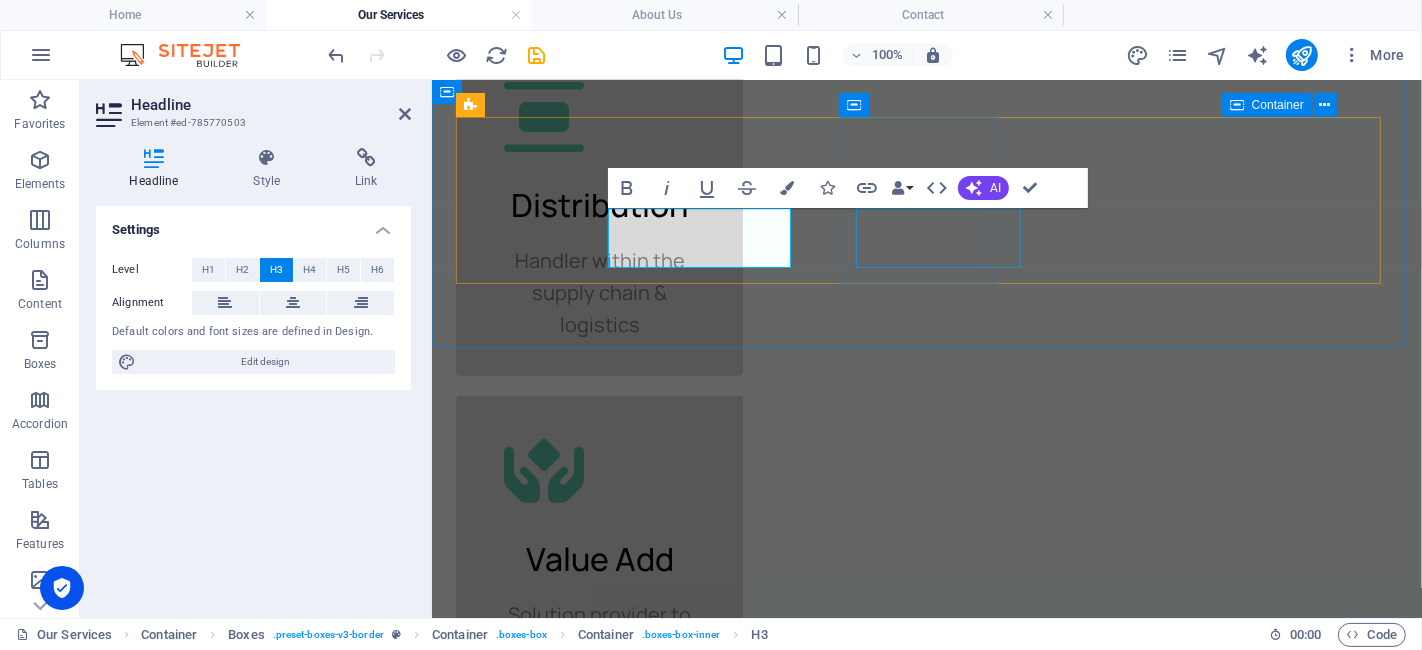 scroll, scrollTop: 0, scrollLeft: 49, axis: horizontal 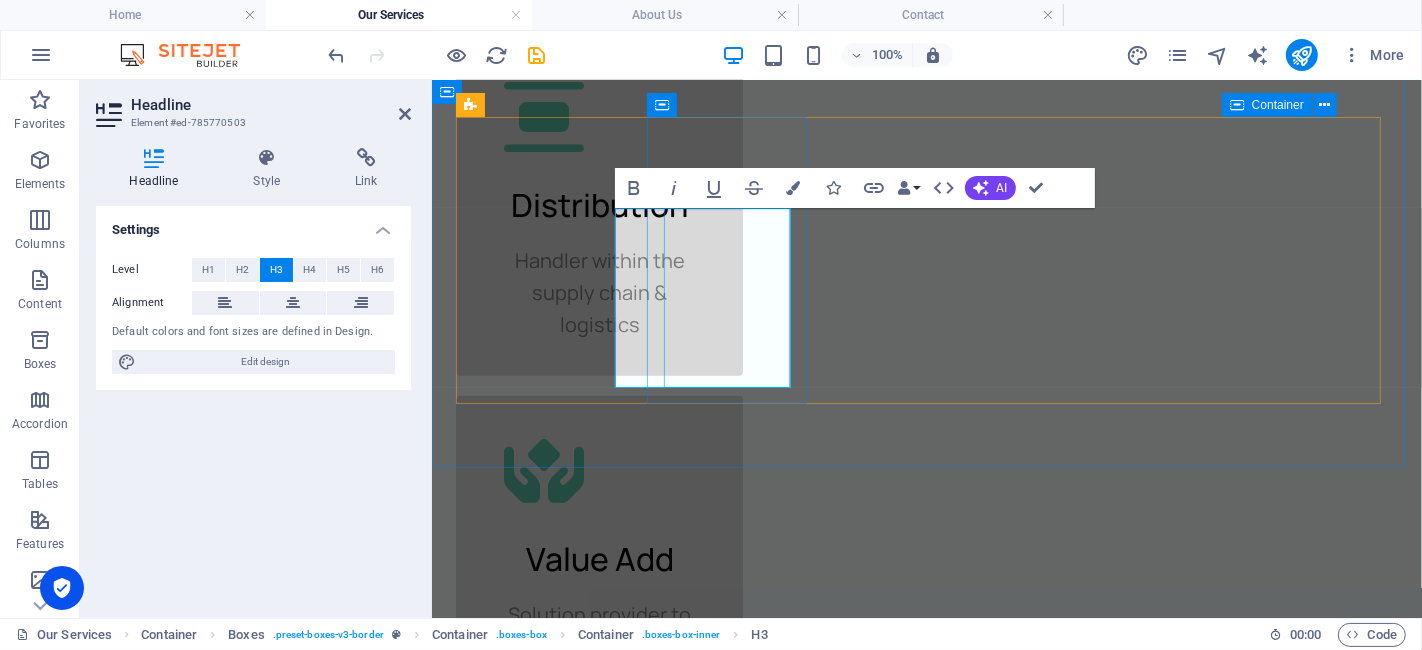 click on "Additives and modifiers" at bounding box center (536, 1236) 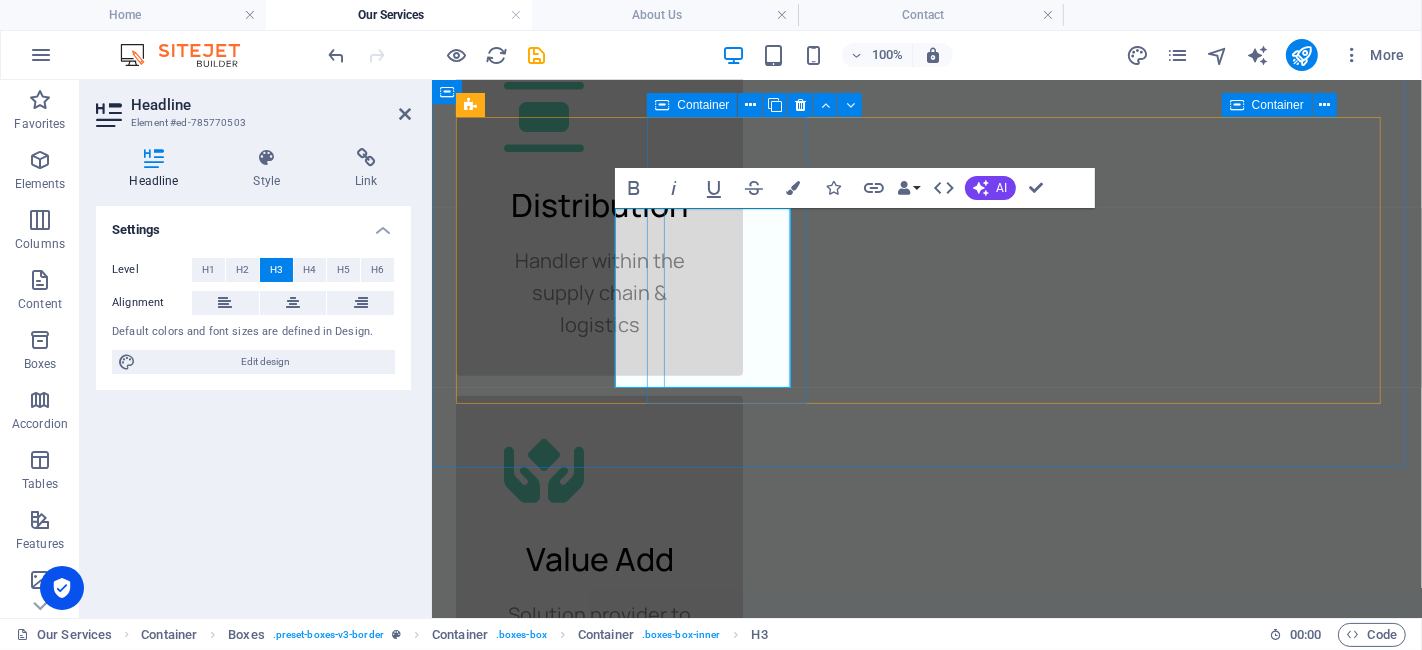 click on "Additives & modifiers" at bounding box center [536, 1206] 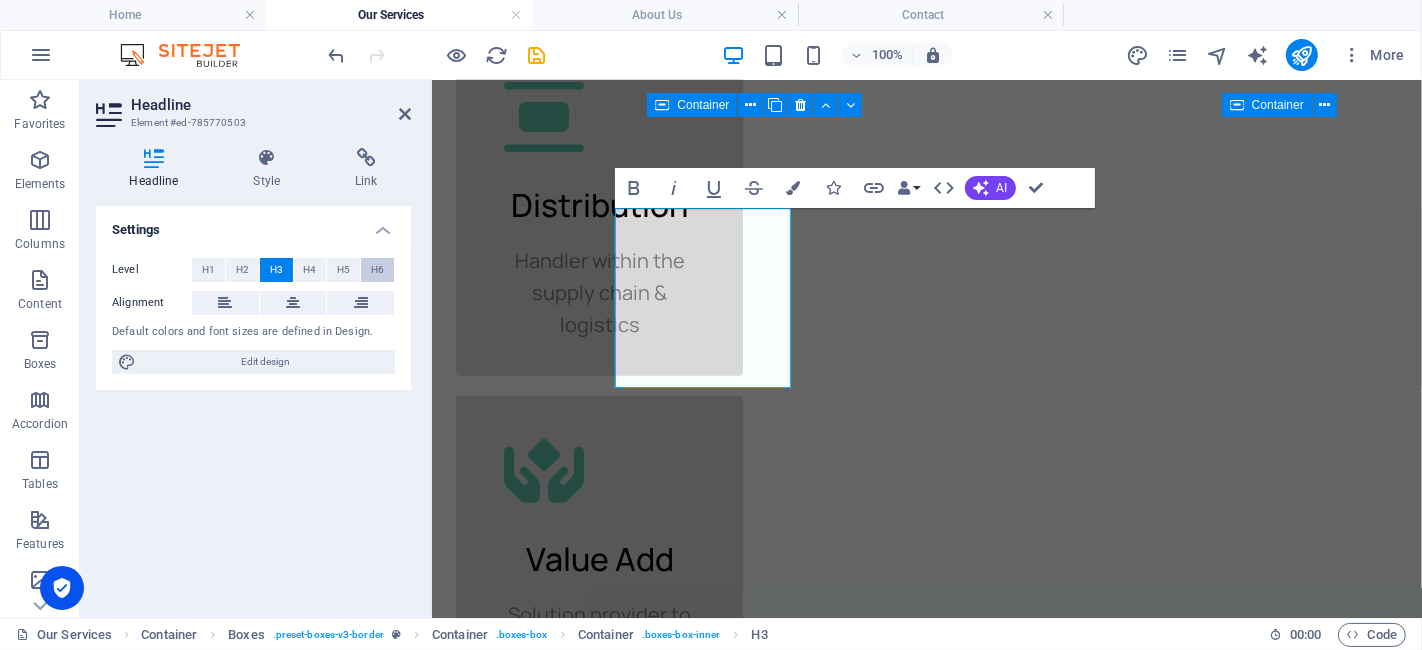 click on "H6" at bounding box center [377, 270] 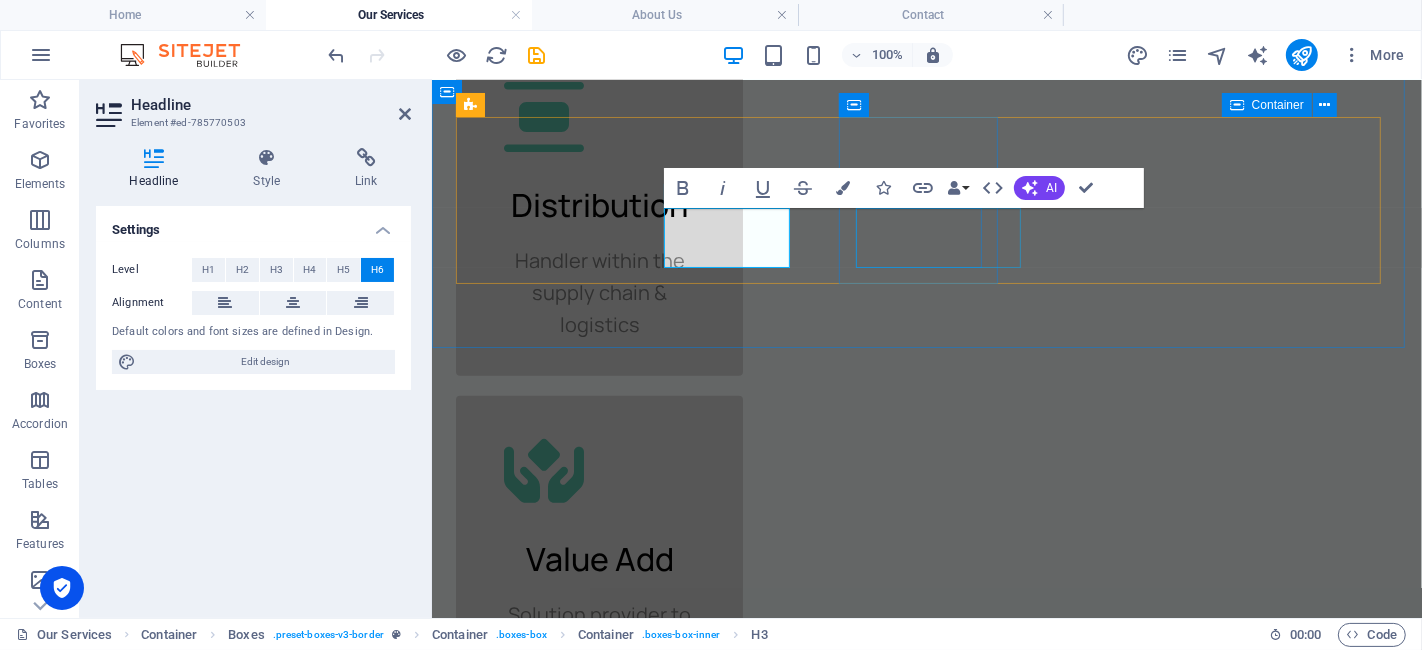 click on "Headline" at bounding box center (536, 1300) 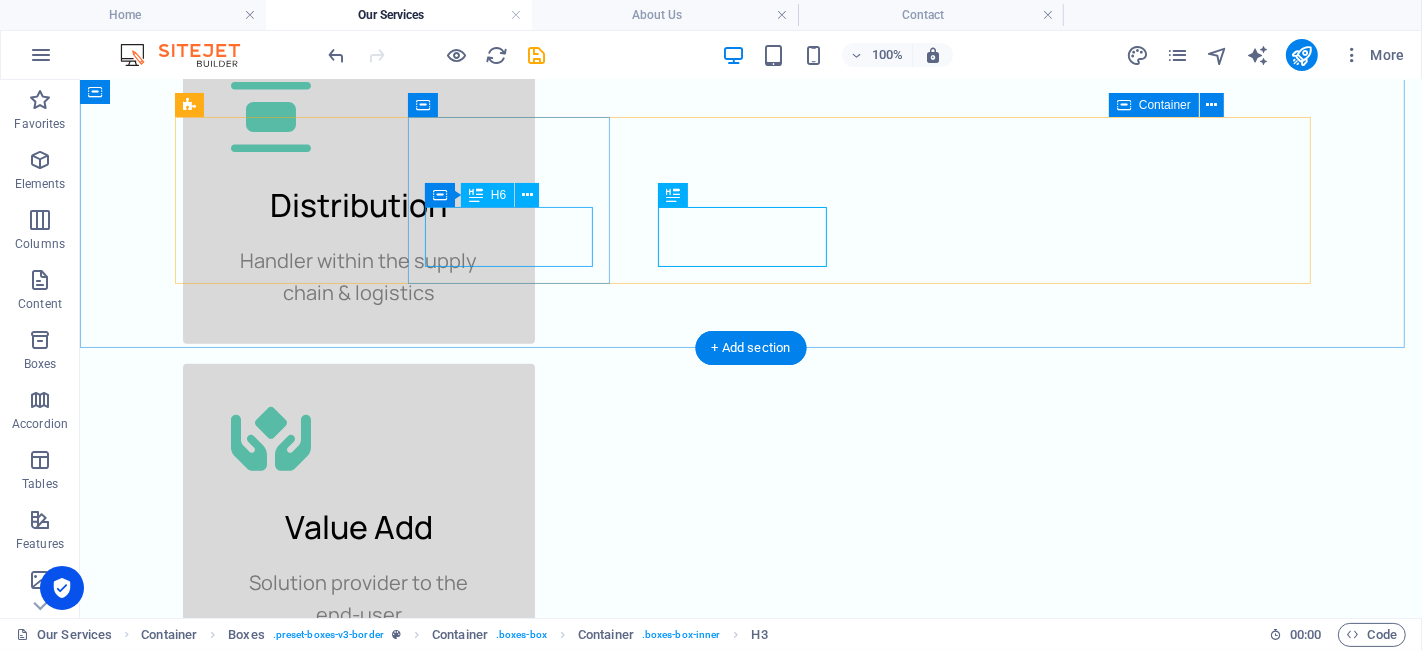 scroll, scrollTop: 666, scrollLeft: 0, axis: vertical 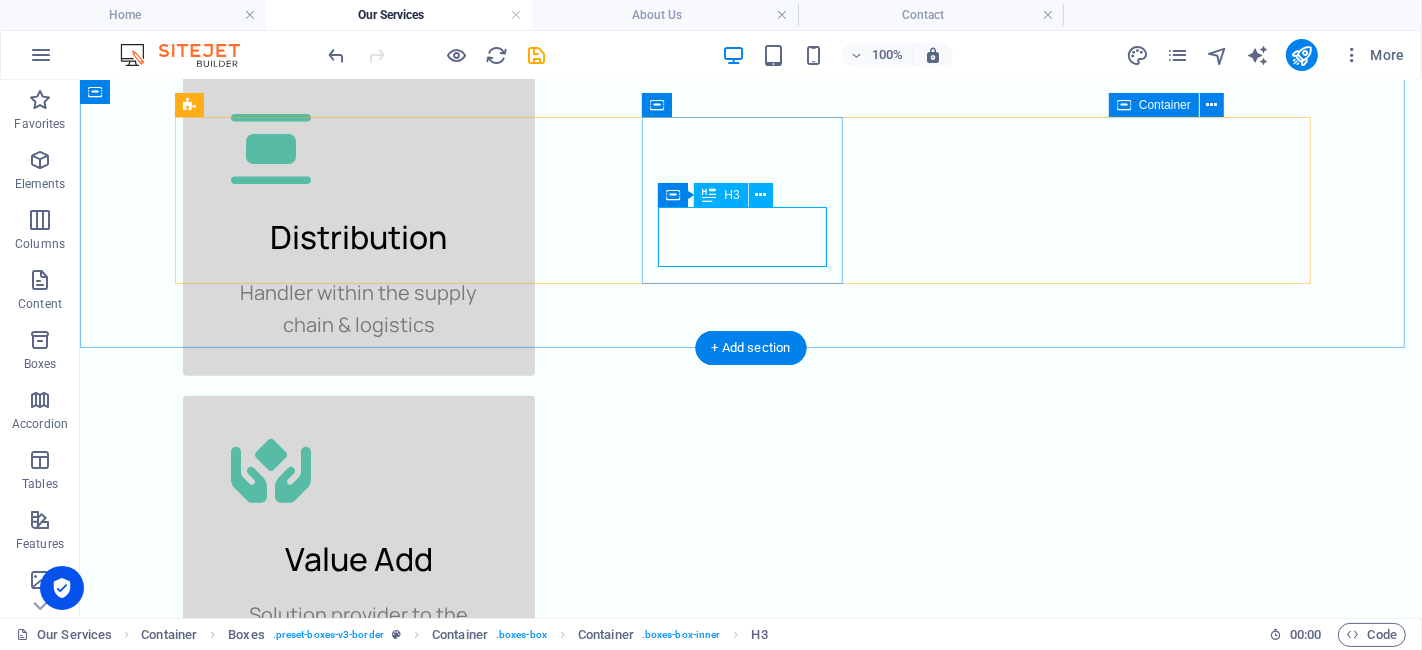 click on "Headline" at bounding box center [283, 1300] 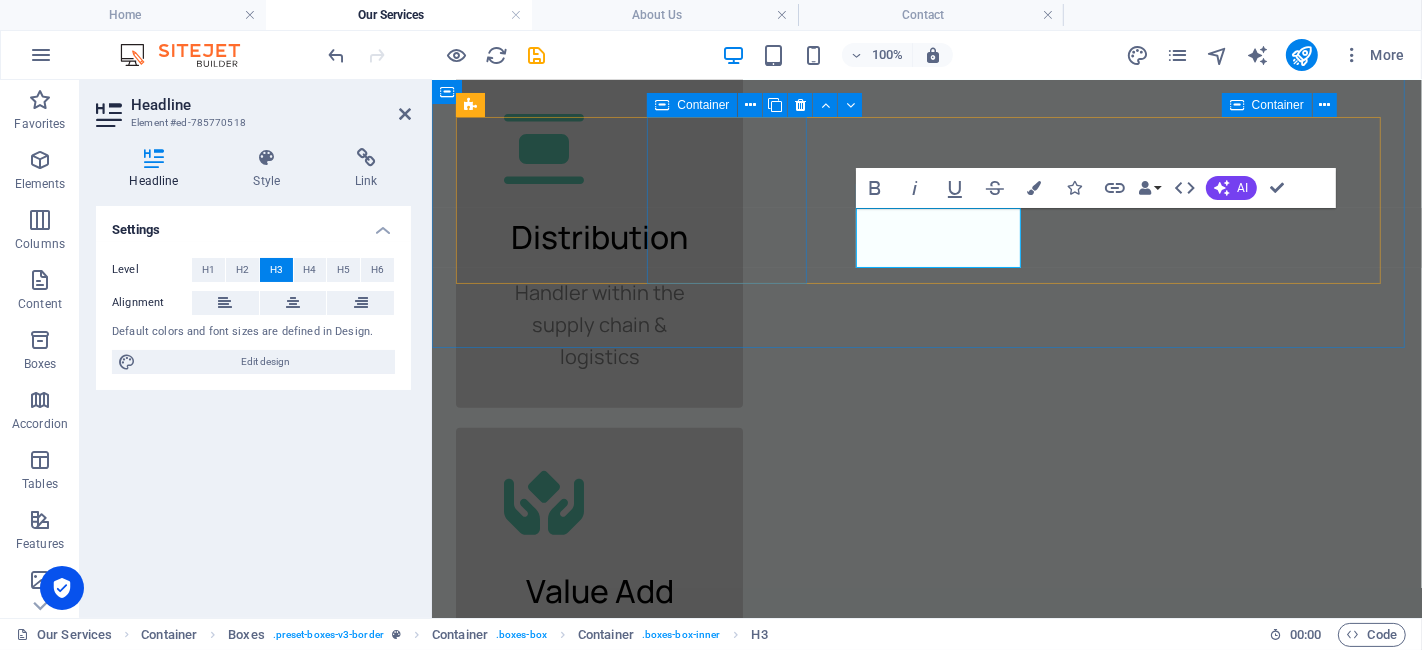 scroll, scrollTop: 698, scrollLeft: 0, axis: vertical 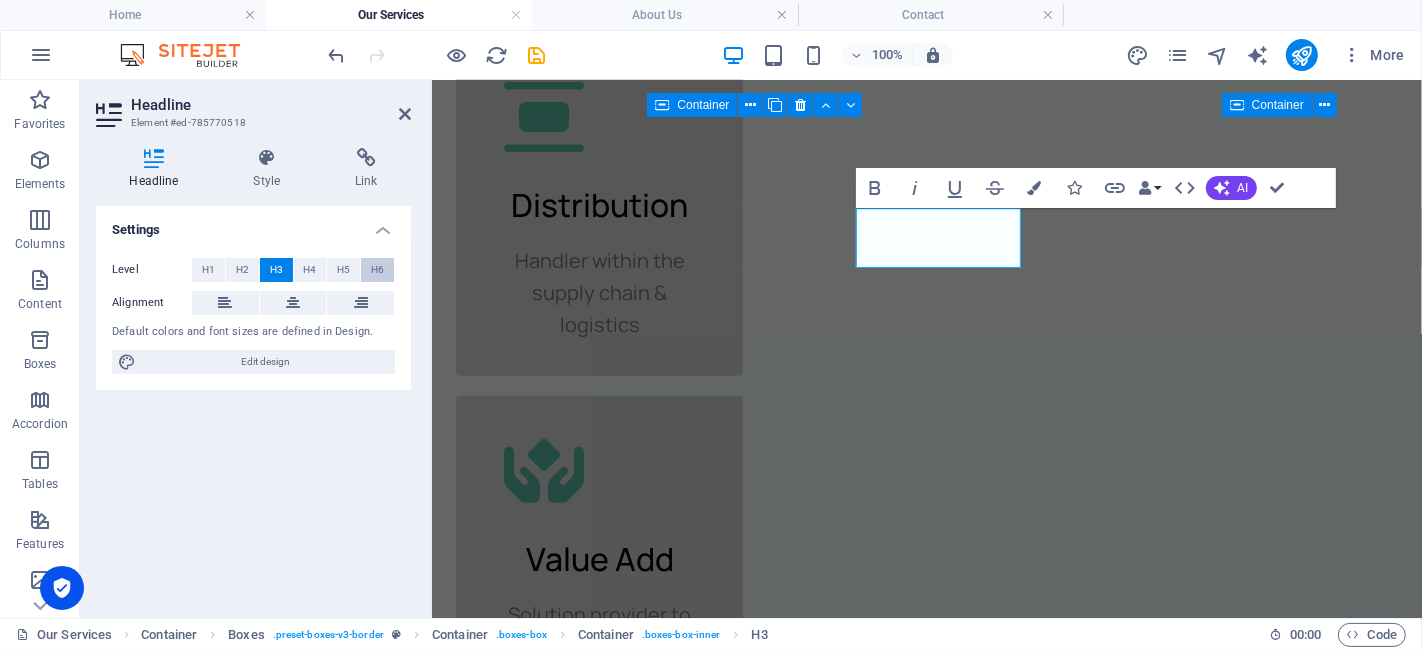 click on "H6" at bounding box center [377, 270] 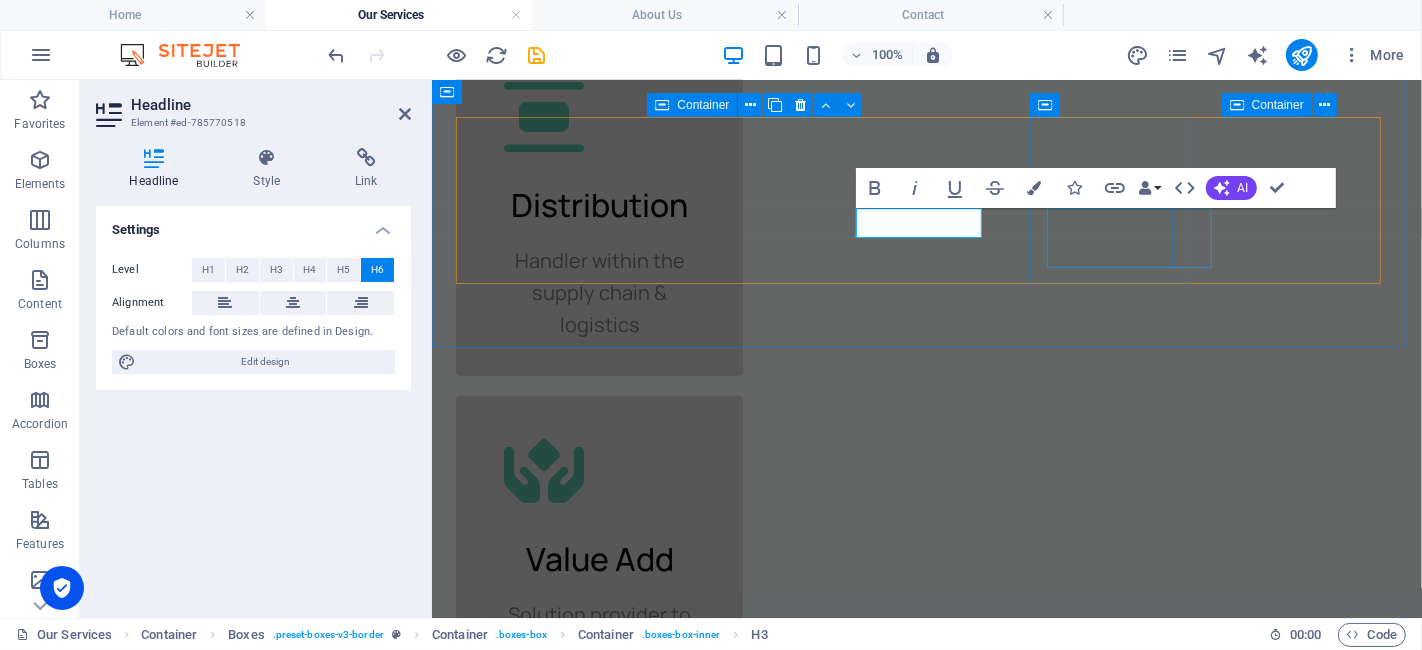 click on "Headline" at bounding box center [536, 1454] 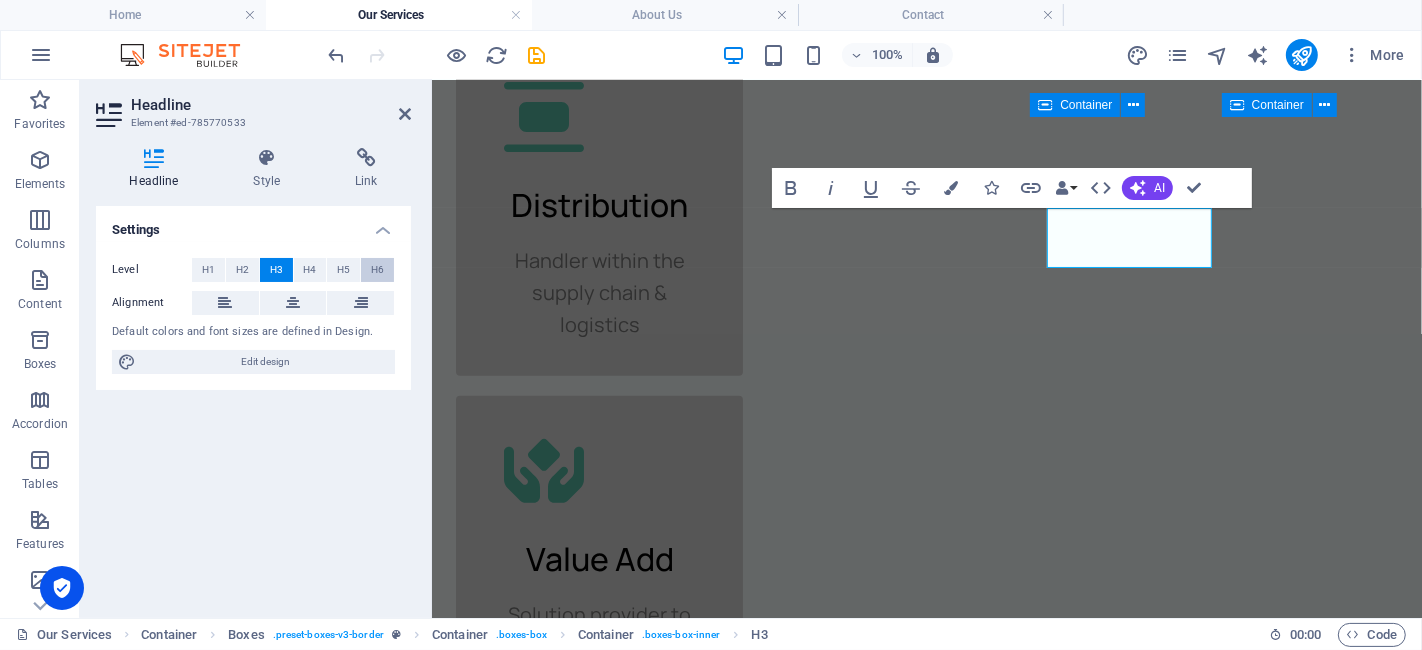 click on "H6" at bounding box center (377, 270) 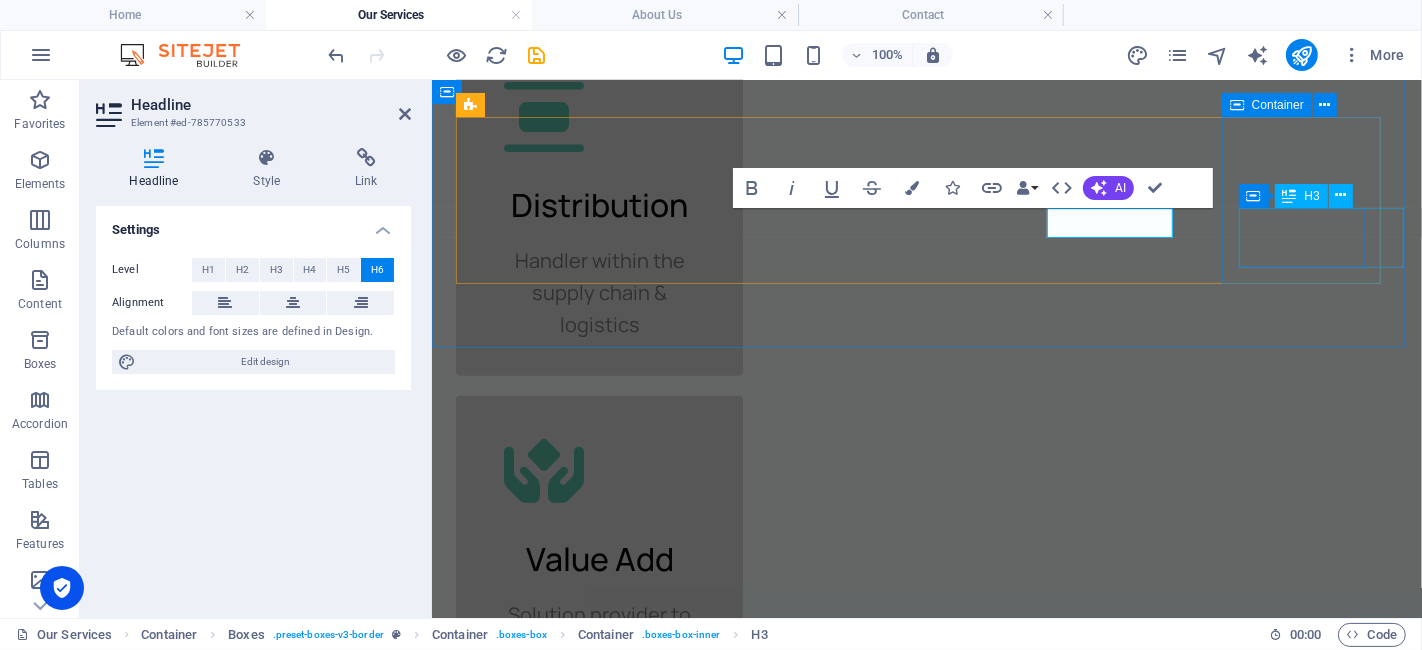 click on "Headline" at bounding box center [536, 1608] 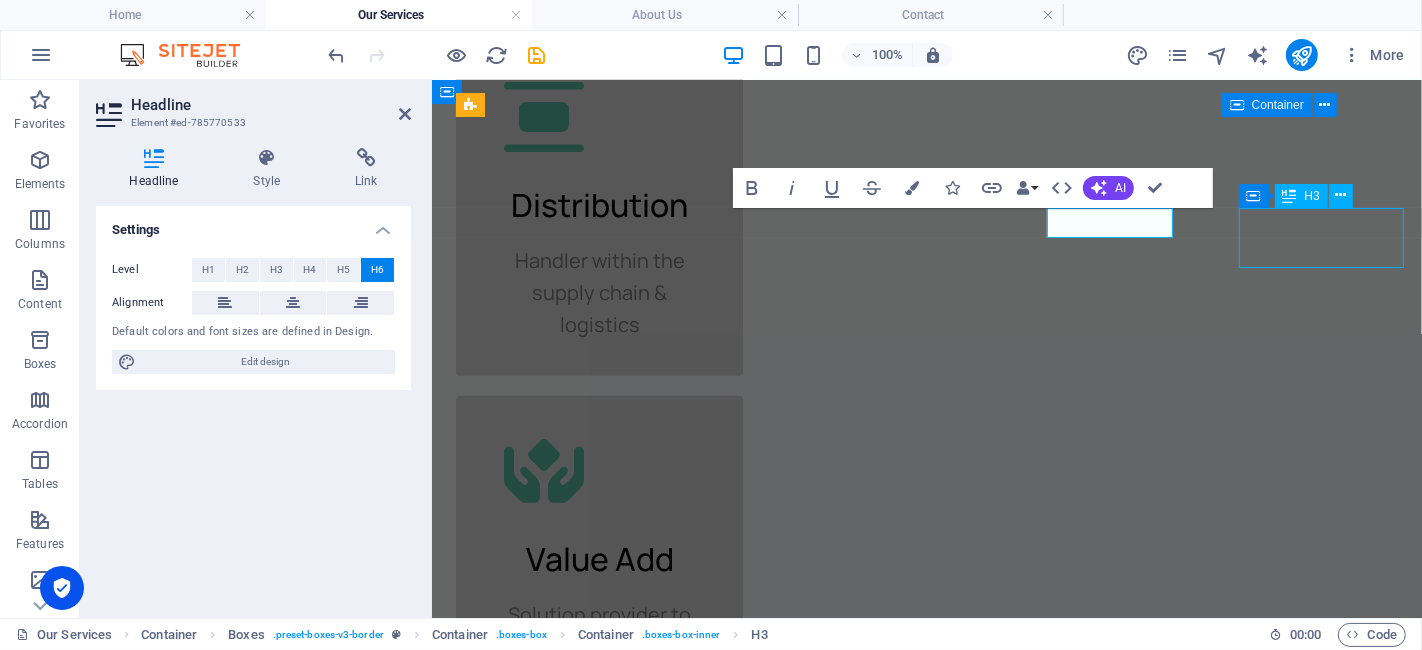 click on "Headline" at bounding box center (536, 1608) 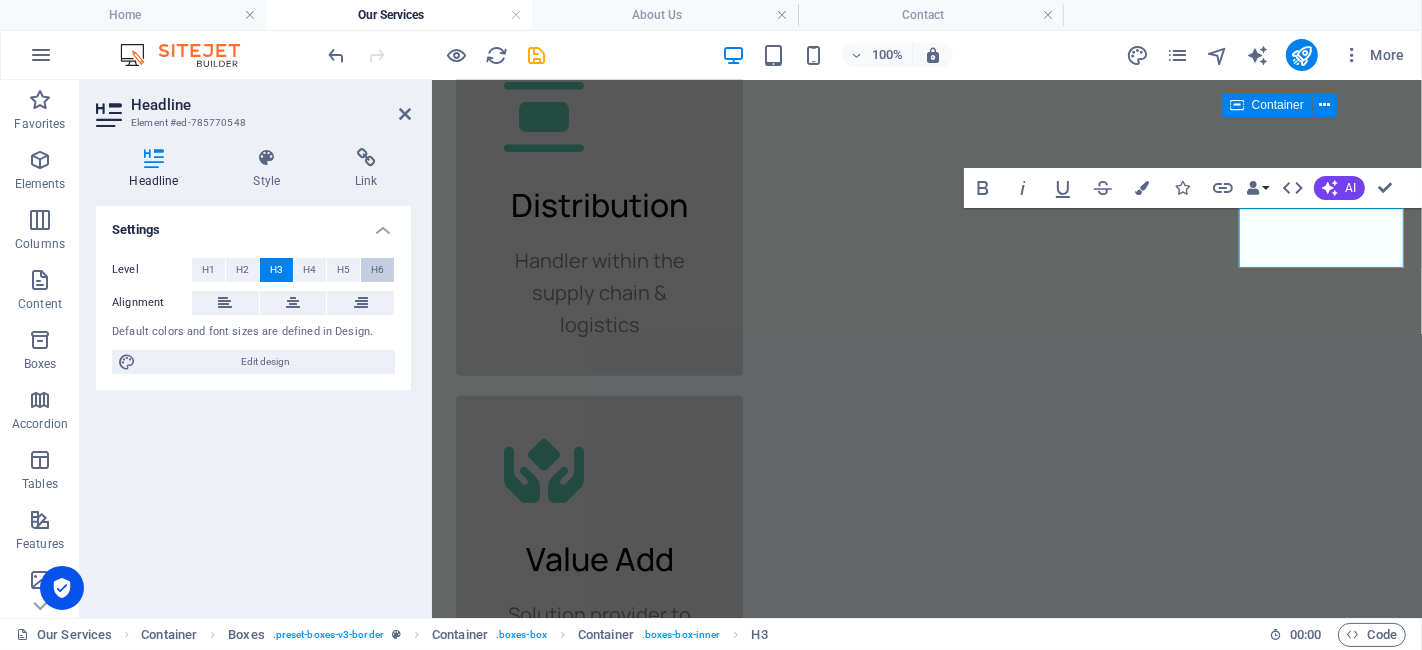 click on "H6" at bounding box center [377, 270] 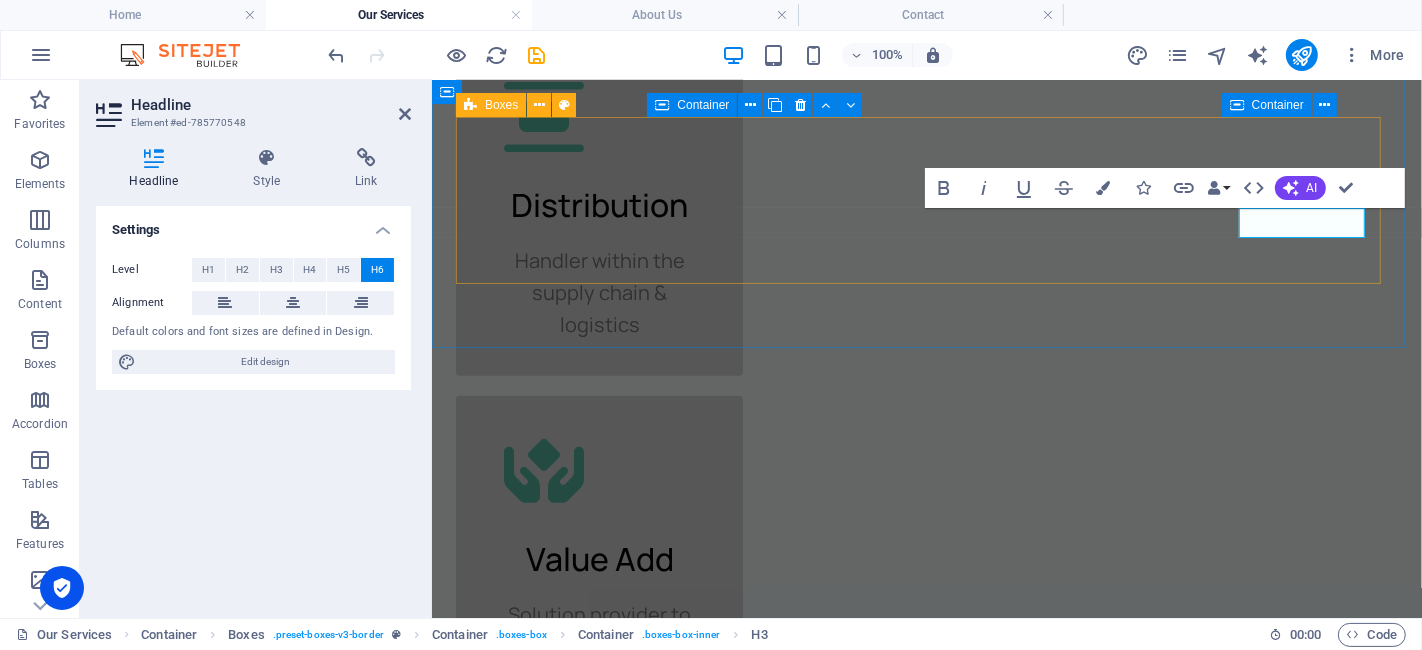 click on "Resins & Polymers Additives & modifiers Headline Headline Headline" at bounding box center (926, 1218) 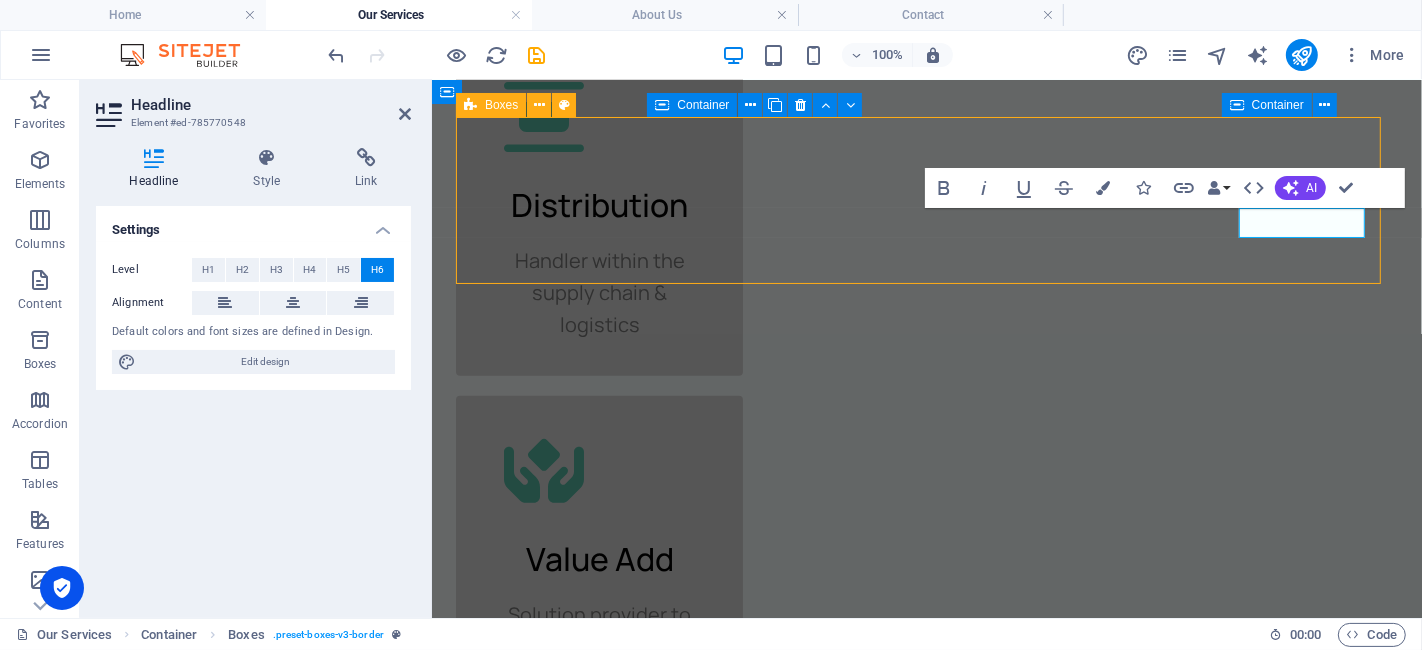 scroll, scrollTop: 666, scrollLeft: 0, axis: vertical 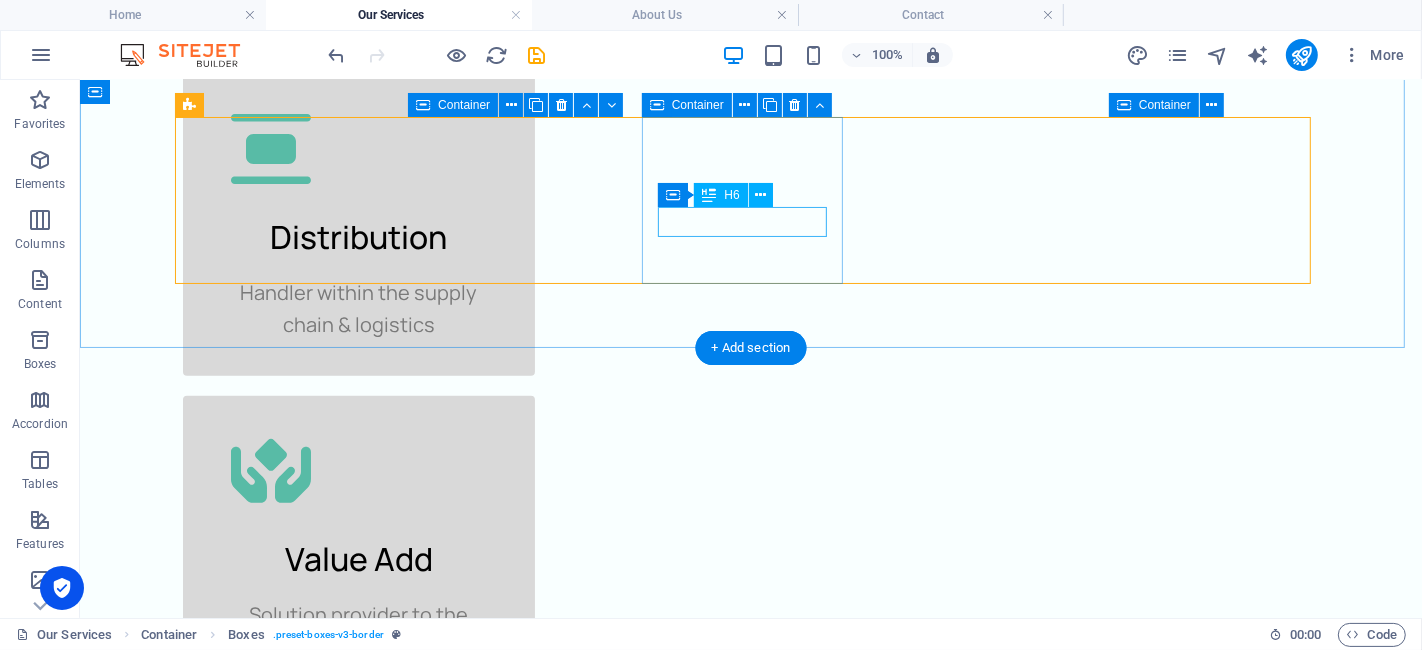 click on "Headline" at bounding box center [283, 1285] 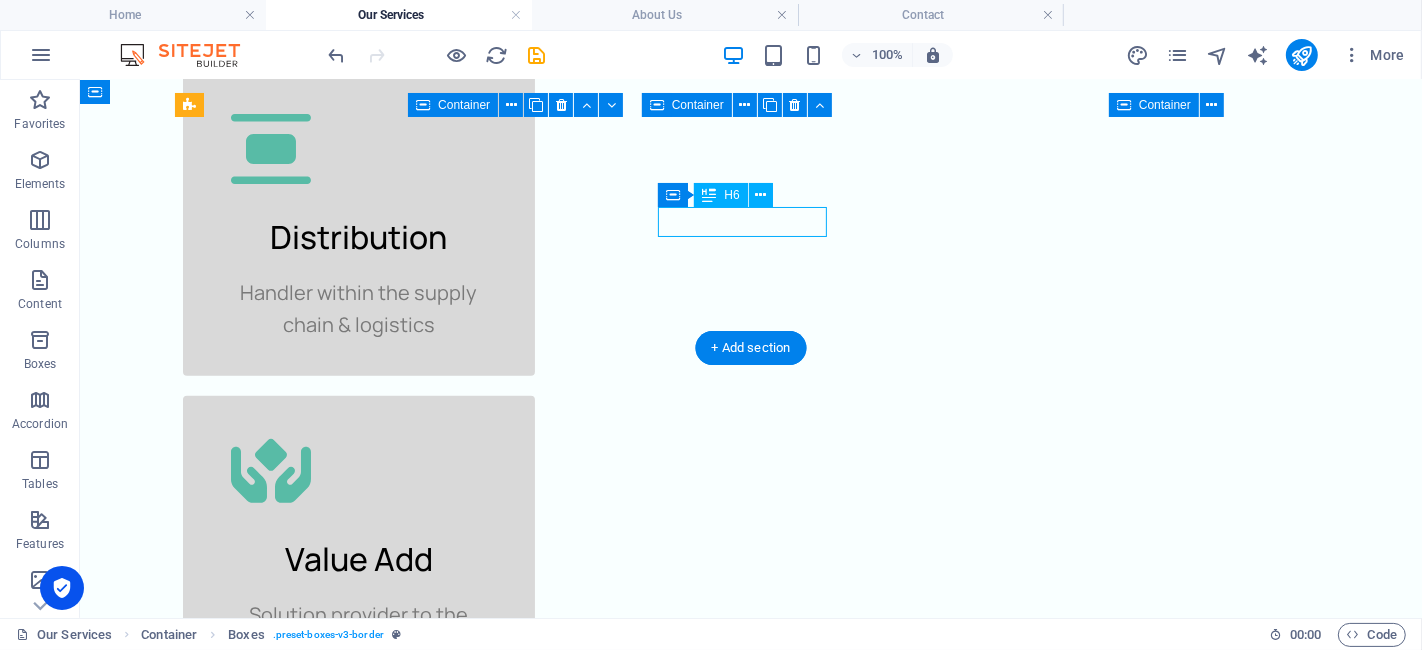 click on "Headline" at bounding box center (283, 1285) 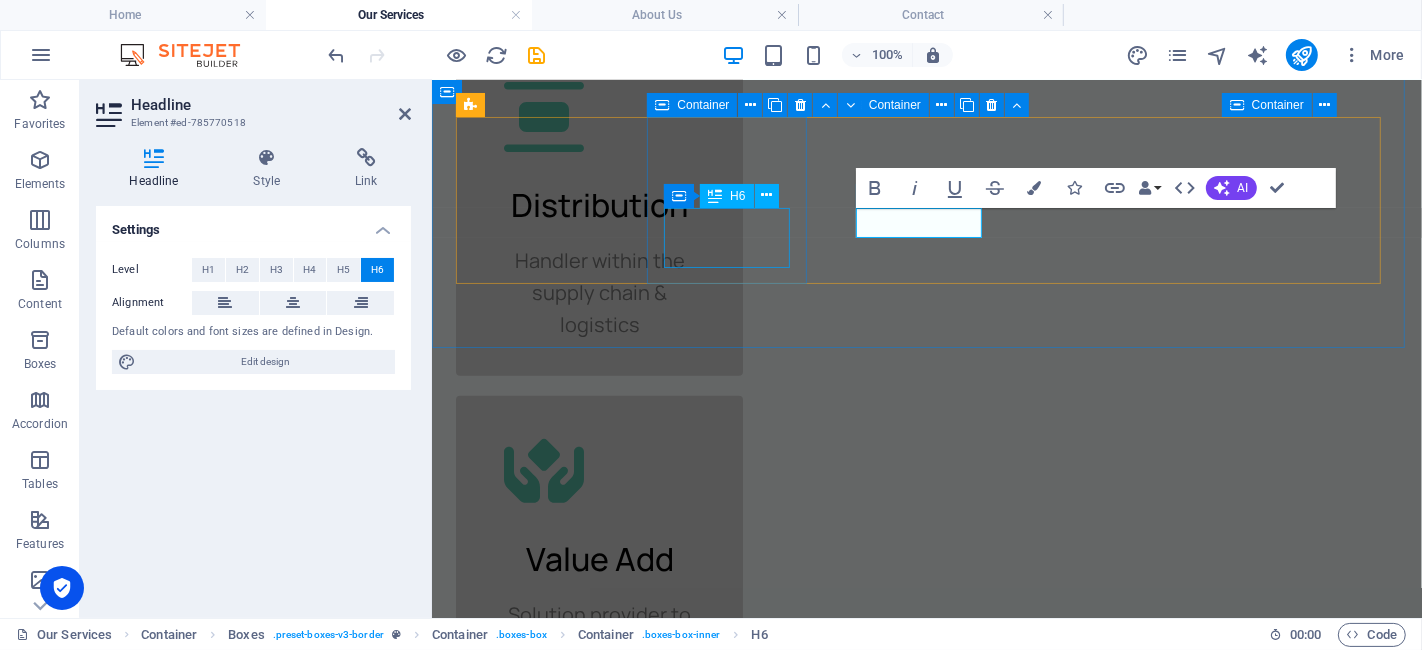 type 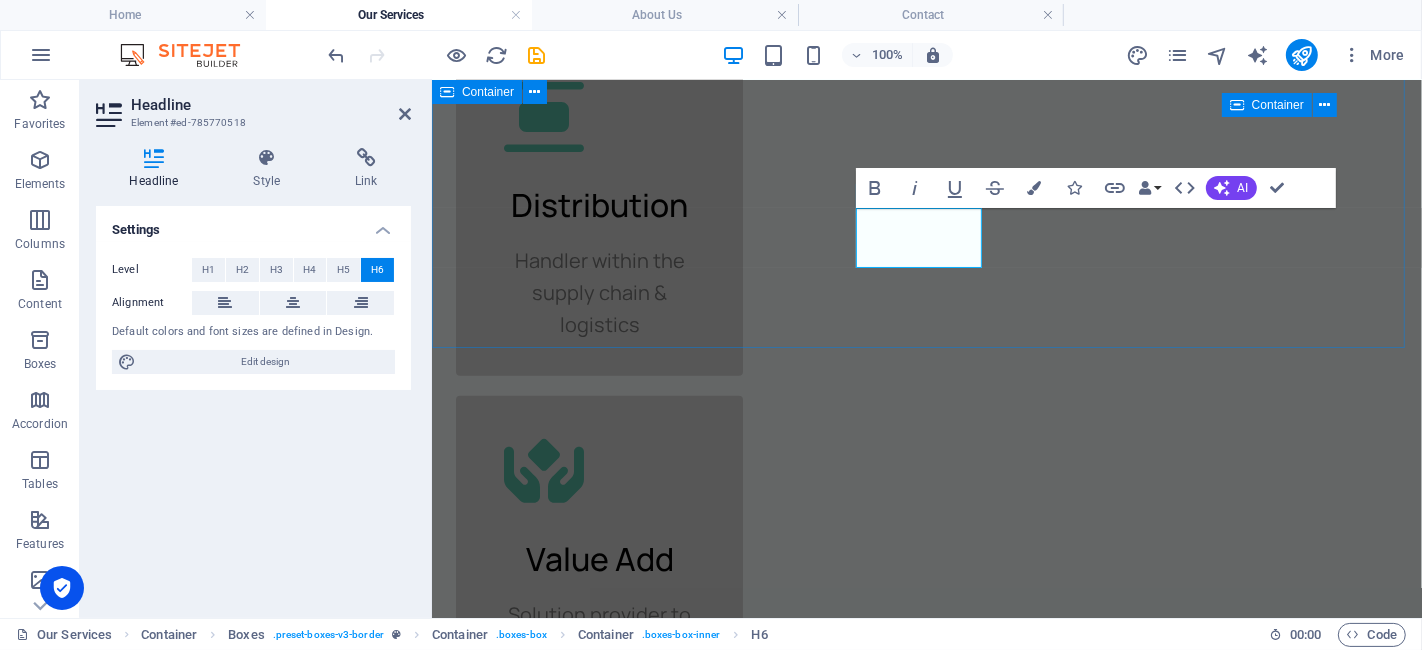 click on "Resins & Polymers Additives & modifiers Surfactants & Emulsifiers Headline Headline" at bounding box center [926, 1233] 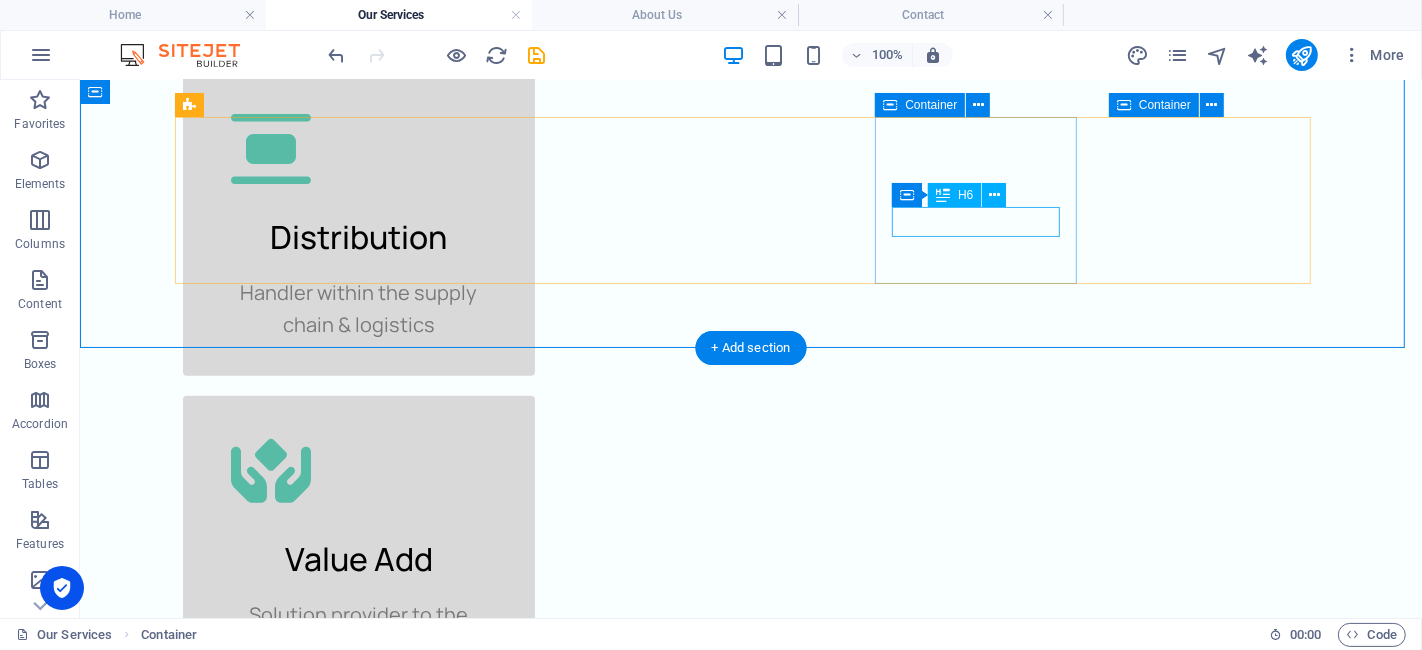 click on "Headline" at bounding box center [283, 1469] 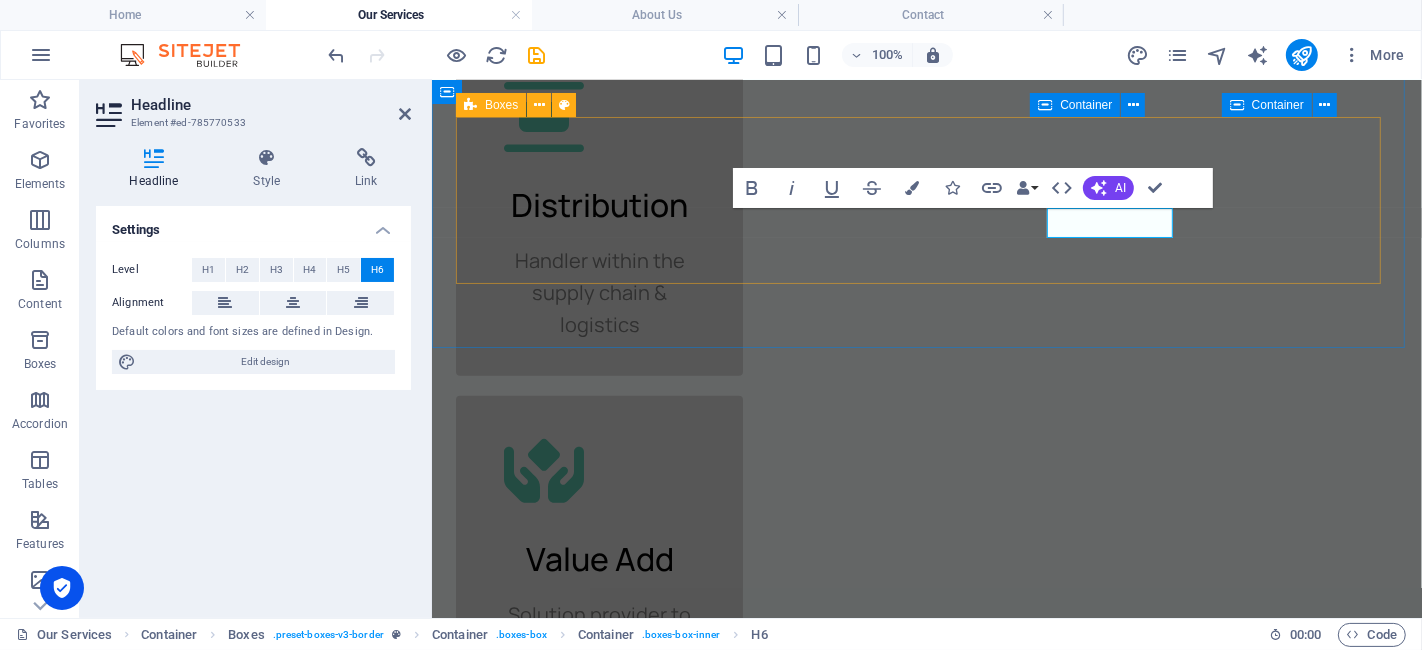 type 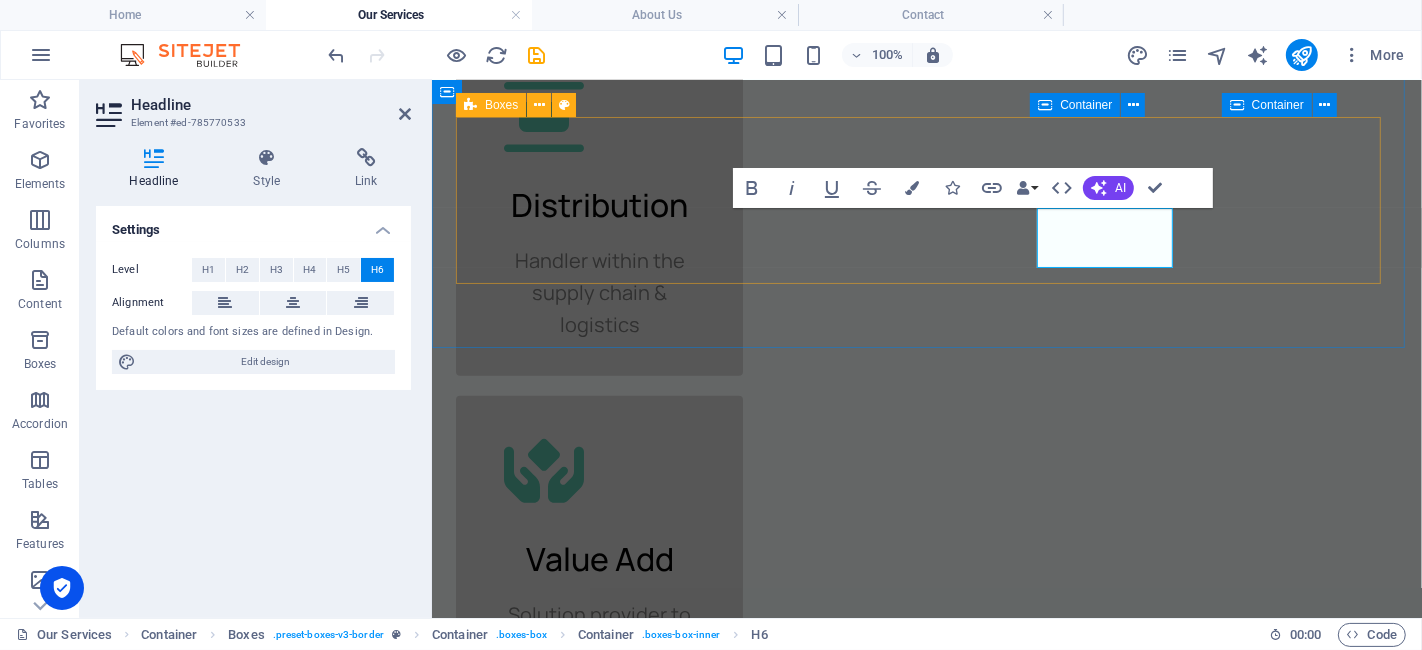 scroll, scrollTop: 0, scrollLeft: 5, axis: horizontal 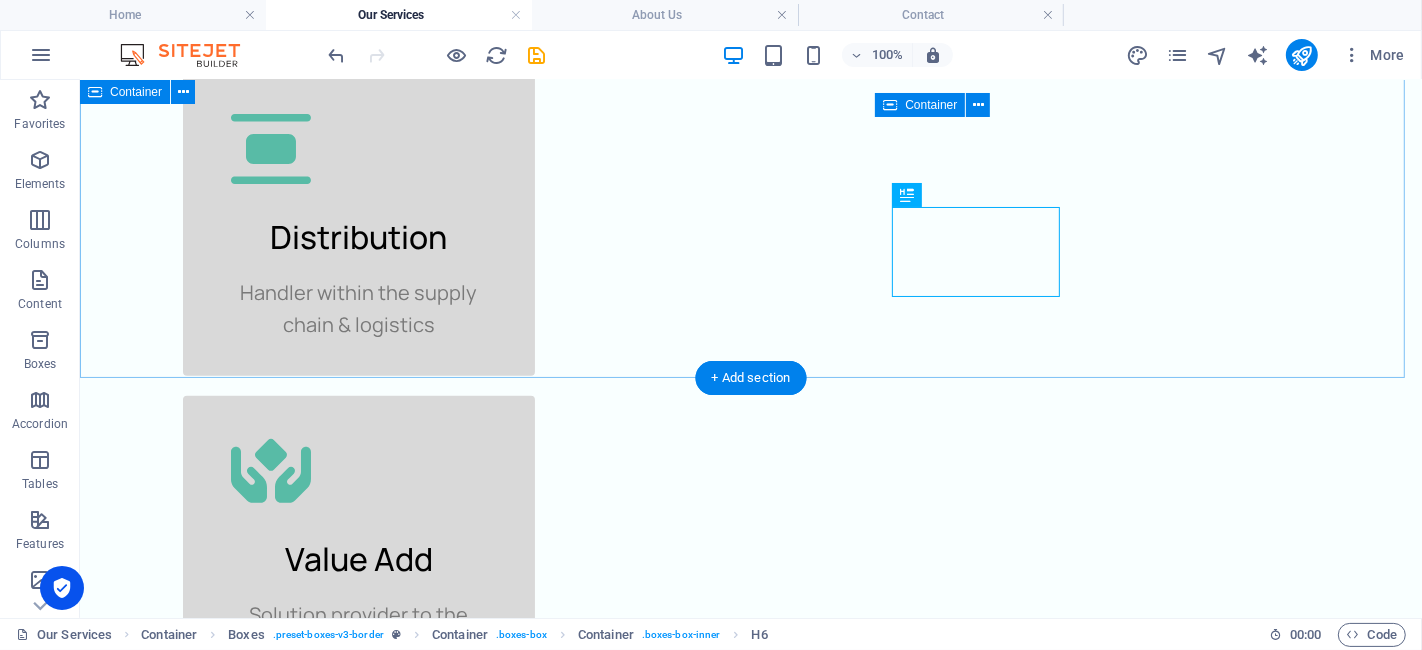 click on "Resins & Polymers Additives & modifiers Surfactants & Emulsifiers Functional Intermediates Salts Headline" at bounding box center (750, 1263) 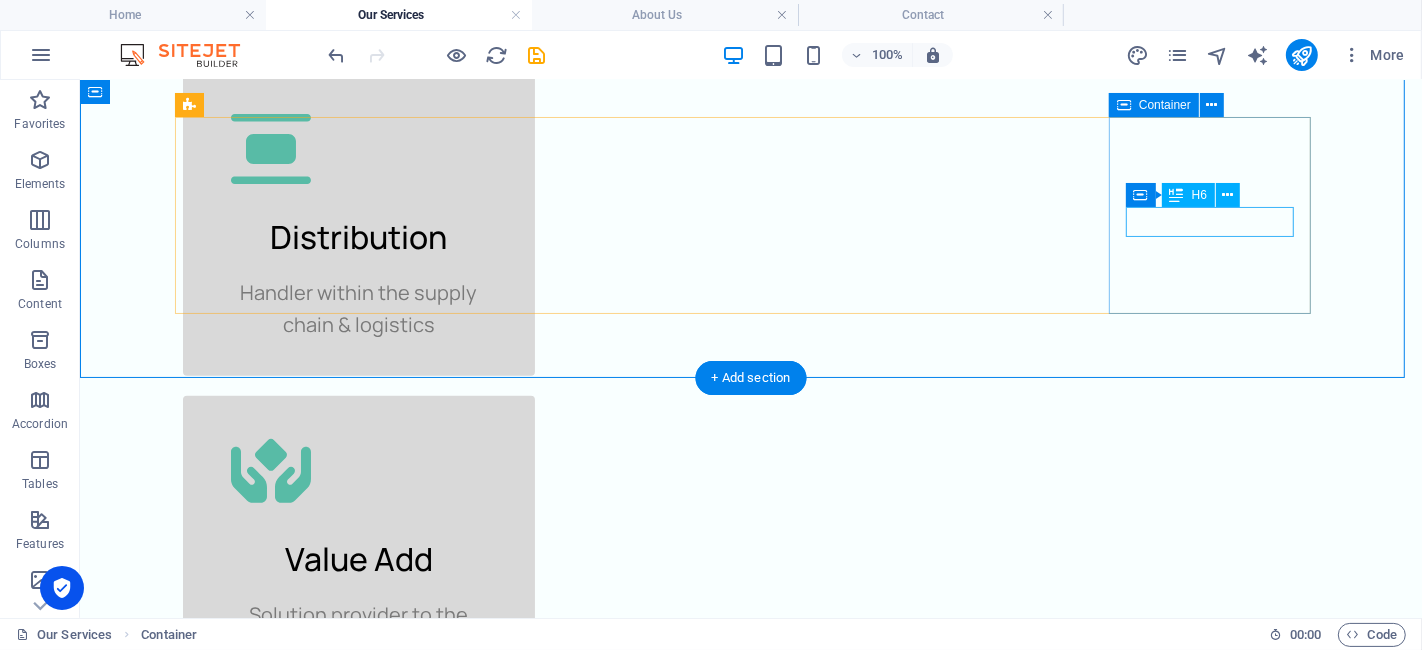 click on "Headline" at bounding box center [283, 1683] 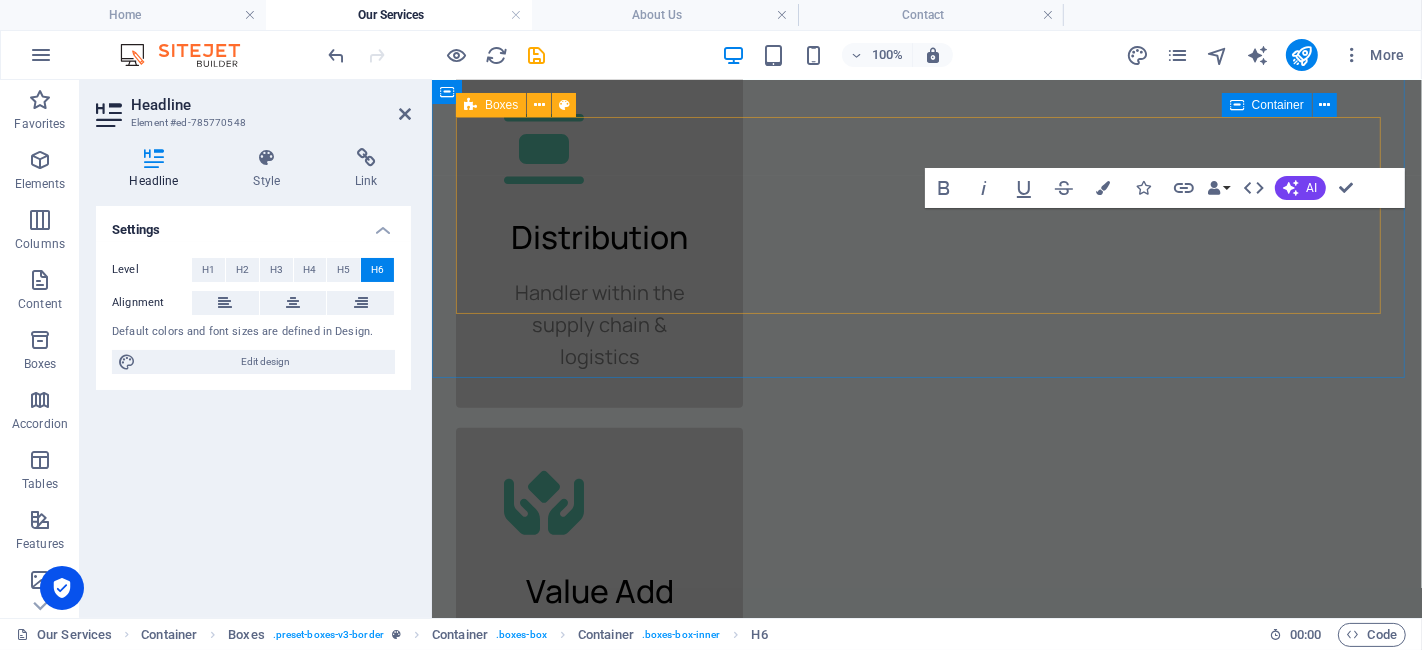 scroll, scrollTop: 698, scrollLeft: 0, axis: vertical 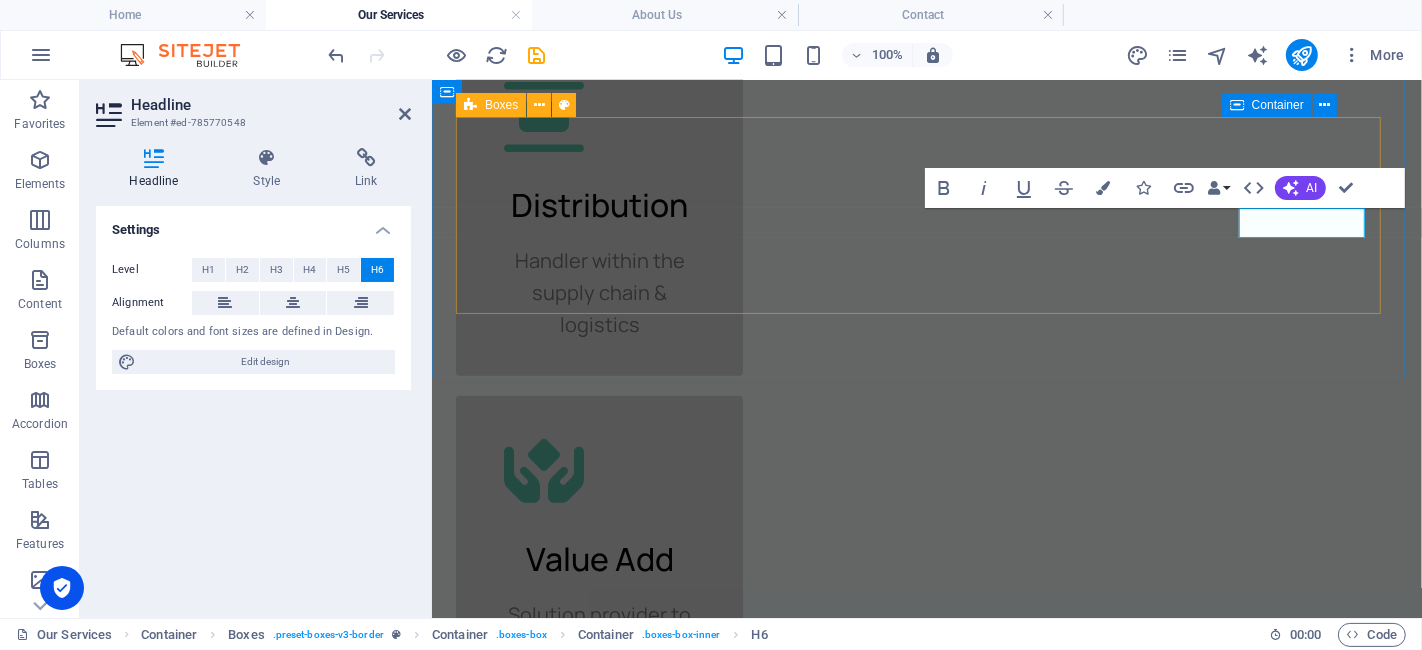 type 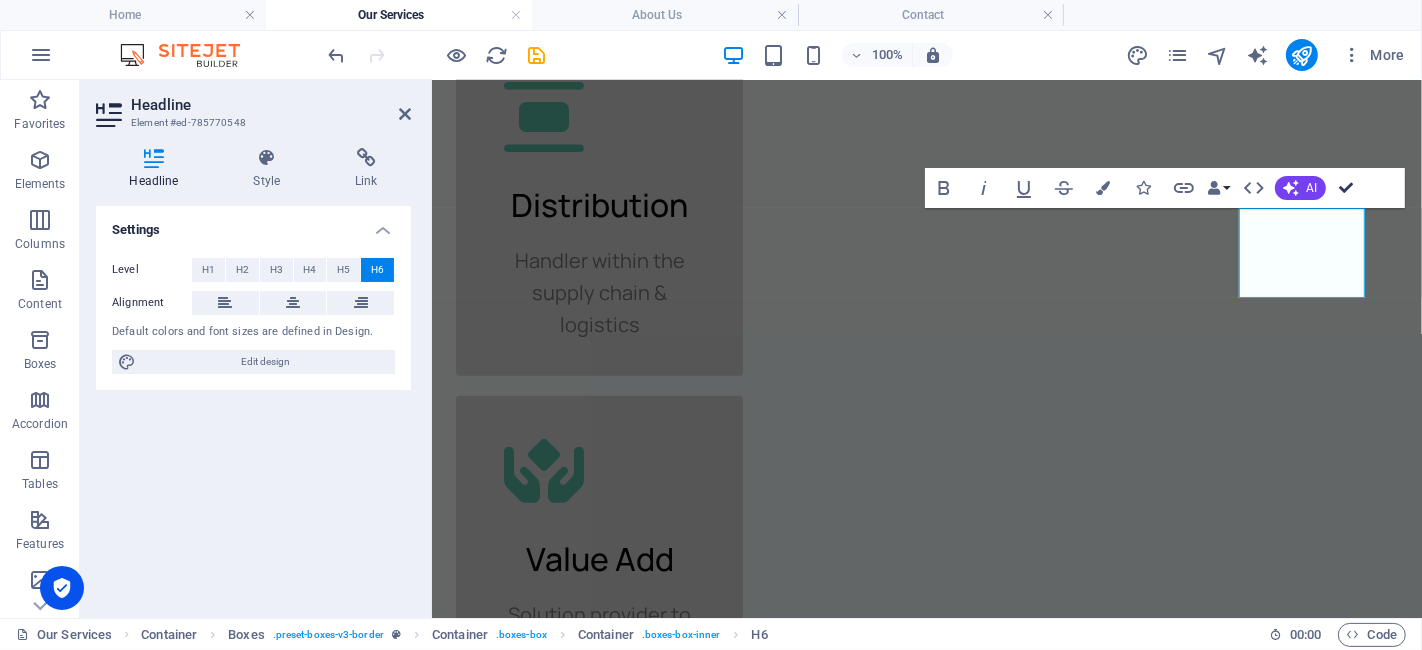 drag, startPoint x: 1342, startPoint y: 185, endPoint x: 1182, endPoint y: 145, distance: 164.92422 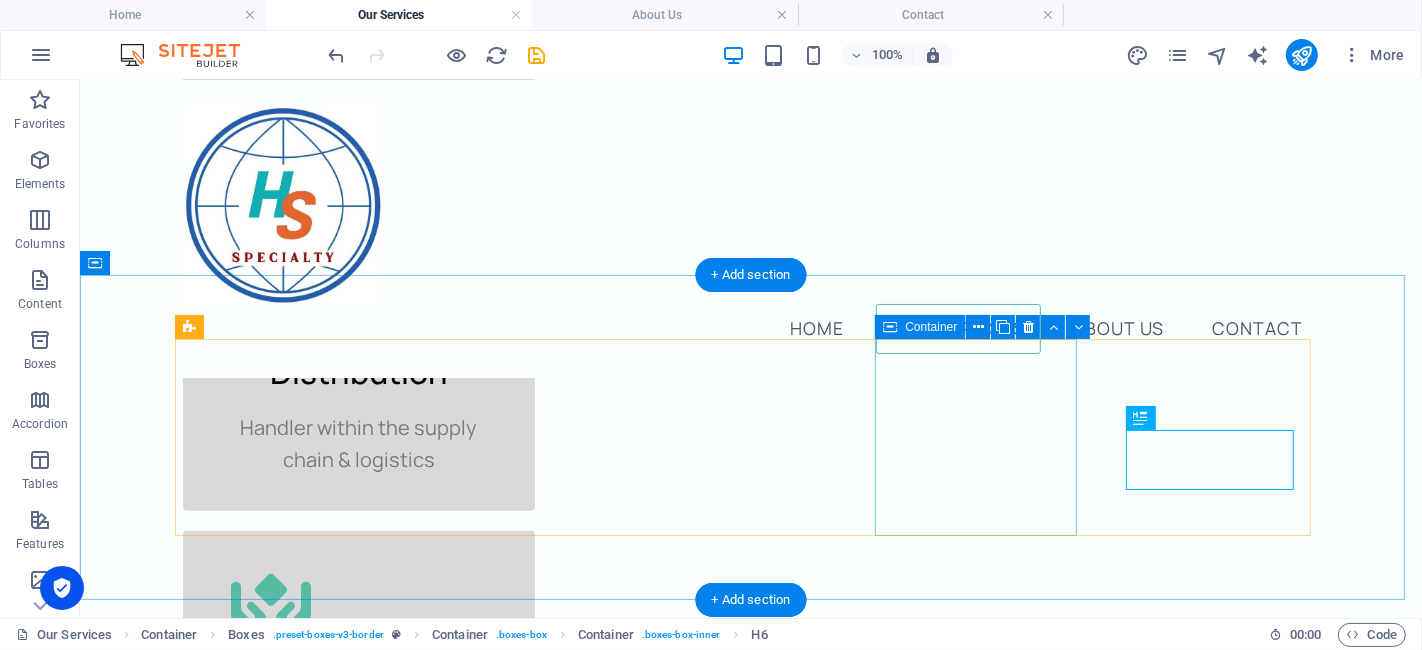 scroll, scrollTop: 444, scrollLeft: 0, axis: vertical 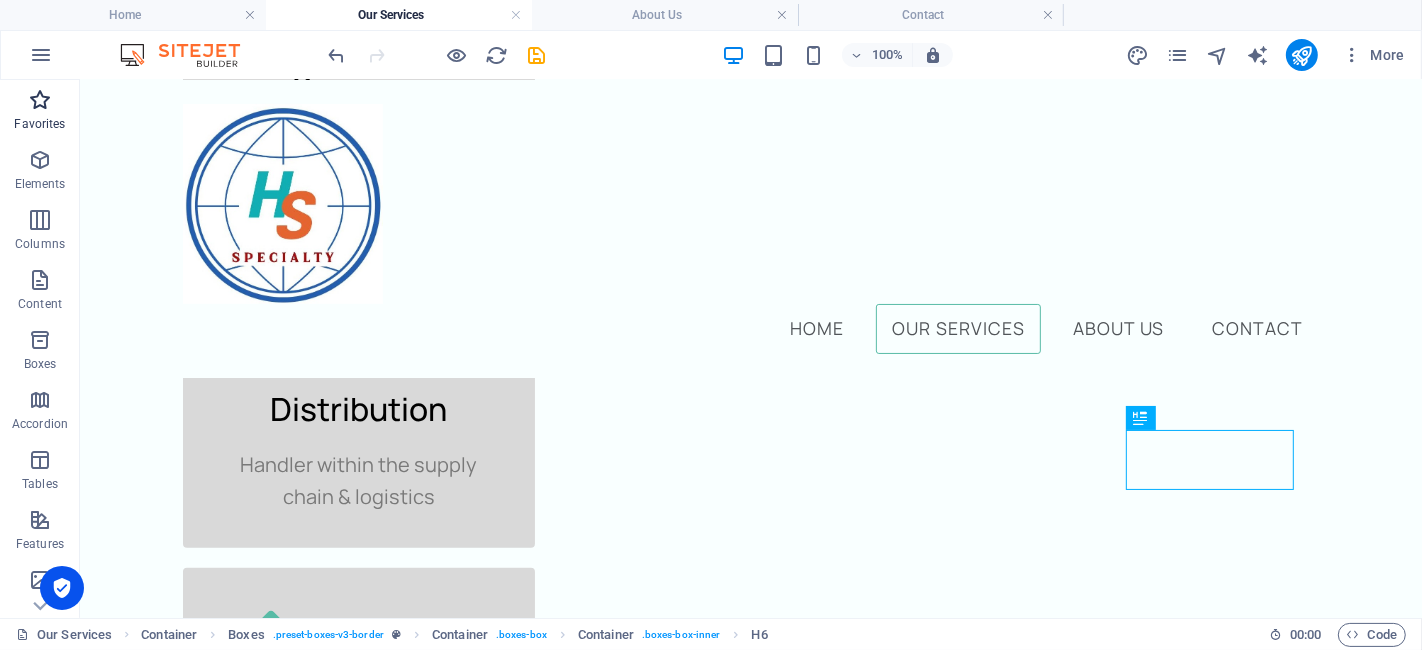 click at bounding box center (40, 100) 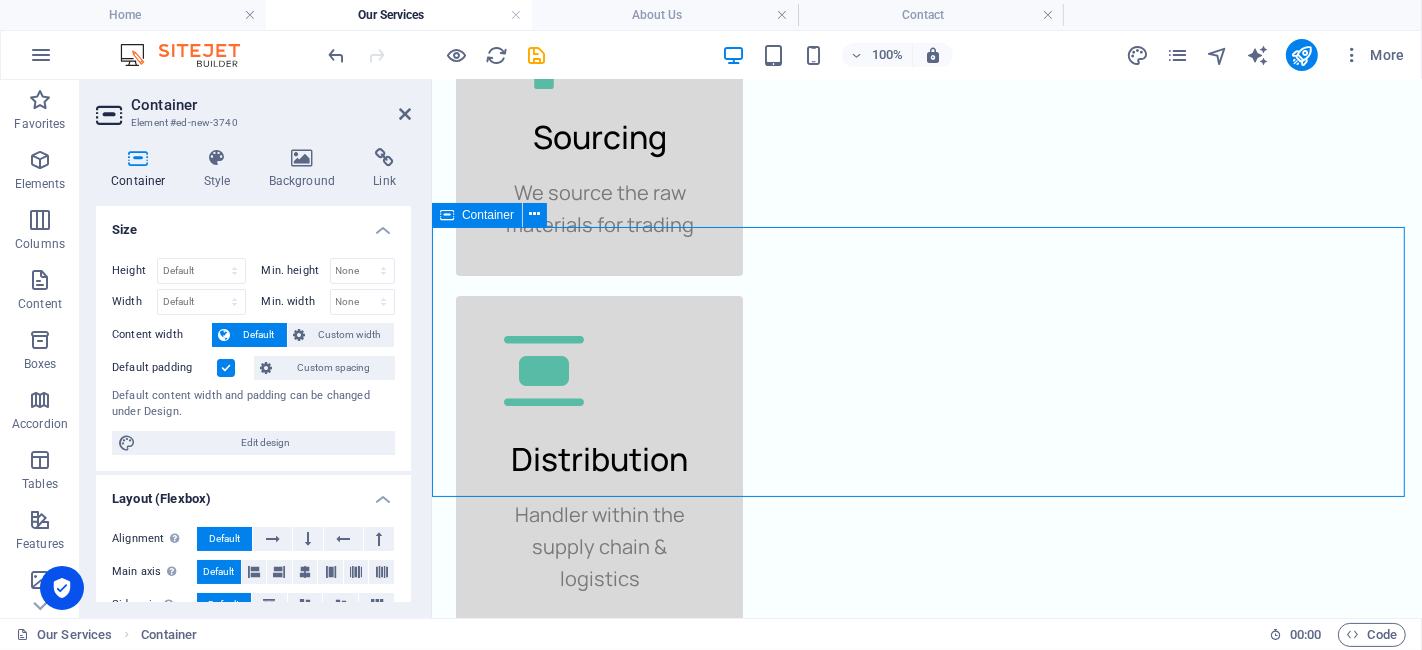 scroll, scrollTop: 555, scrollLeft: 0, axis: vertical 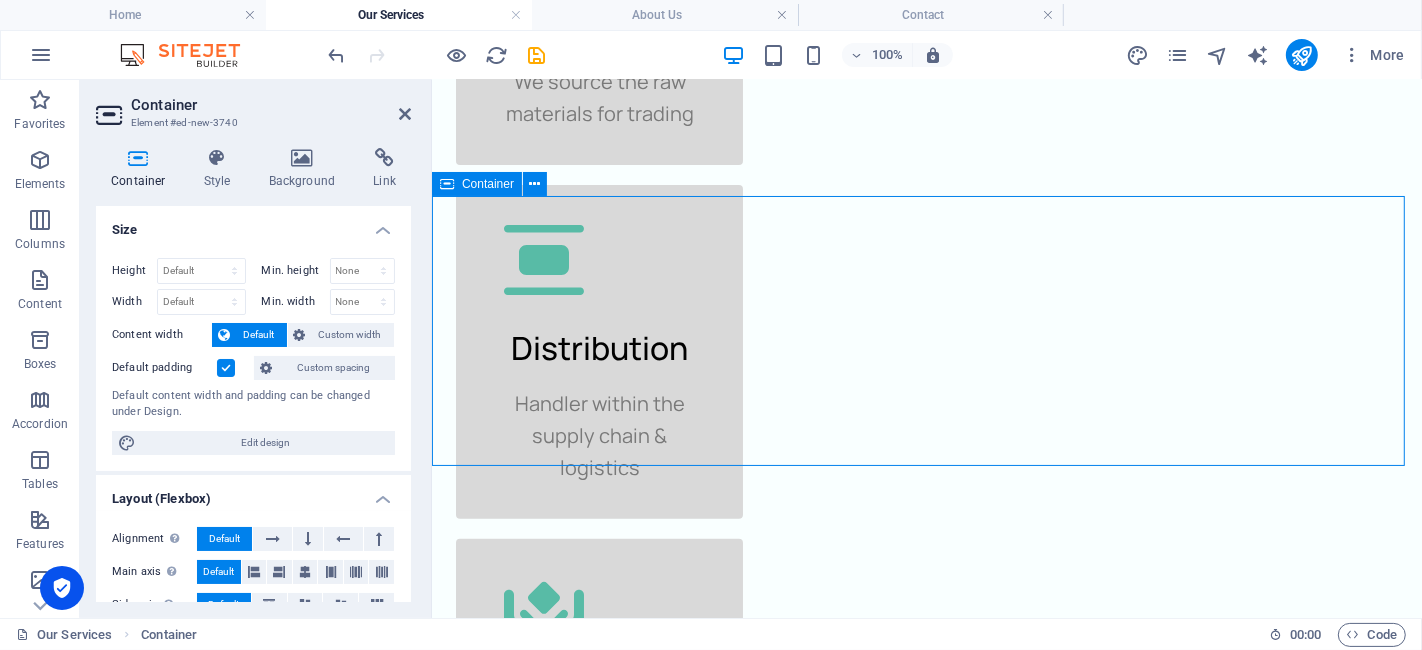 click on "Drop content here or  Add elements  Paste clipboard" at bounding box center [926, 1025] 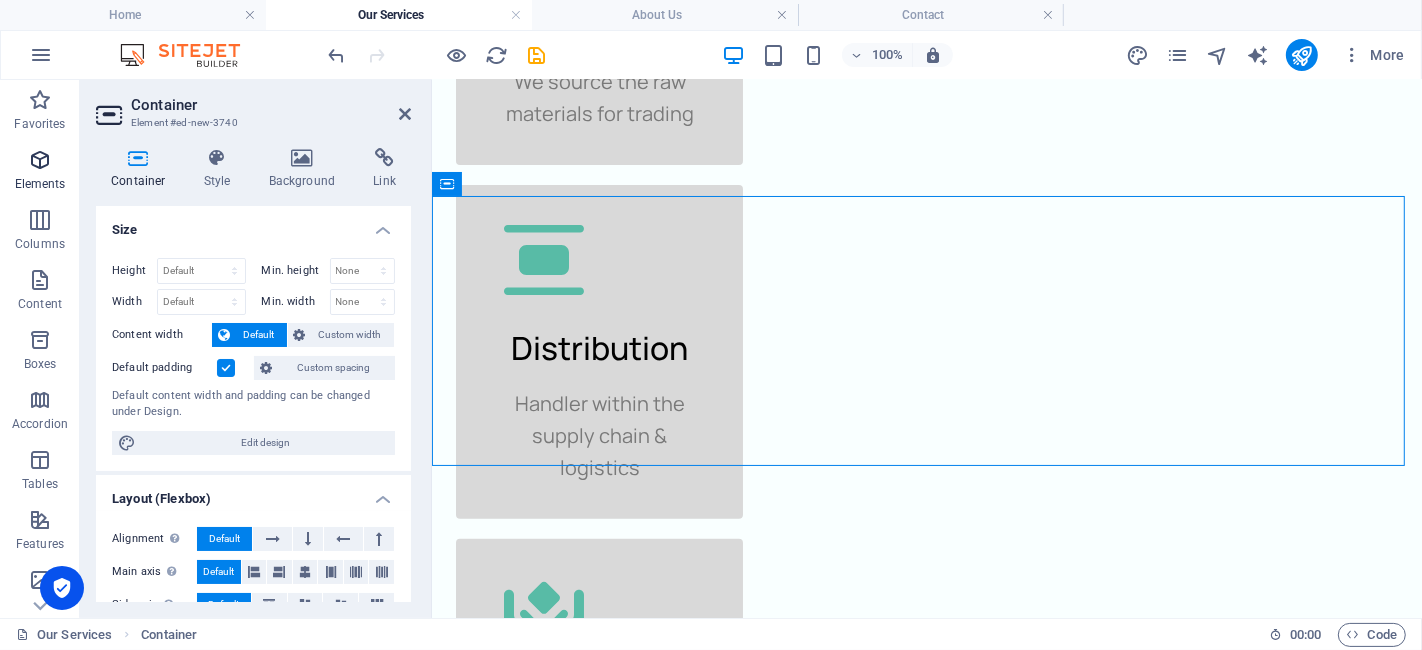 click on "Elements" at bounding box center (40, 172) 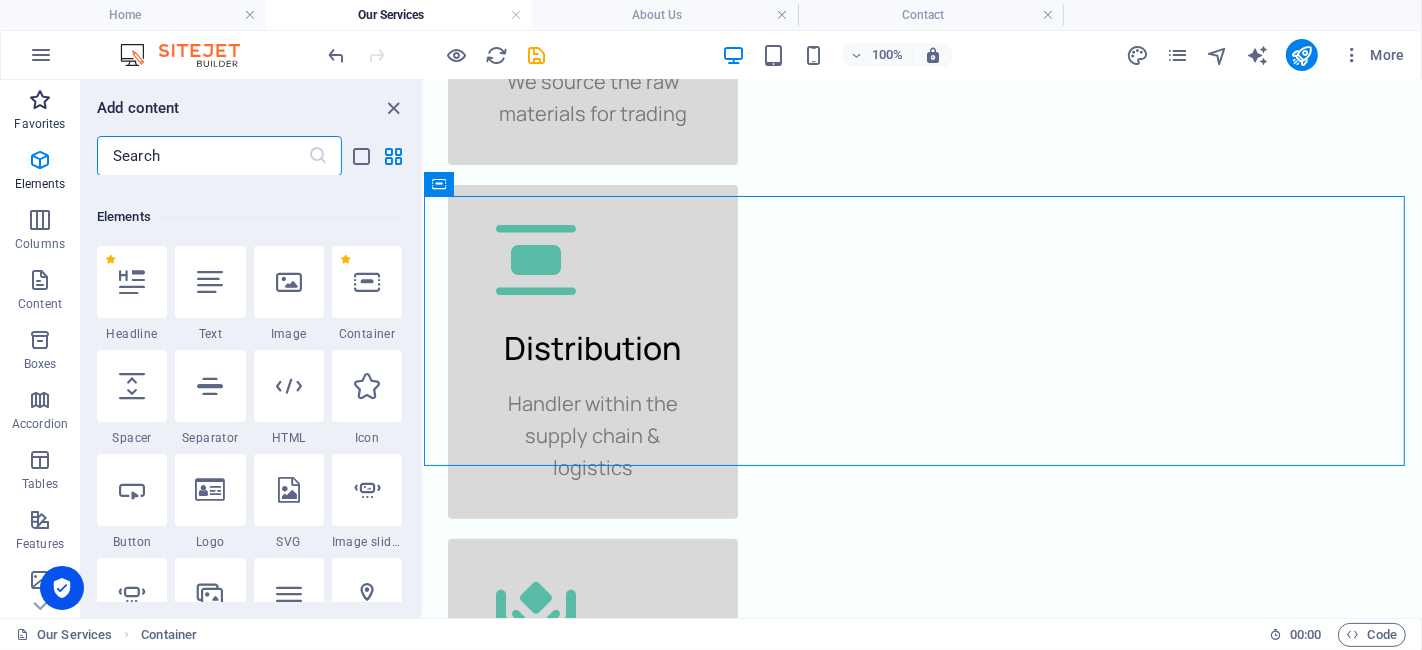 click at bounding box center [40, 100] 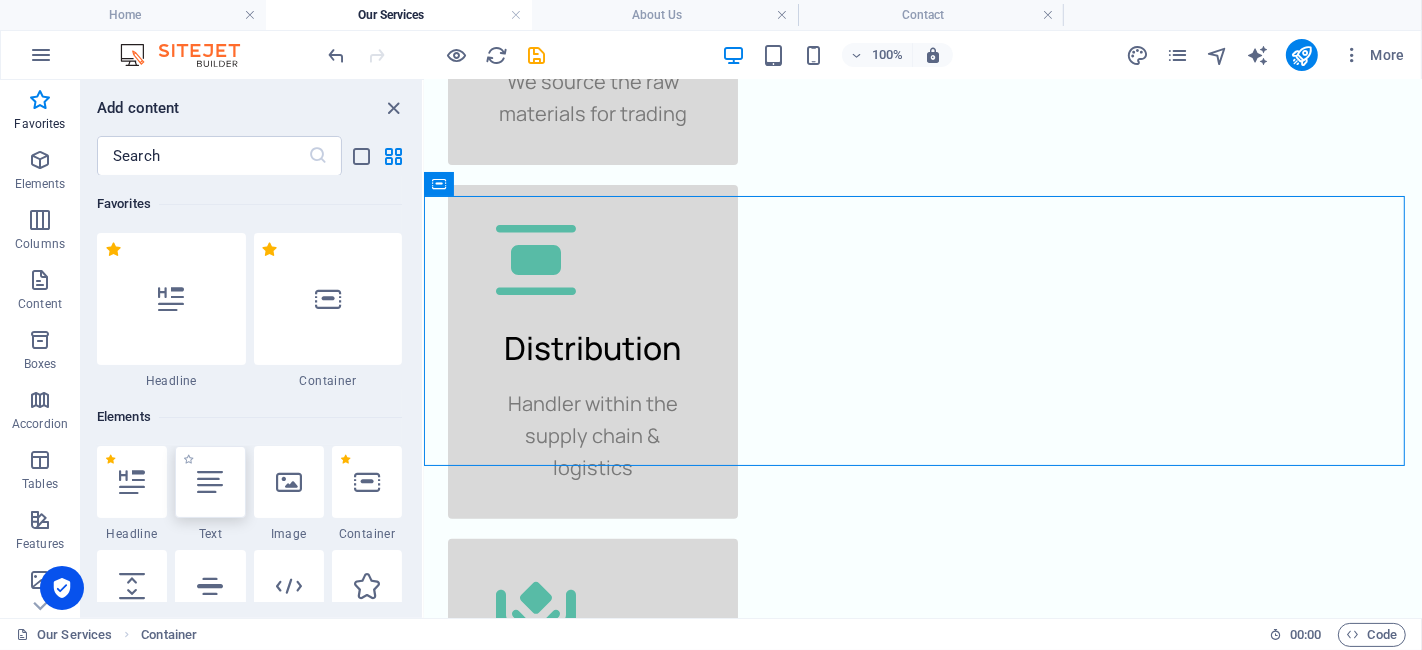 scroll, scrollTop: 0, scrollLeft: 0, axis: both 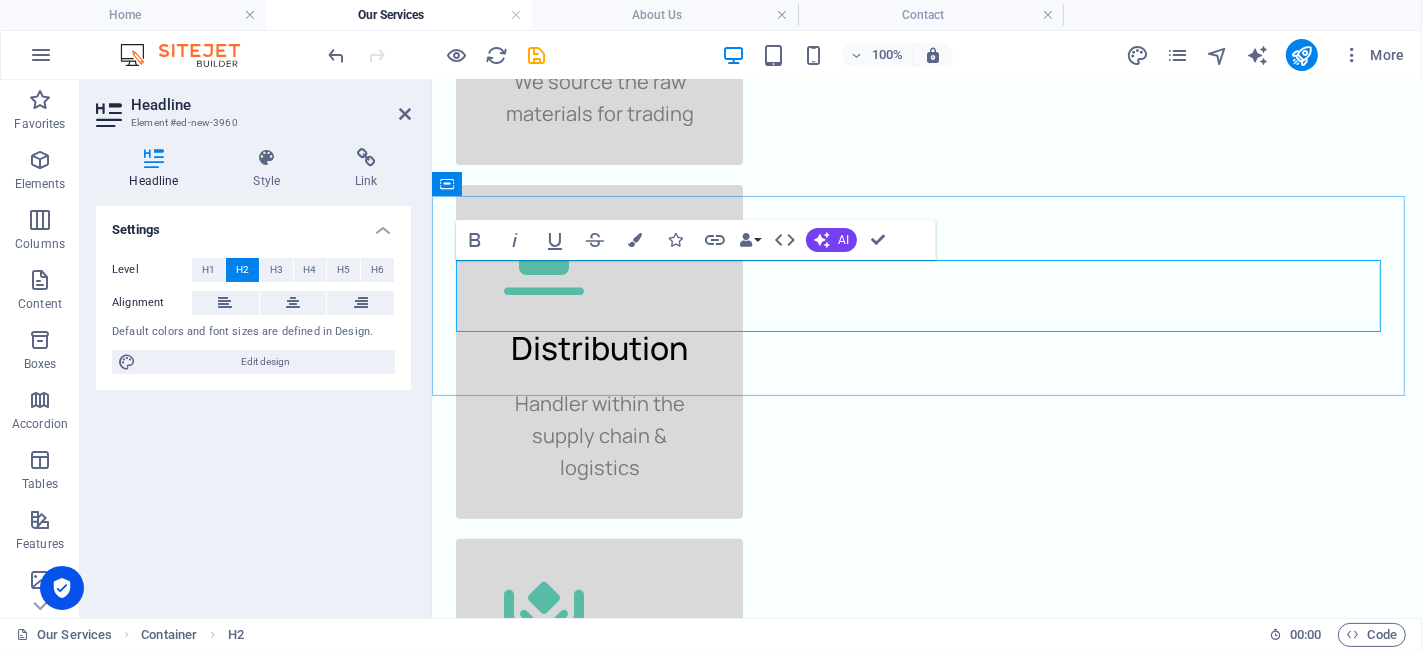 type 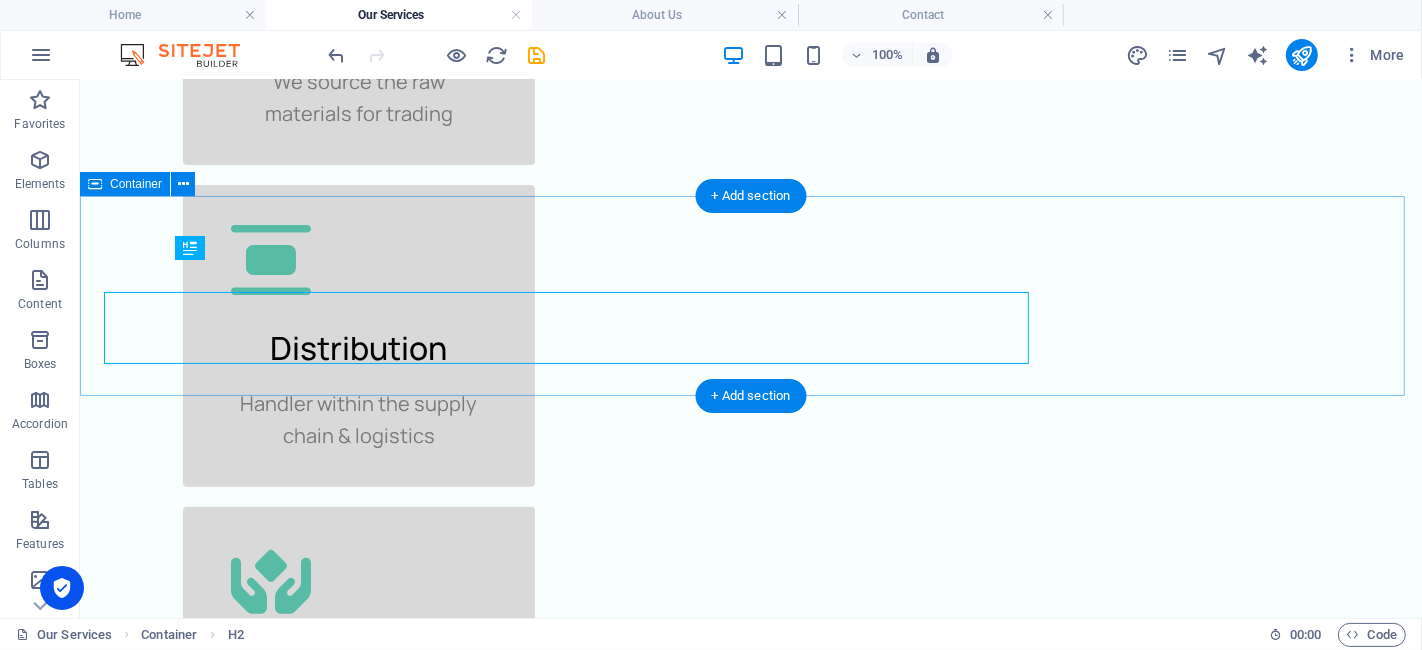 scroll, scrollTop: 523, scrollLeft: 0, axis: vertical 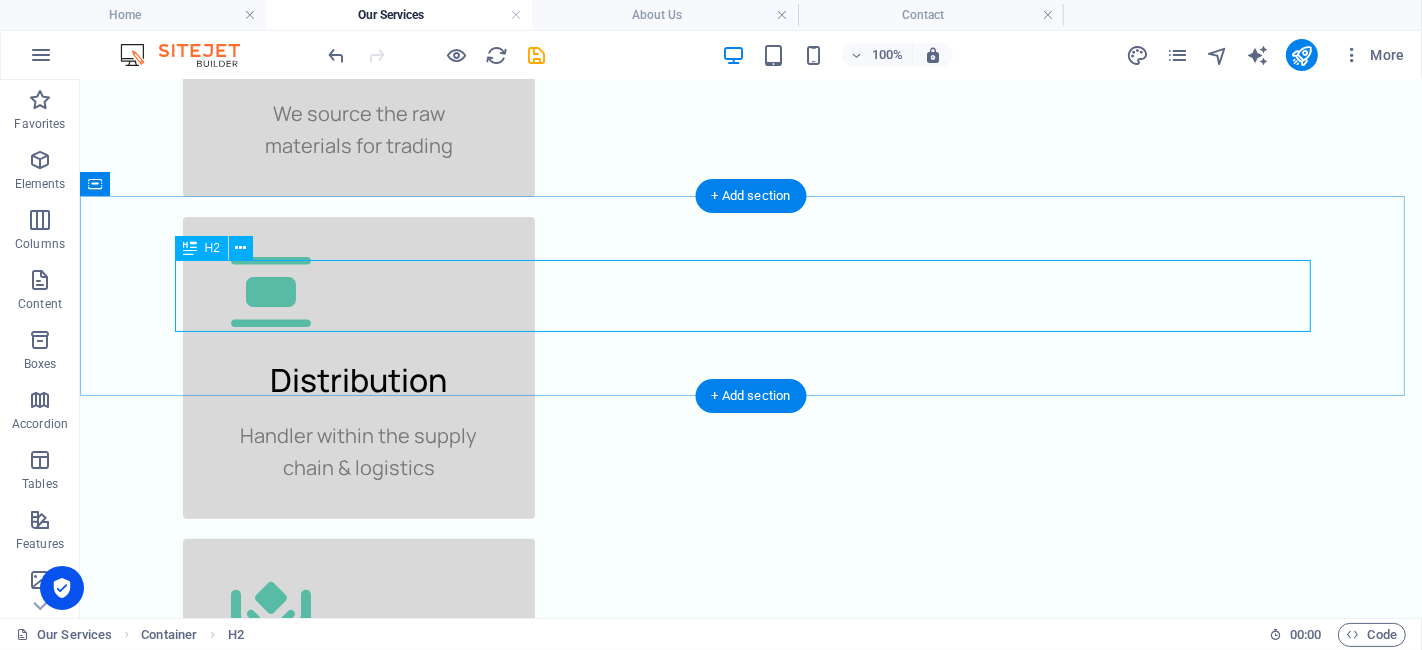click on "Our products" at bounding box center [750, 990] 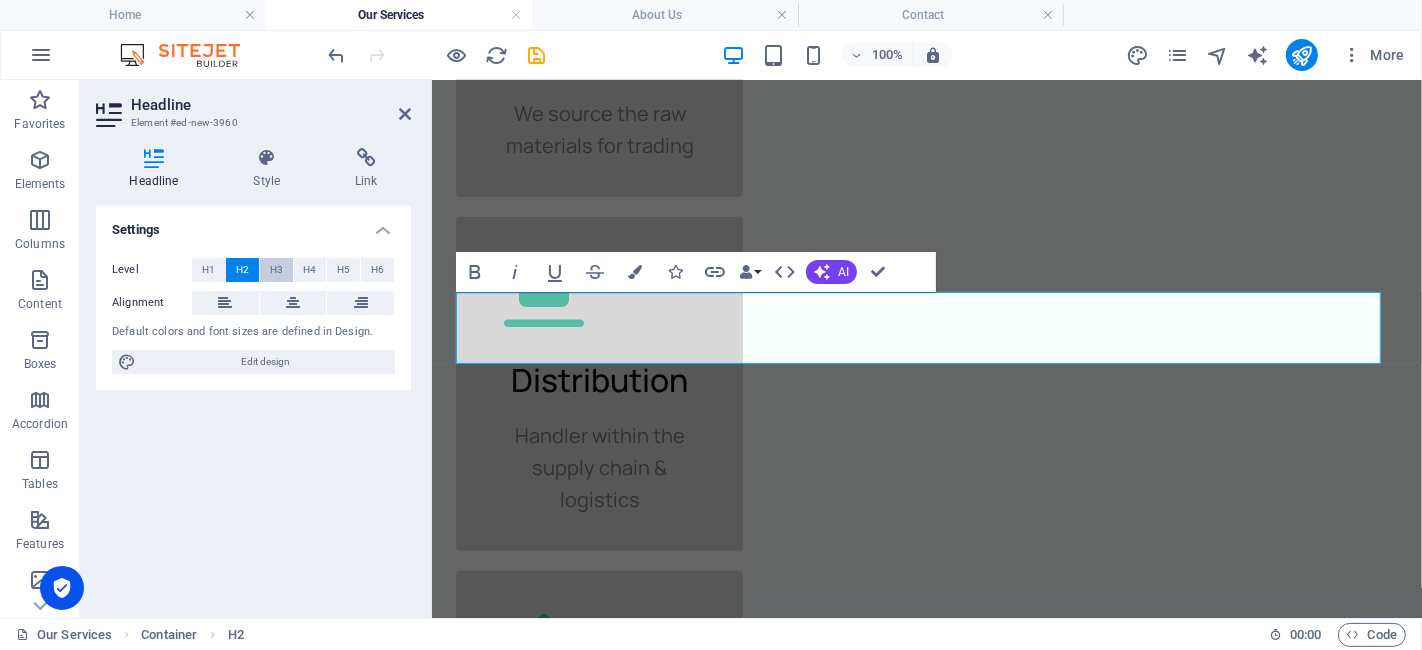 click on "H3" at bounding box center (276, 270) 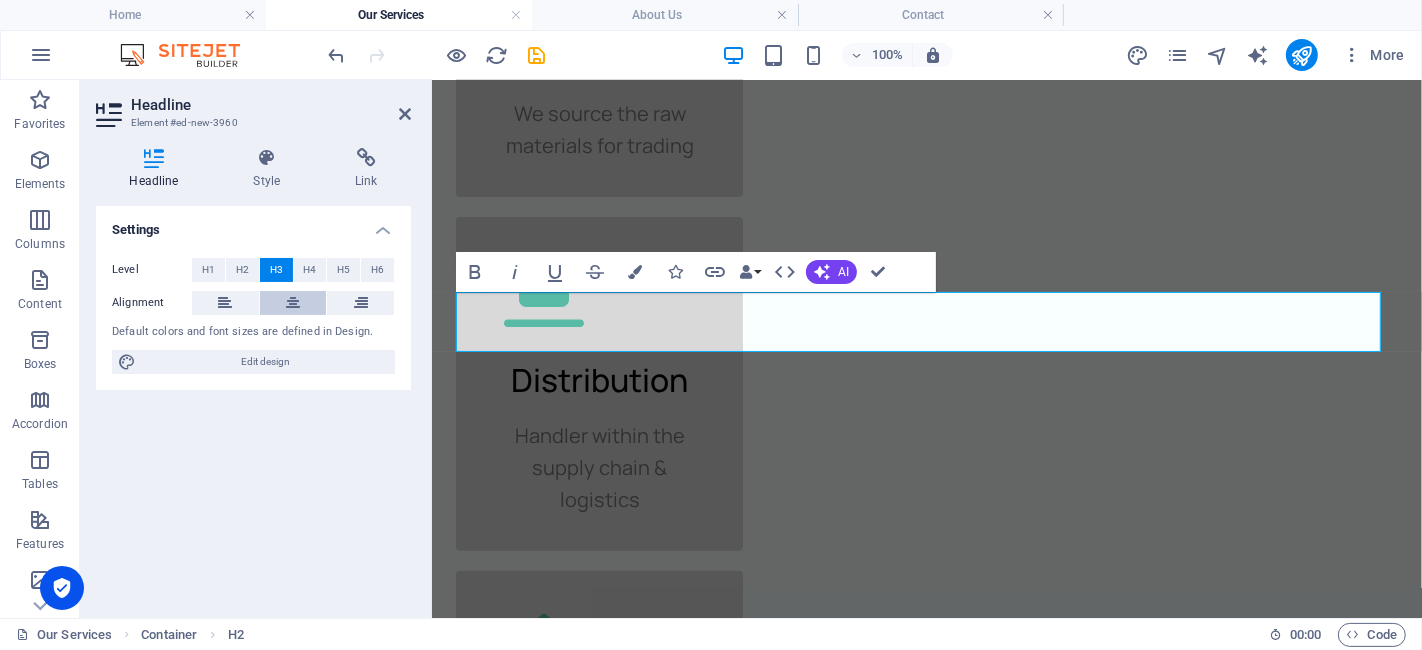 click at bounding box center (293, 303) 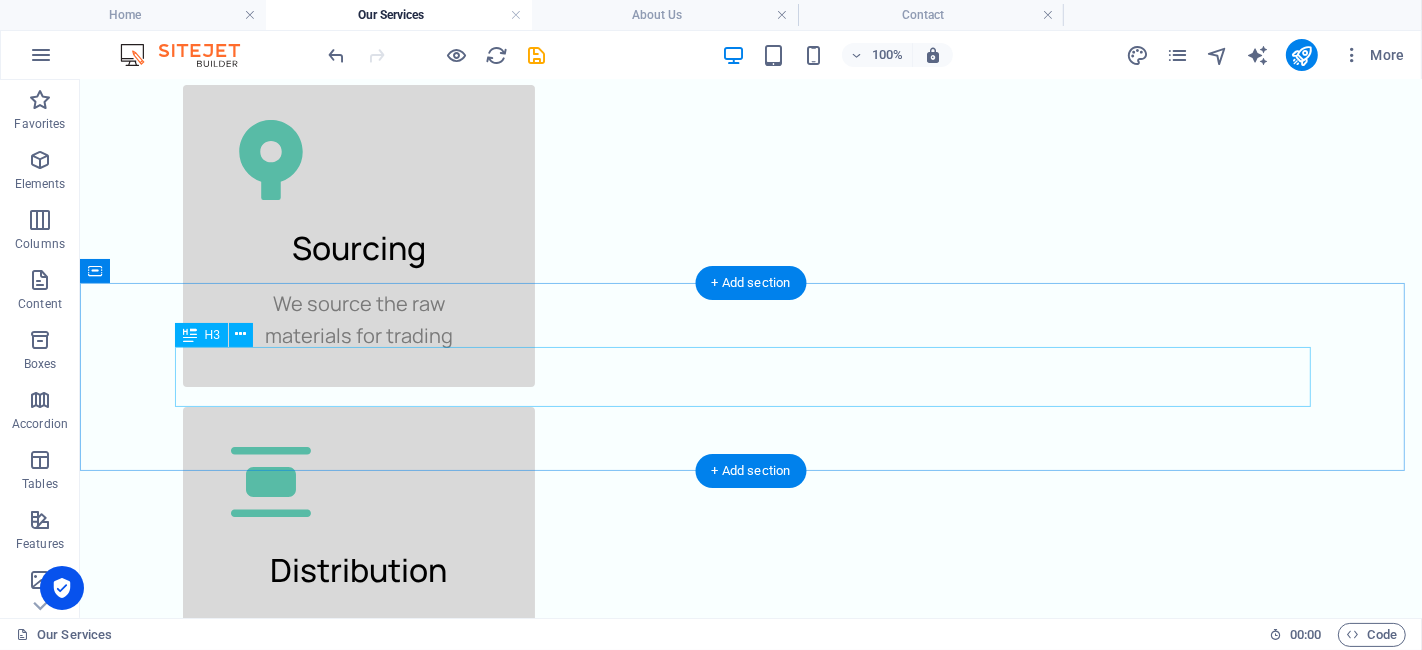 scroll, scrollTop: 666, scrollLeft: 0, axis: vertical 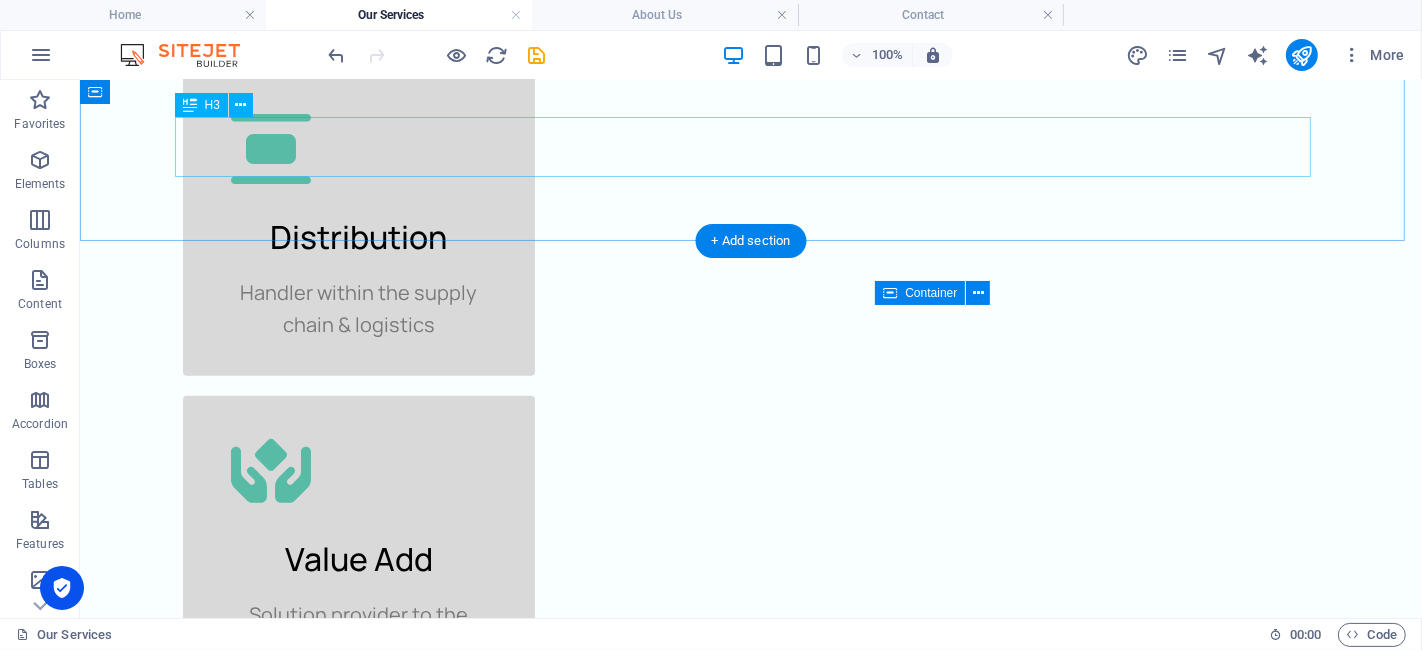 click on "Our products" at bounding box center [750, 841] 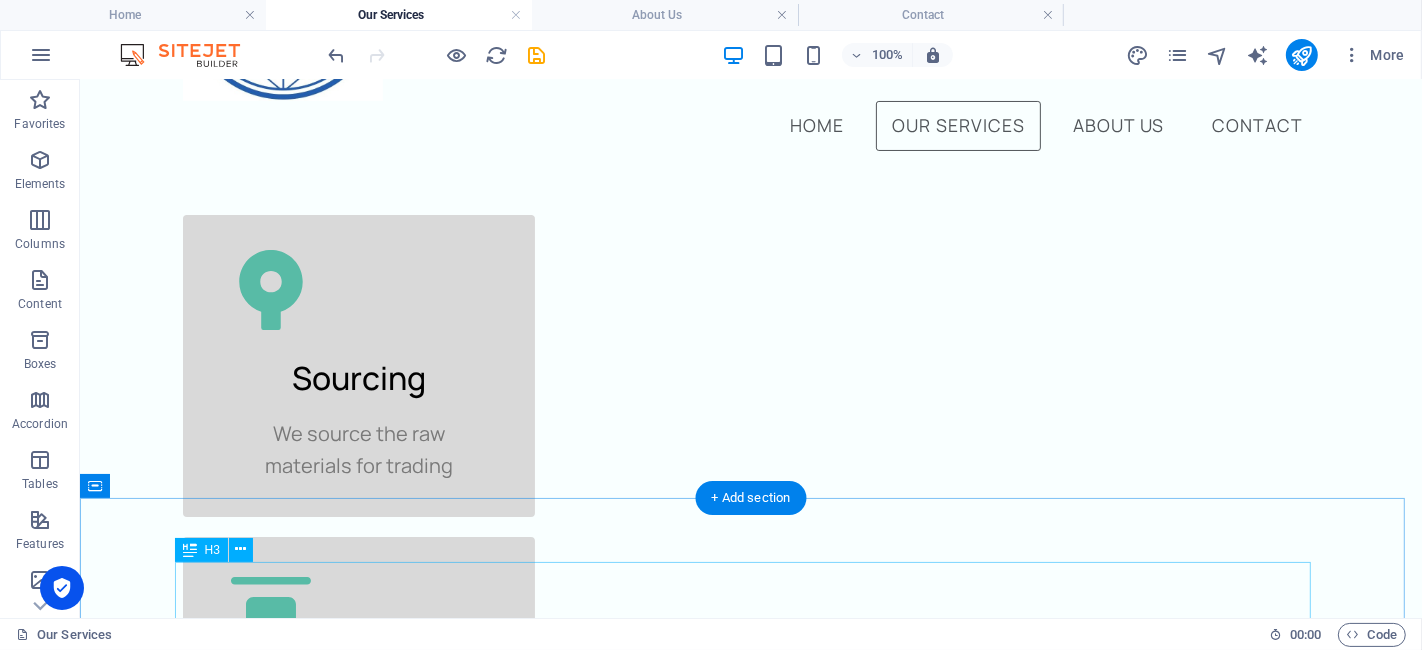 scroll, scrollTop: 222, scrollLeft: 0, axis: vertical 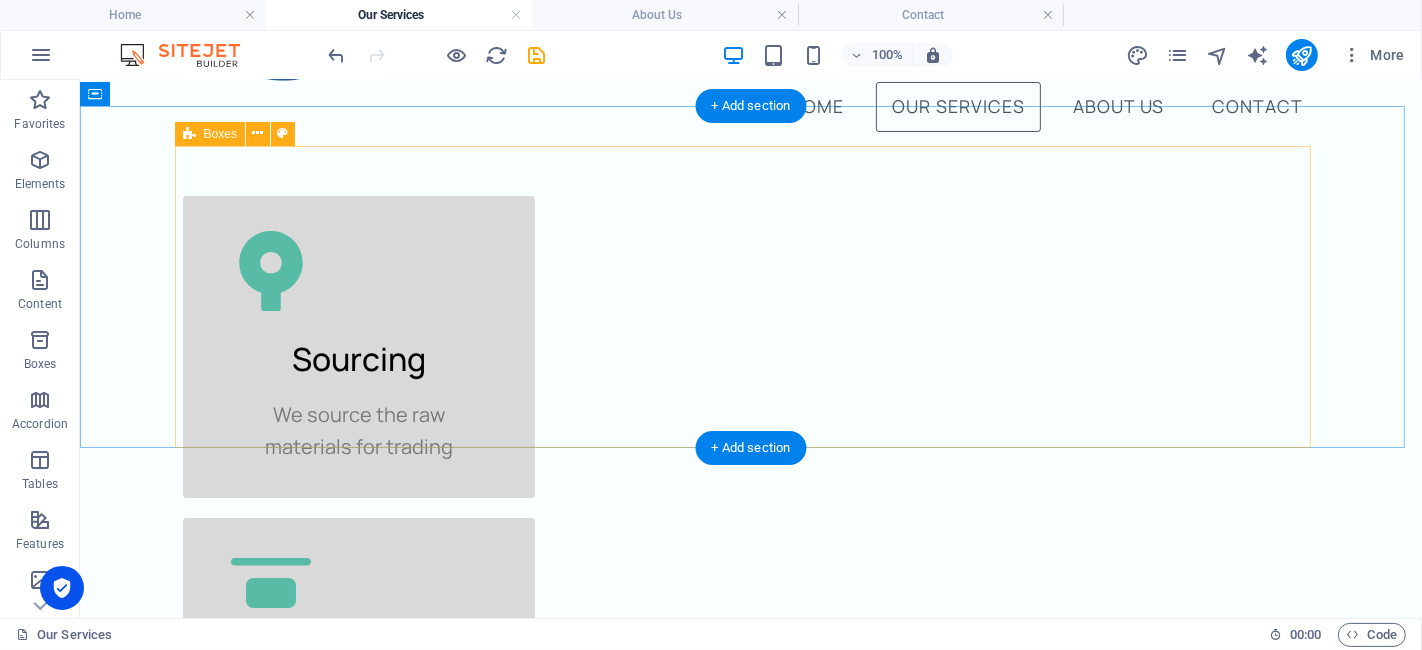 click on "Sourcing We source the raw materials for trading Distribution Handler within the supply chain & logistics Value Add Solution provider to the end-user" at bounding box center (750, 668) 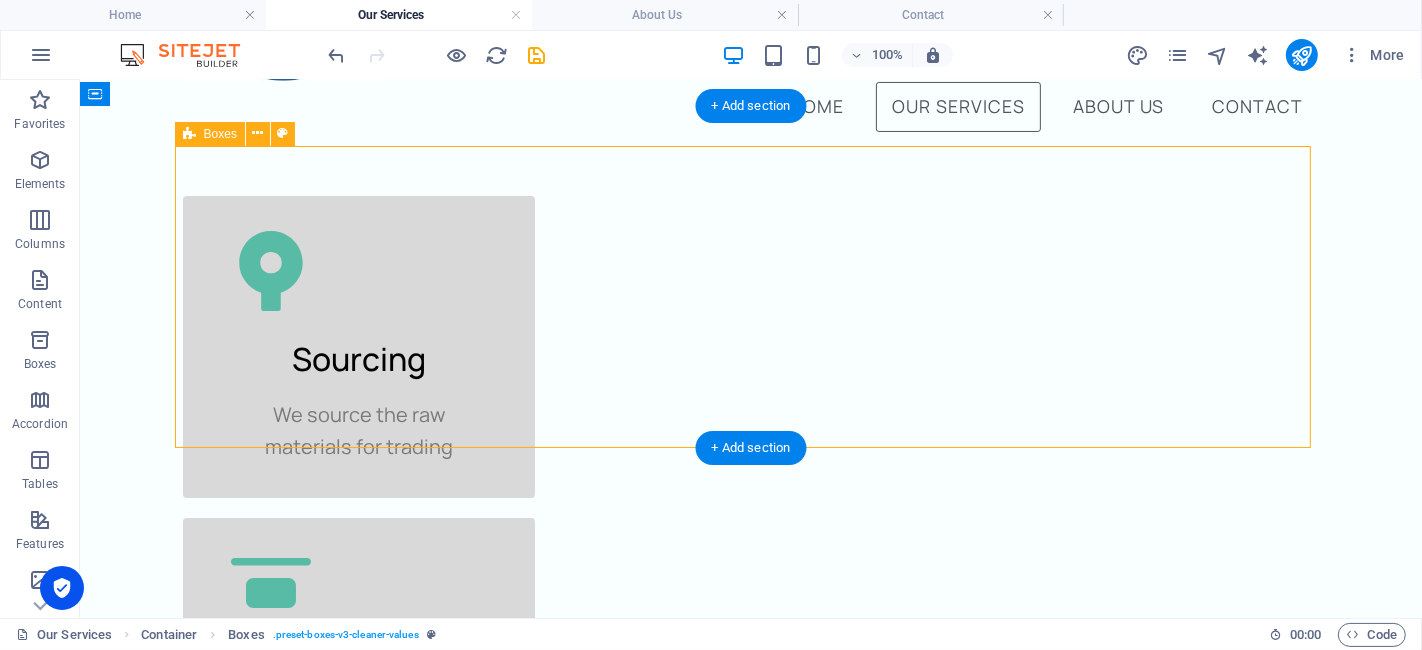 click on "Sourcing We source the raw materials for trading Distribution Handler within the supply chain & logistics Value Add Solution provider to the end-user" at bounding box center (750, 668) 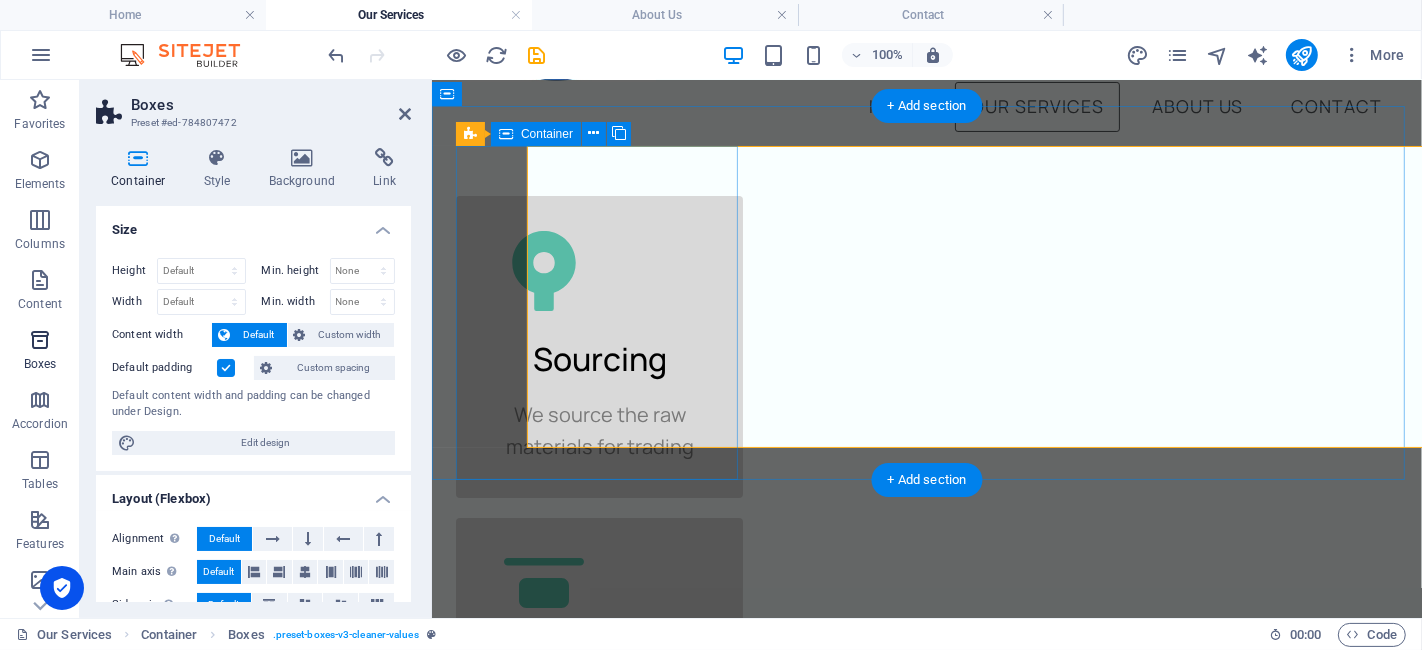 select on "px" 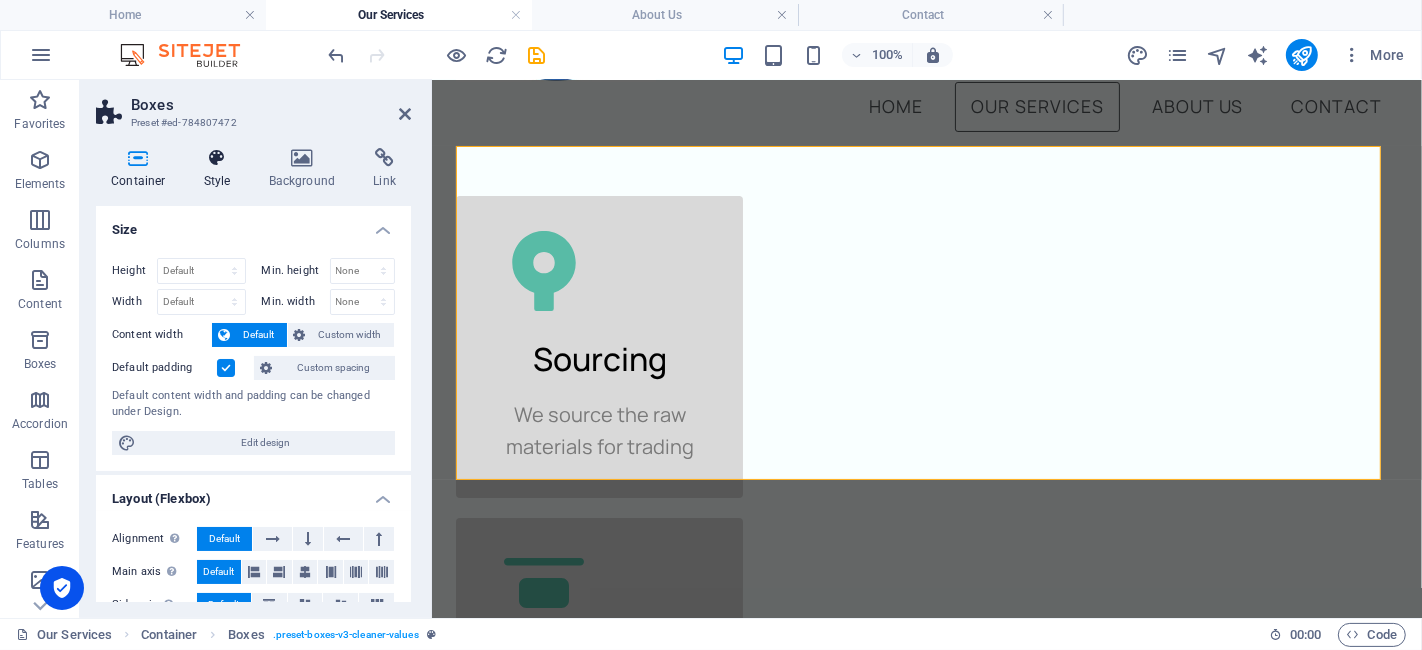 click on "Style" at bounding box center [221, 169] 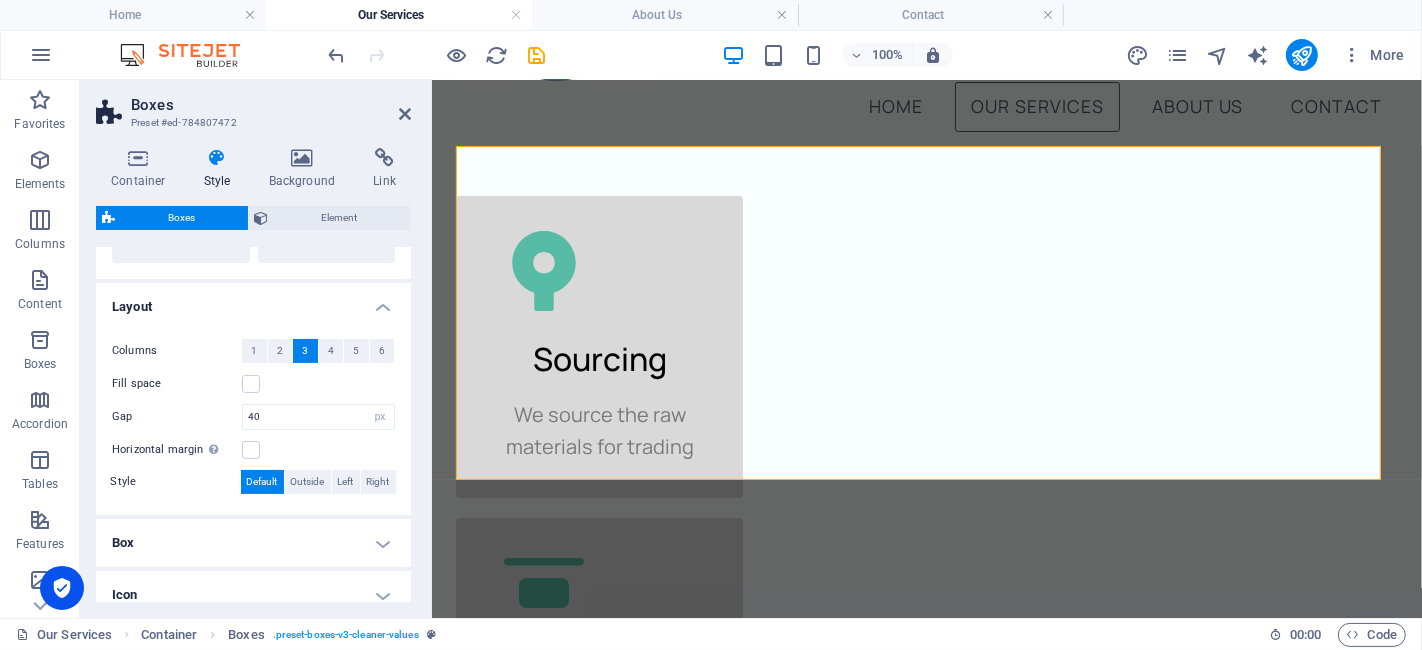 scroll, scrollTop: 292, scrollLeft: 0, axis: vertical 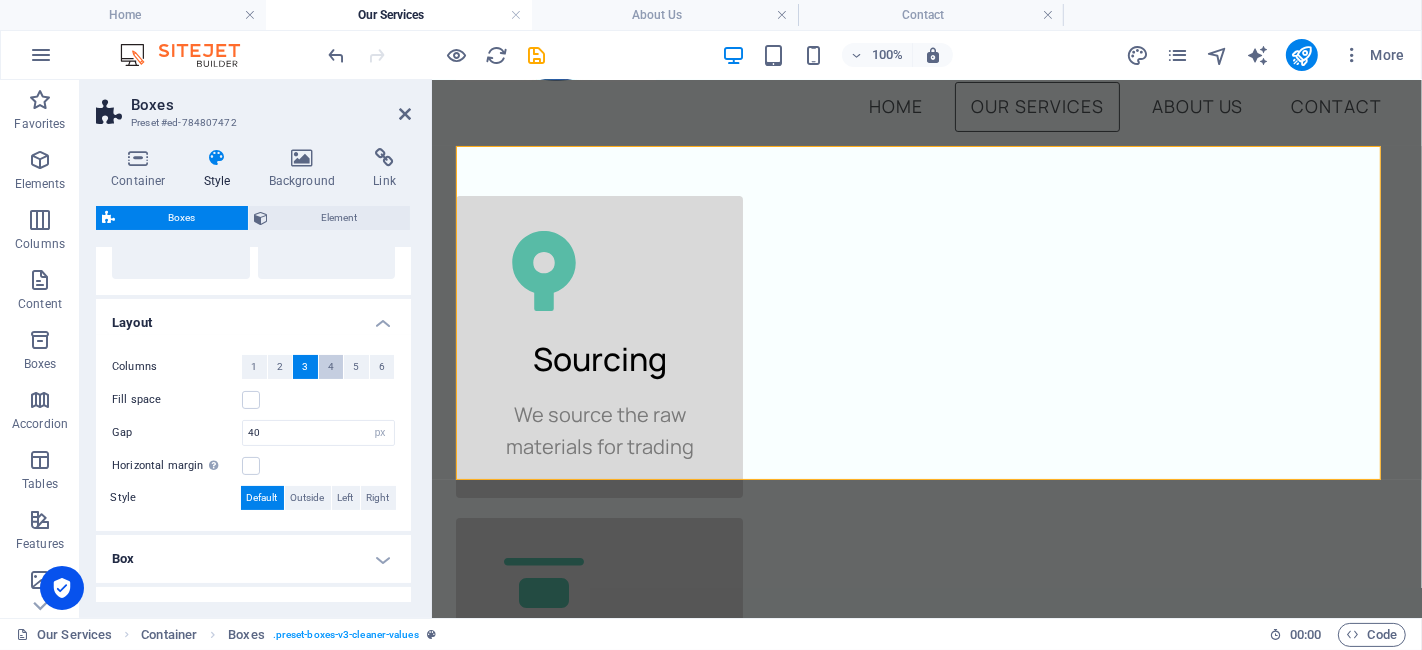 click on "4" at bounding box center [331, 367] 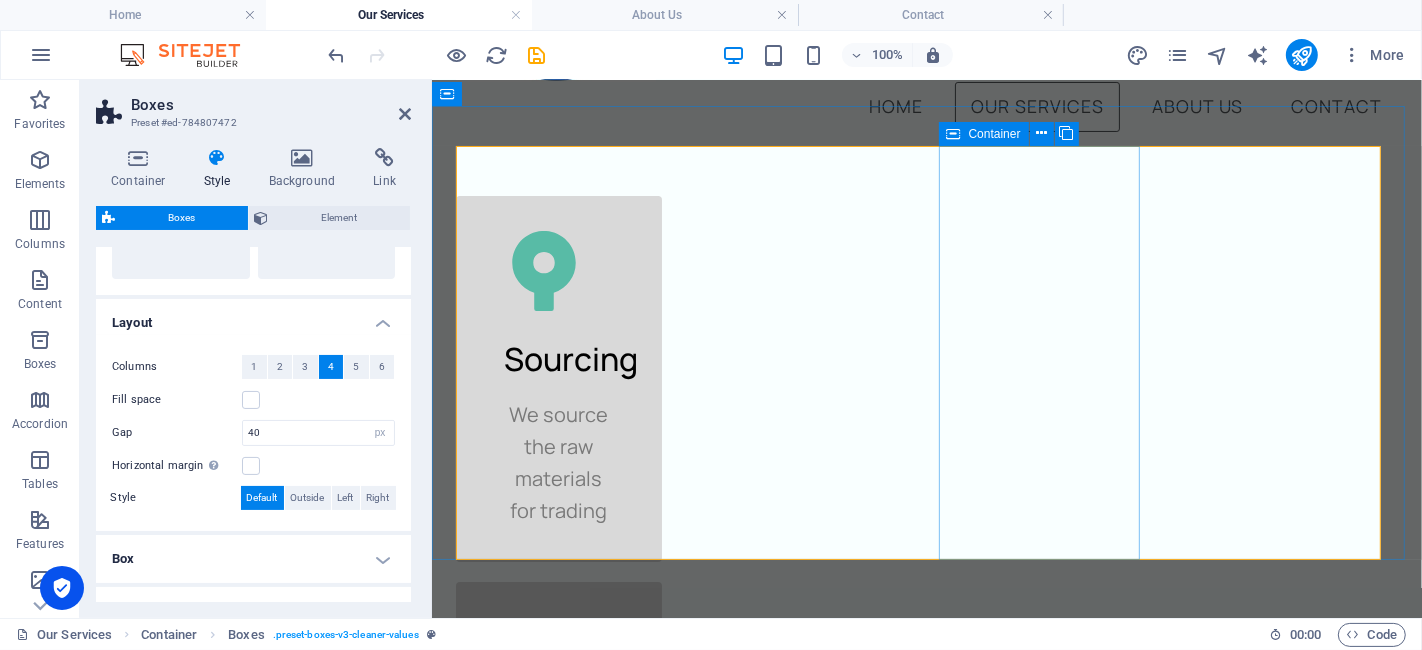 click on "Value Add Solution provider to the end-user" at bounding box center (558, 1206) 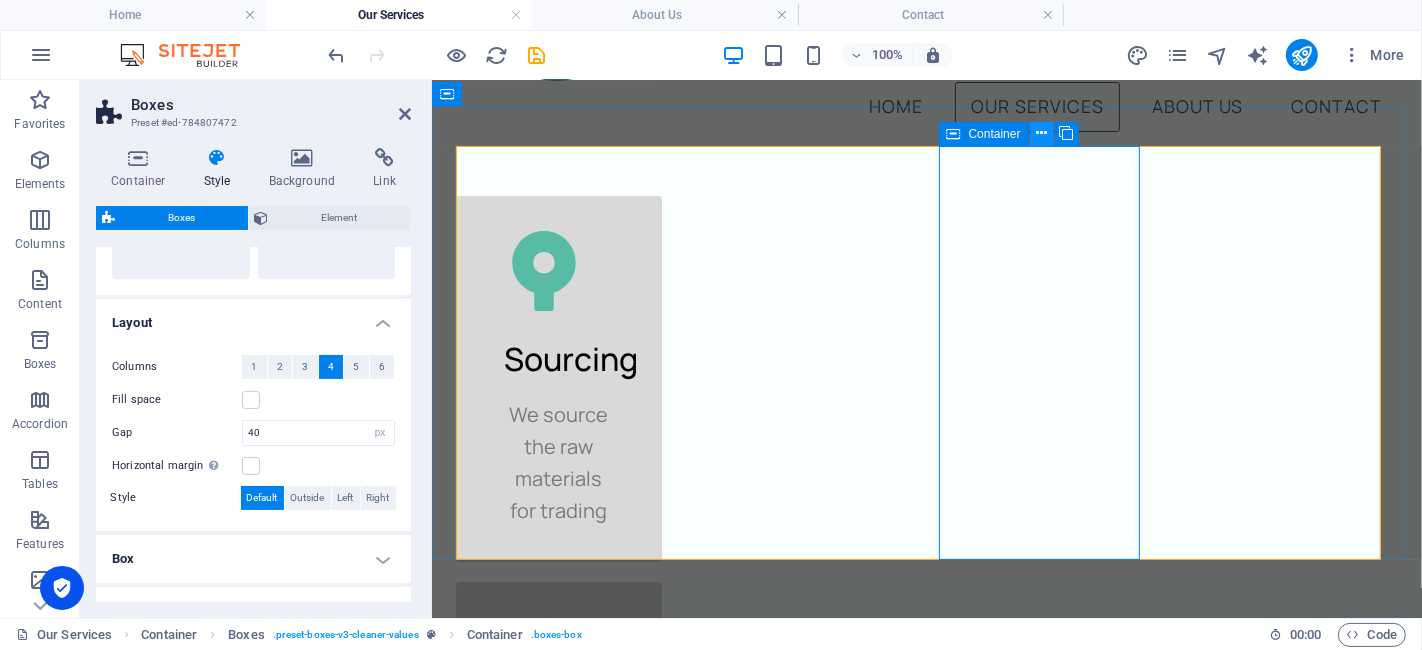 click at bounding box center [1041, 133] 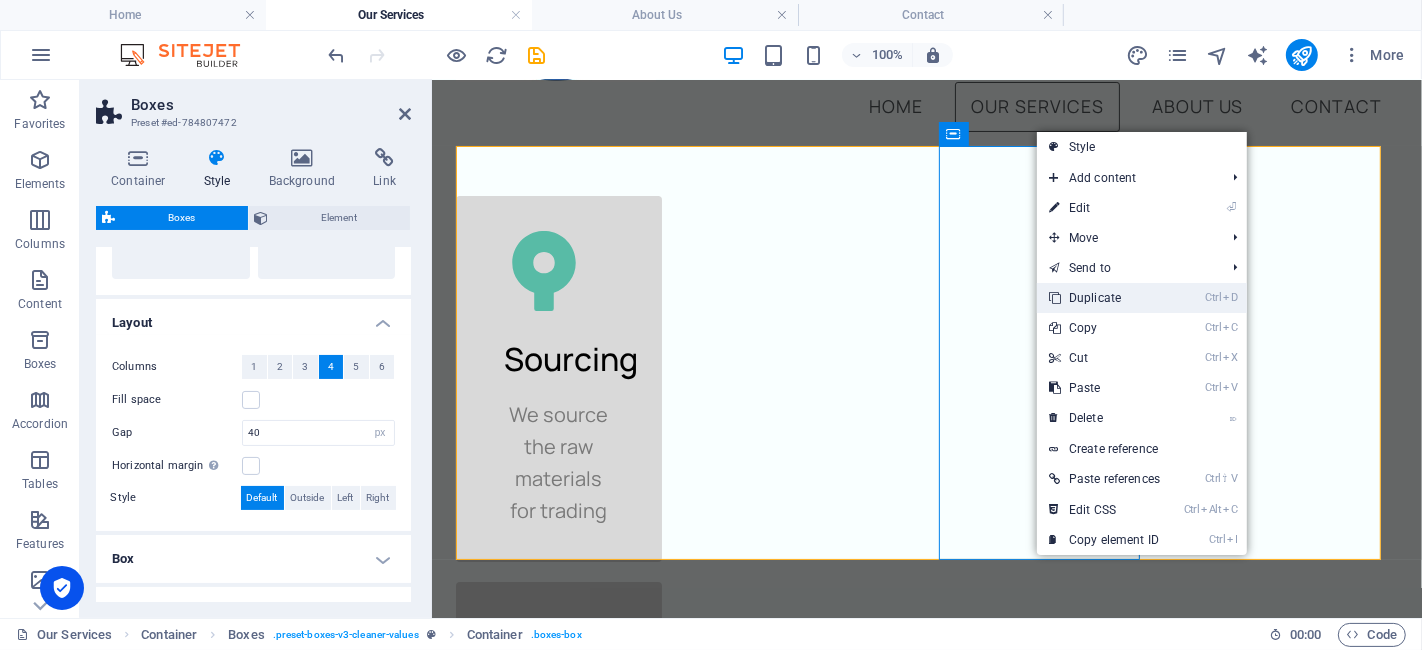 click on "Ctrl D  Duplicate" at bounding box center [1104, 298] 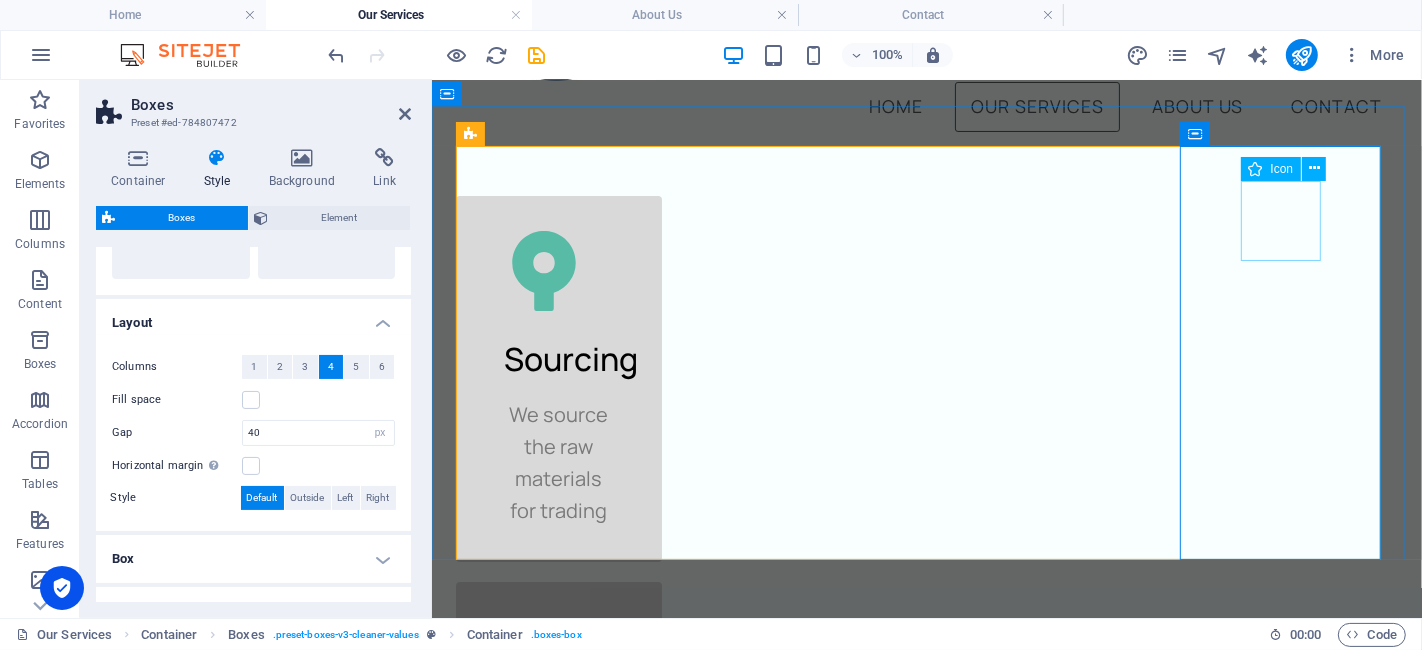 click at bounding box center [558, 1508] 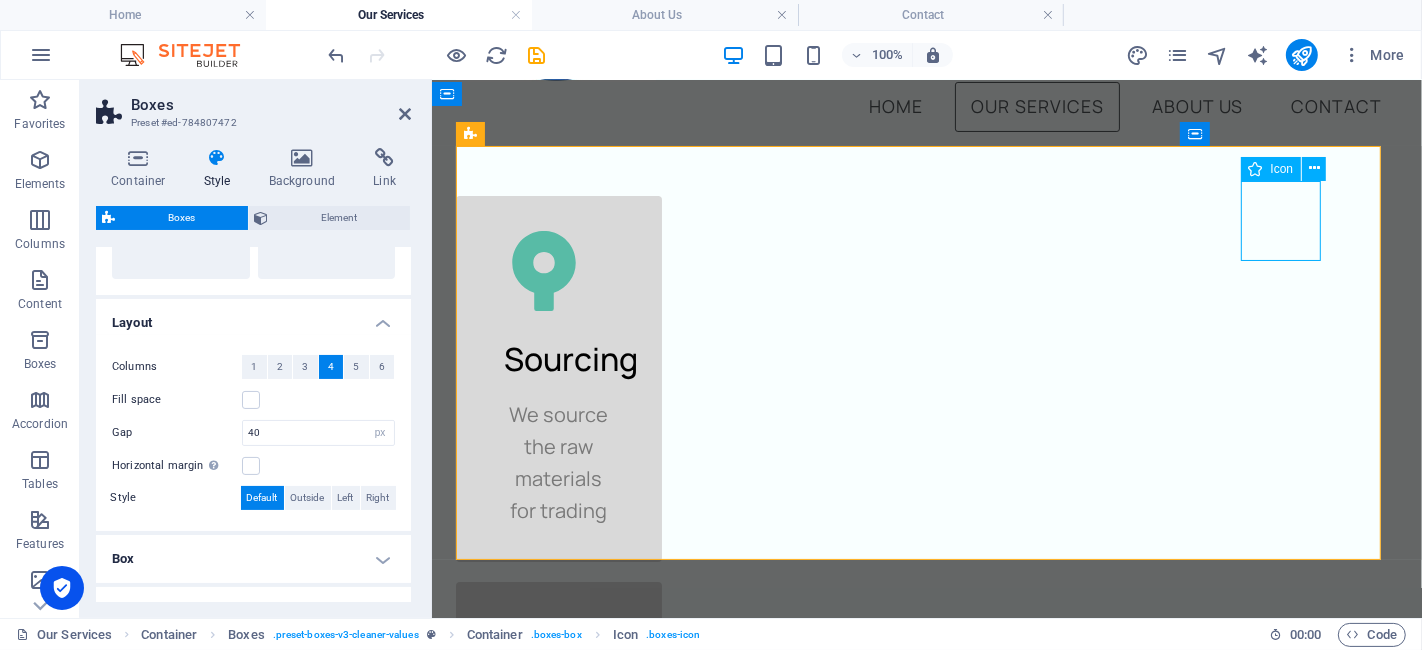 click at bounding box center (558, 1508) 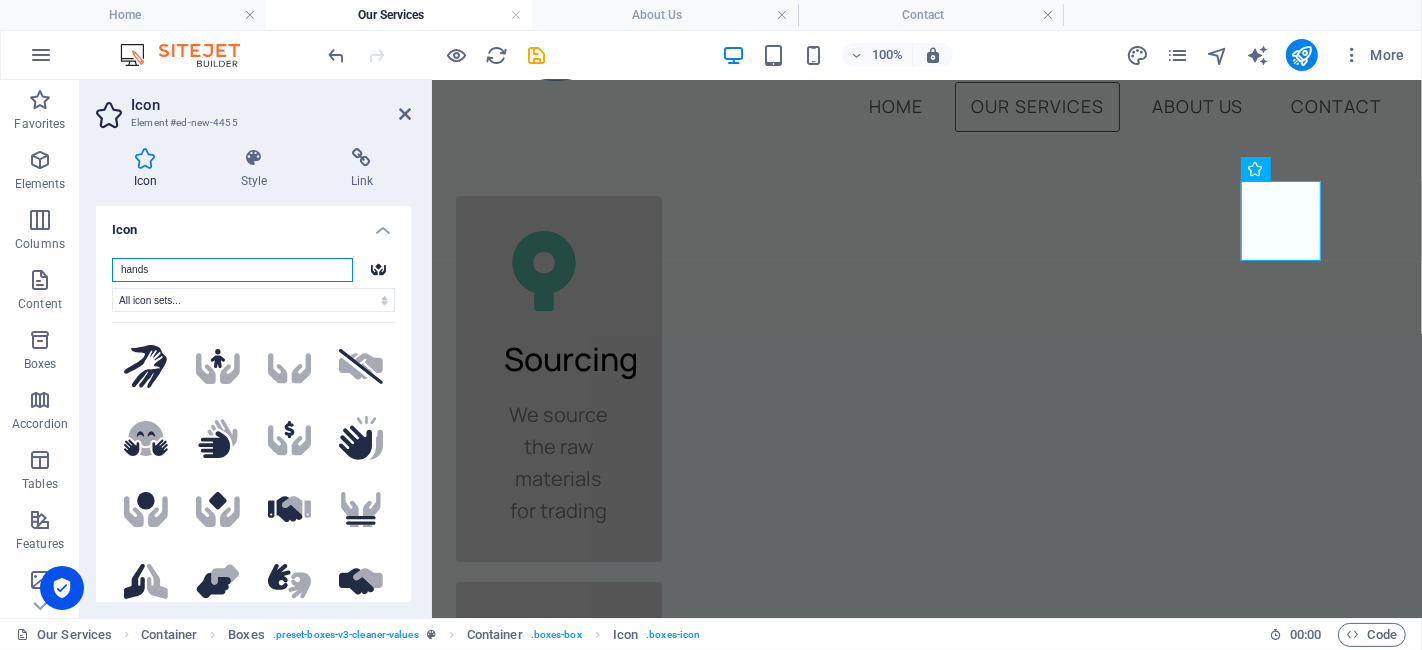 click on "hands" at bounding box center (232, 270) 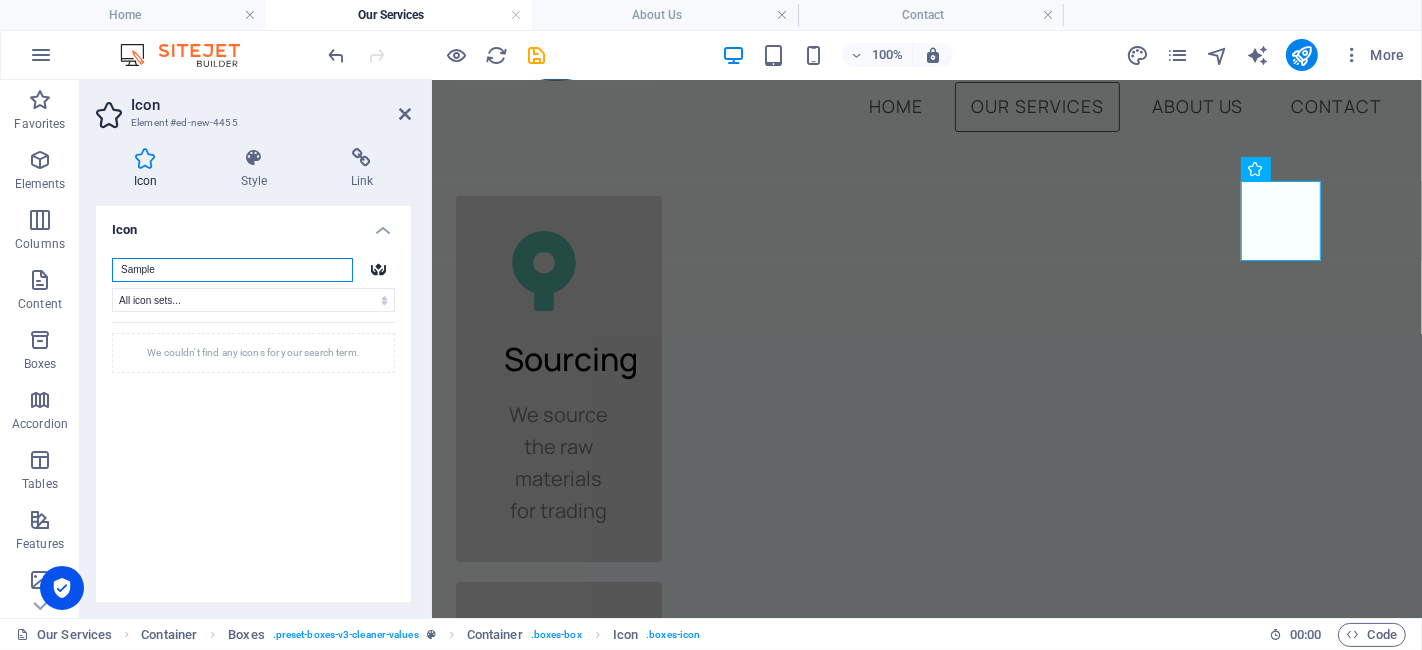 click on "Sample" at bounding box center (232, 270) 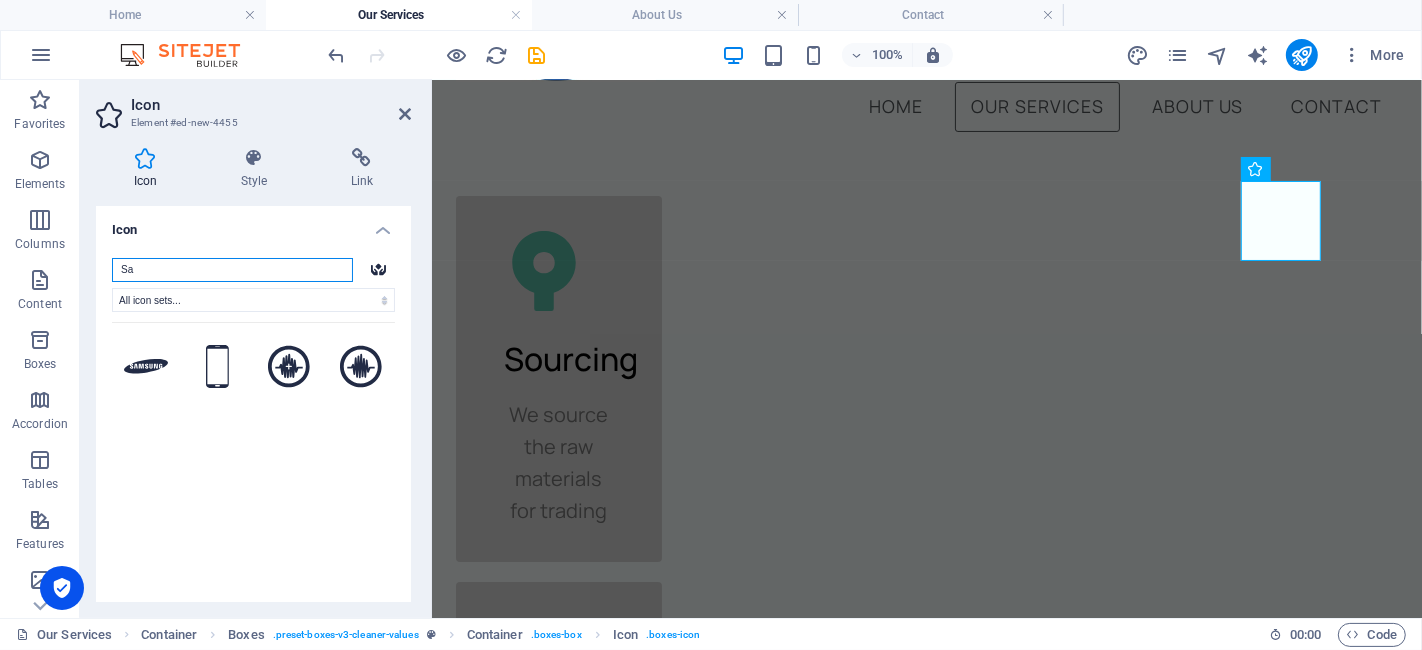type on "S" 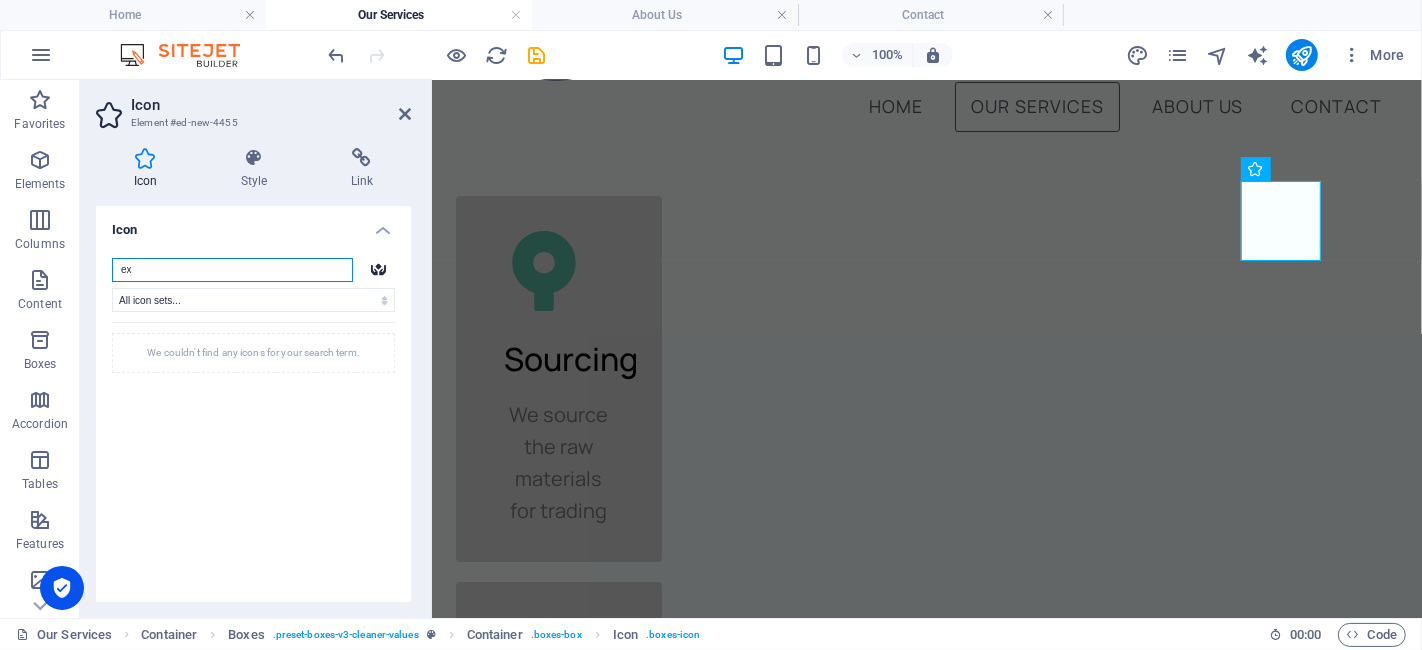 type on "e" 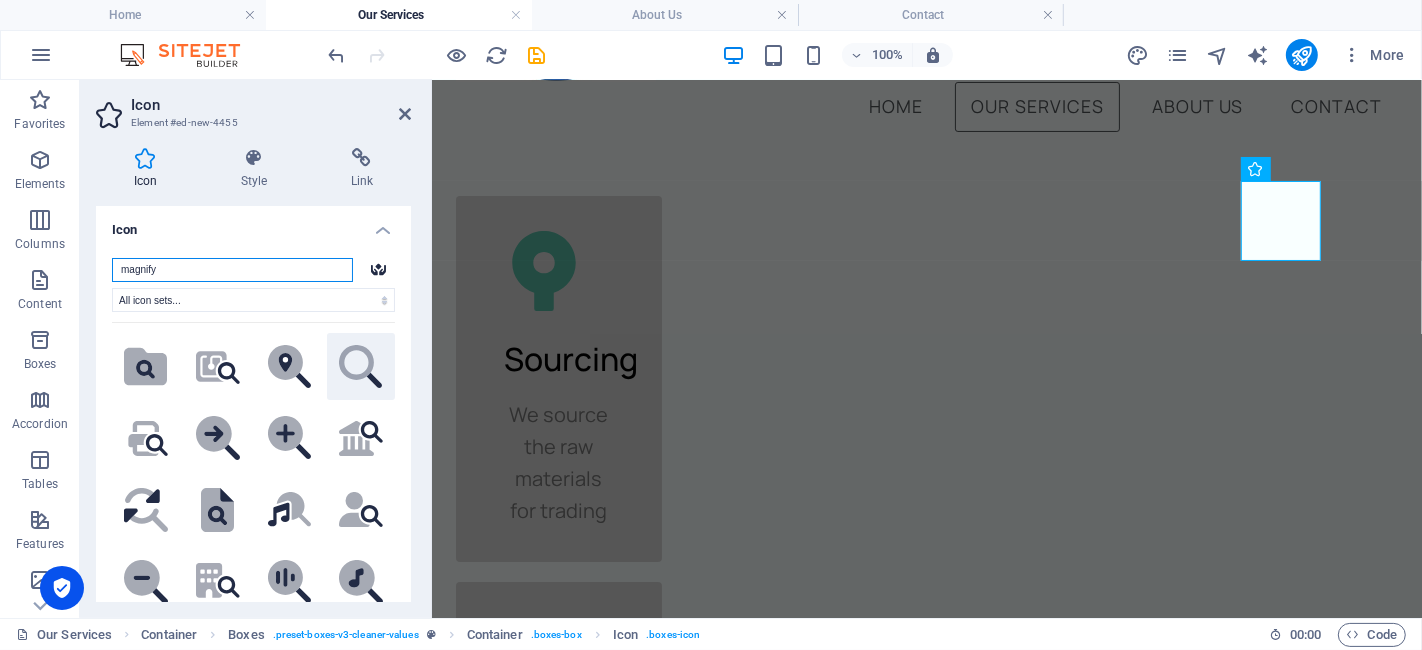 type on "magnify" 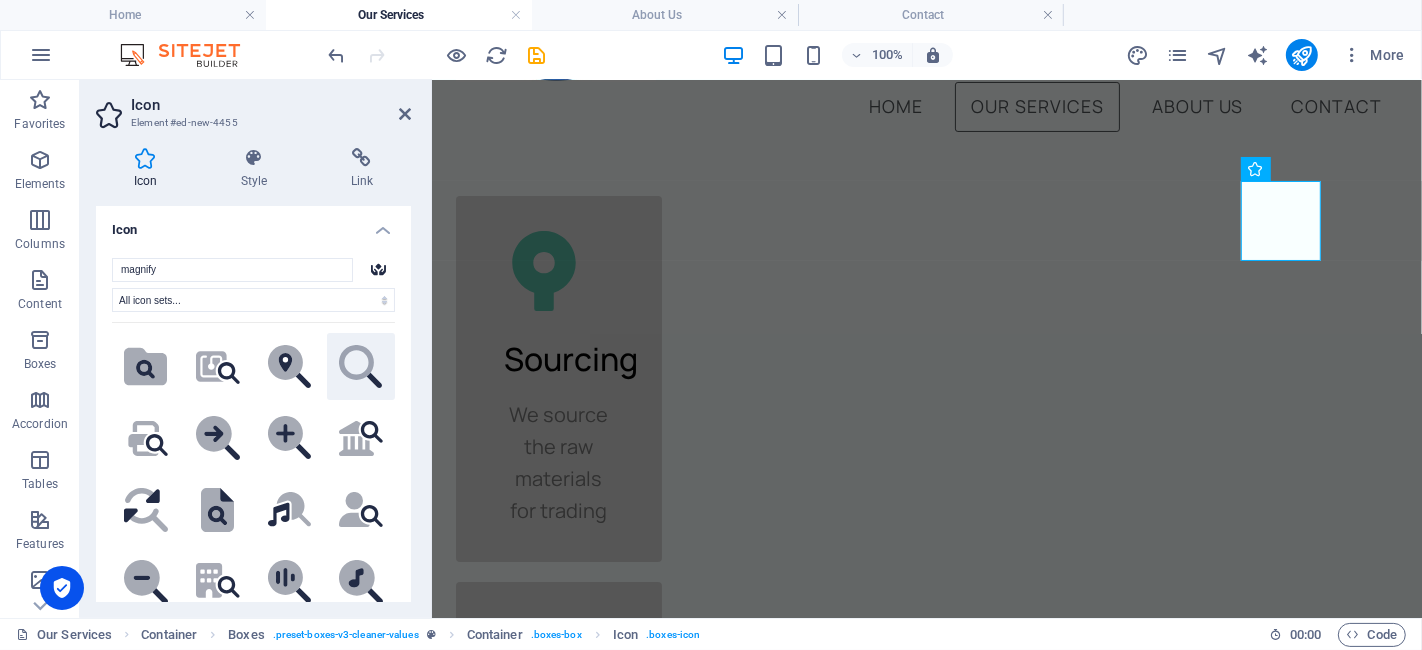 click on ".fa-secondary{opacity:.4}" at bounding box center (361, 367) 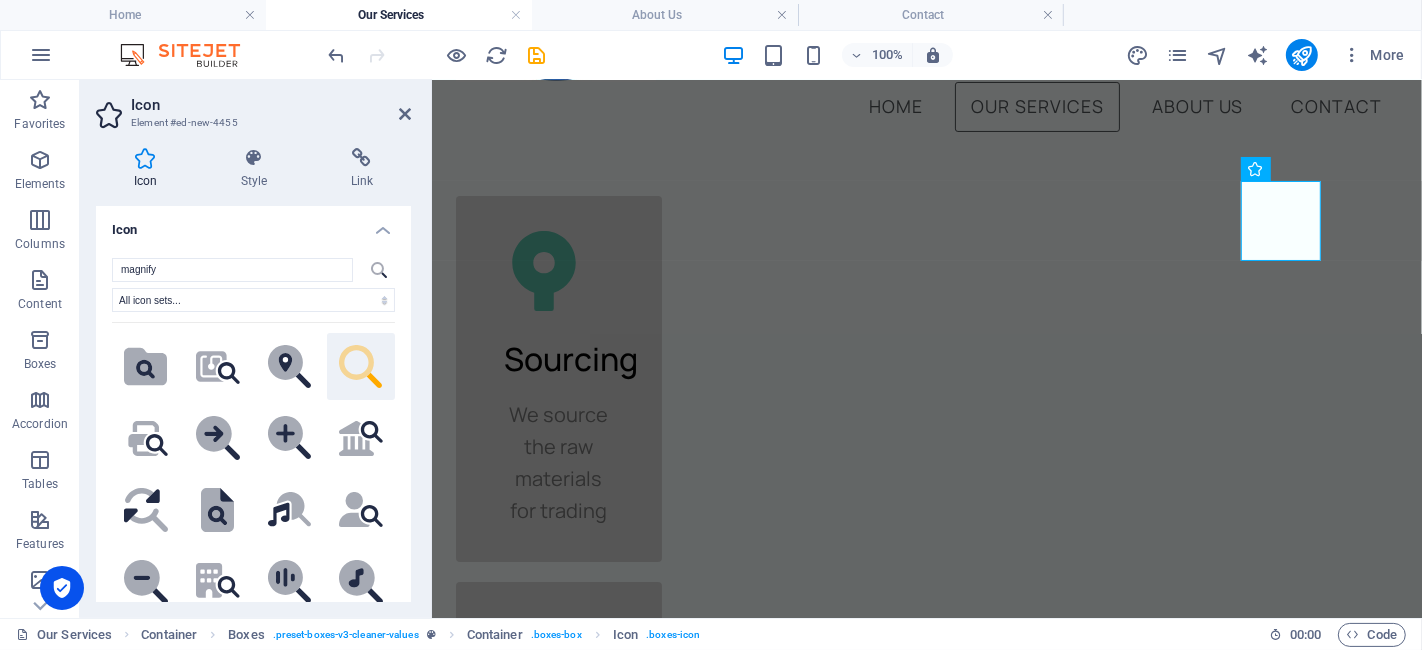 click on ".fa-secondary{opacity:.4}" 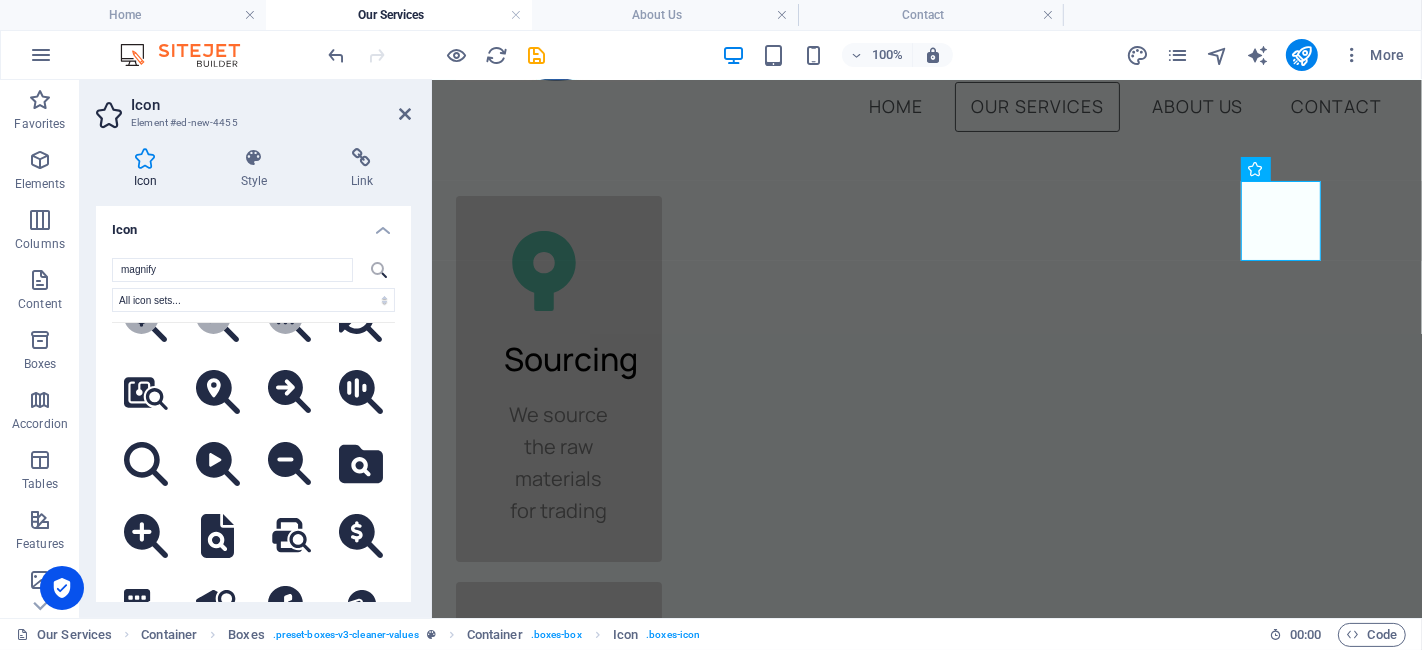 scroll, scrollTop: 444, scrollLeft: 0, axis: vertical 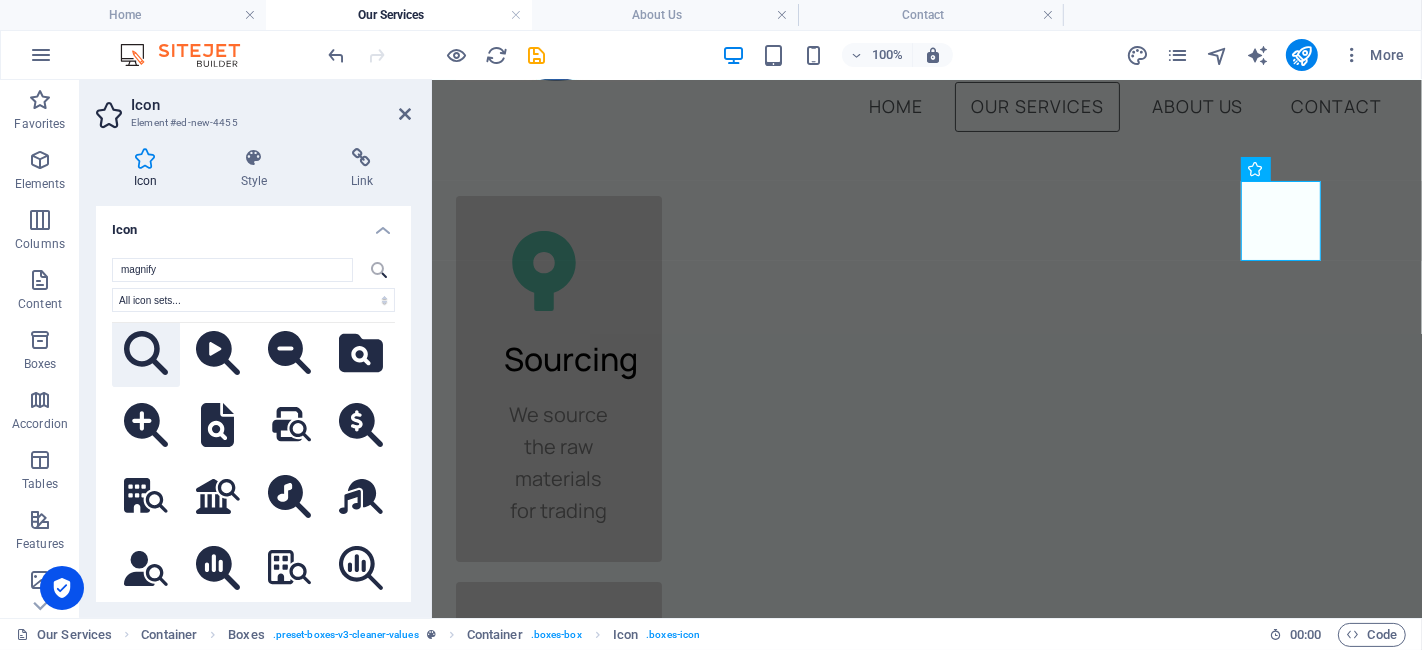 click 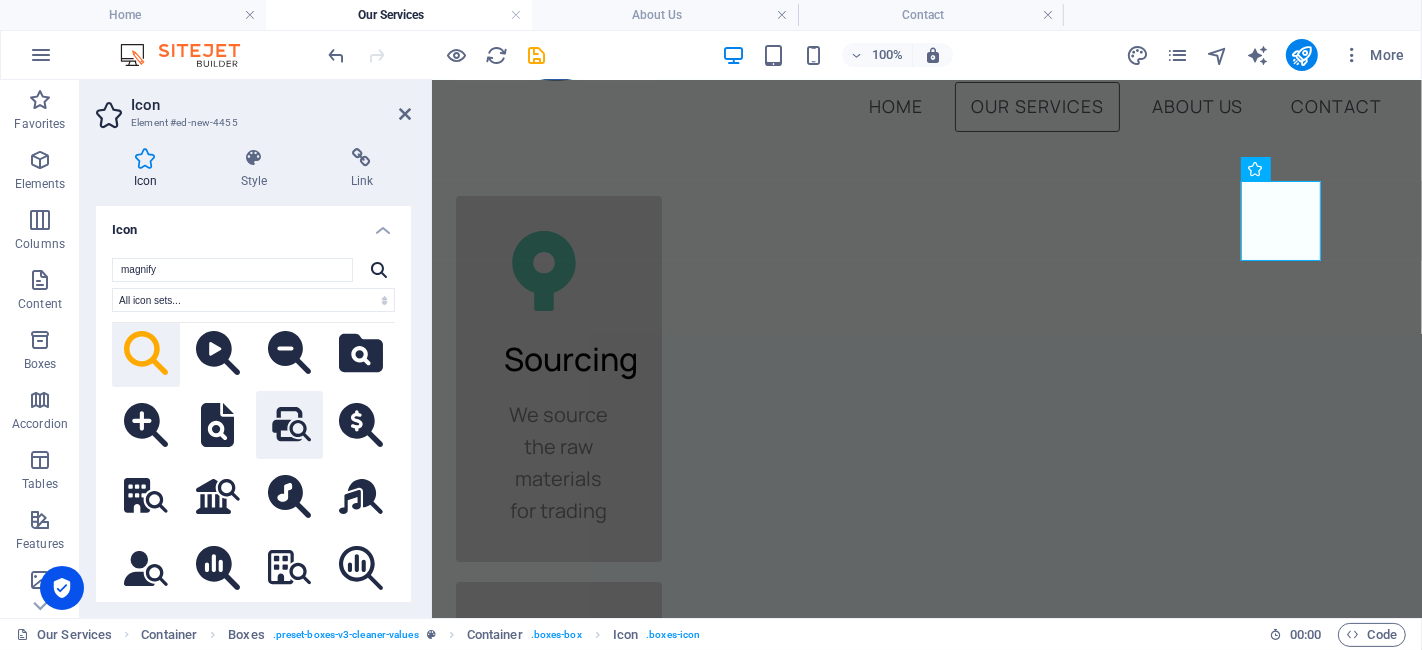 scroll, scrollTop: 1000, scrollLeft: 0, axis: vertical 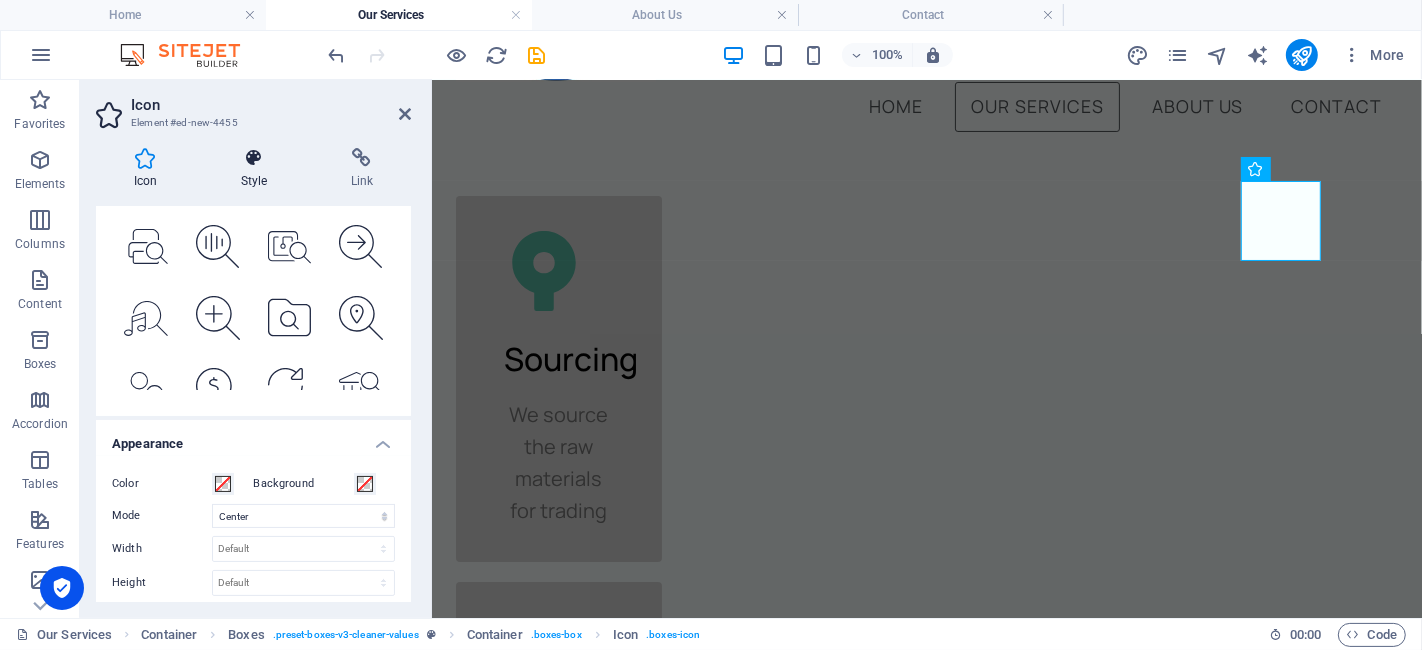 click on "Style" at bounding box center (258, 169) 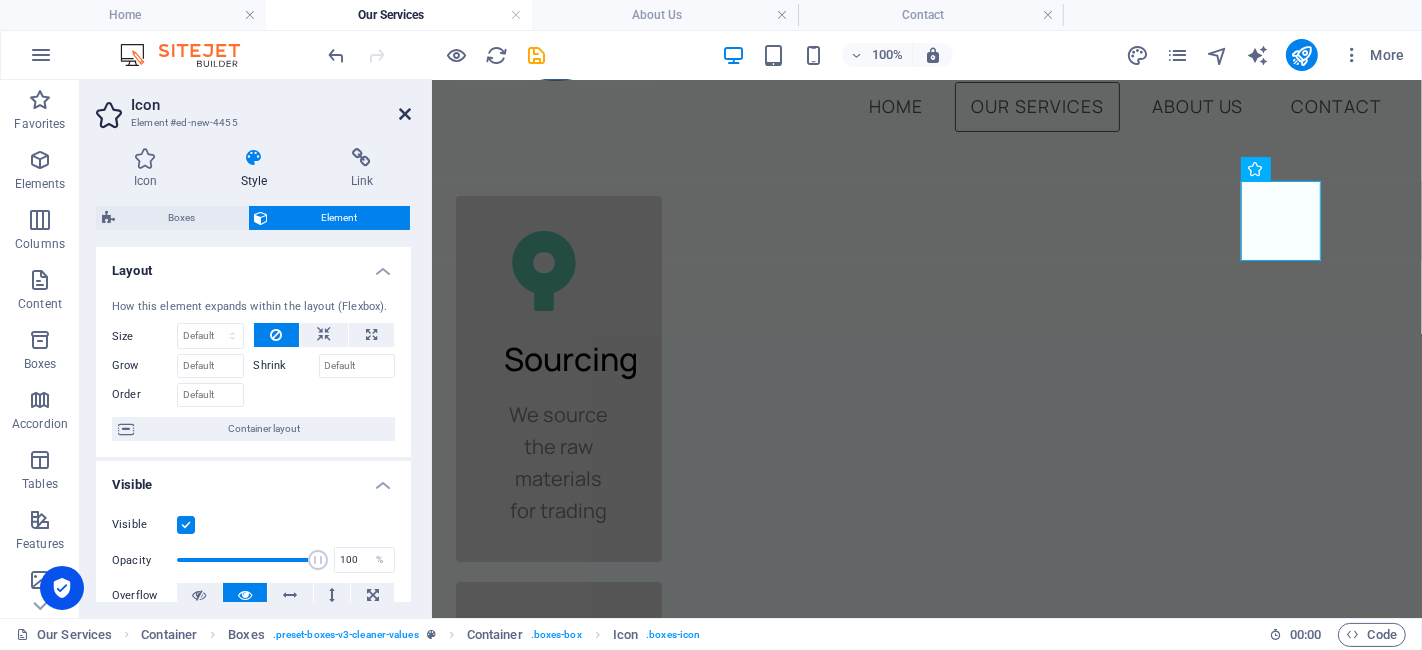 click at bounding box center [405, 114] 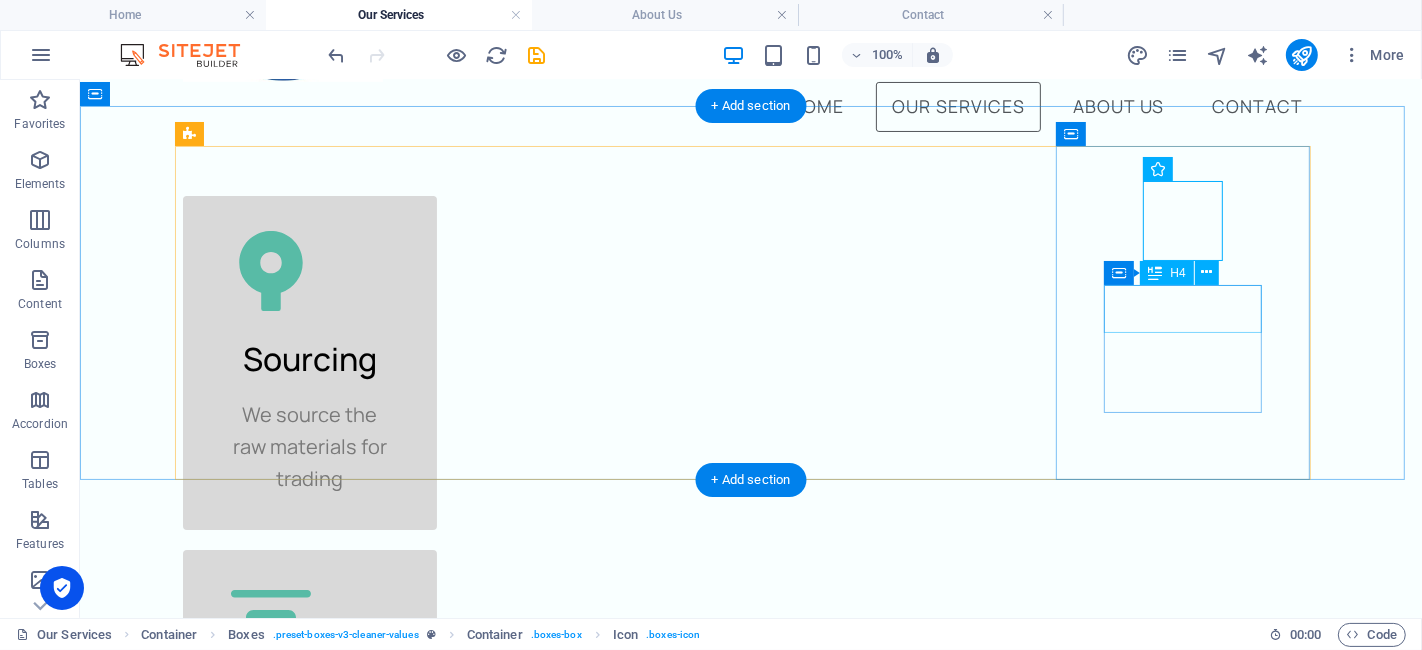 click on "Value Add" at bounding box center (309, 1420) 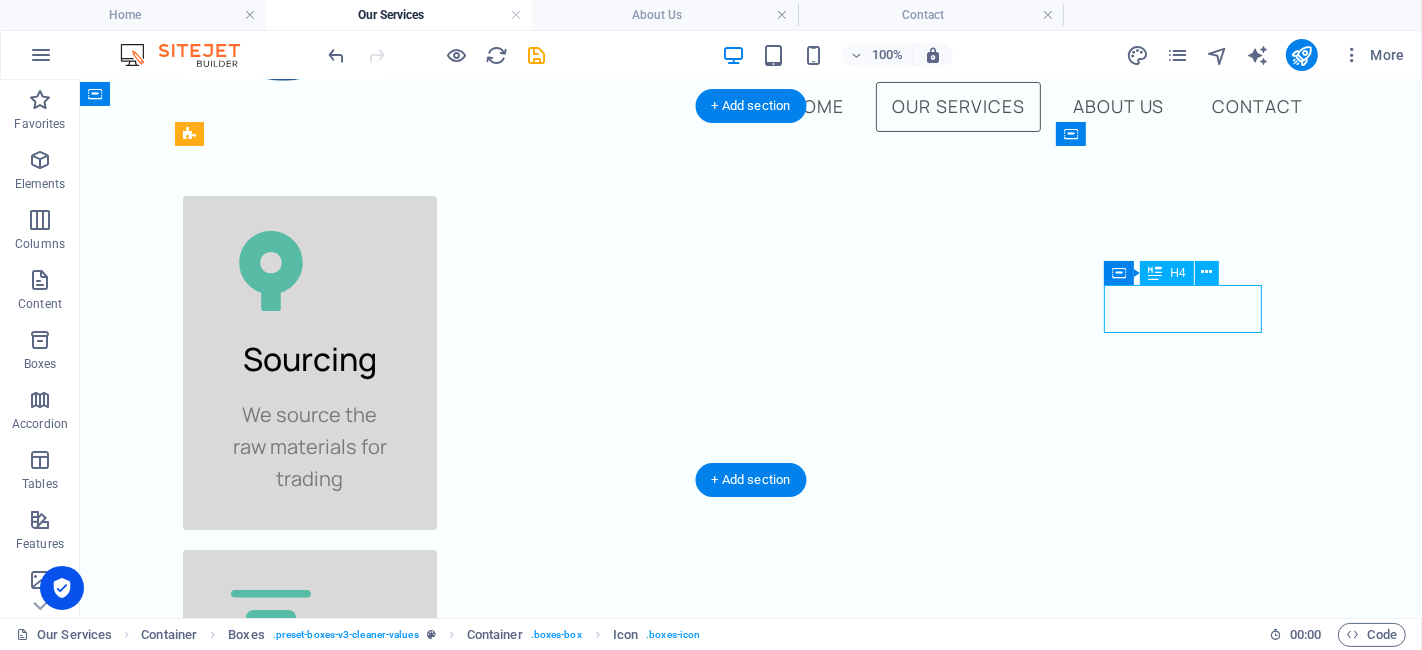 click on "Value Add" at bounding box center [309, 1420] 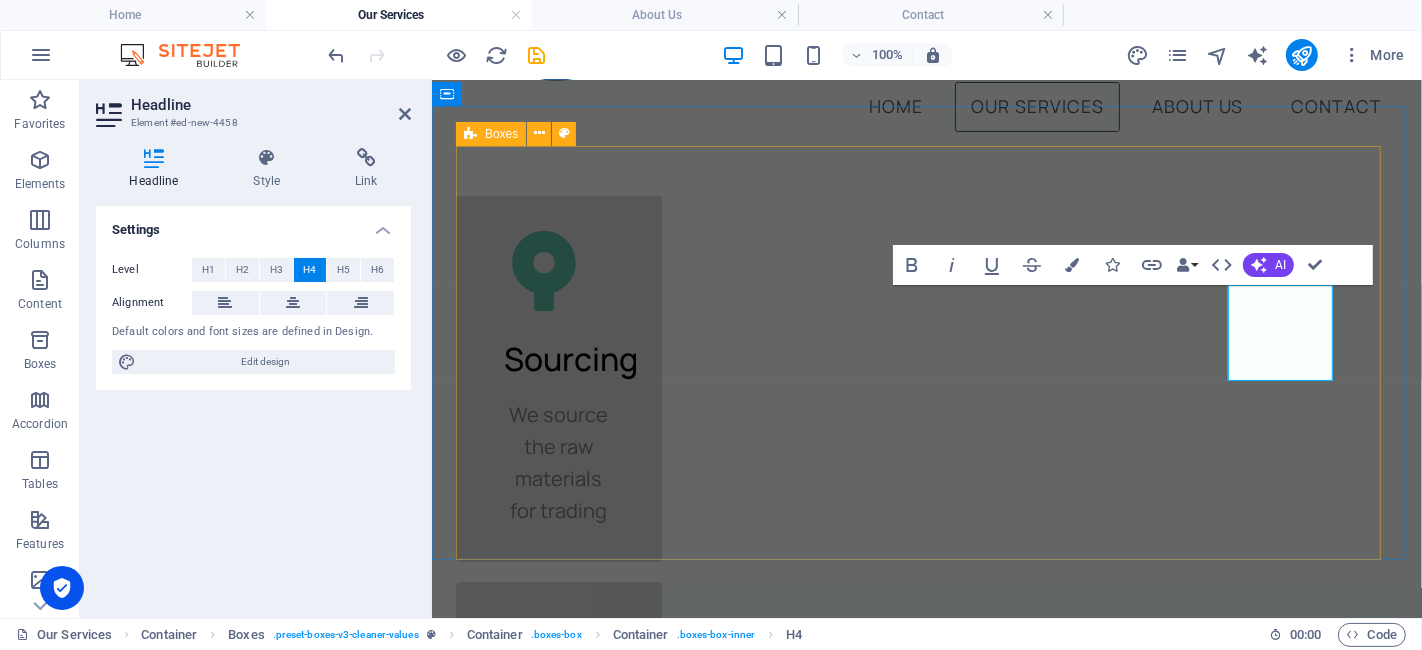 type 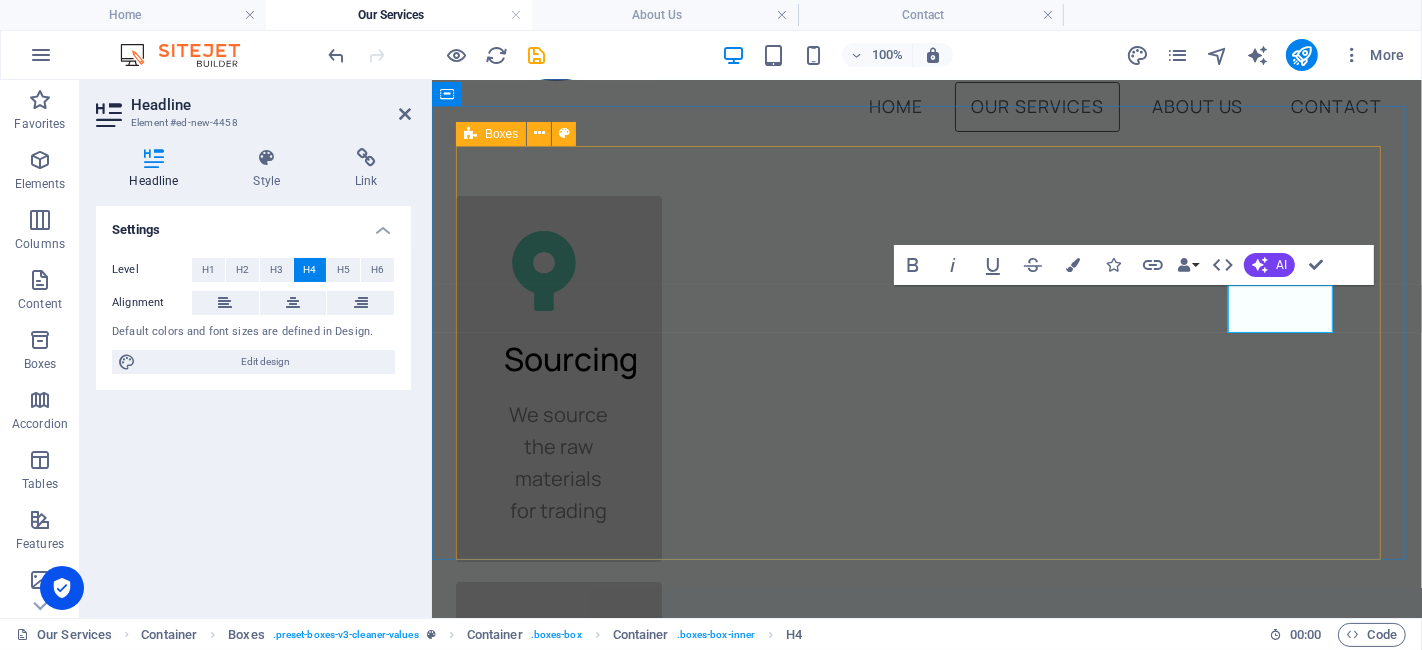 scroll, scrollTop: 0, scrollLeft: 5, axis: horizontal 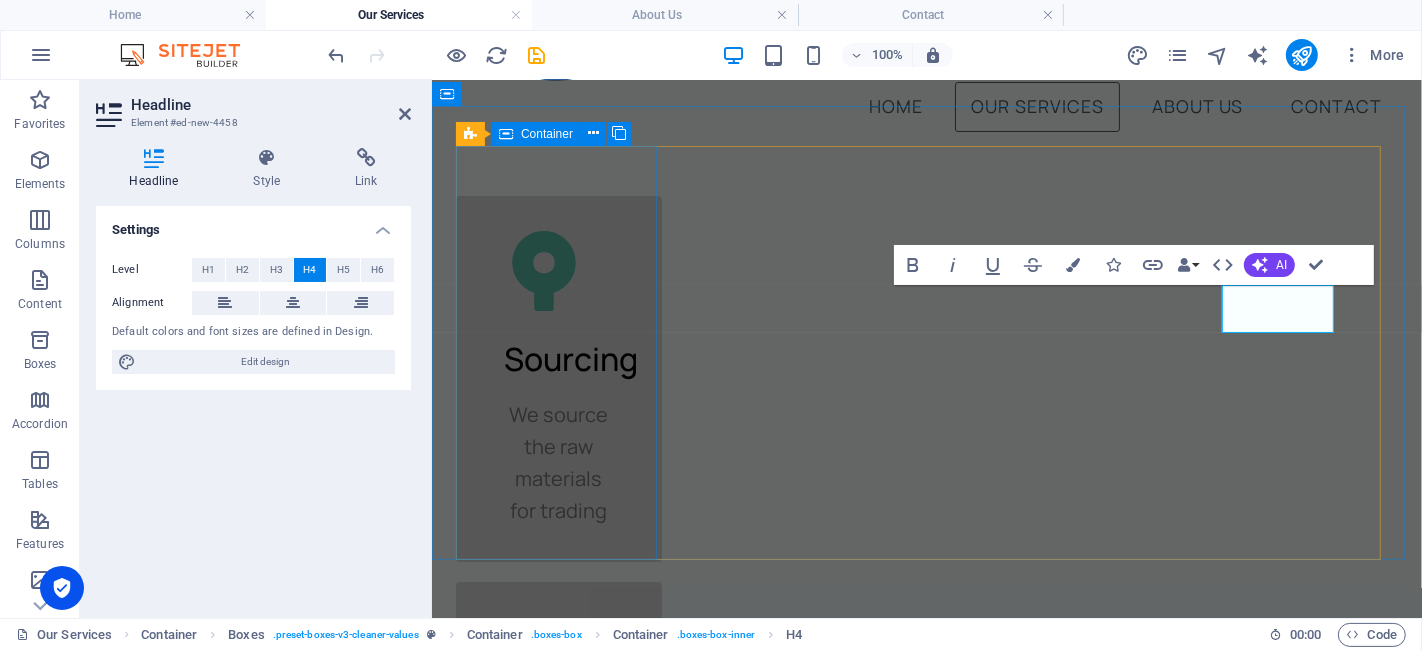 click on "Sourcing We source the raw materials for trading" at bounding box center (558, 378) 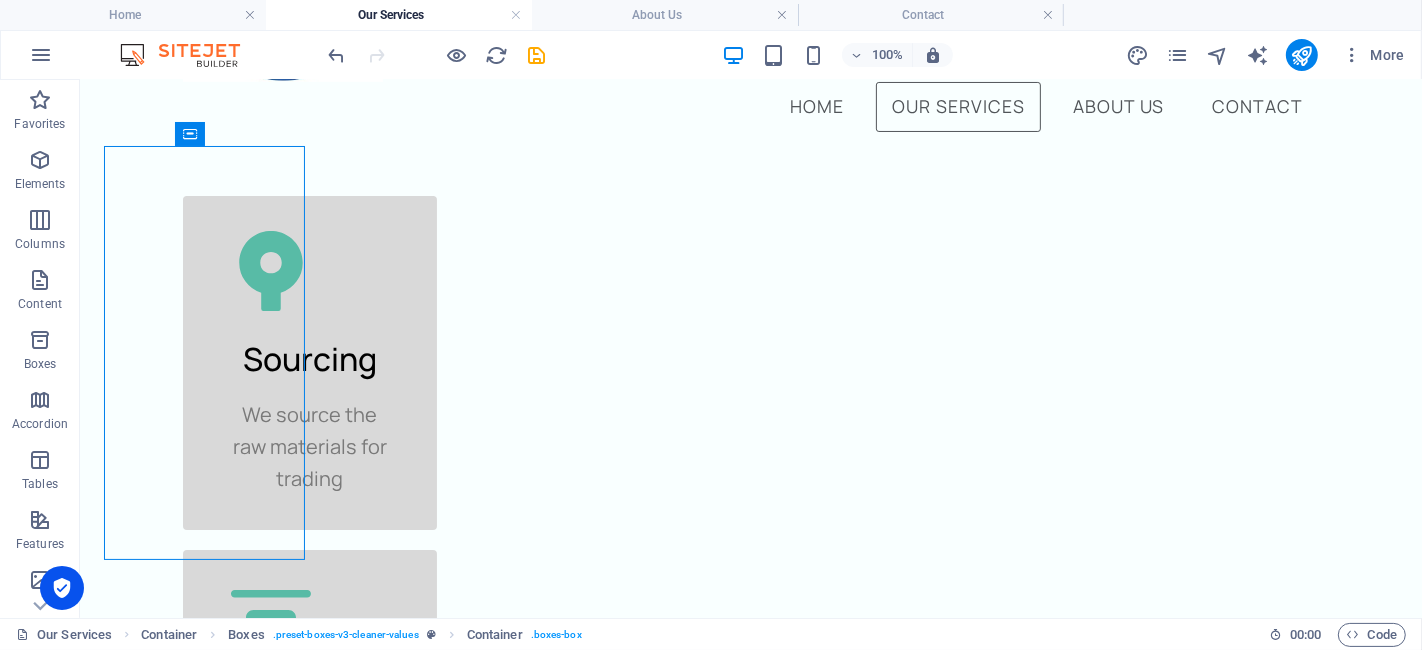 scroll, scrollTop: 0, scrollLeft: 0, axis: both 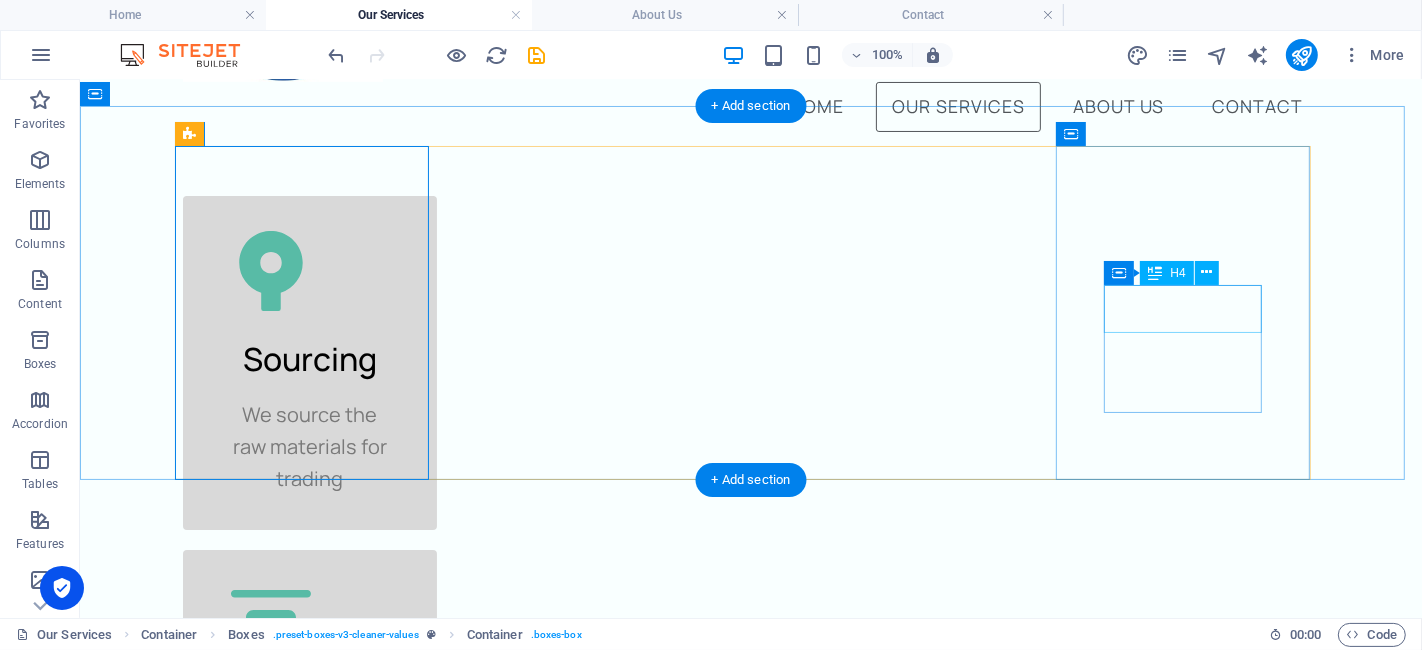 click on "Sample" at bounding box center [309, 1420] 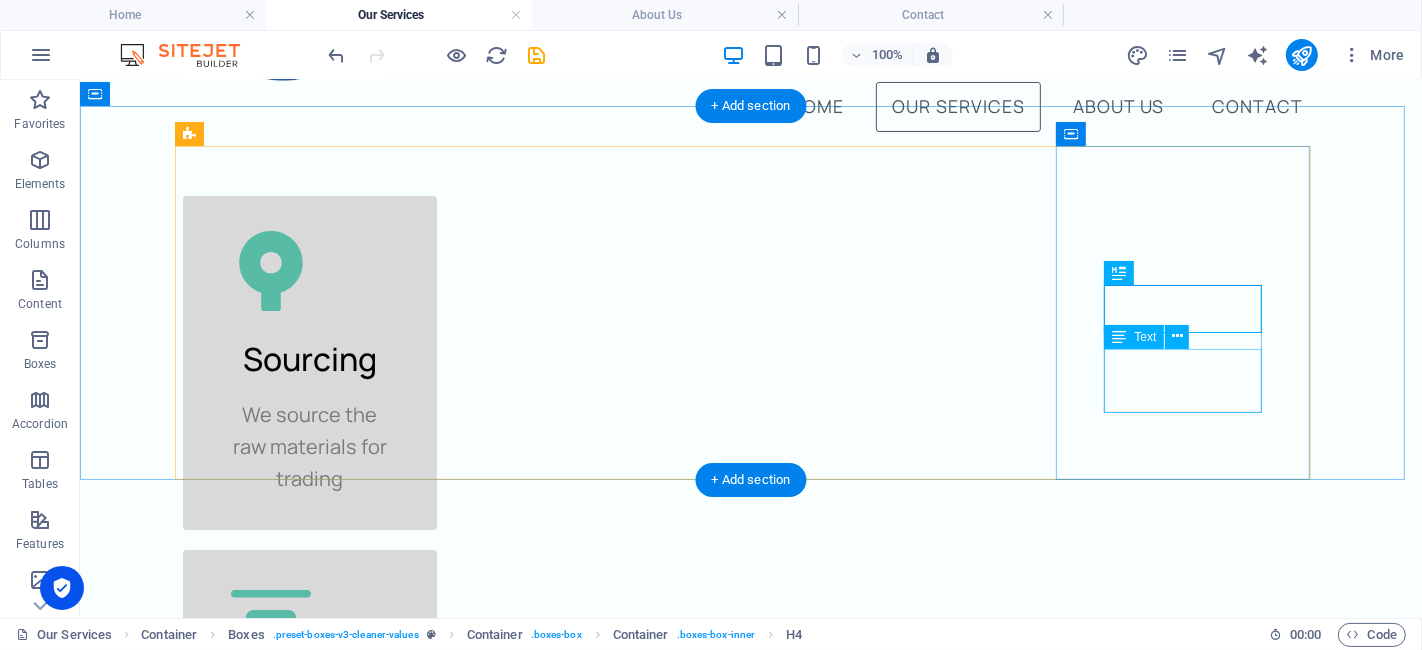 click on "Solution provider to the end-user" at bounding box center [309, 1508] 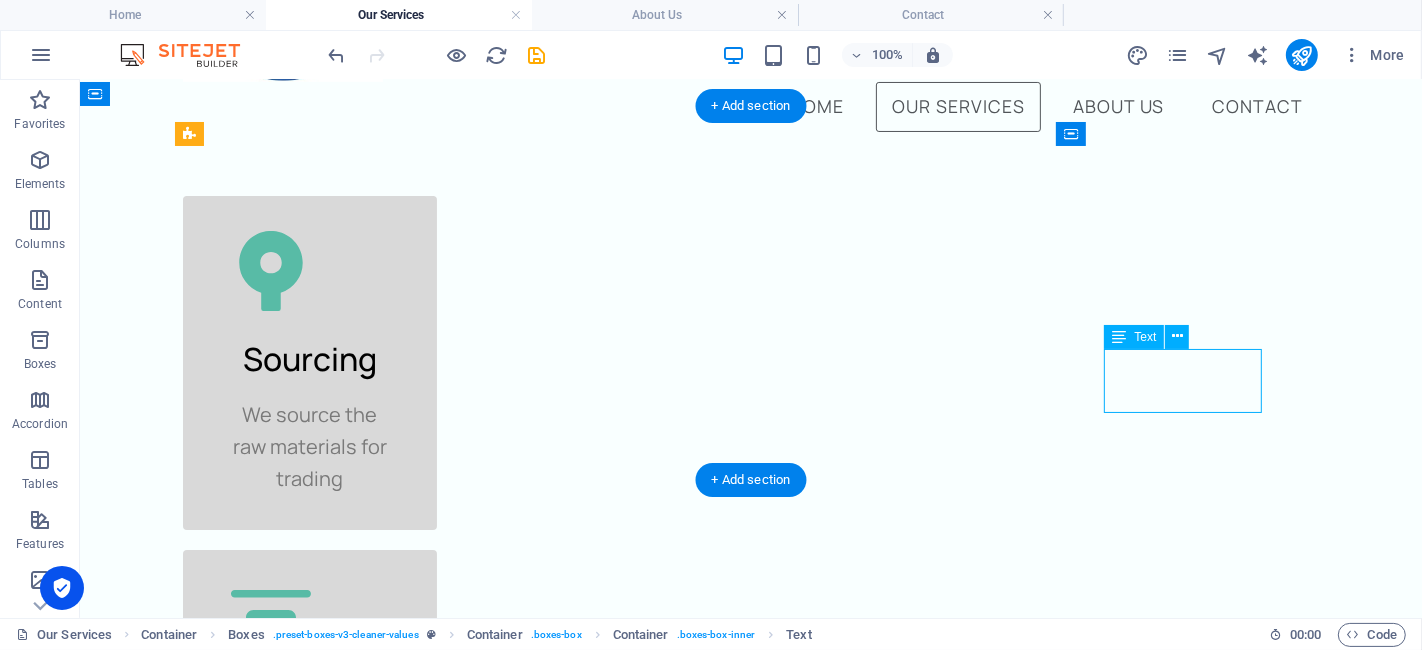 click on "Solution provider to the end-user" at bounding box center [309, 1508] 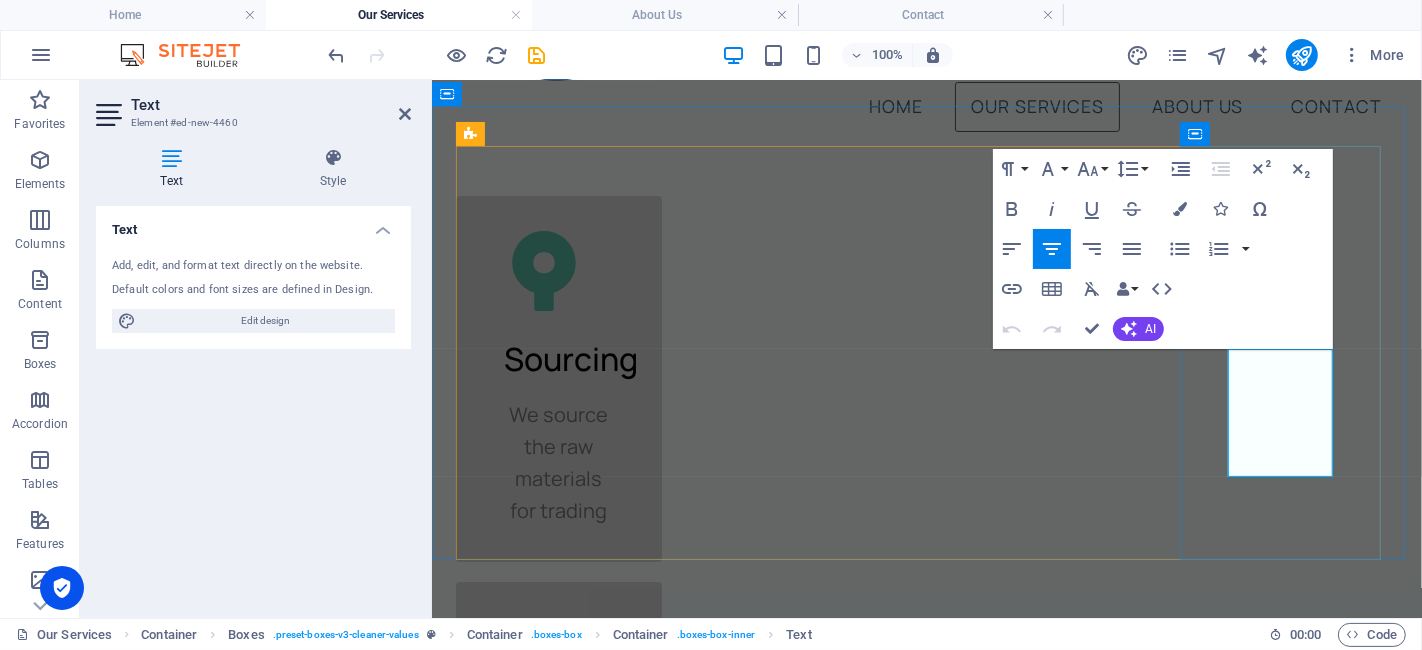 drag, startPoint x: 1302, startPoint y: 469, endPoint x: 1244, endPoint y: 361, distance: 122.588745 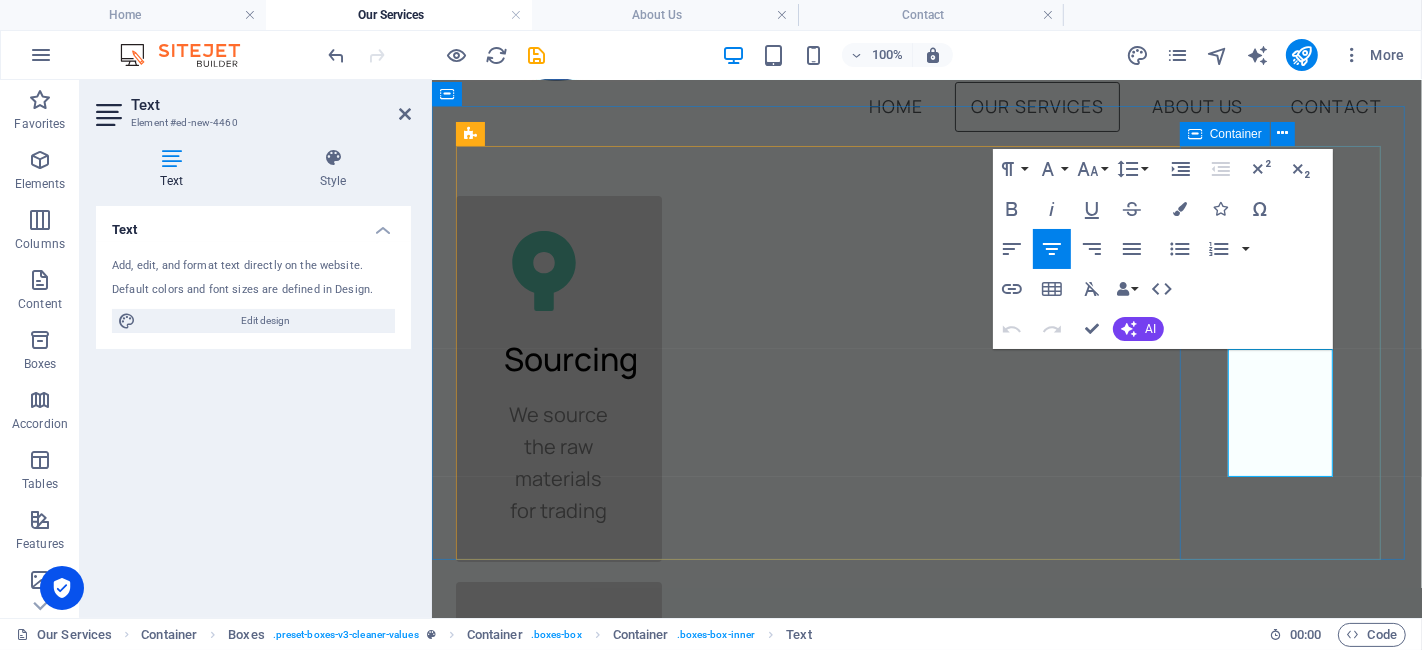 click on "Sample Solution provider to the end-user" at bounding box center [558, 1616] 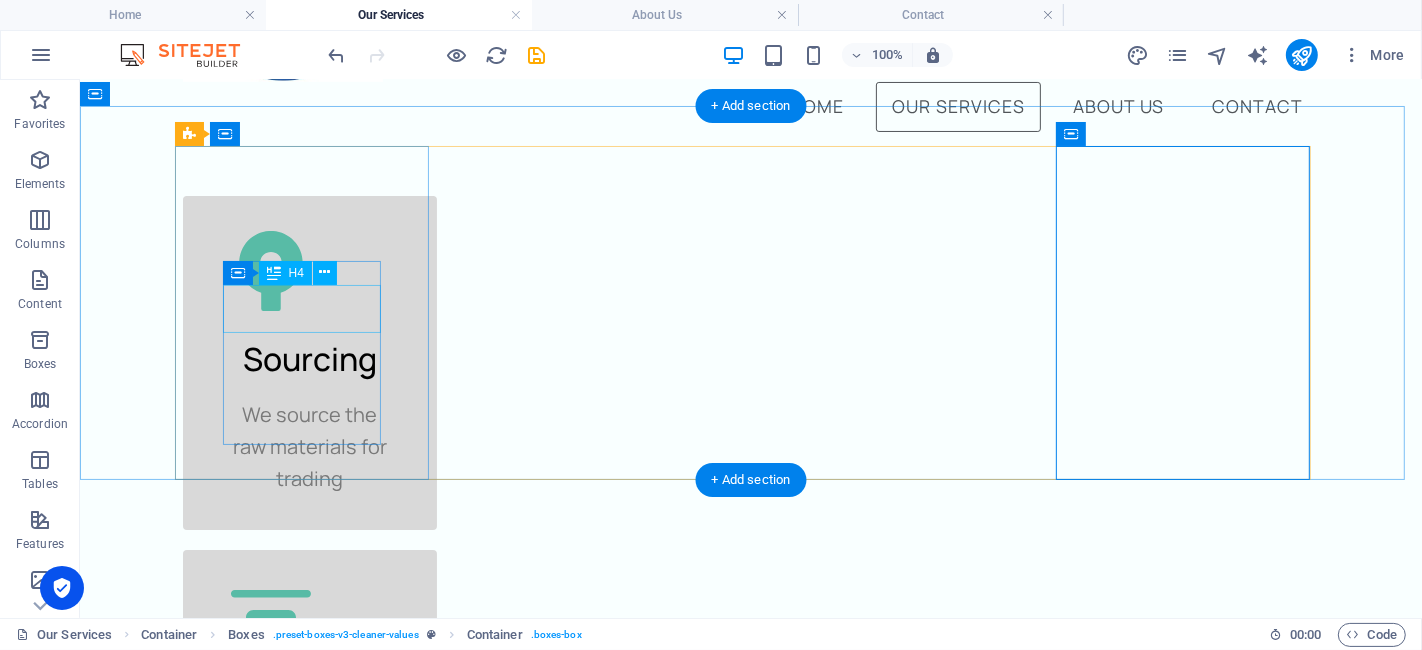 click on "Sourcing" at bounding box center (309, 358) 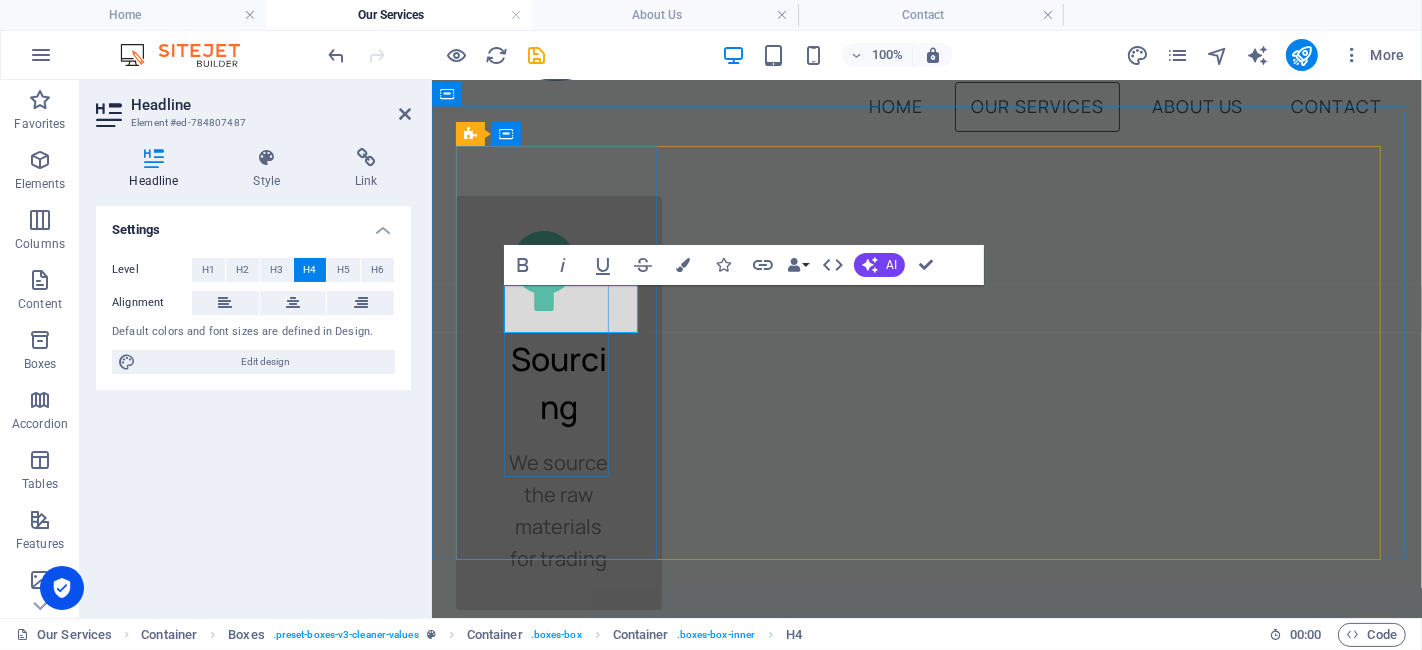 type 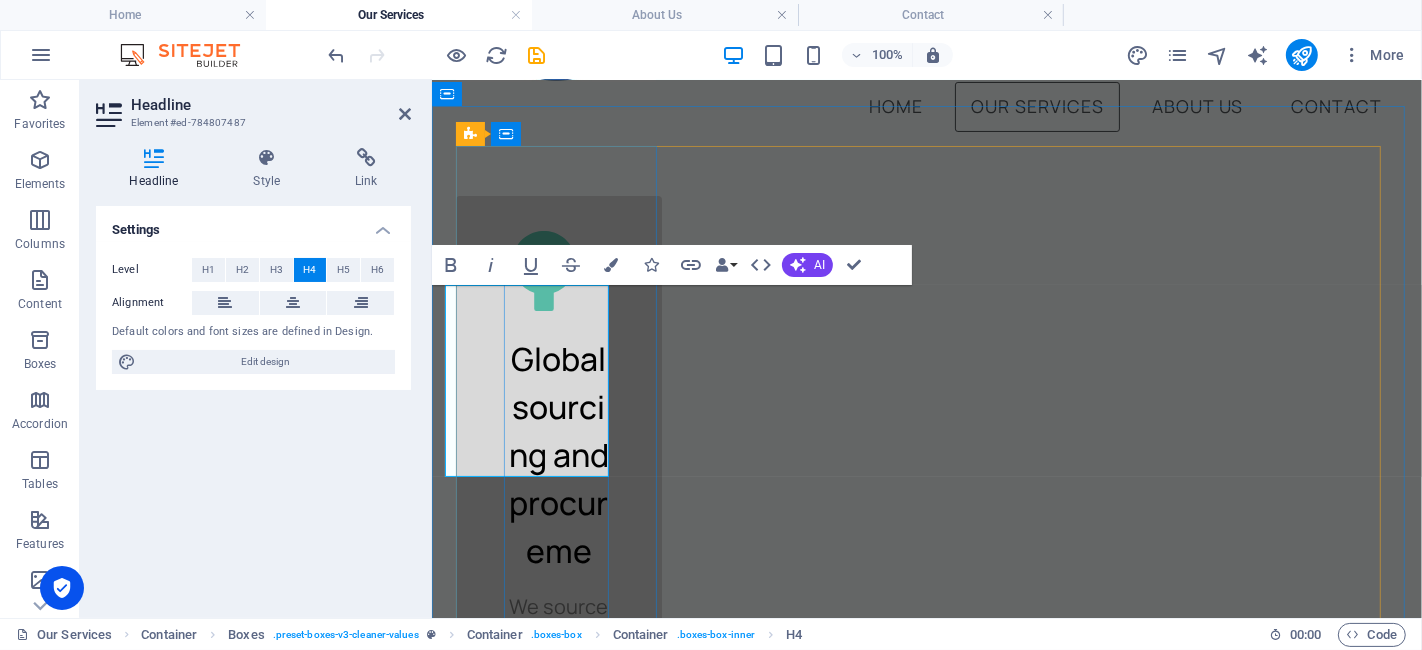 scroll, scrollTop: 0, scrollLeft: 90, axis: horizontal 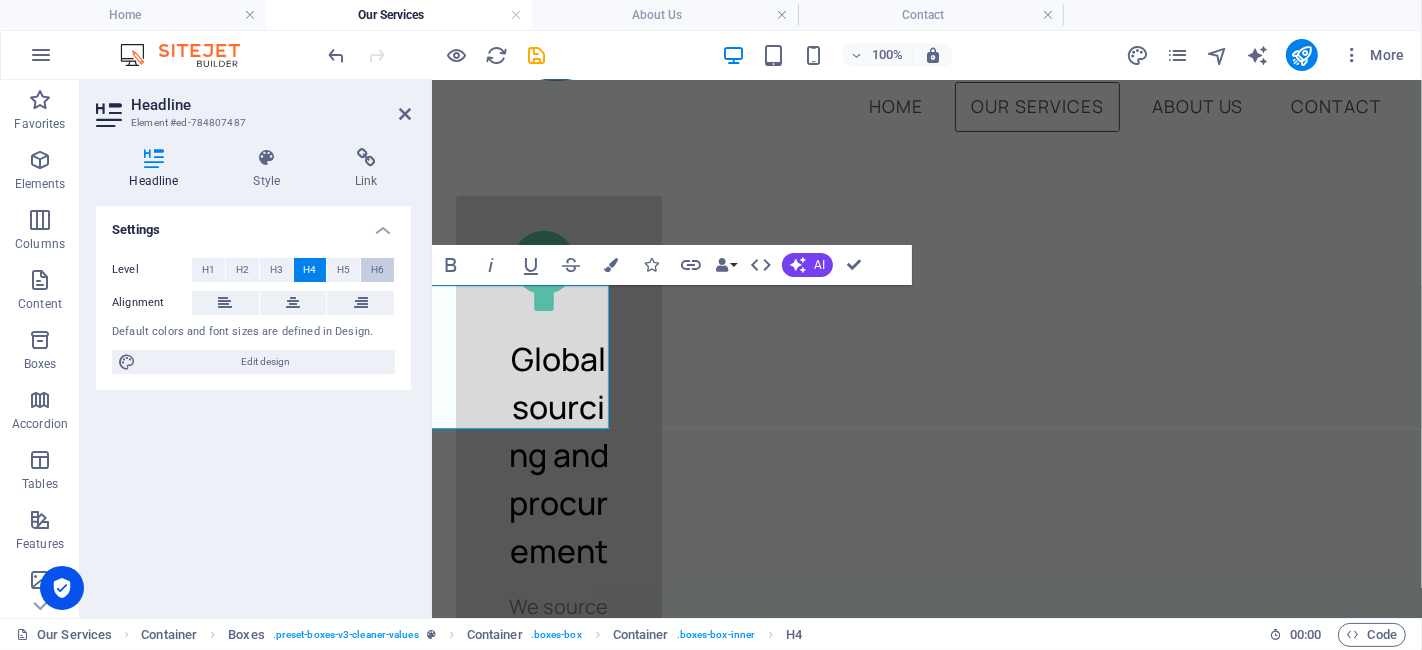 click on "H6" at bounding box center [377, 270] 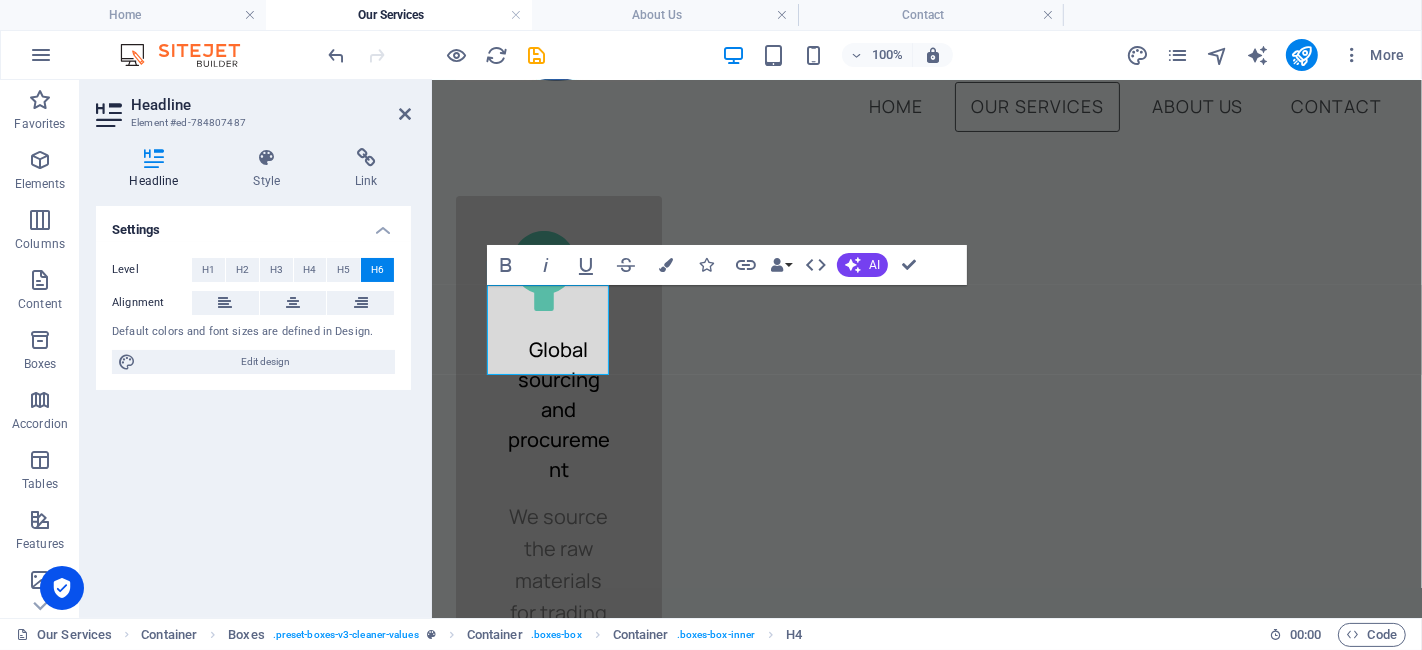 scroll, scrollTop: 0, scrollLeft: 17, axis: horizontal 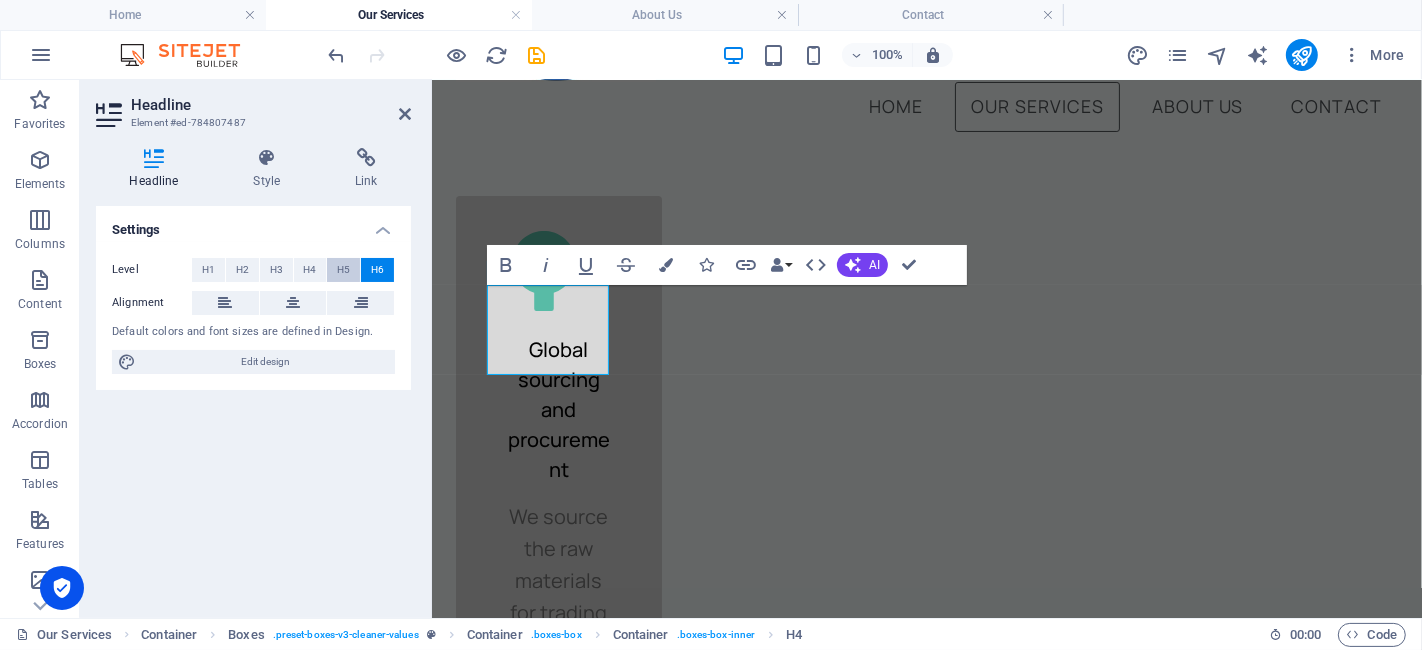 click on "H5" at bounding box center (343, 270) 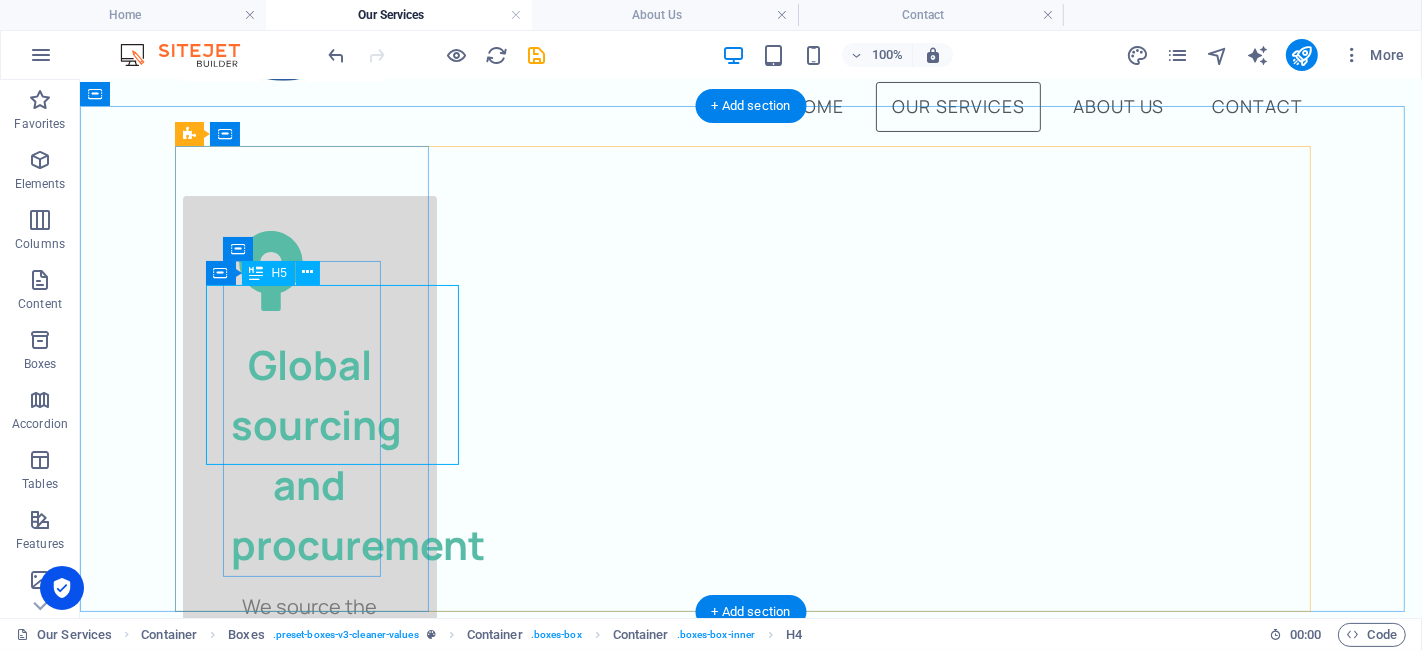 click on "Global sourcing and procurement" at bounding box center (309, 454) 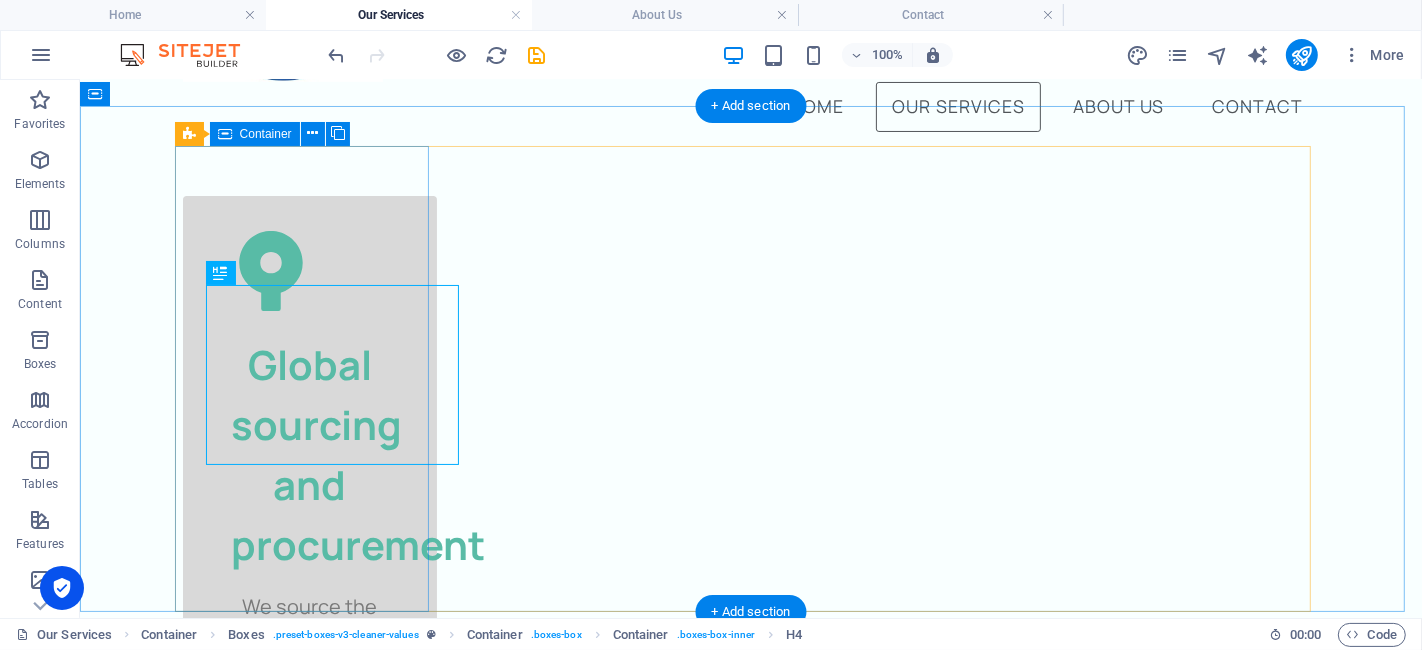 click on "Global sourcing and procurement We source the raw materials for trading" at bounding box center (309, 458) 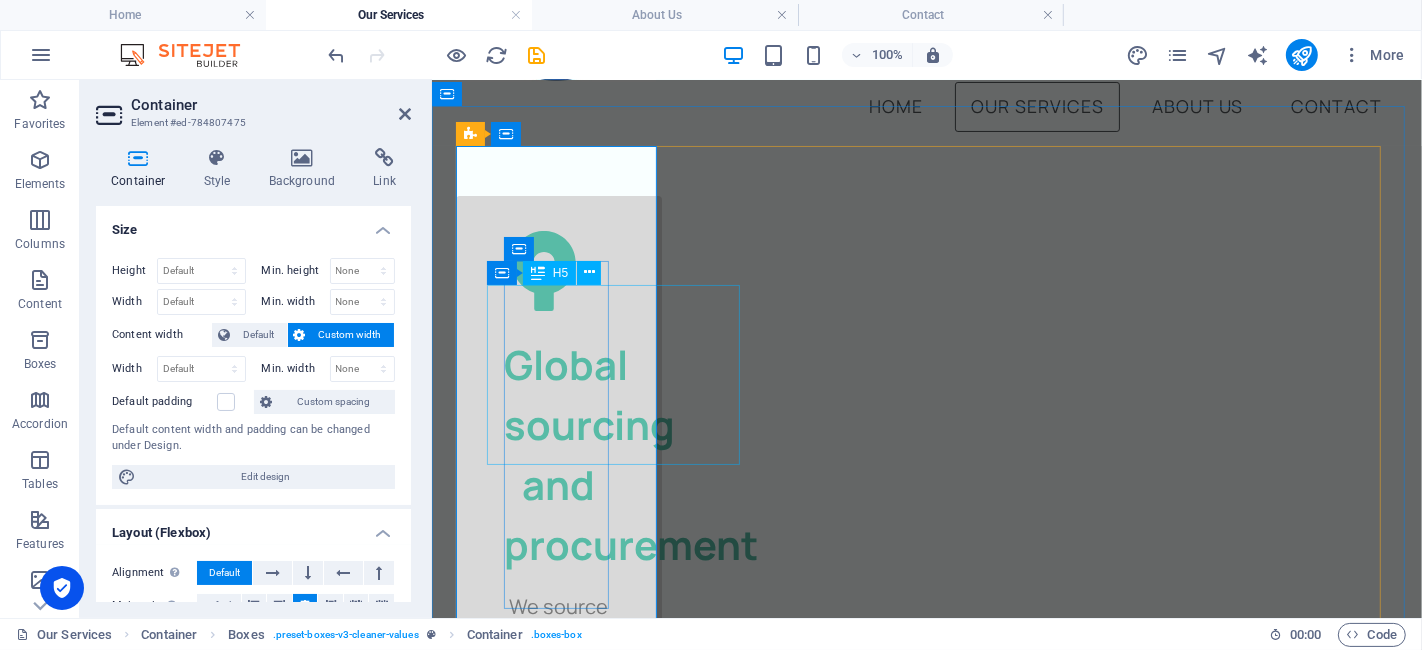 click on "Global sourcing and procurement" at bounding box center (558, 454) 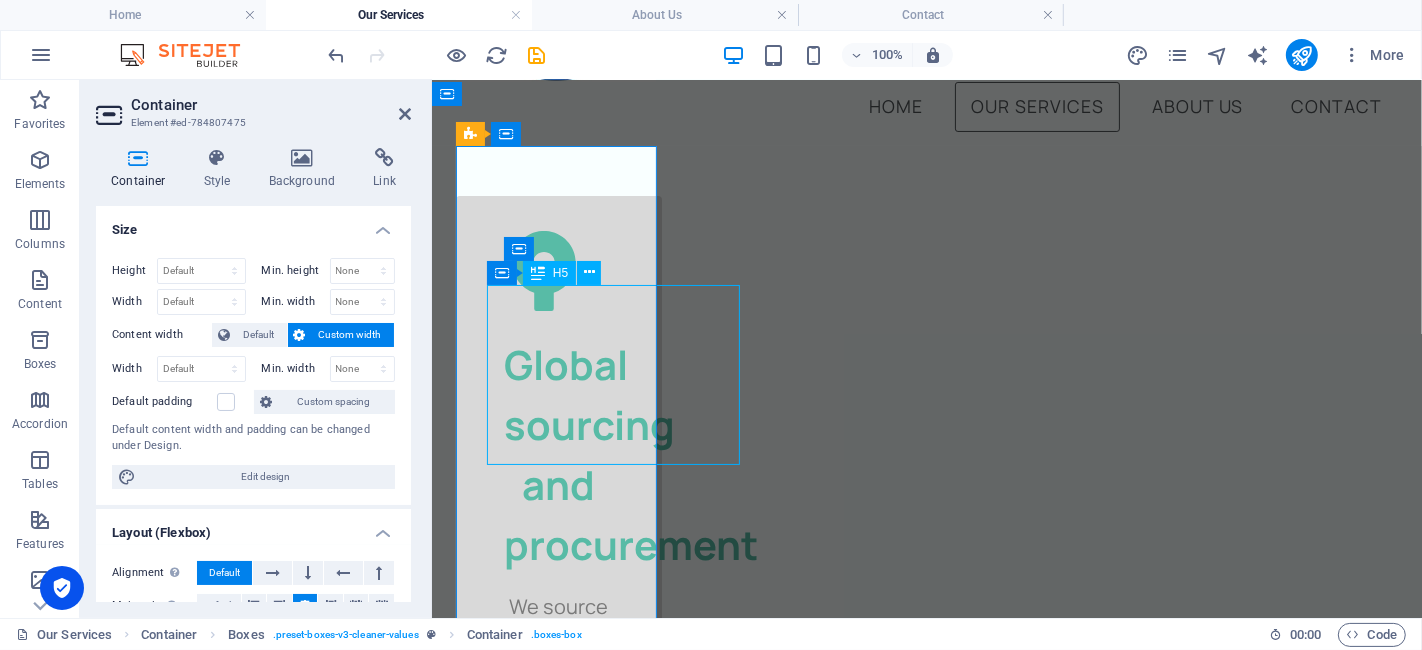 click on "Global sourcing and procurement" at bounding box center (558, 454) 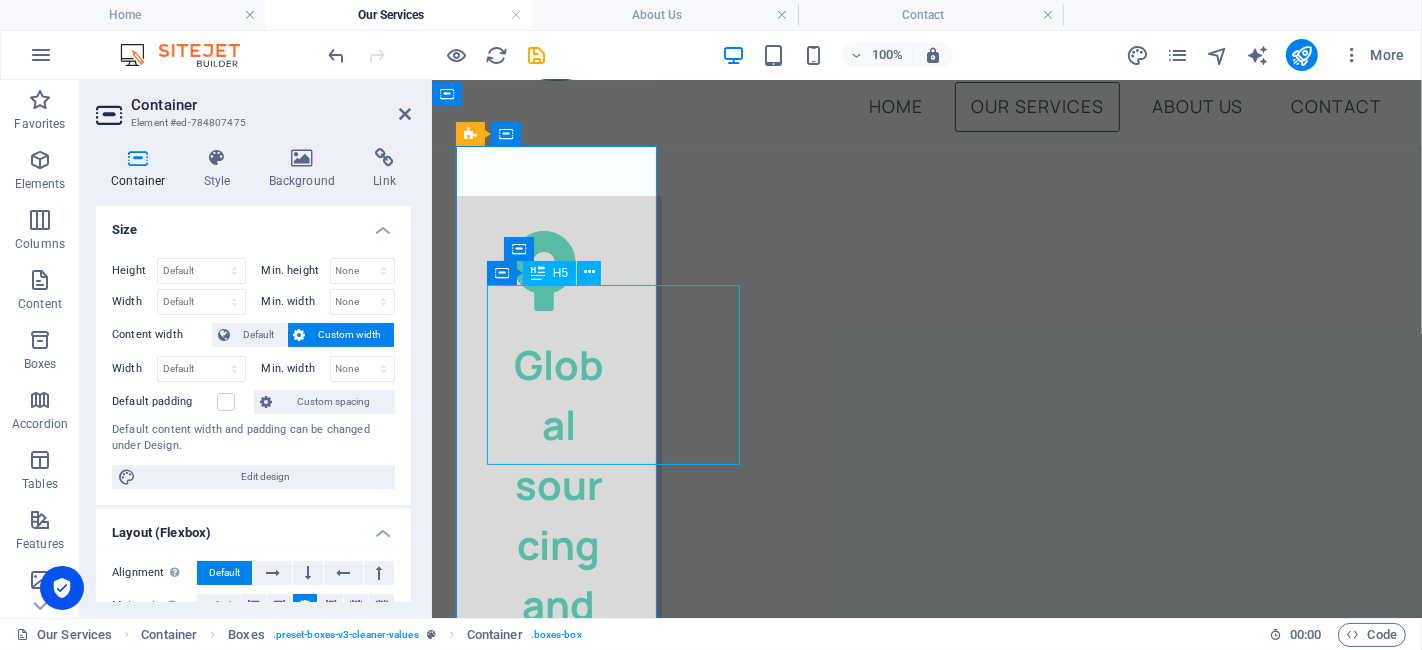 scroll, scrollTop: 0, scrollLeft: 0, axis: both 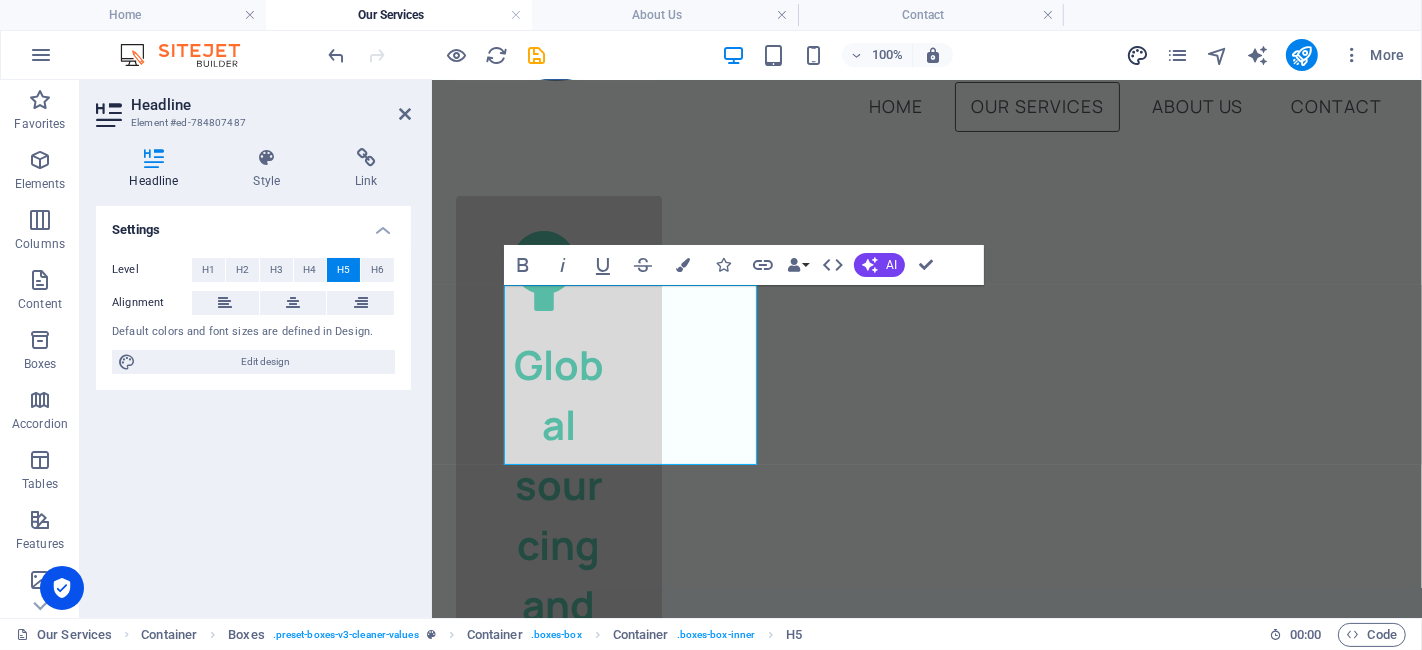 click at bounding box center [1137, 55] 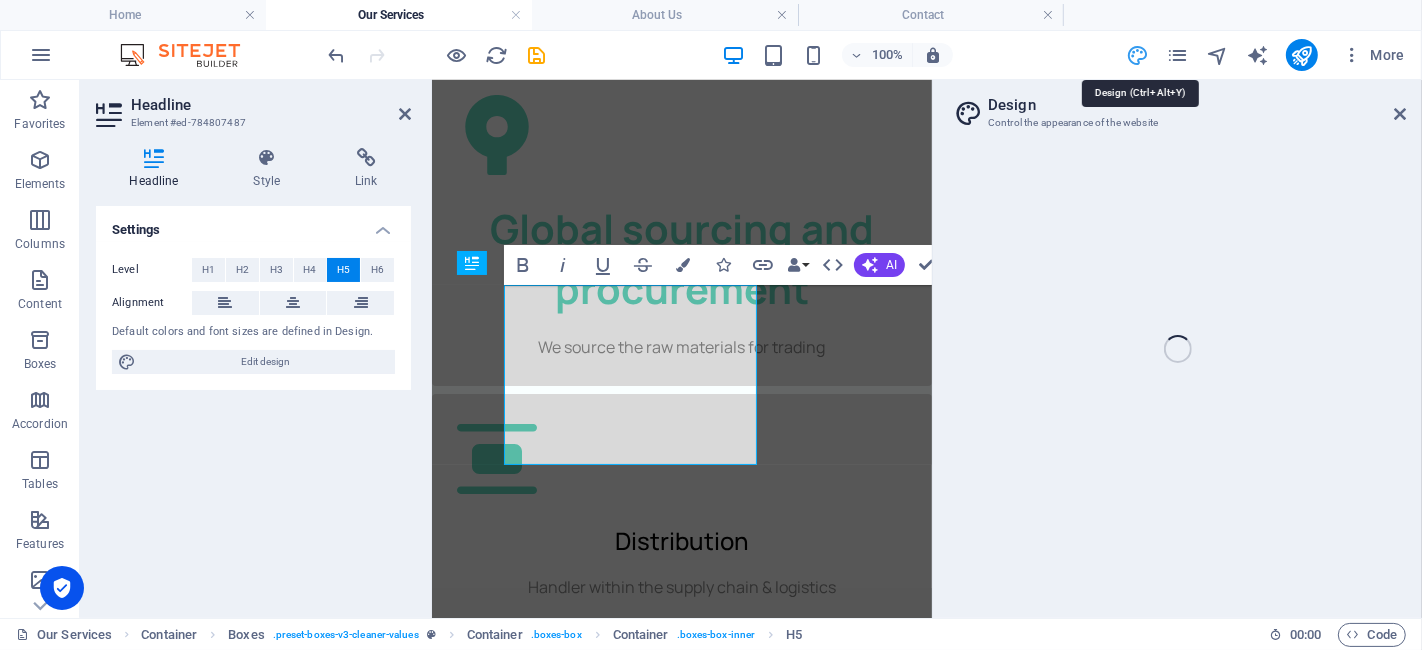 select on "px" 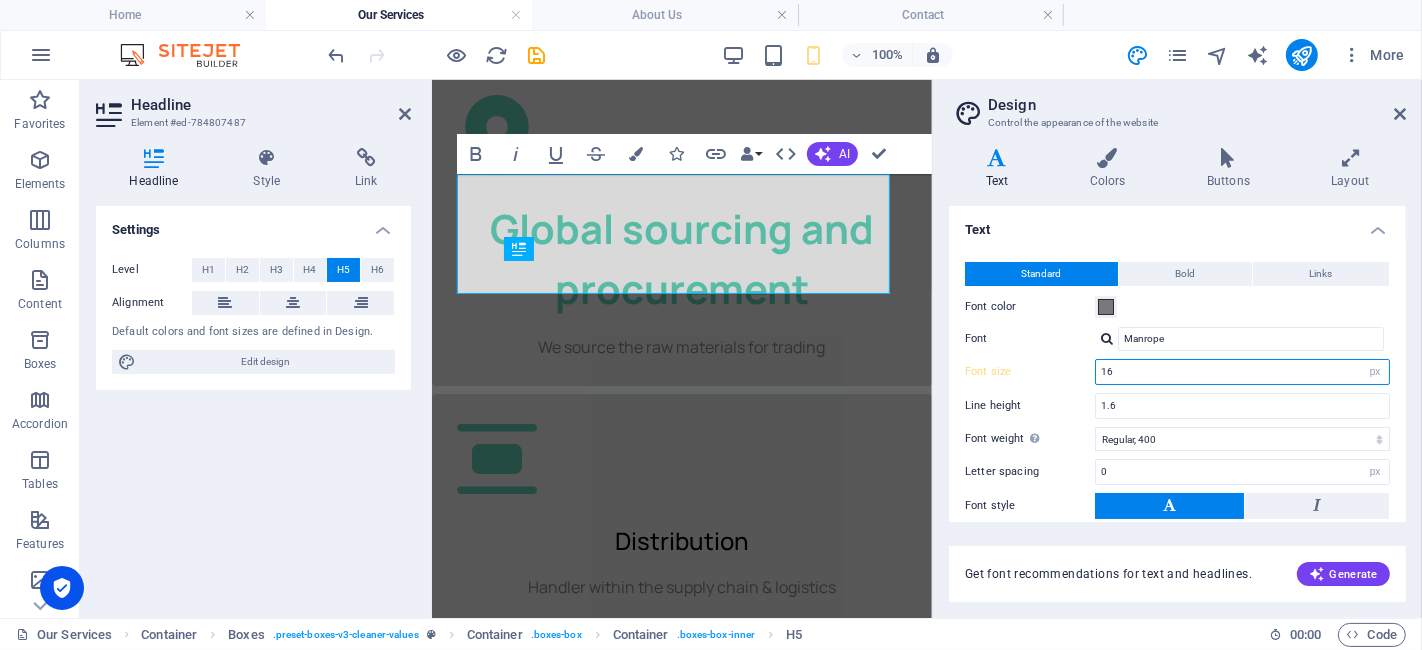 click on "16" at bounding box center [1242, 372] 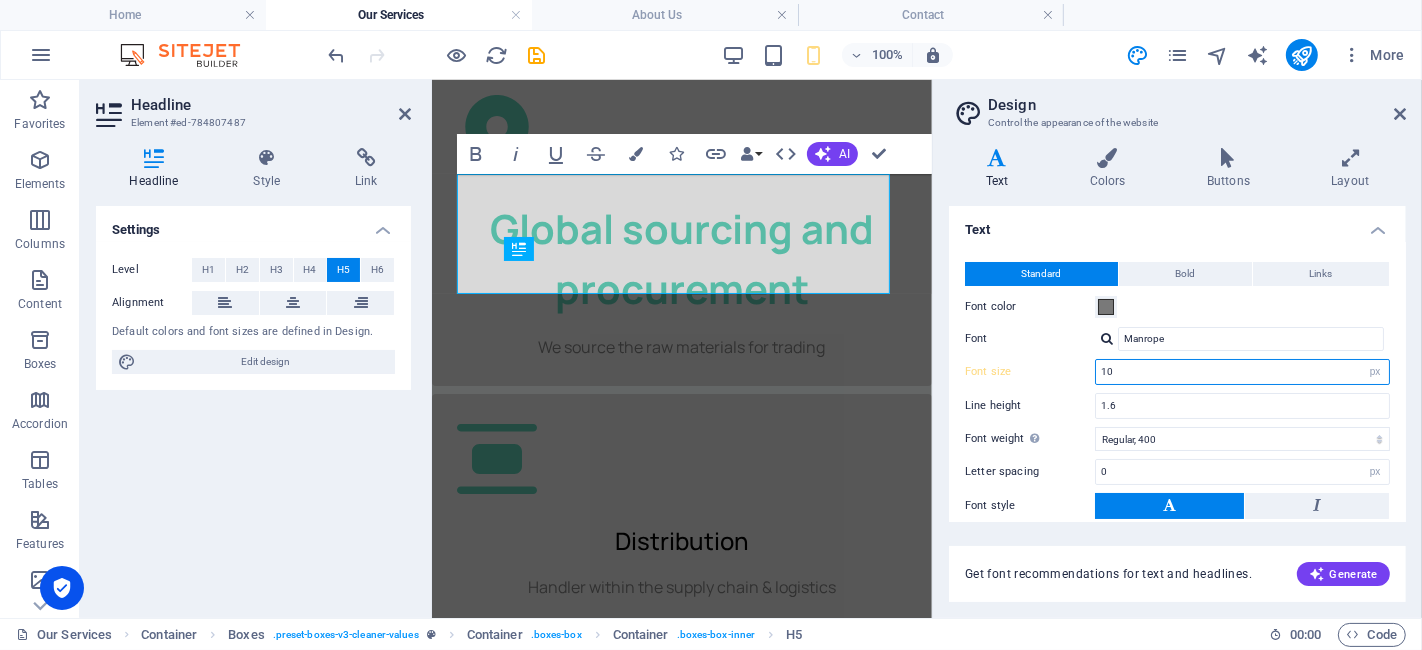 type on "1" 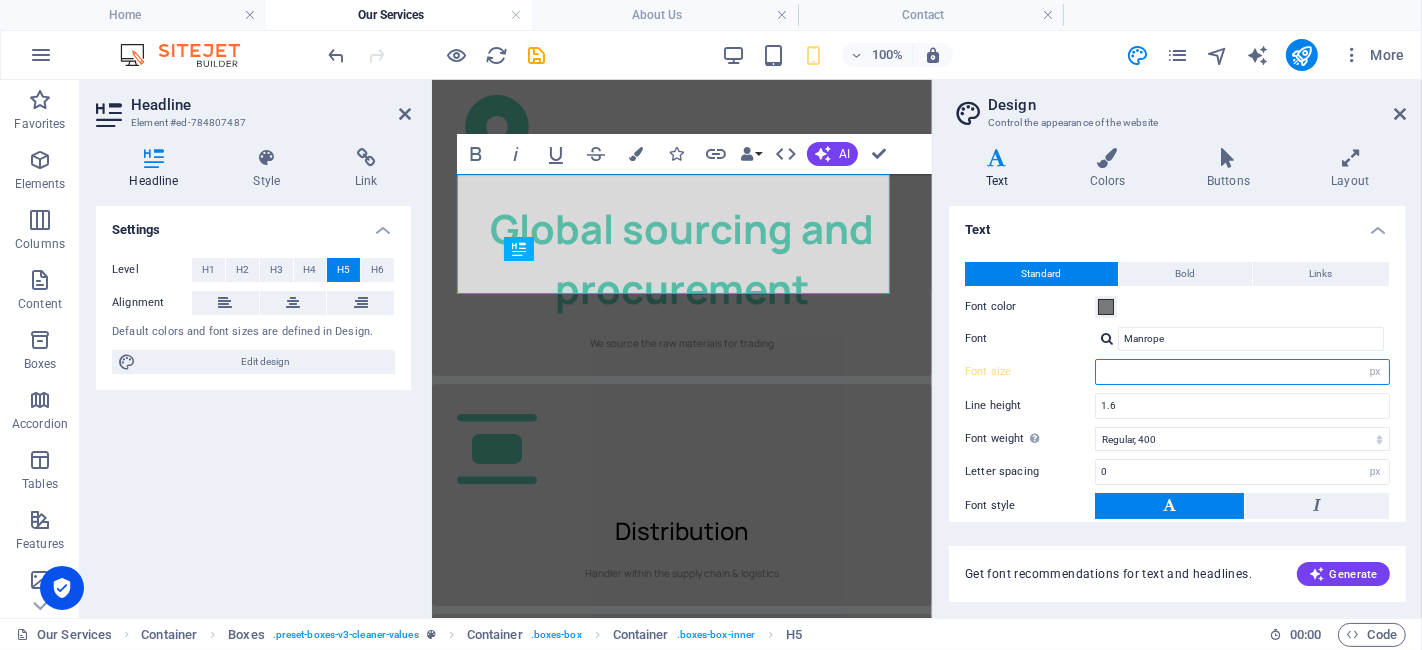 type on "2" 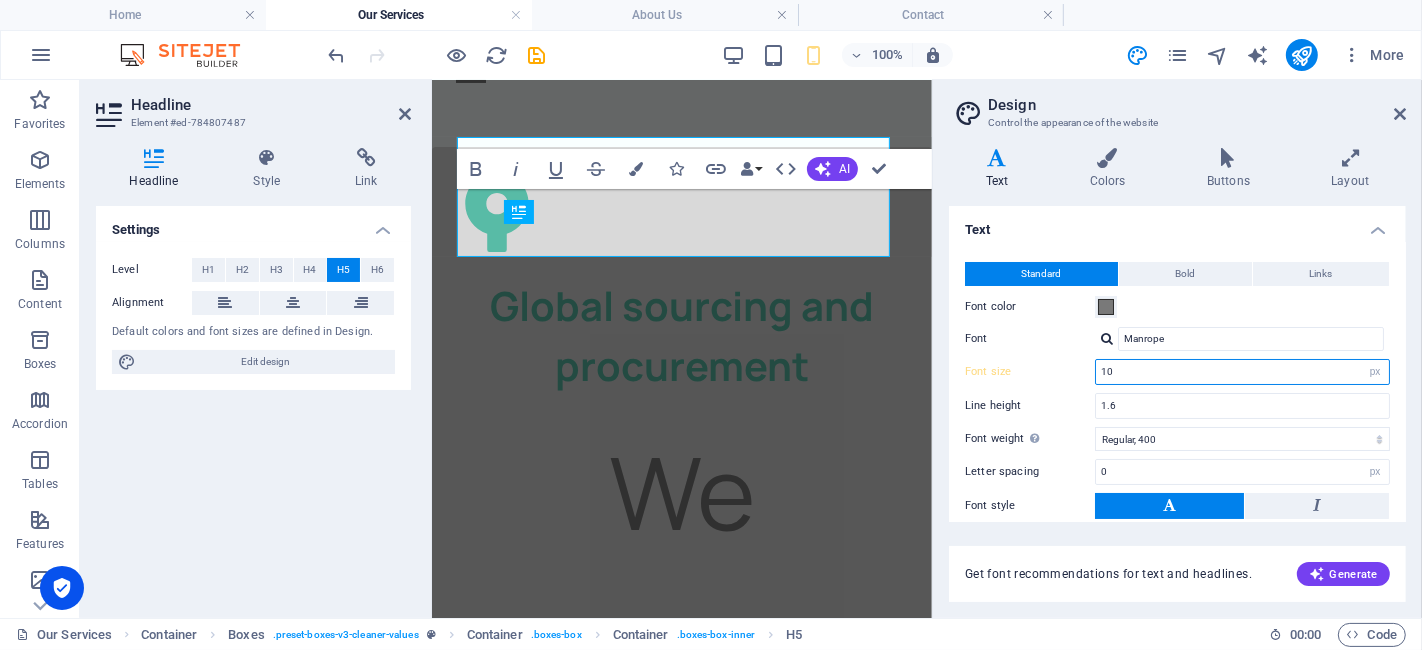 scroll, scrollTop: 264, scrollLeft: 0, axis: vertical 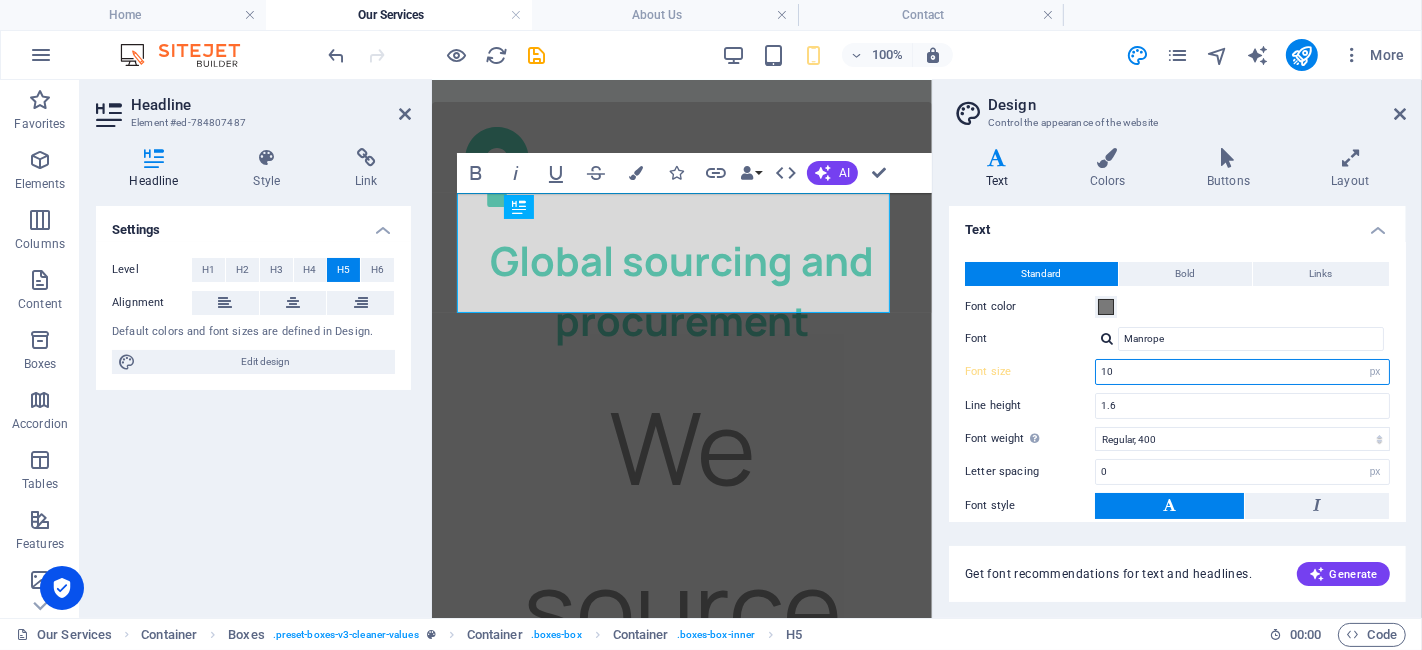type on "1" 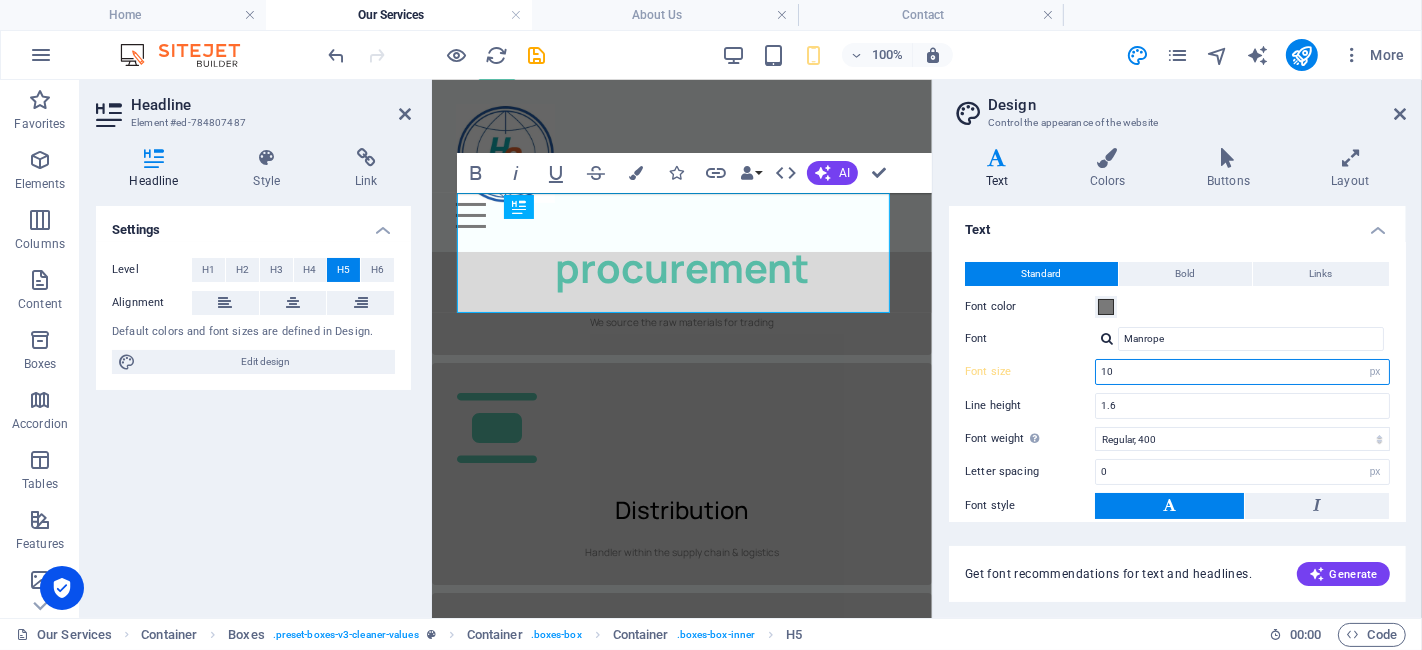 scroll, scrollTop: 225, scrollLeft: 0, axis: vertical 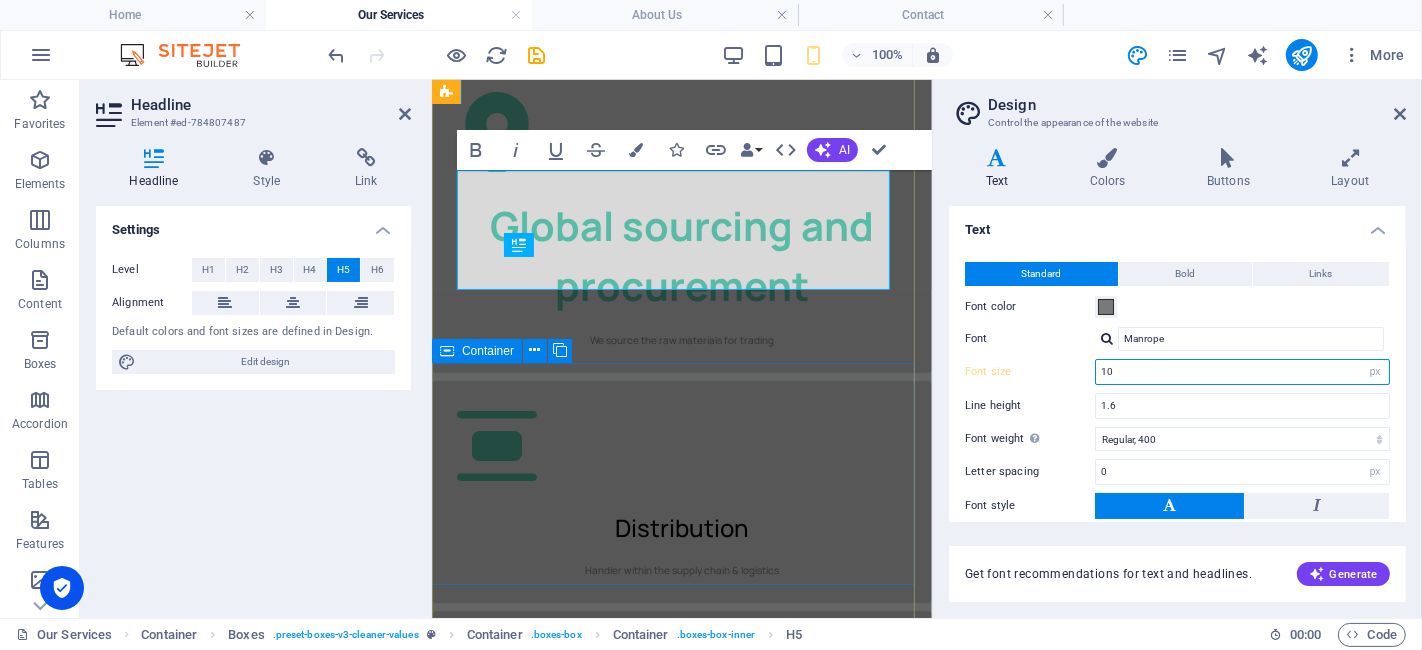 type on "10" 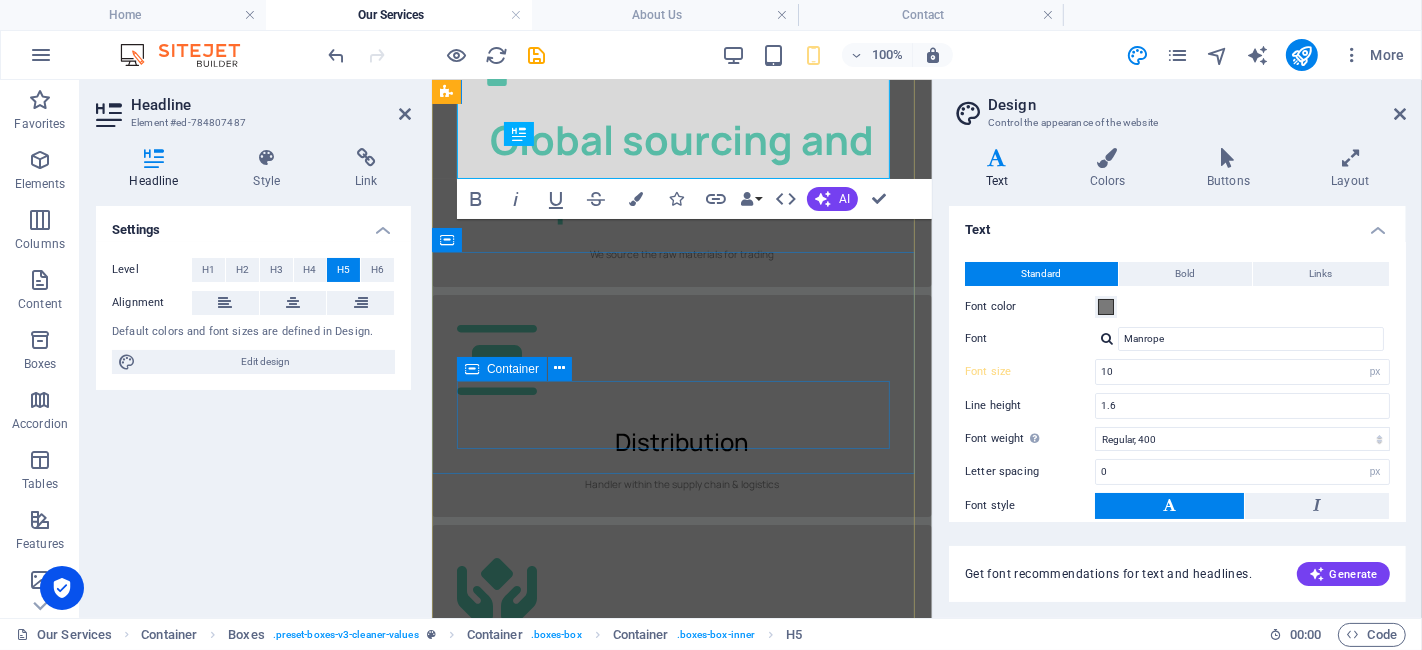 scroll, scrollTop: 337, scrollLeft: 0, axis: vertical 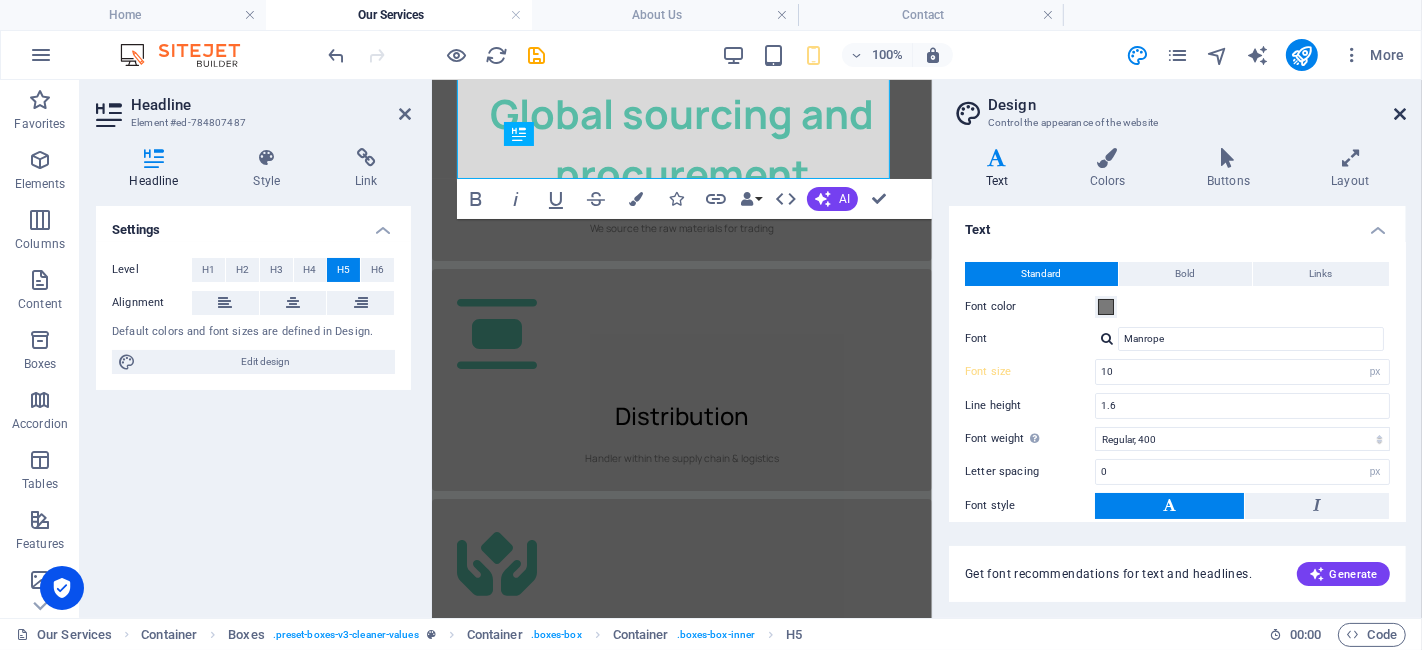 click at bounding box center [1400, 114] 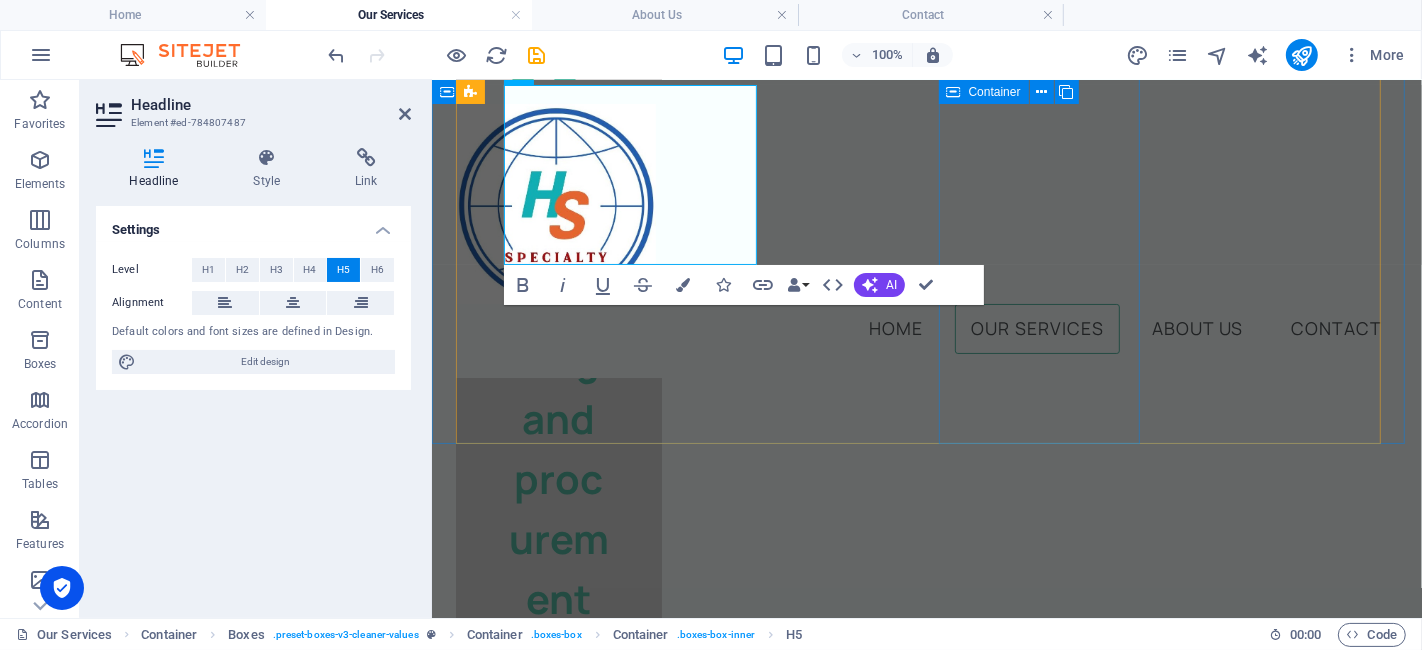 scroll, scrollTop: 326, scrollLeft: 0, axis: vertical 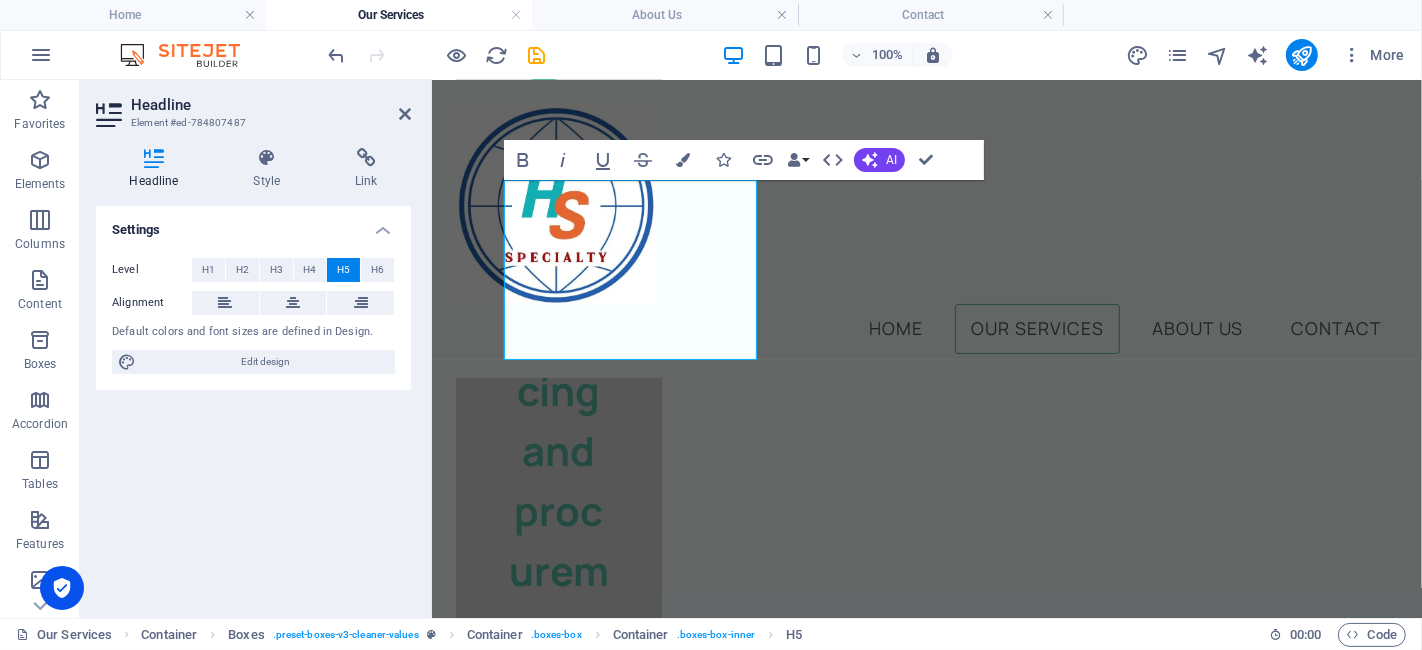 click on "More" at bounding box center [1269, 55] 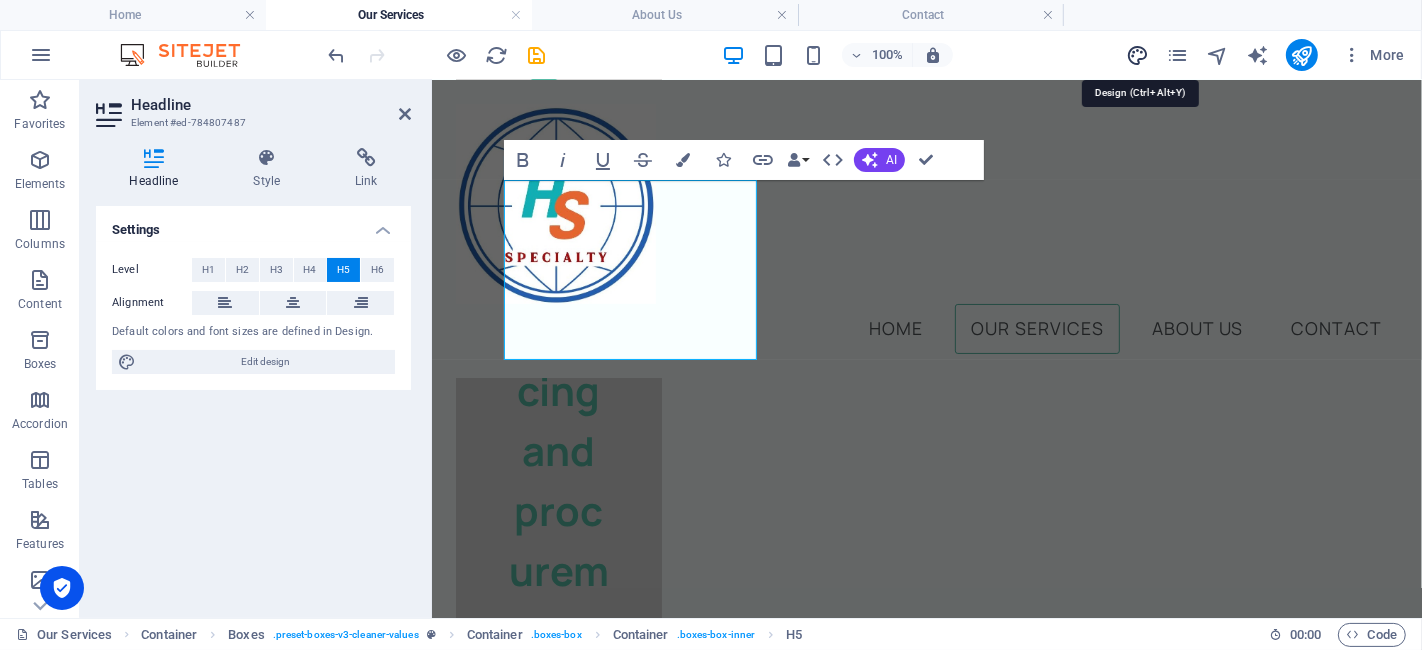 click at bounding box center (1137, 55) 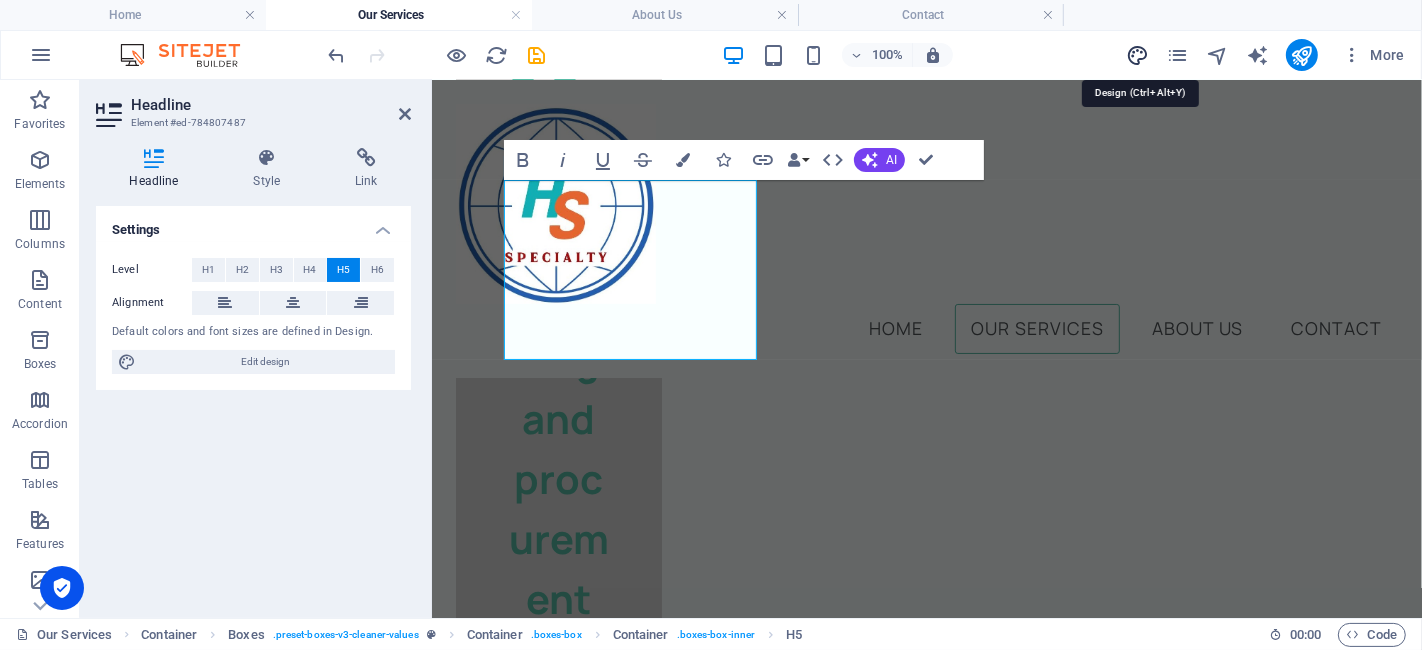 select on "px" 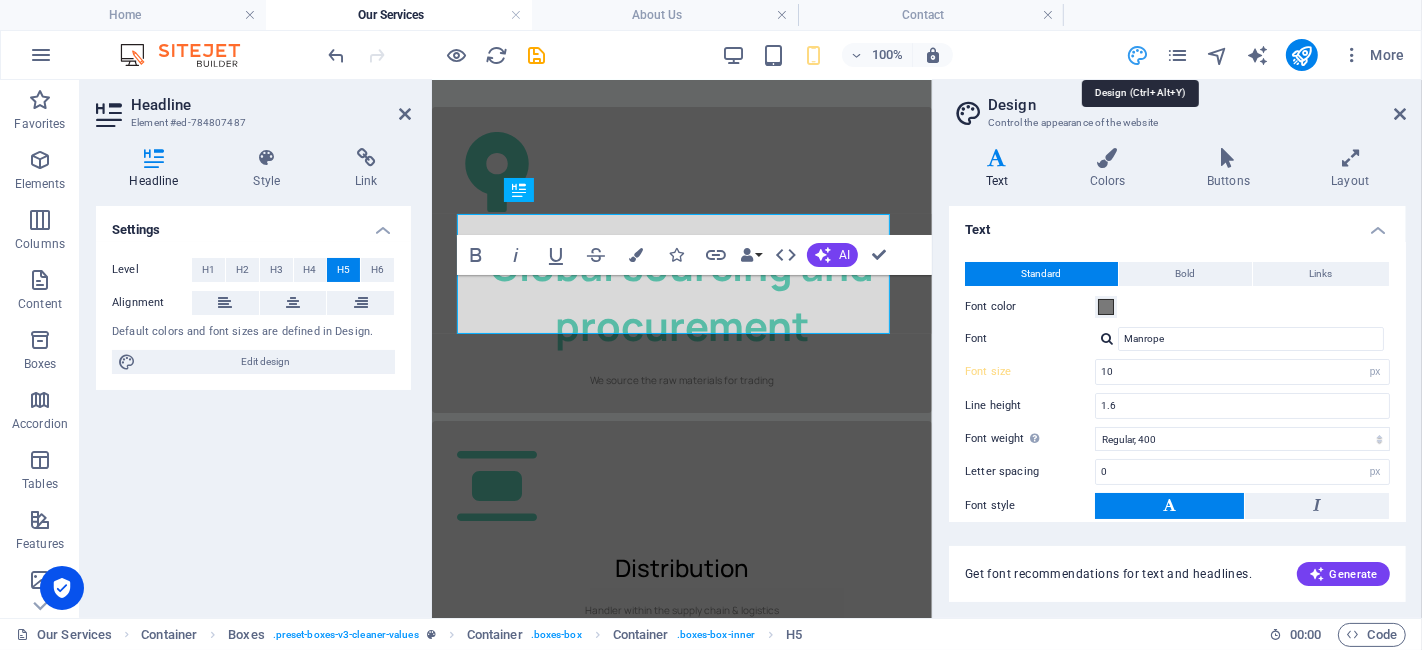 scroll, scrollTop: 280, scrollLeft: 0, axis: vertical 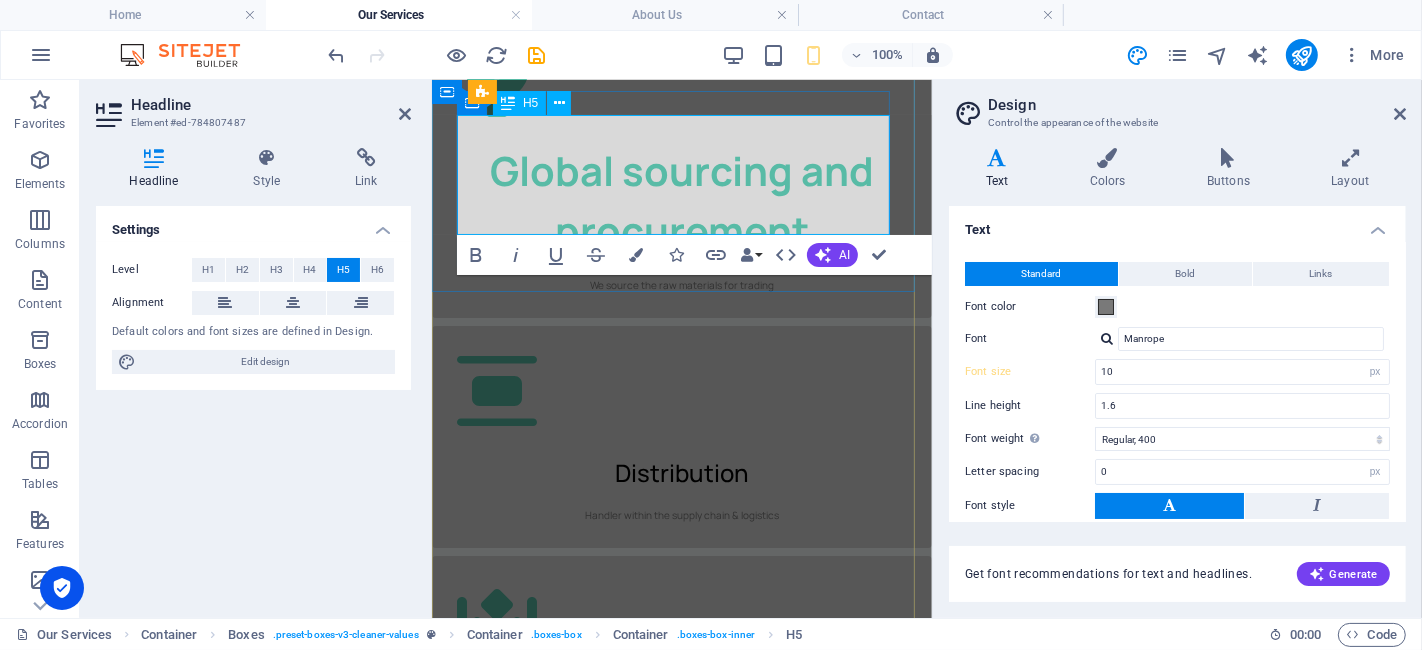 click on "Global sourcing and procurement" at bounding box center [681, 200] 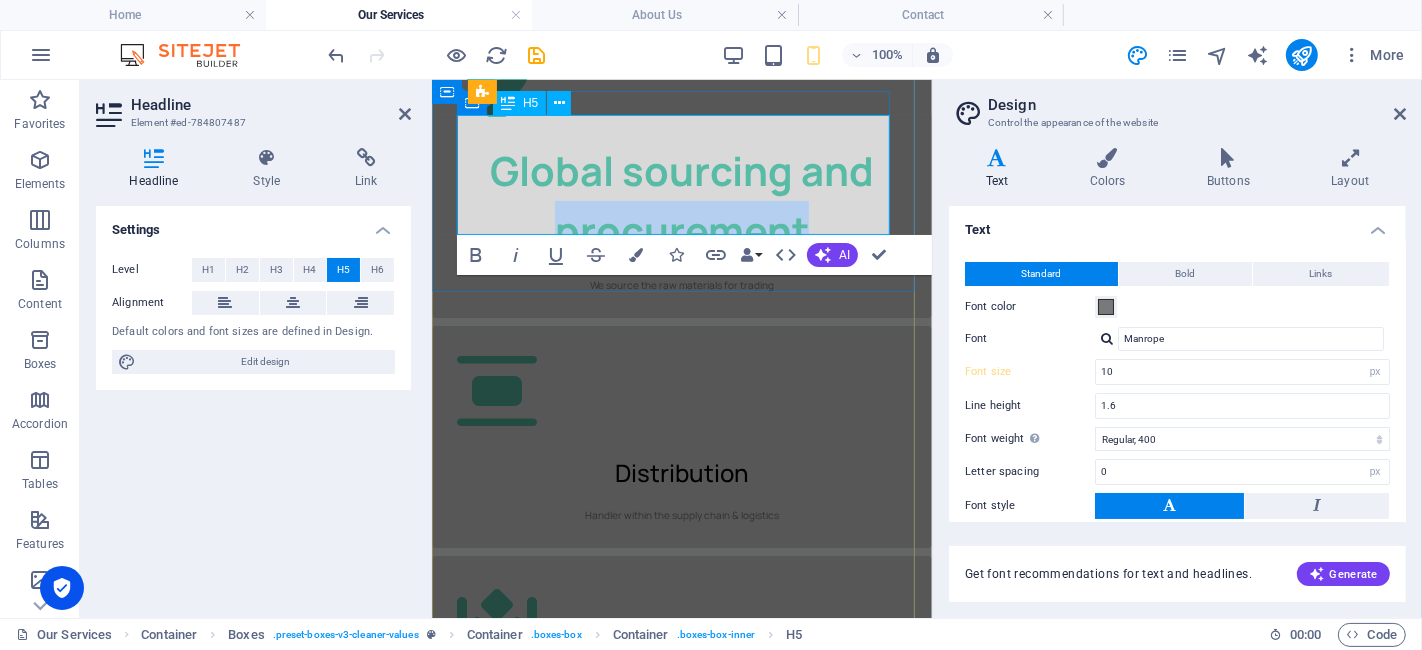 click on "Global sourcing and procurement" at bounding box center (681, 200) 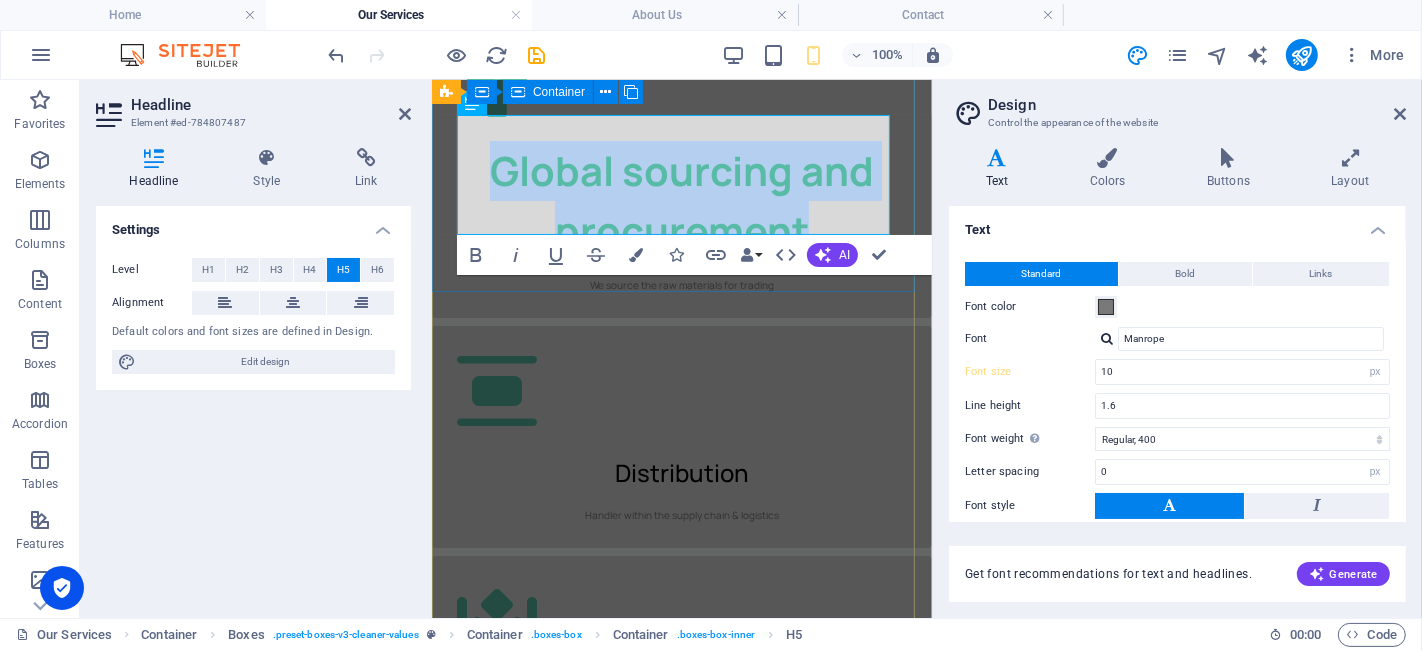 drag, startPoint x: 814, startPoint y: 203, endPoint x: 430, endPoint y: 127, distance: 391.44858 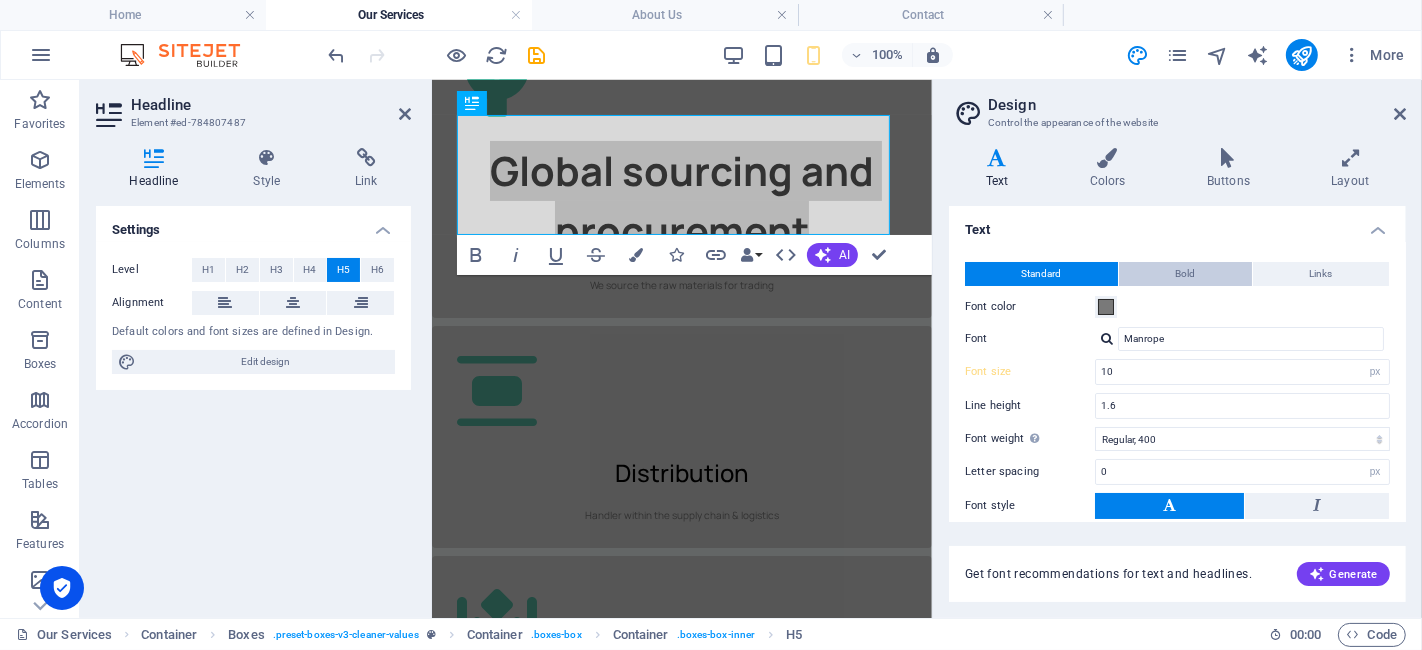 click on "Bold" at bounding box center (1185, 274) 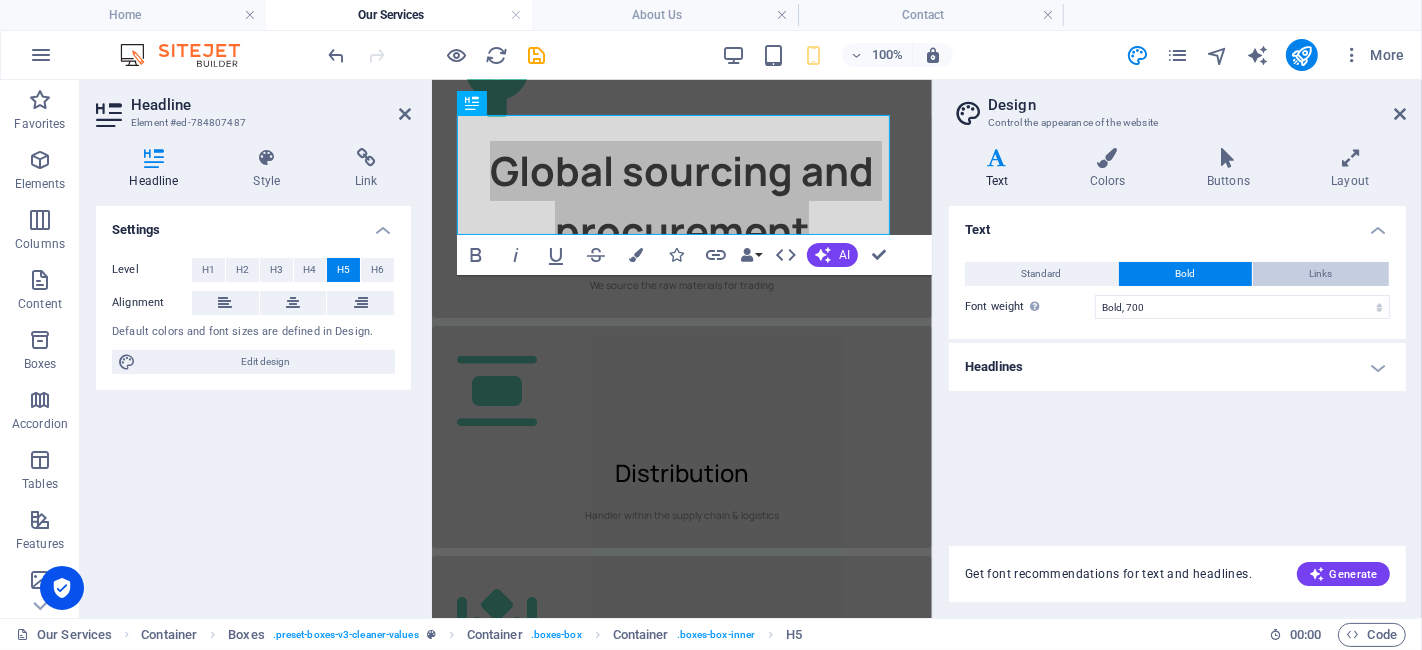 click on "Links" at bounding box center [1321, 274] 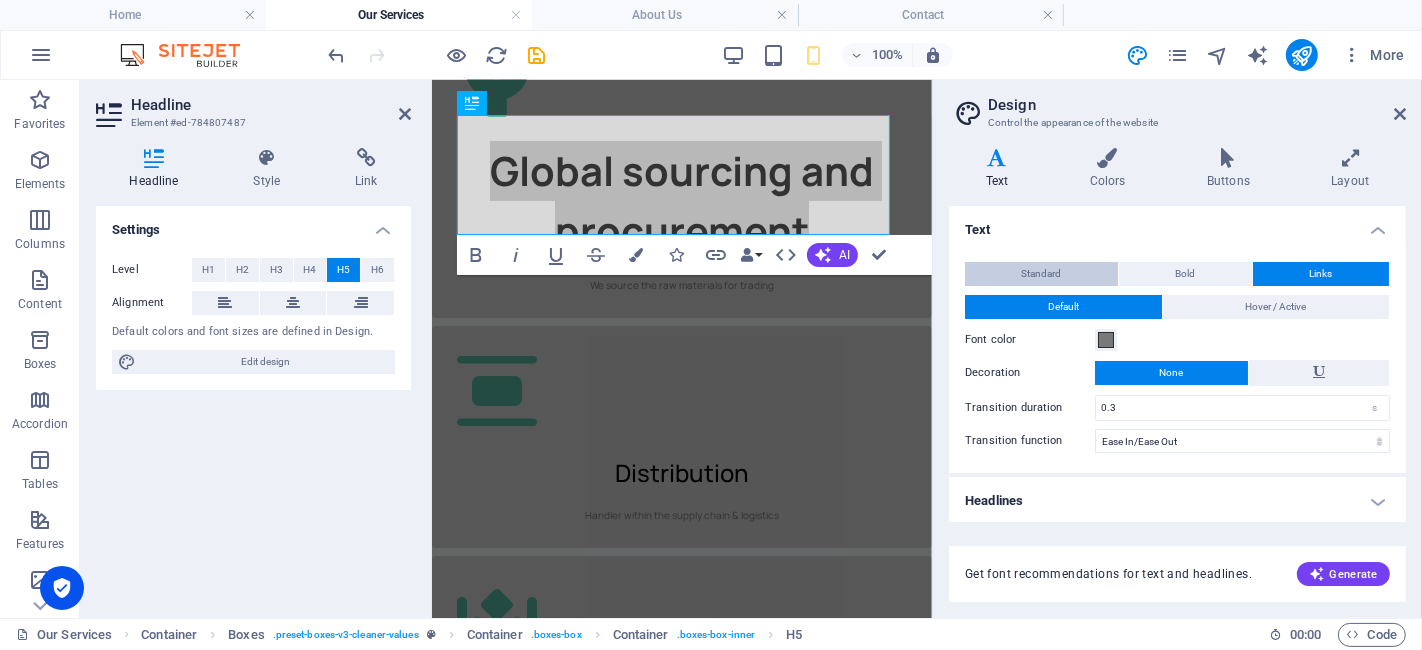 click on "Standard" at bounding box center (1042, 274) 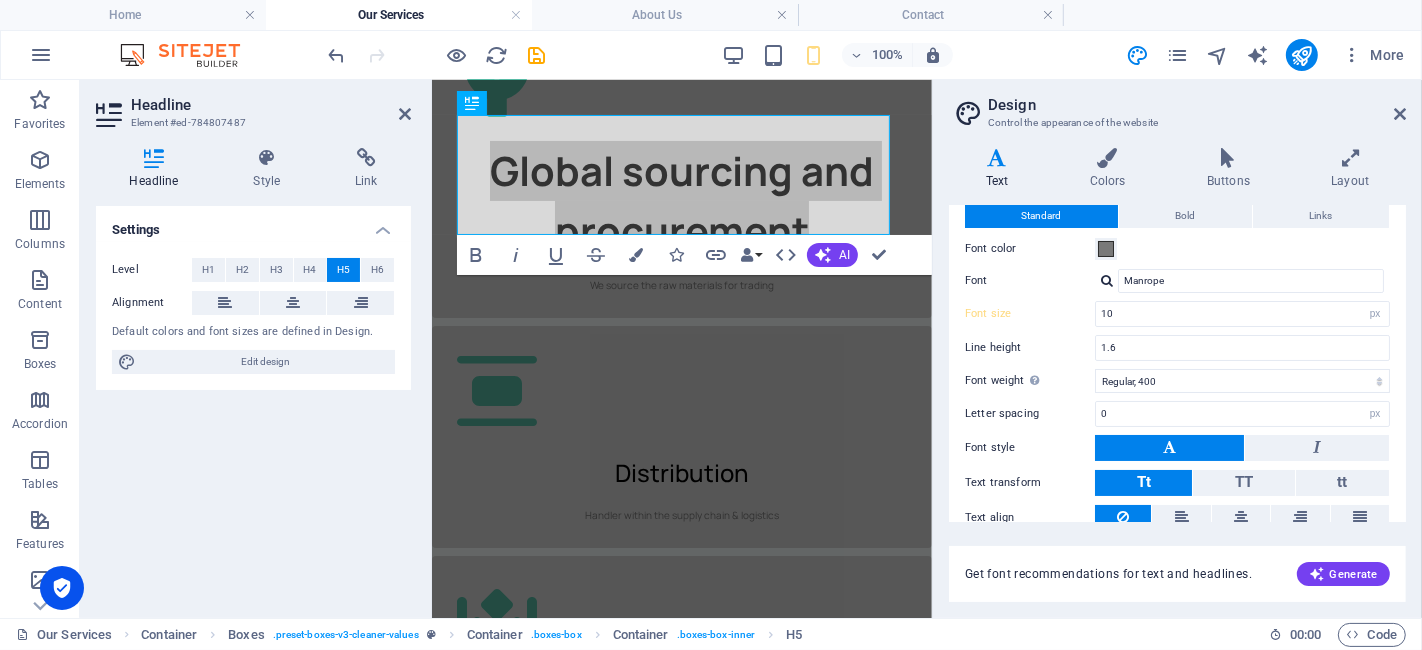 scroll, scrollTop: 134, scrollLeft: 0, axis: vertical 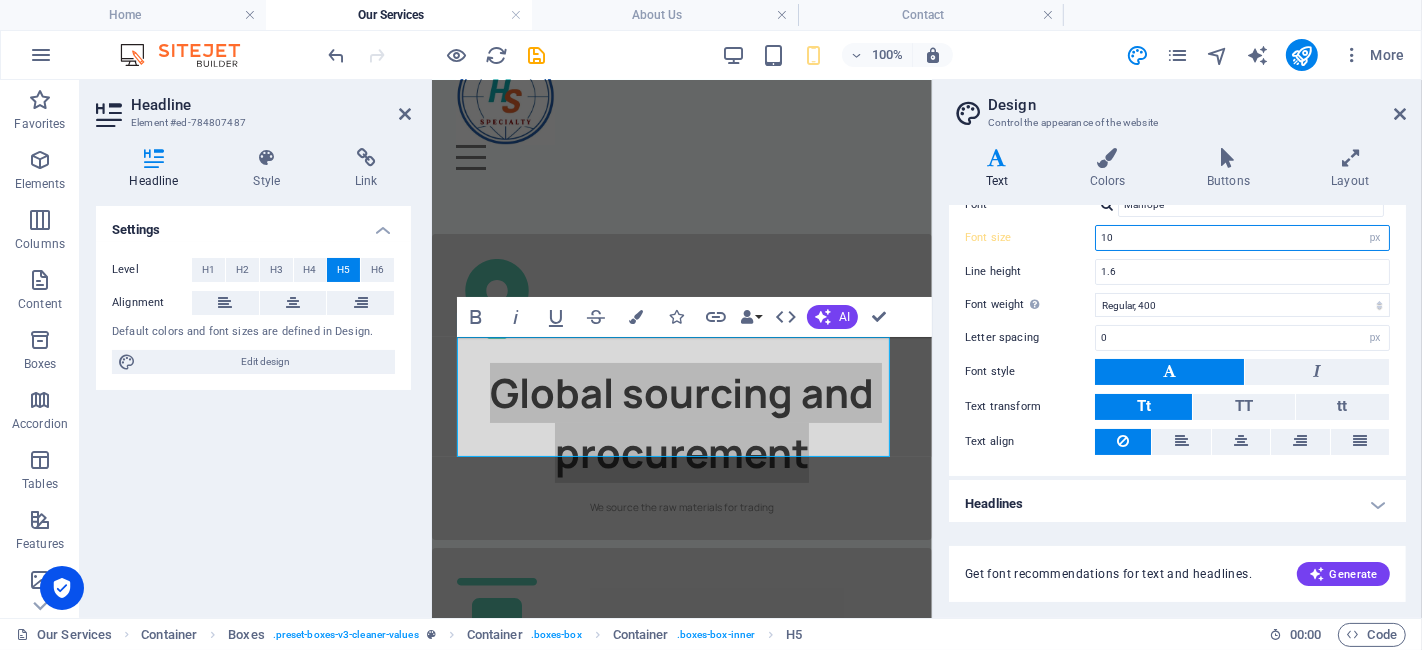 click on "10" at bounding box center (1242, 238) 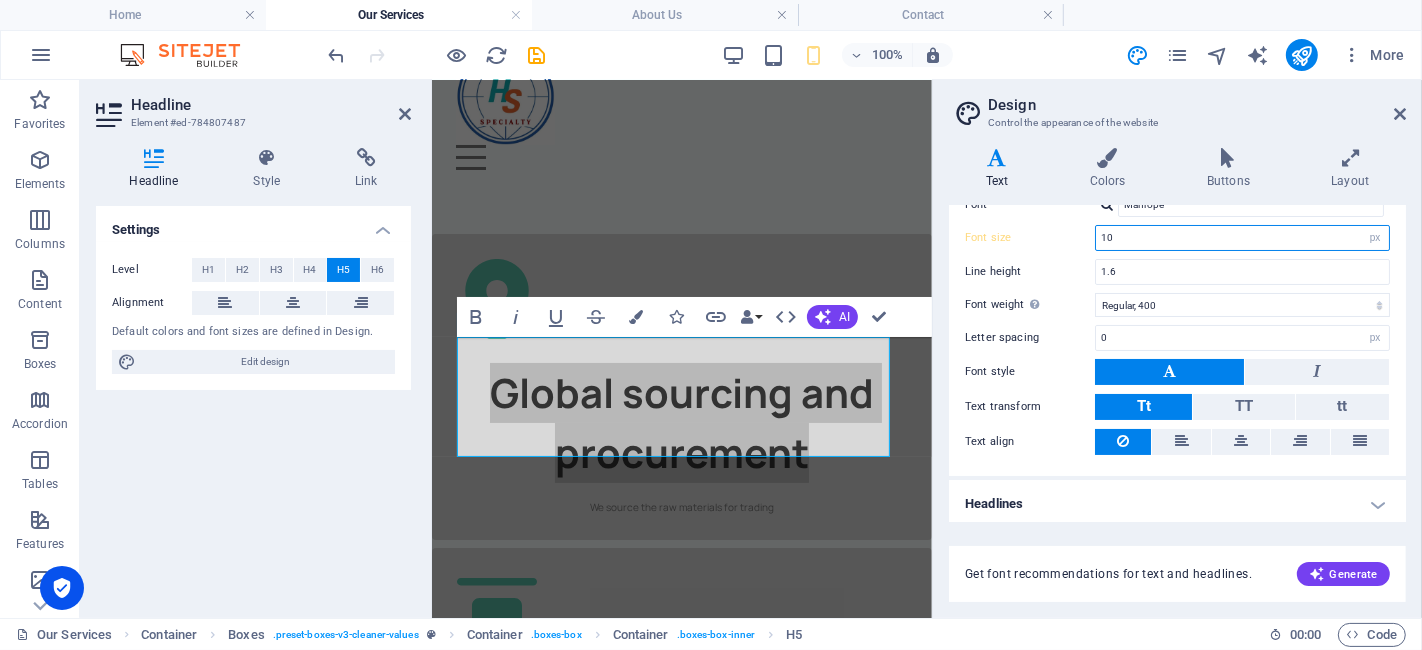 type on "1" 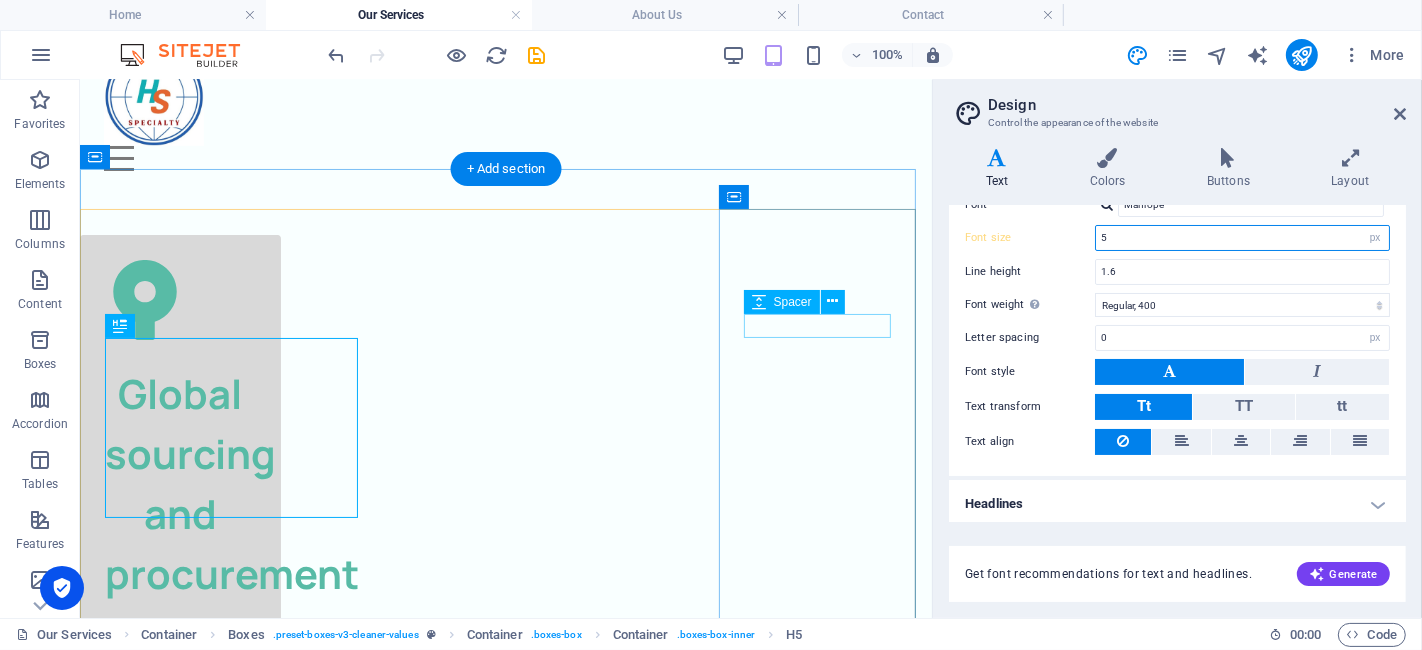 type on "20" 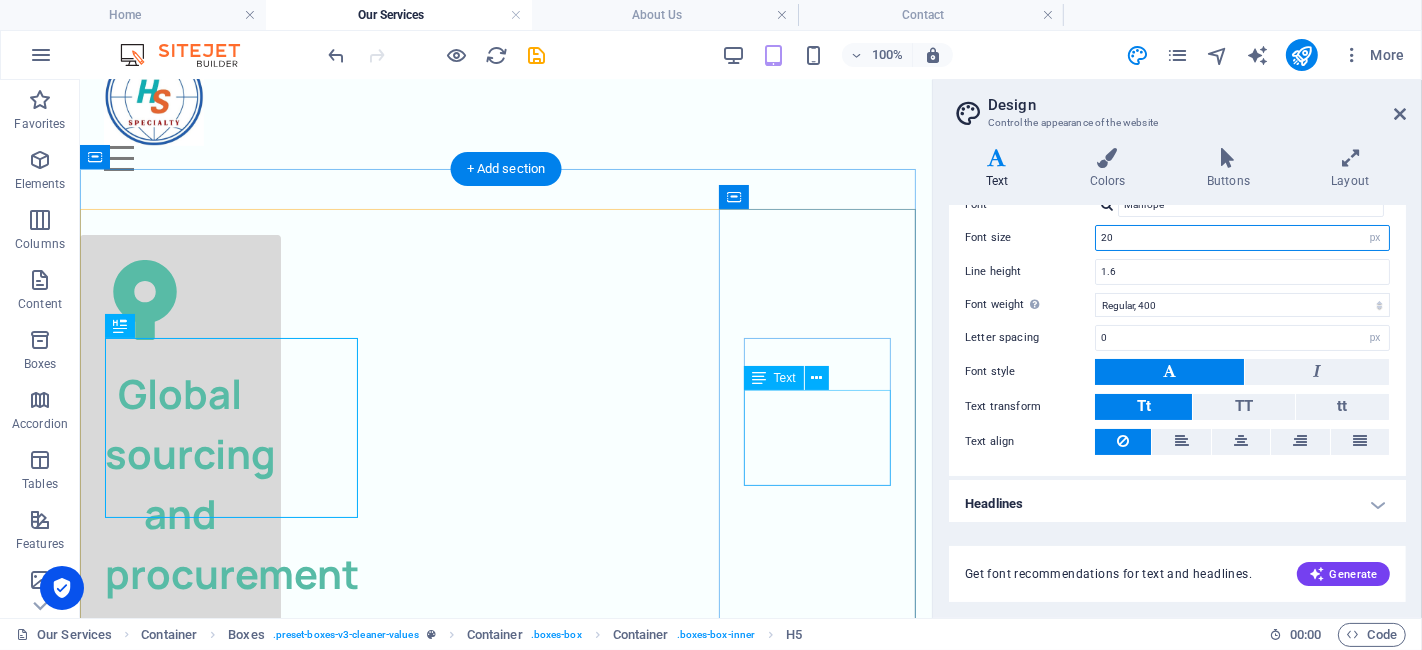 scroll, scrollTop: 169, scrollLeft: 0, axis: vertical 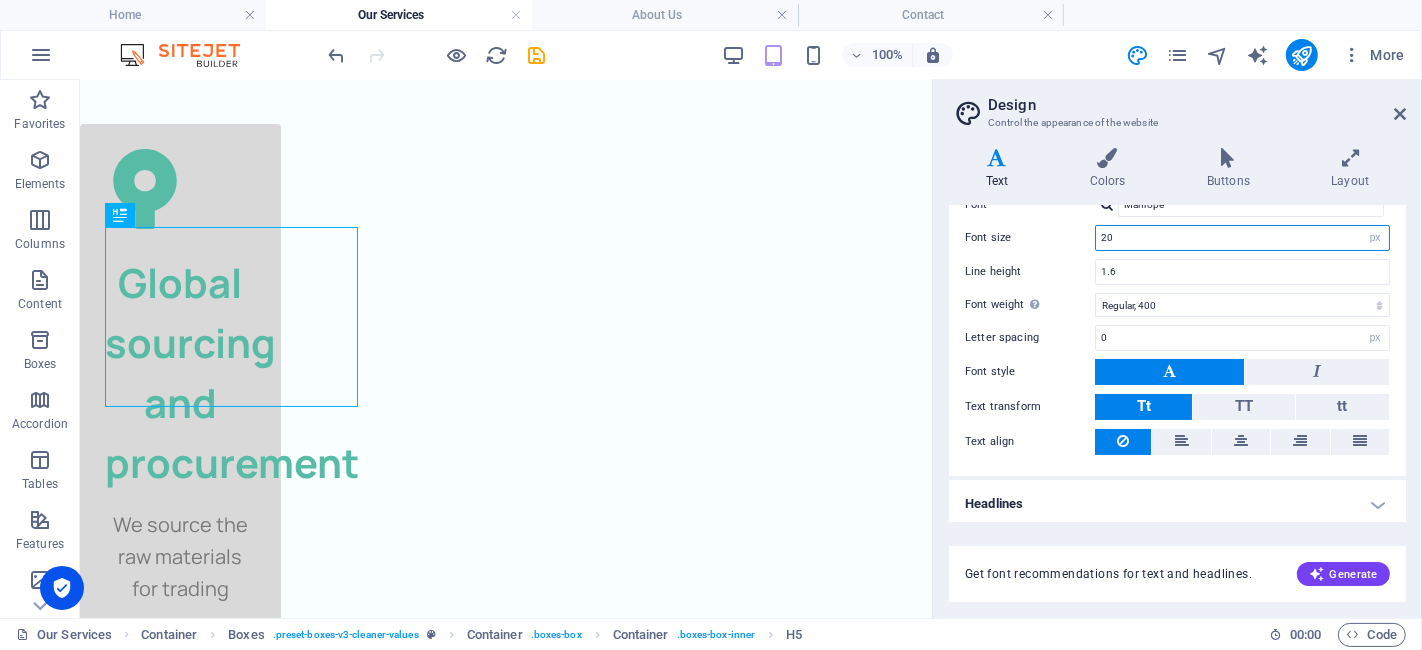 click on "20" at bounding box center [1242, 238] 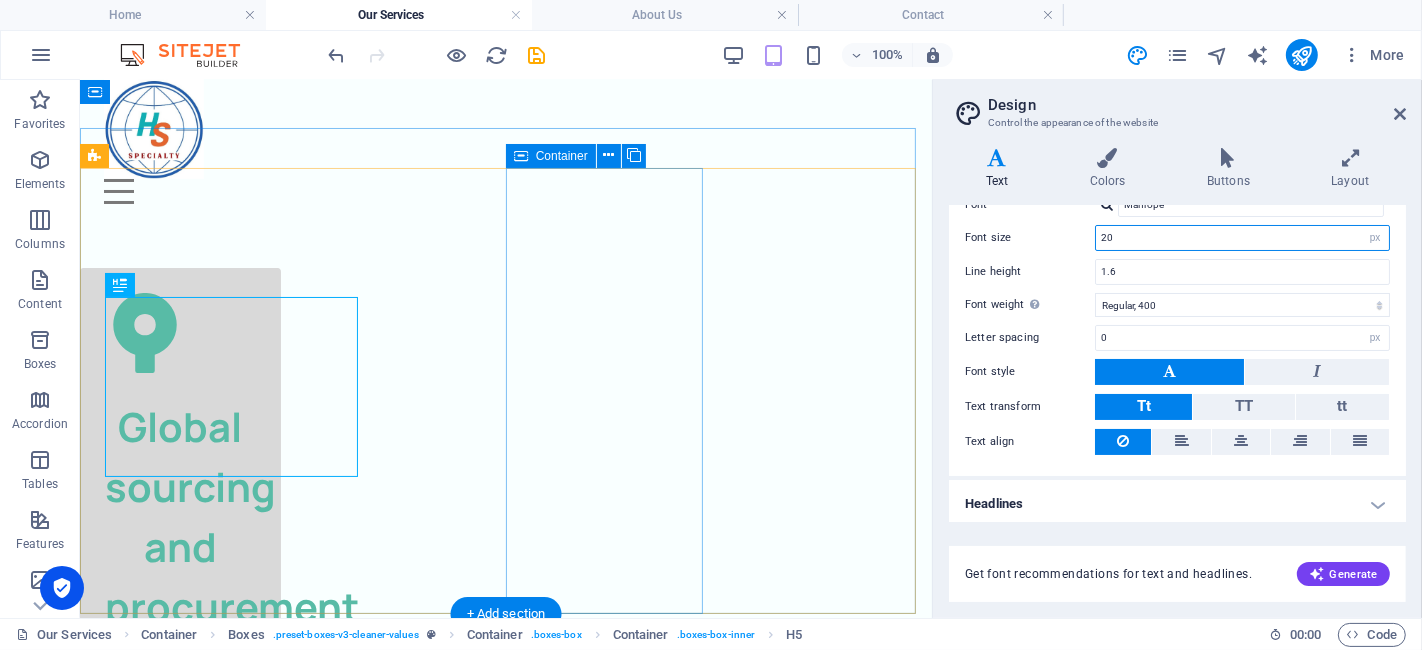 scroll, scrollTop: 8, scrollLeft: 0, axis: vertical 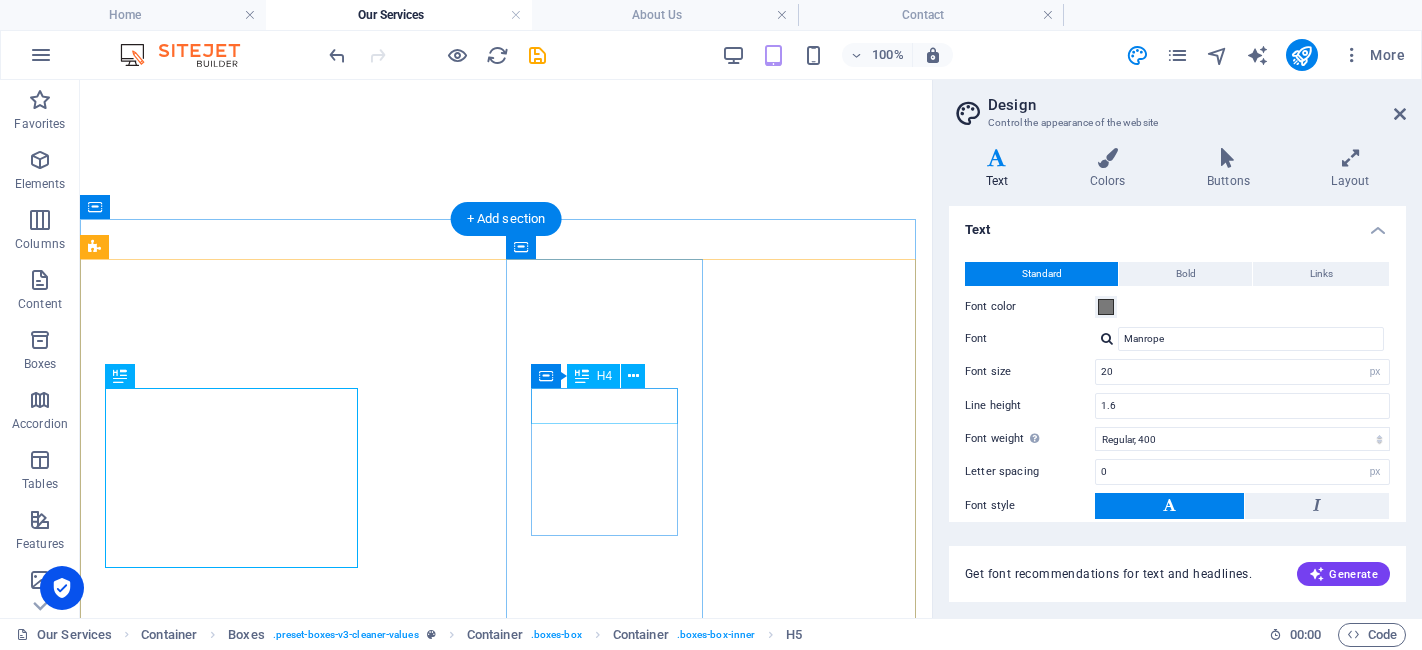 select on "px" 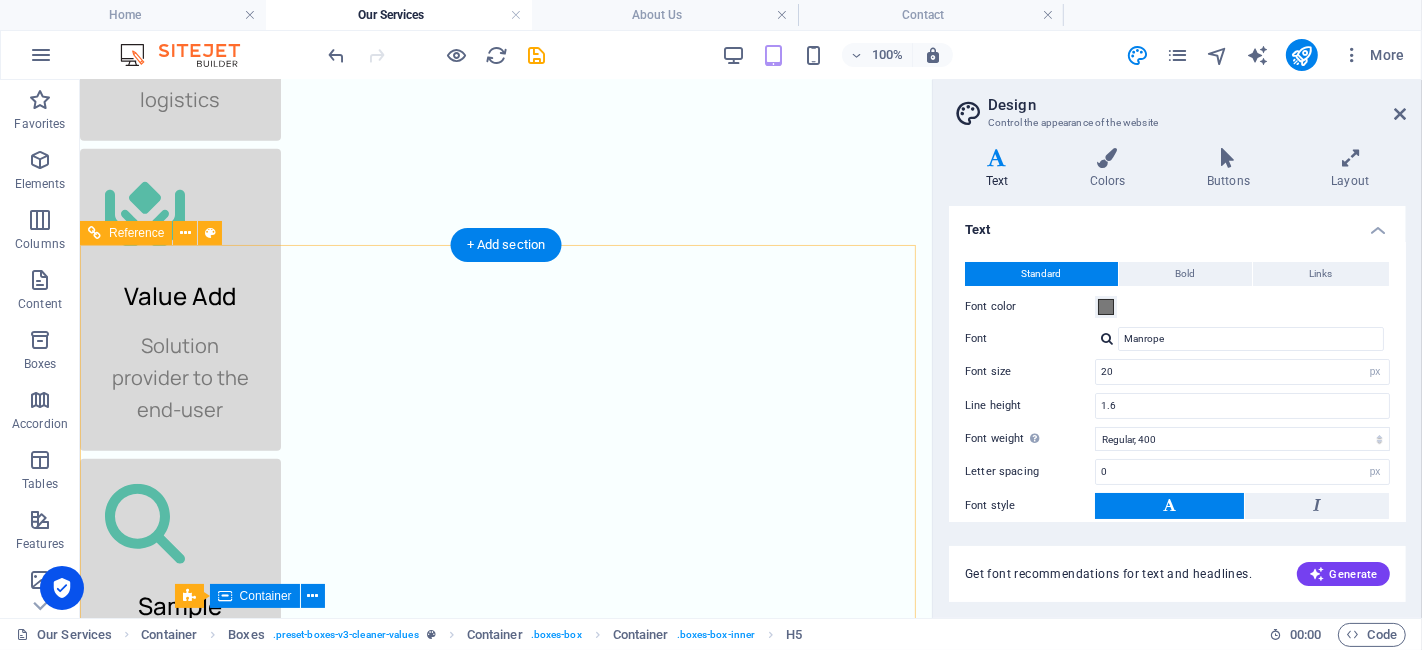 scroll, scrollTop: 0, scrollLeft: 0, axis: both 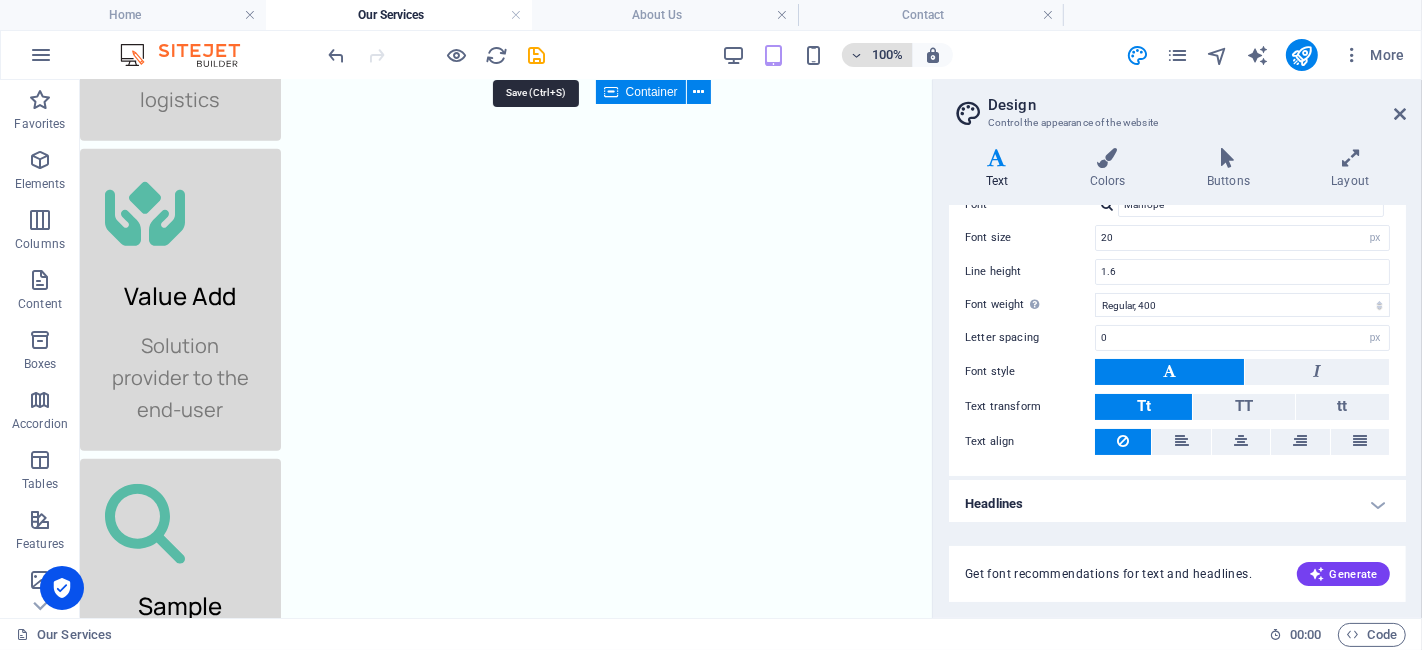 type on "20" 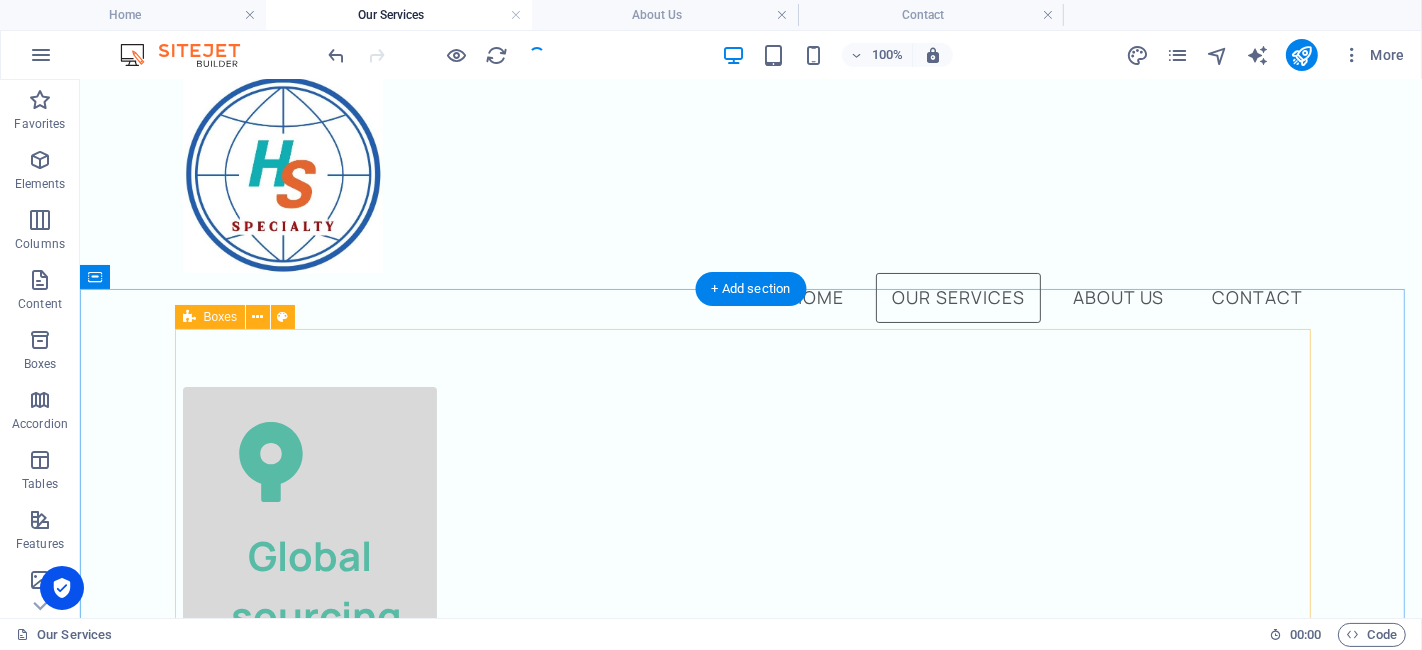 scroll, scrollTop: 253, scrollLeft: 0, axis: vertical 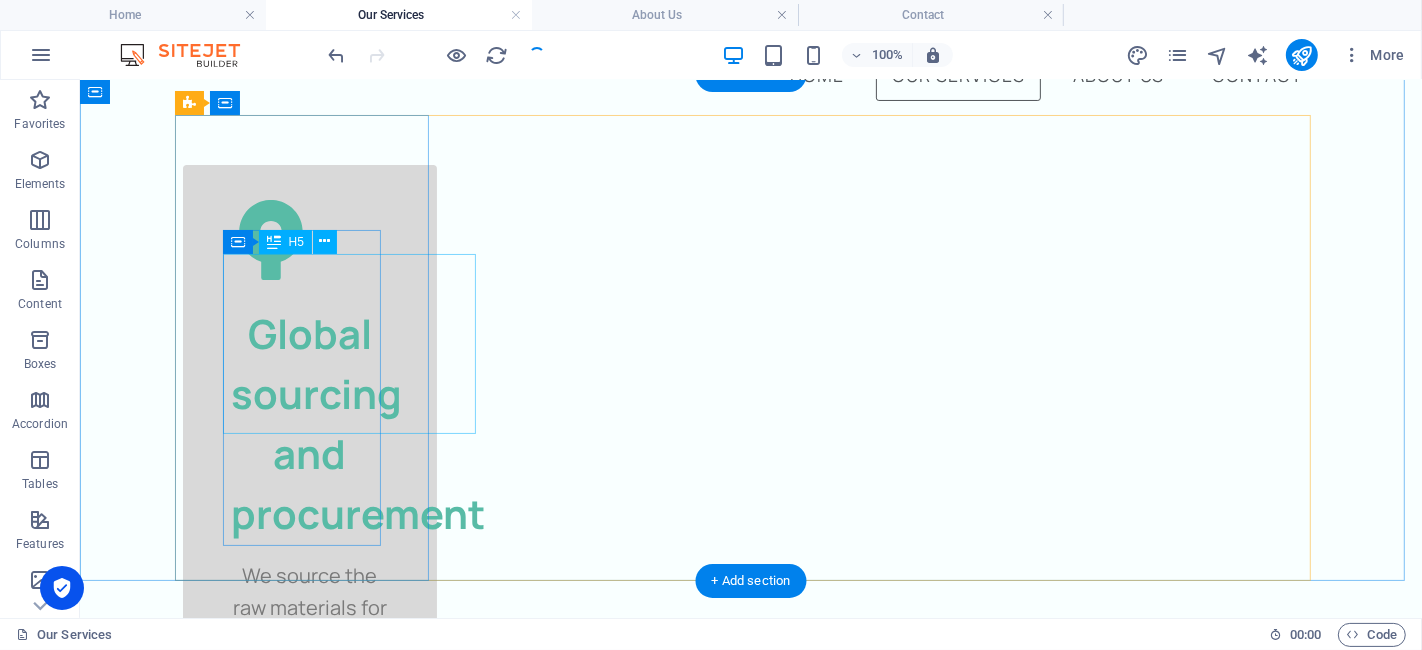 click on "Global sourcing and procurement" at bounding box center [309, 423] 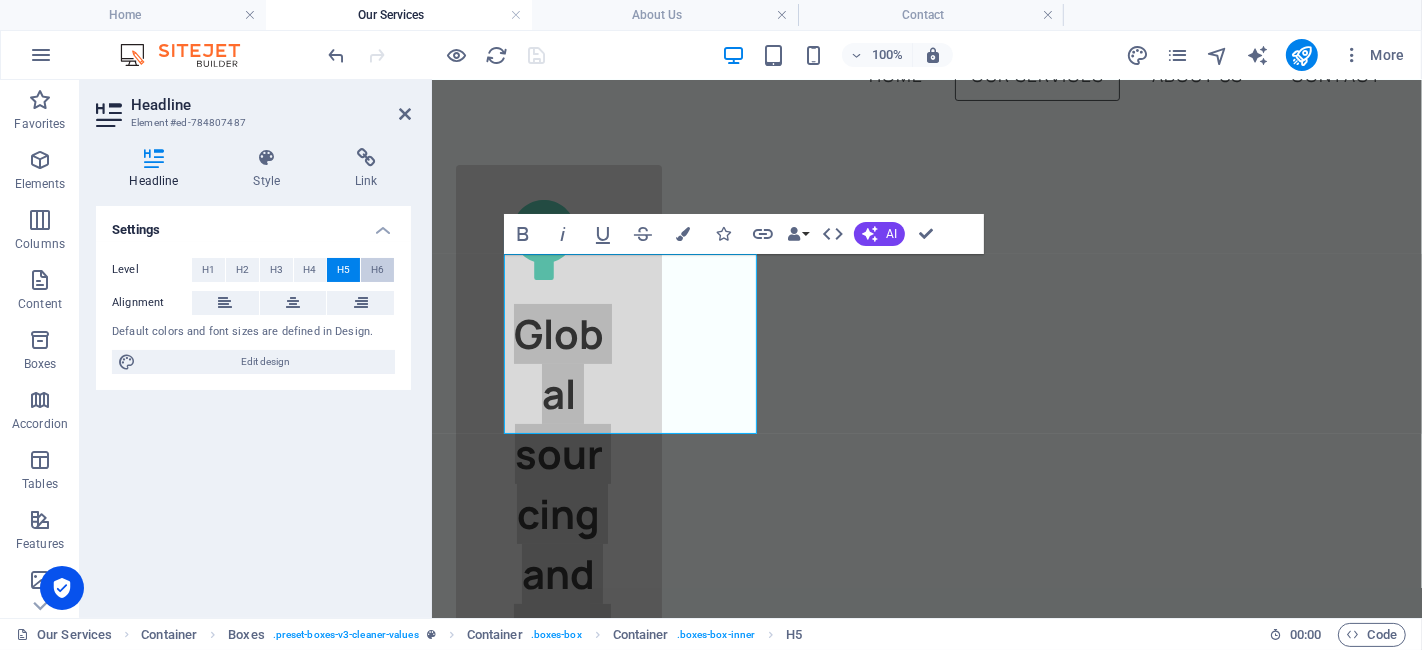 click on "H6" at bounding box center (377, 270) 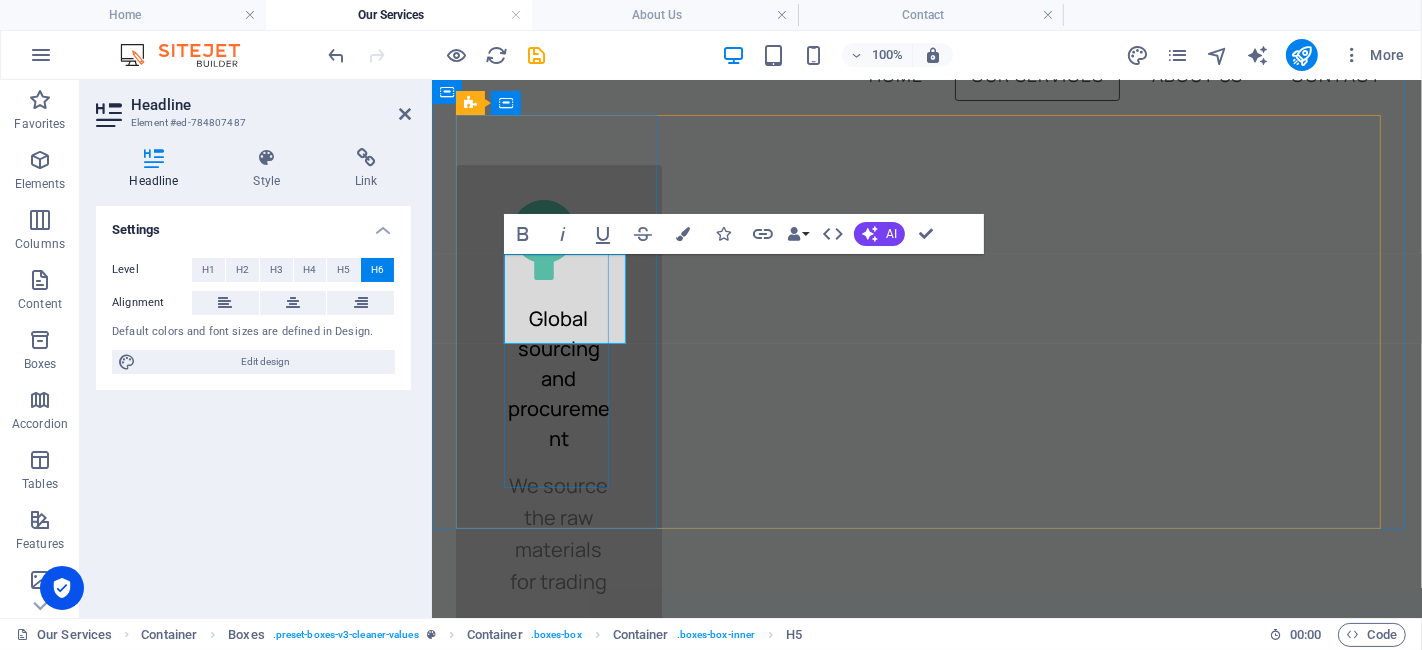 click on "Global sourcing and procurement" at bounding box center (558, 378) 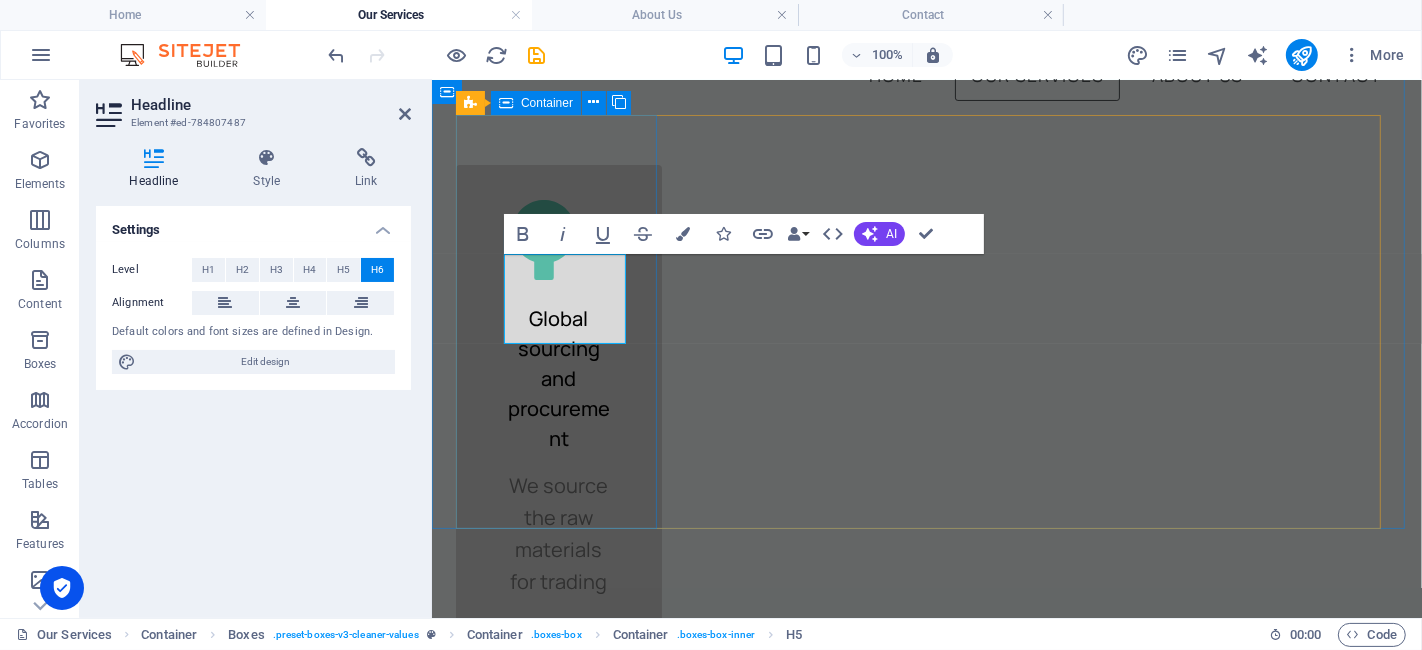 click on "Global sourcing and procurement We source the raw materials for trading" at bounding box center [558, 398] 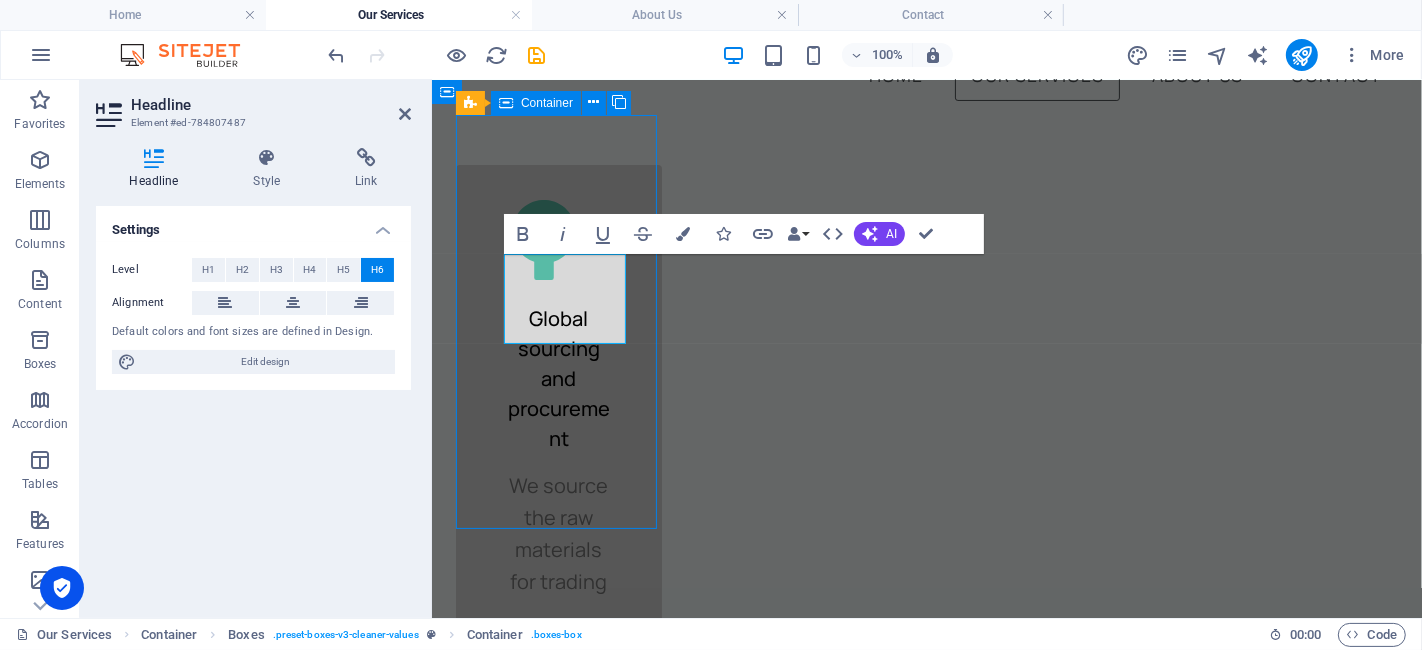 click on "Global sourcing and procurement We source the raw materials for trading" at bounding box center [558, 398] 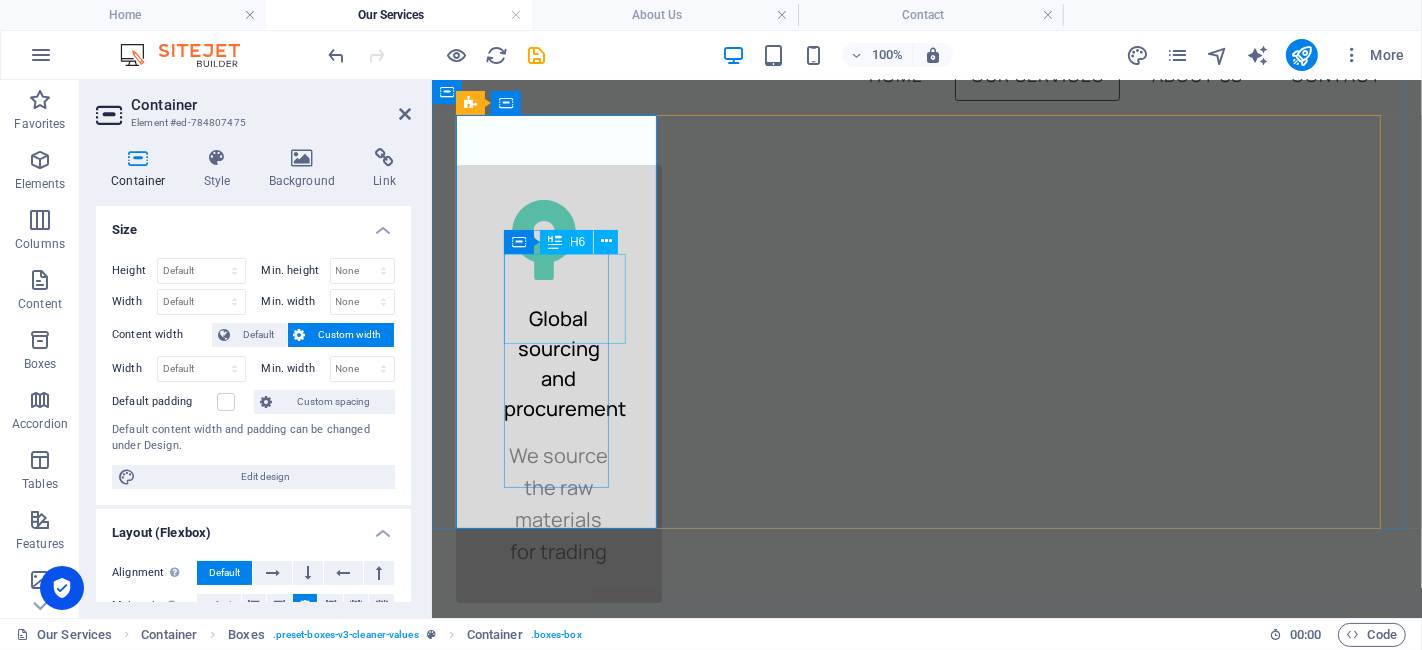 click on "Global sourcing and procurement" at bounding box center (558, 363) 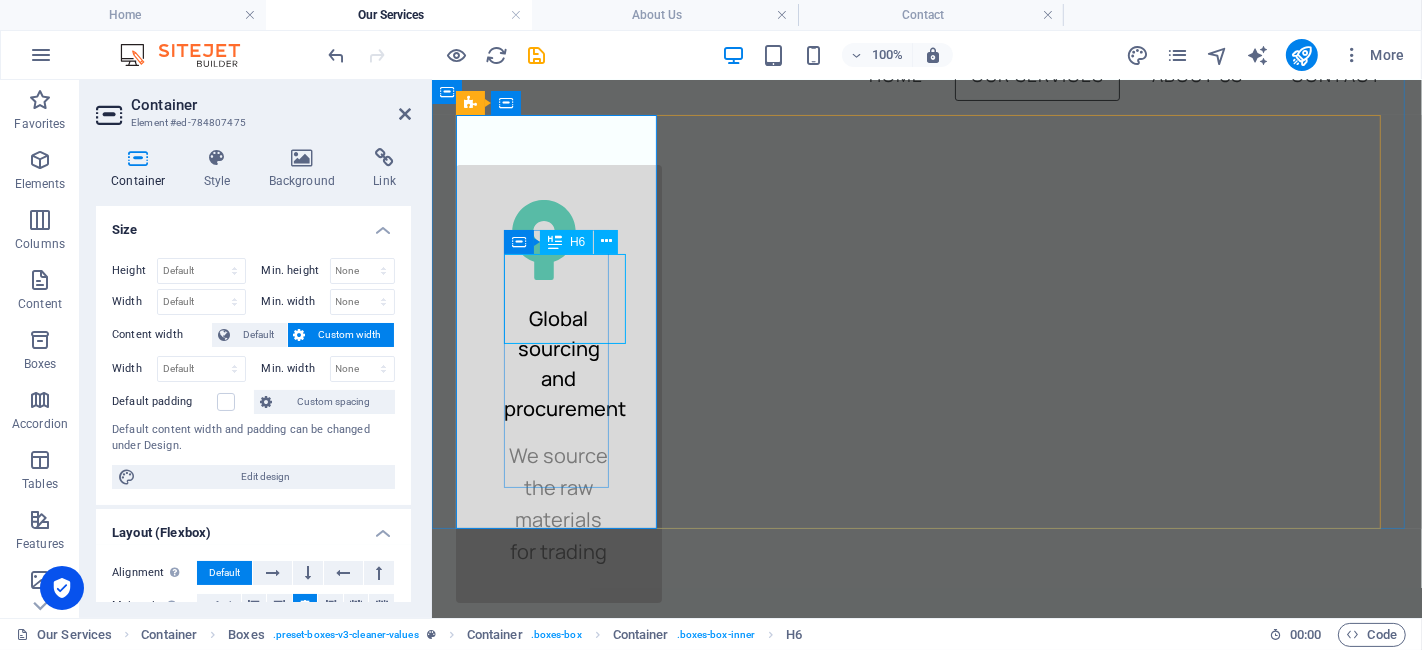 click on "Global sourcing and procurement" at bounding box center [558, 363] 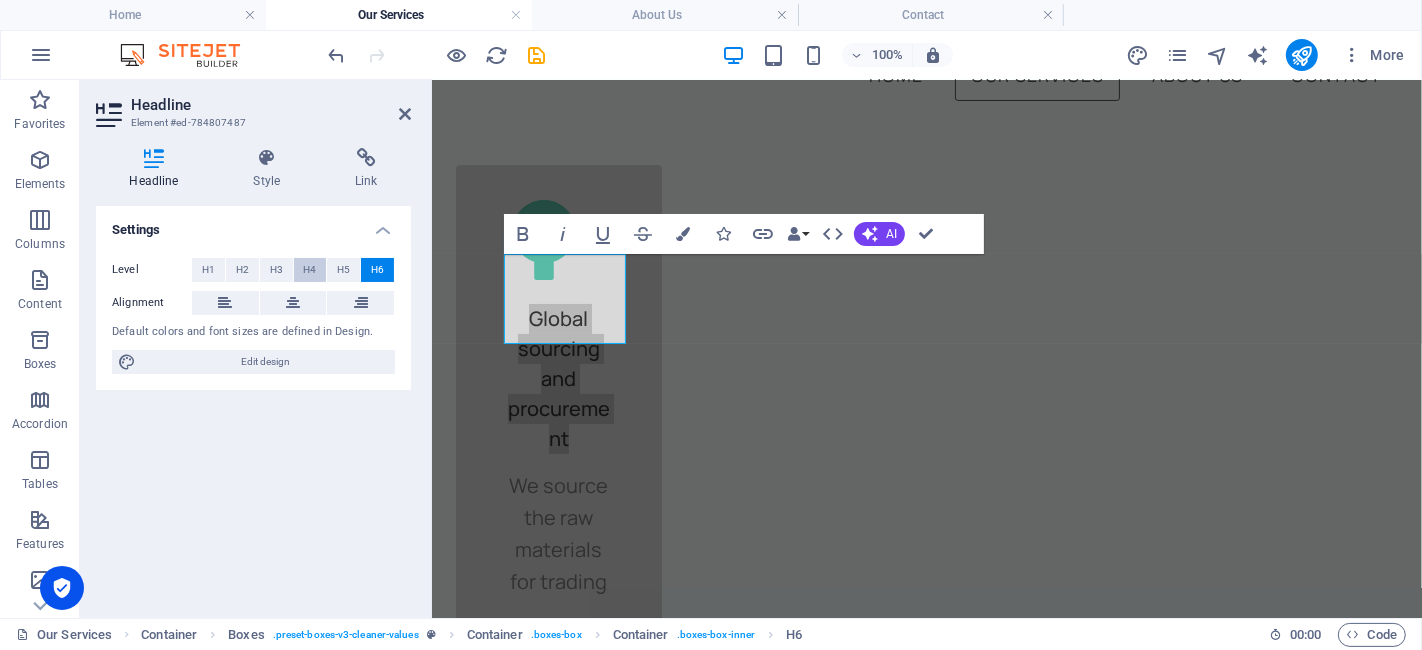 click on "H4" at bounding box center [309, 270] 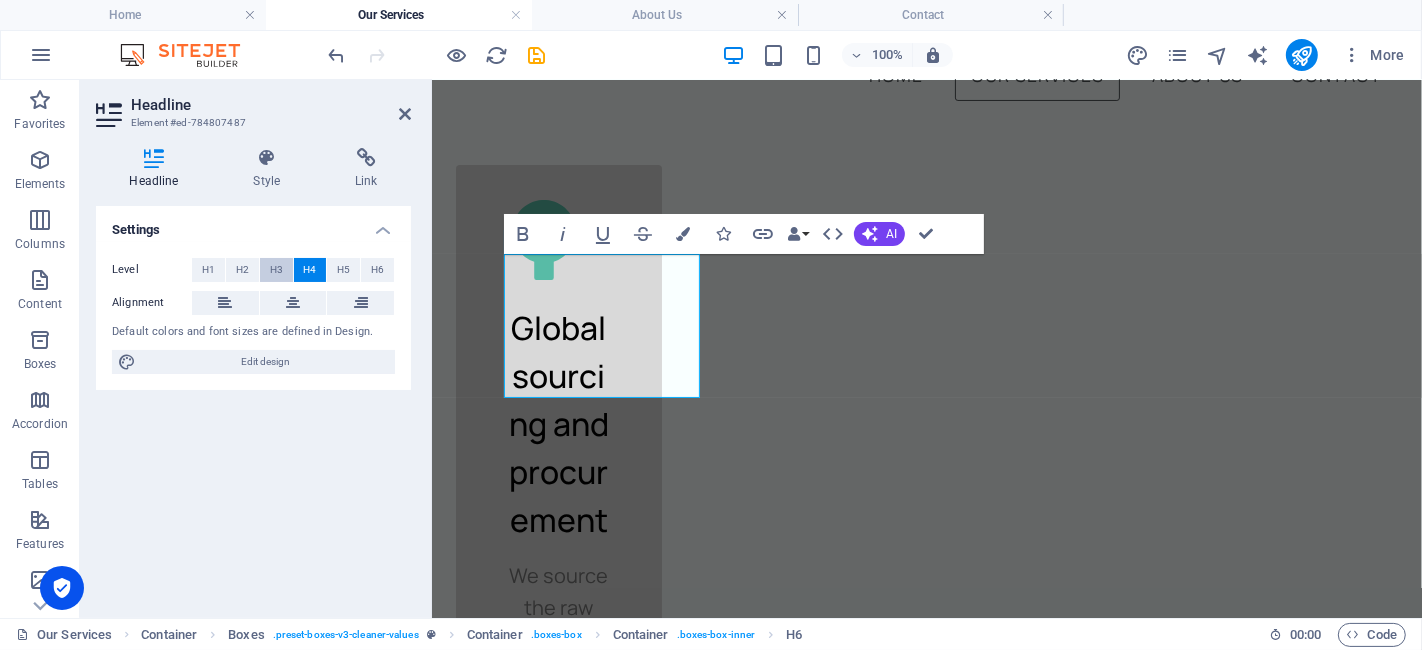 click on "H3" at bounding box center (276, 270) 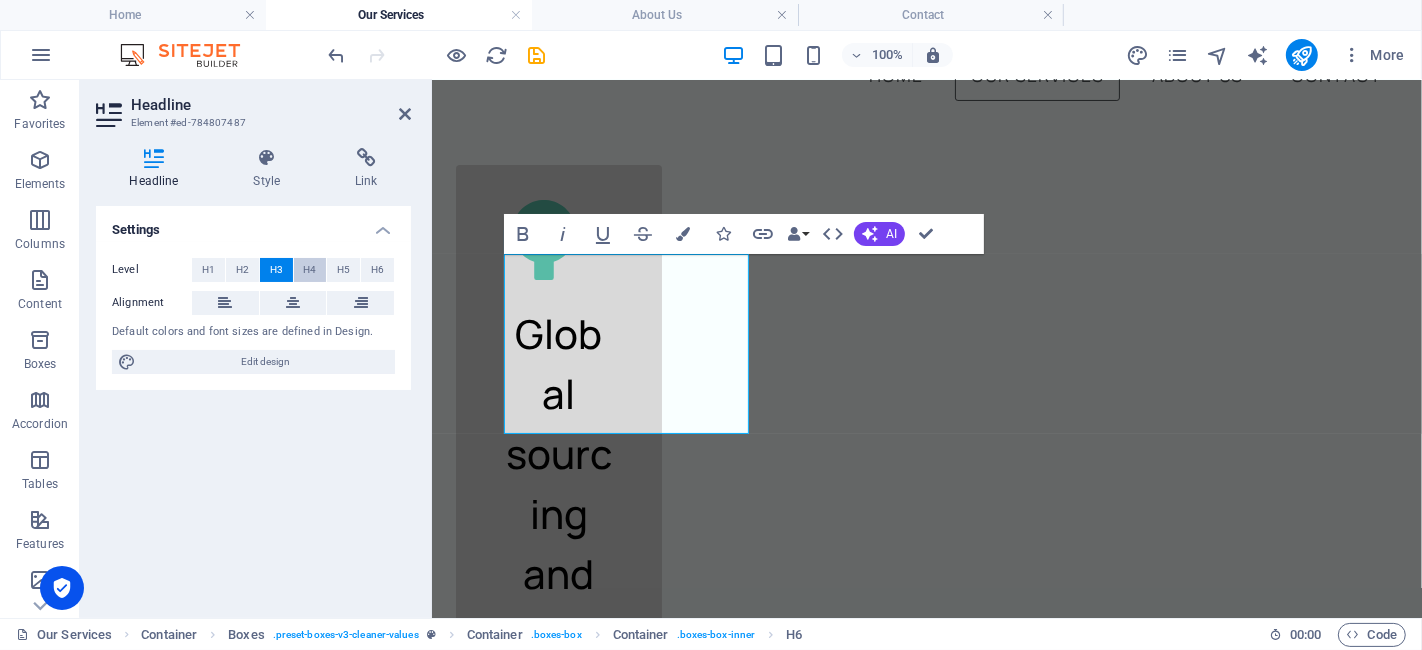click on "H4" at bounding box center [309, 270] 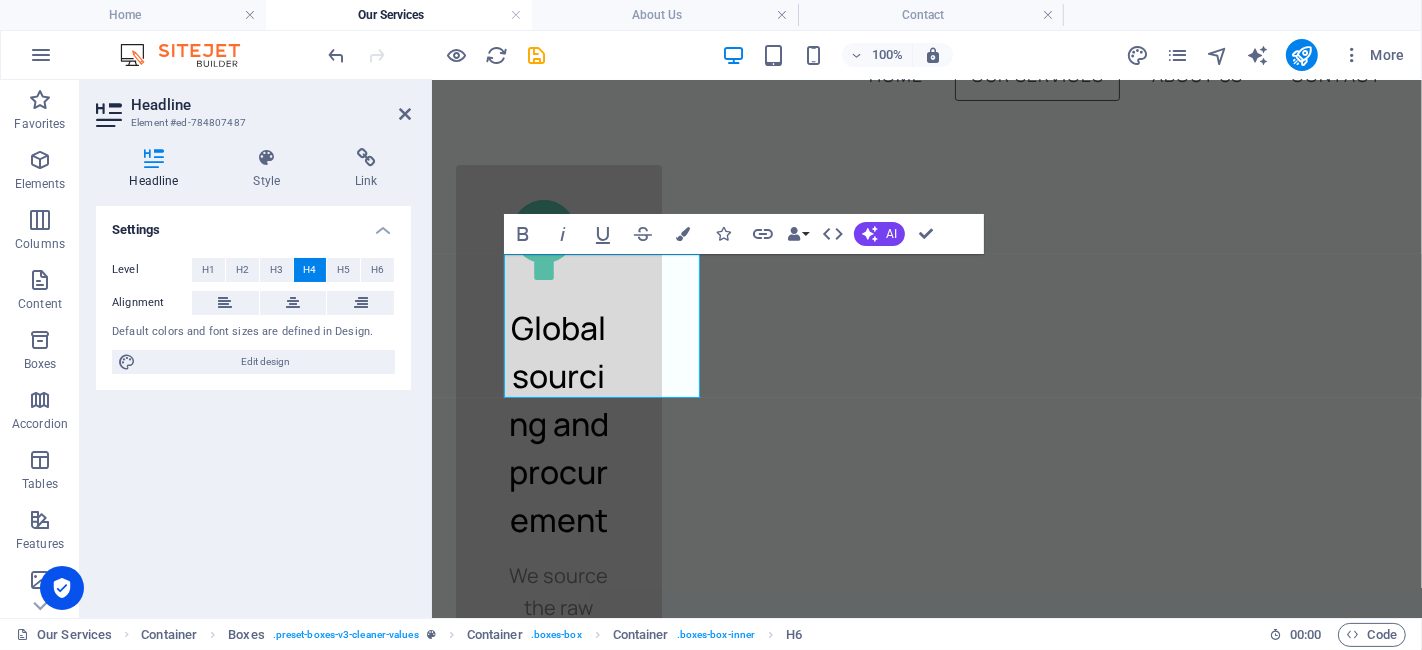 click on "H4" at bounding box center (310, 270) 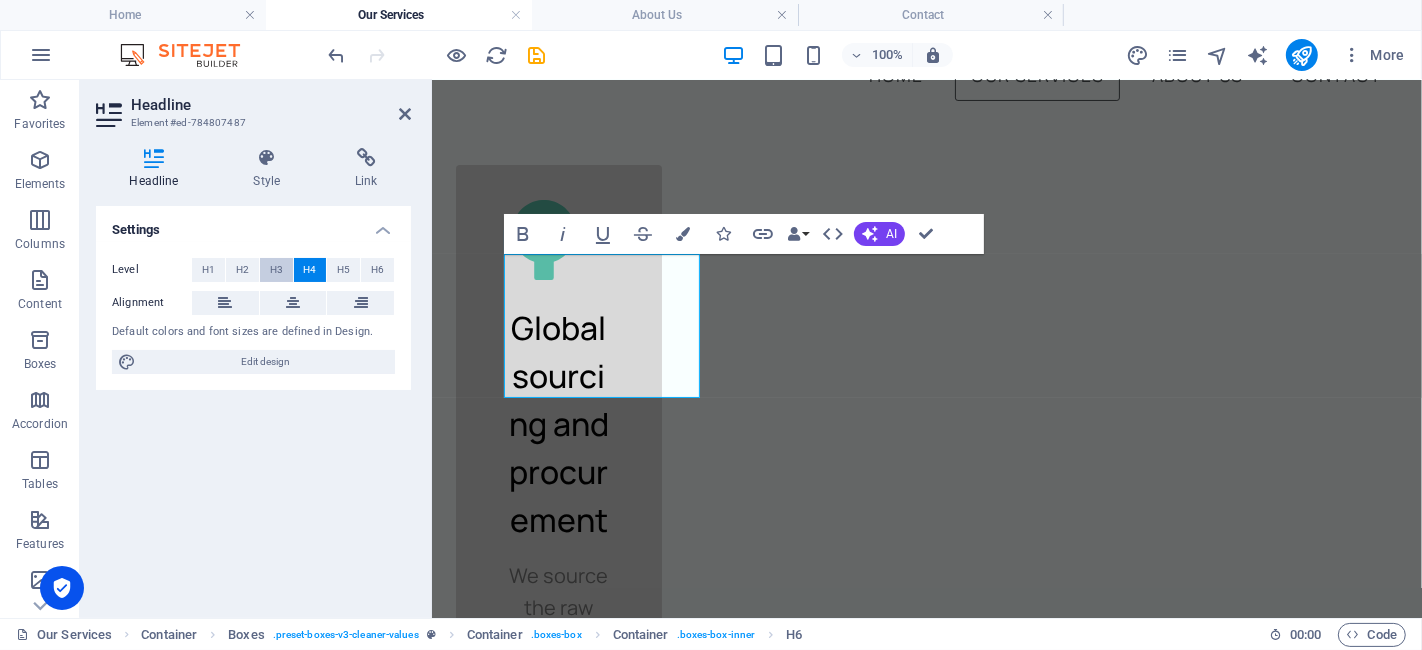 click on "H3" at bounding box center [276, 270] 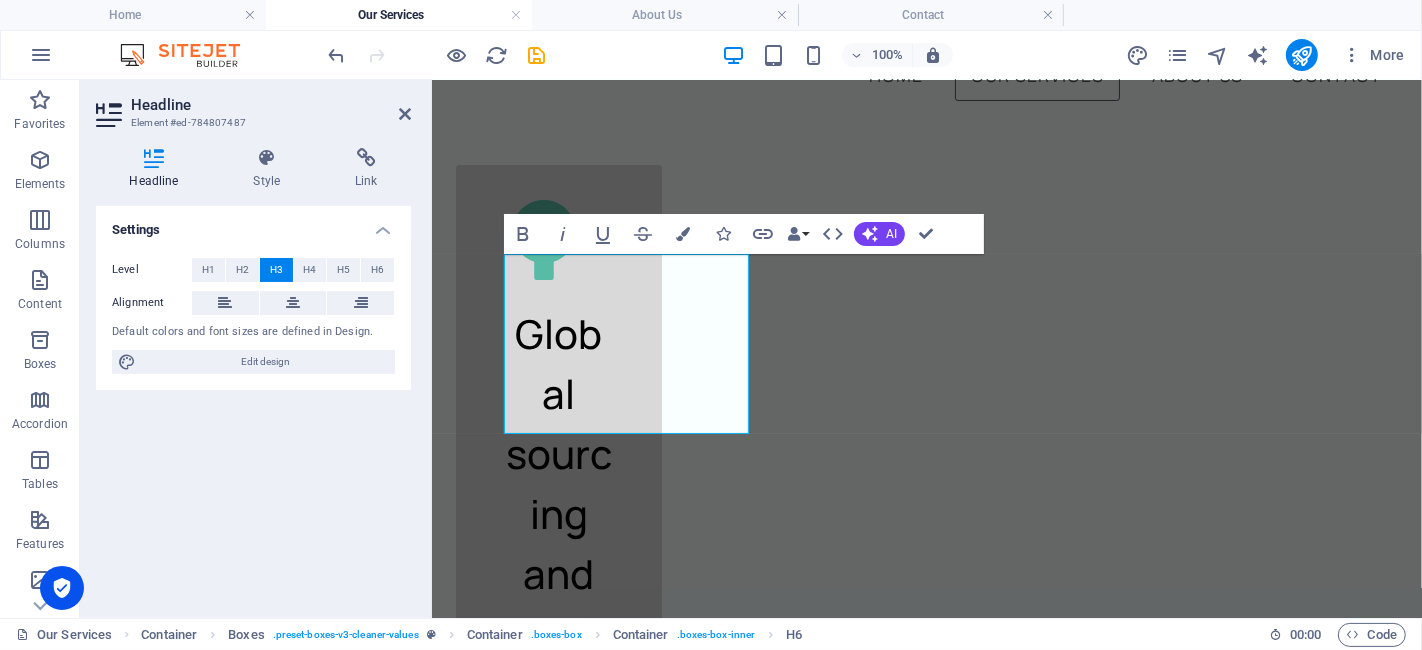 click on "H3" at bounding box center [276, 270] 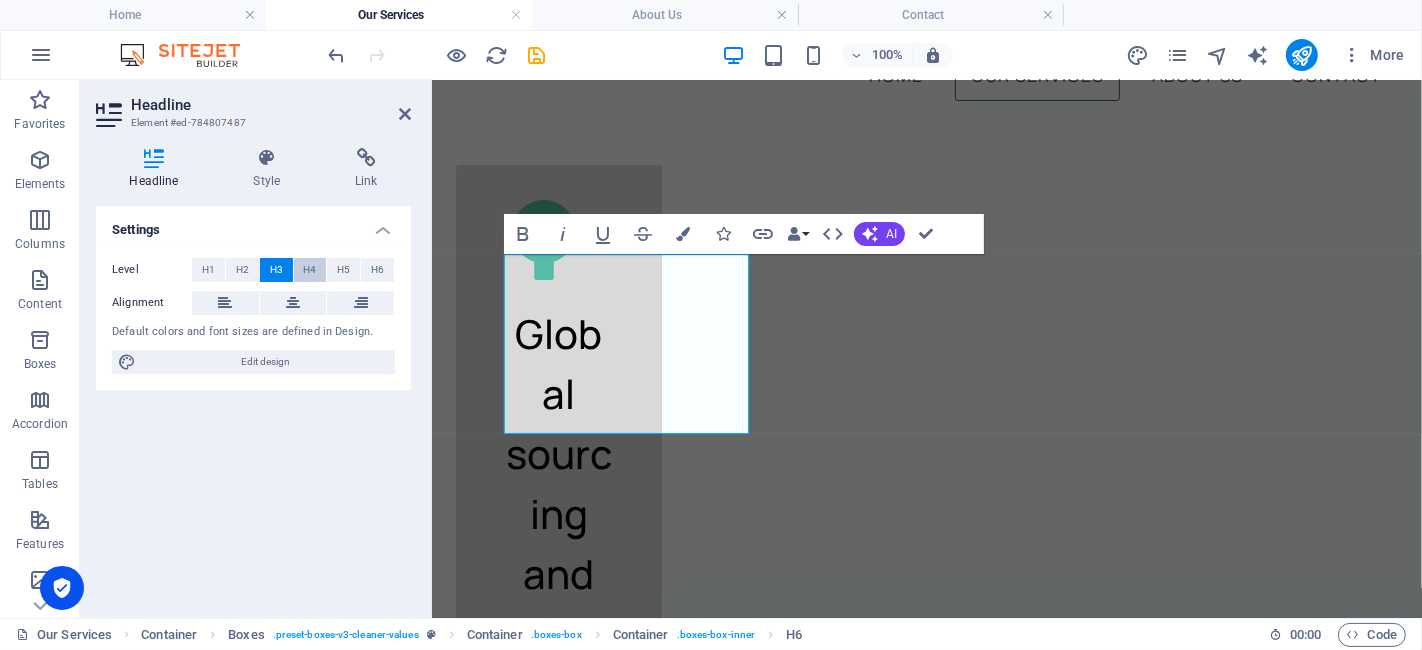 click on "H4" at bounding box center [309, 270] 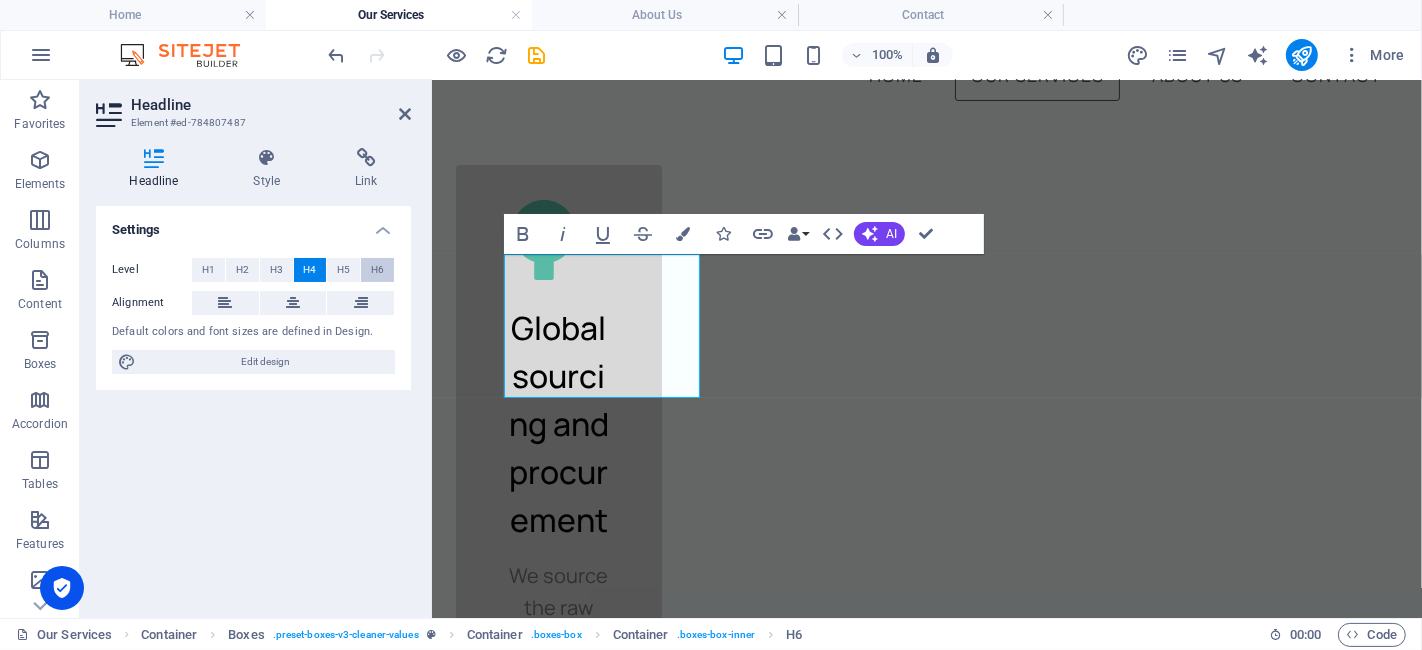 click on "H6" at bounding box center (377, 270) 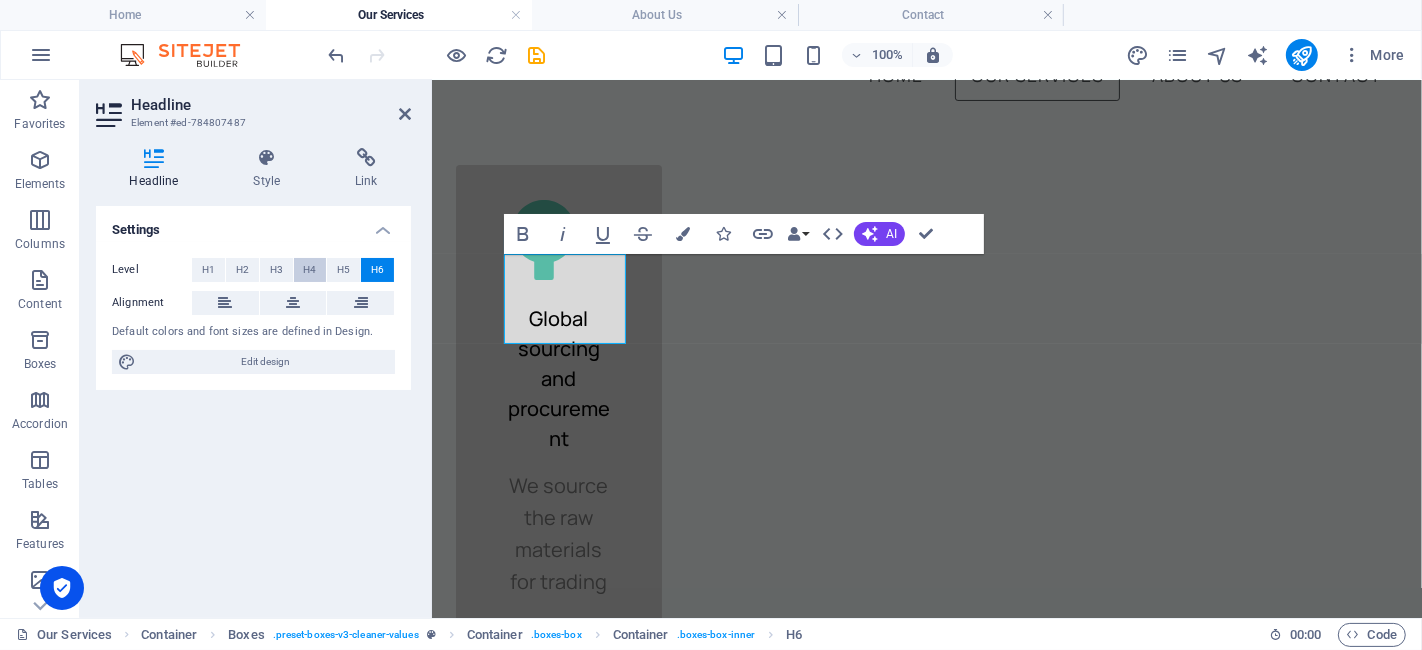 click on "H4" at bounding box center (310, 270) 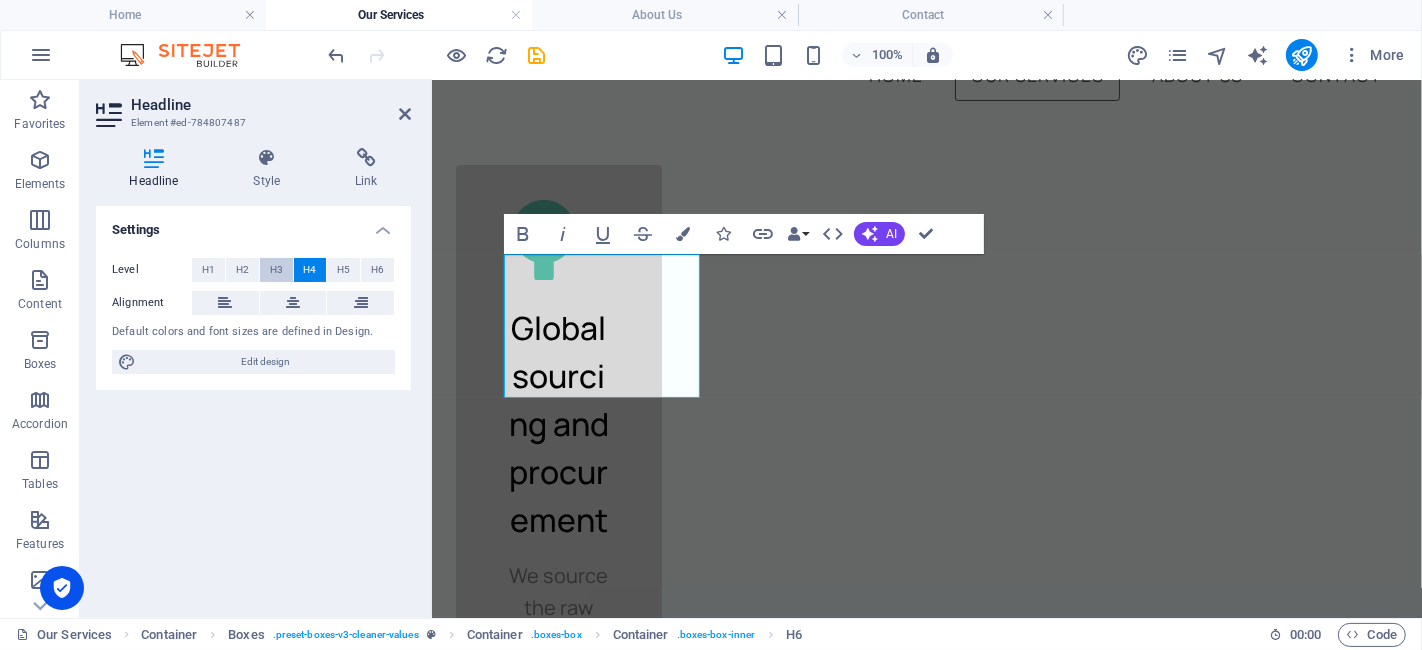 click on "H3" at bounding box center (276, 270) 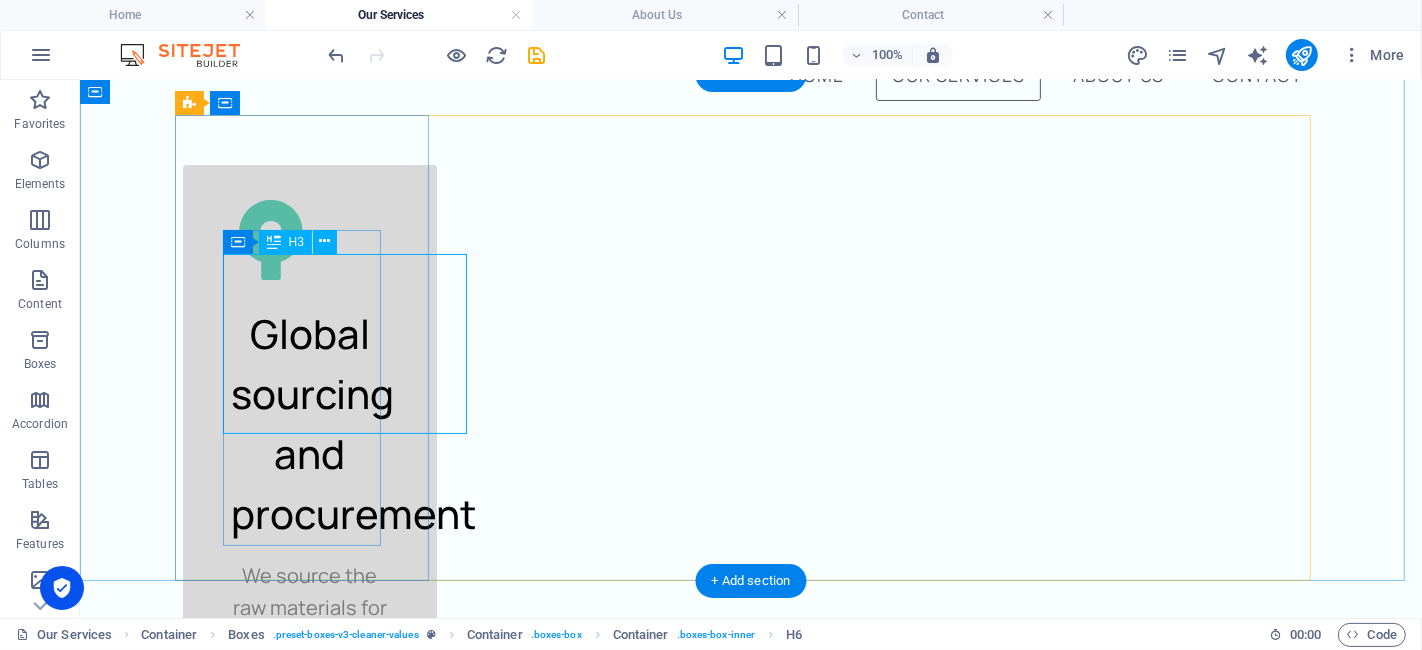 click on "Global sourcing and procurement" at bounding box center [309, 423] 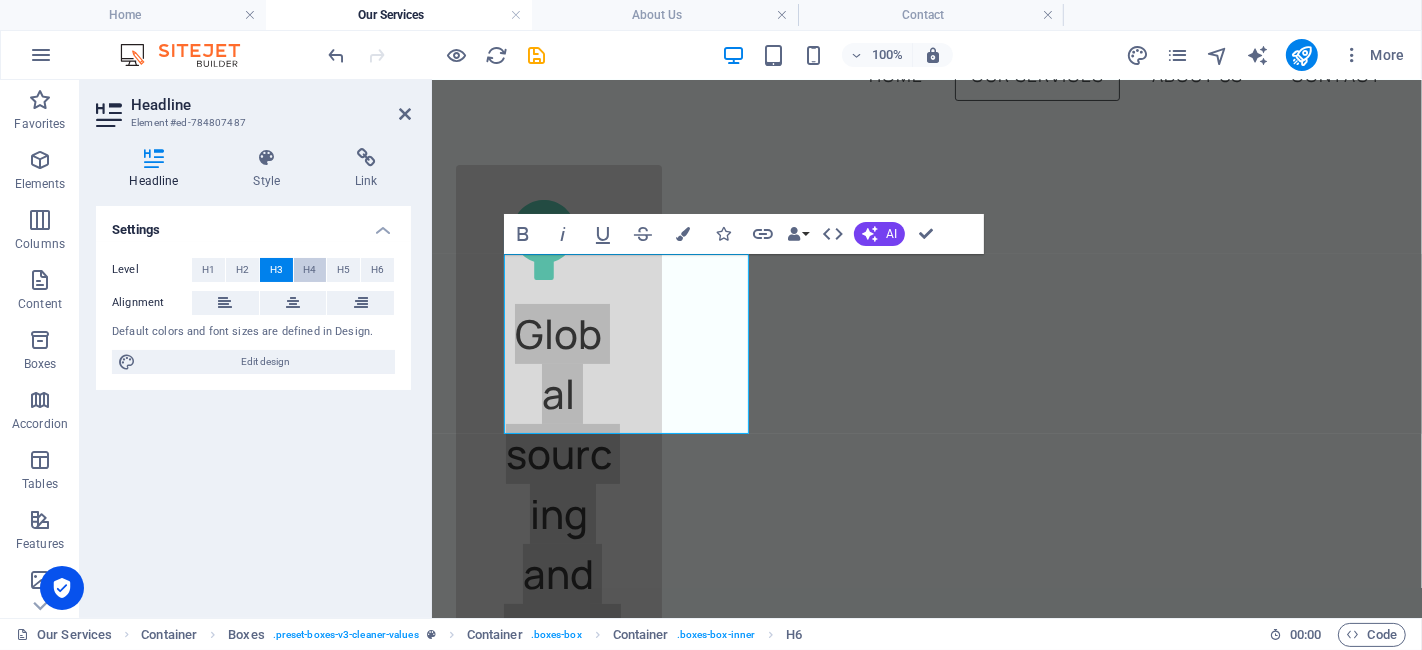 click on "H4" at bounding box center (310, 270) 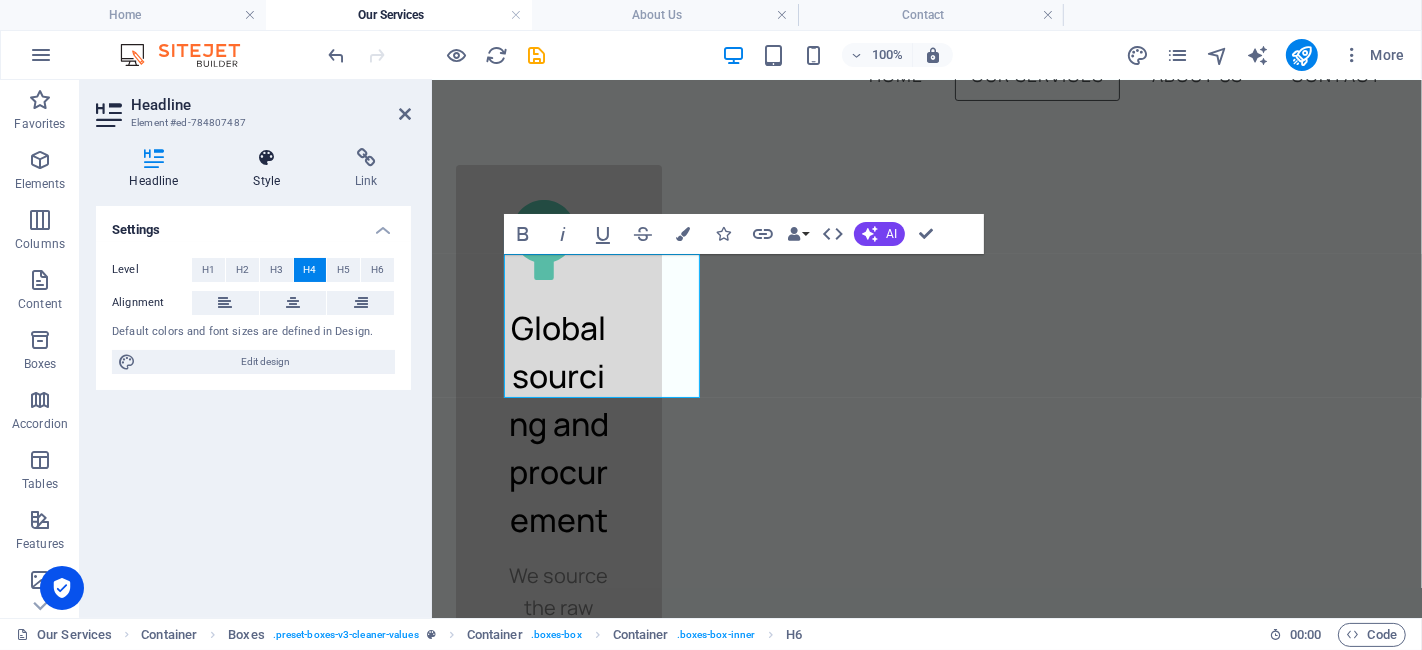 click at bounding box center (267, 158) 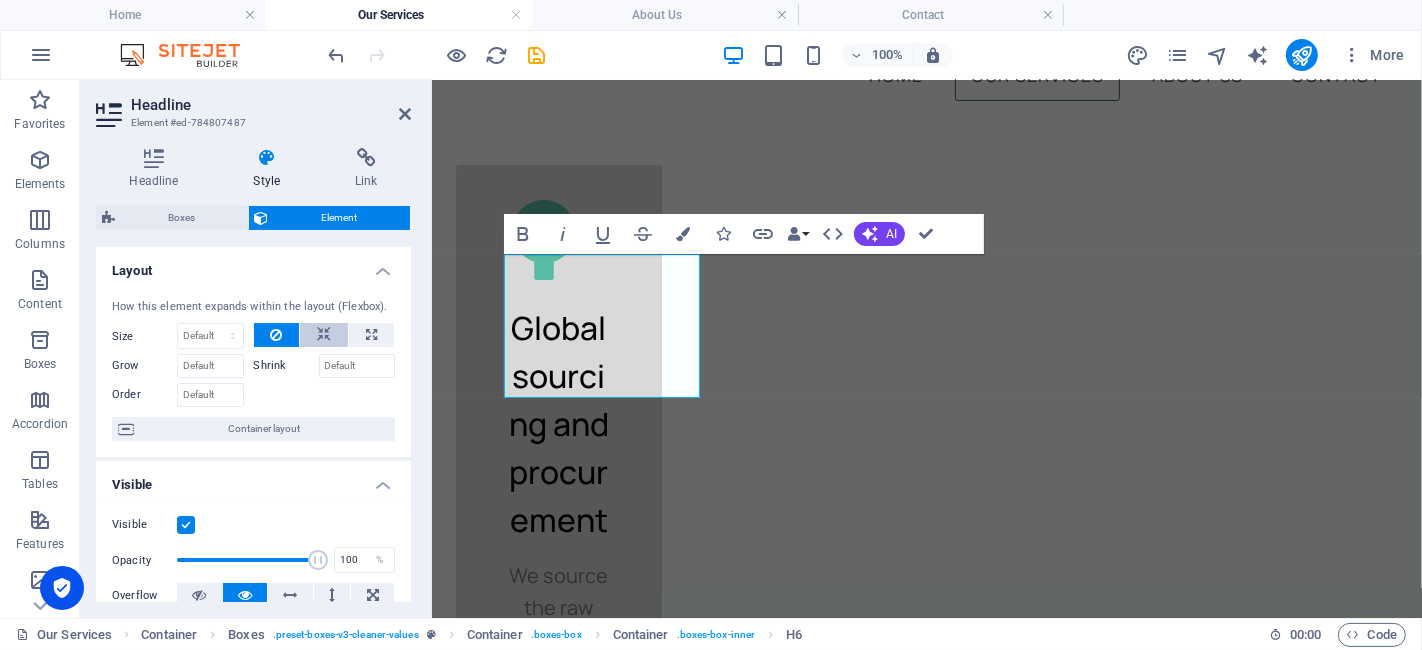 click at bounding box center (324, 335) 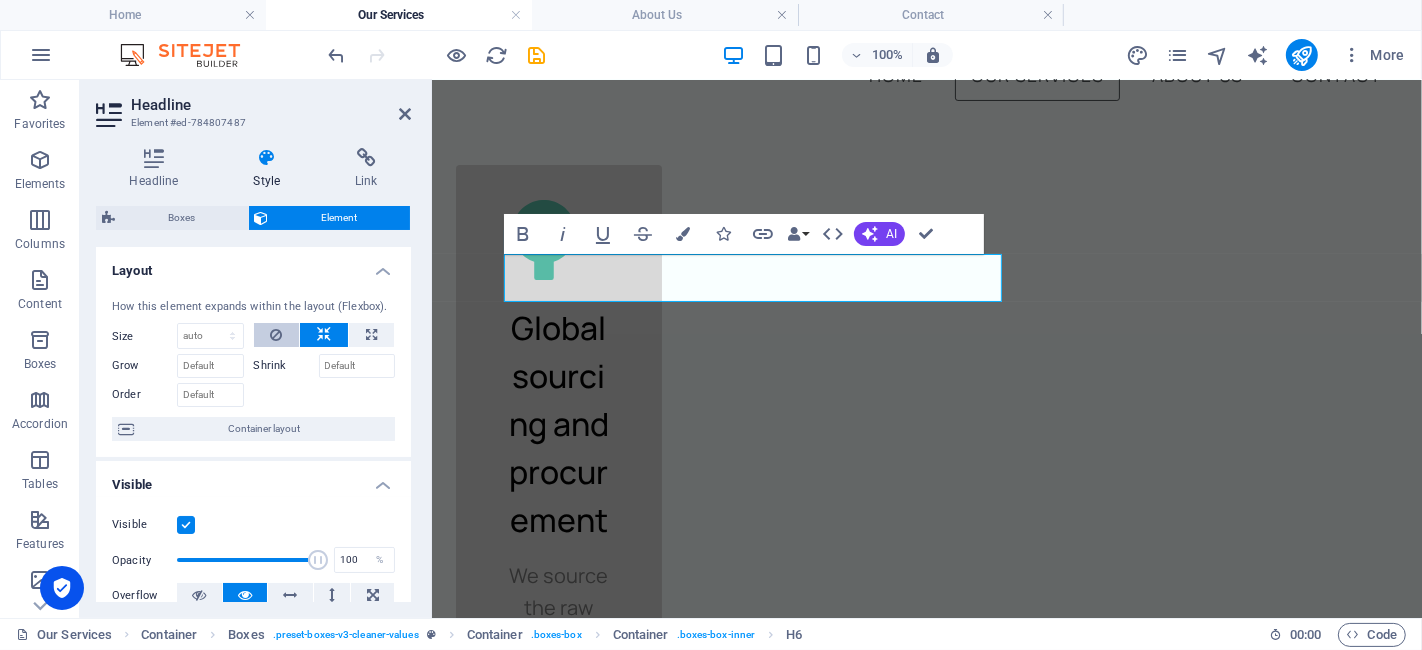 click at bounding box center (277, 335) 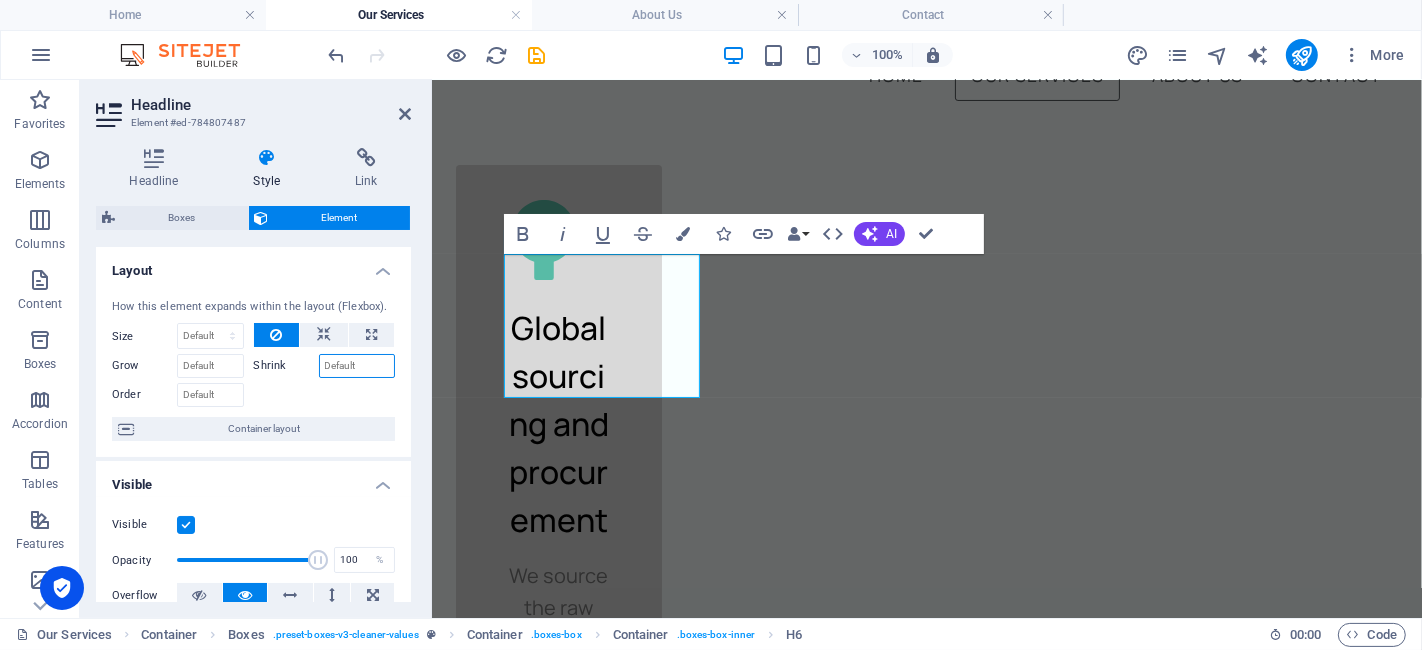 click on "Shrink" at bounding box center [357, 366] 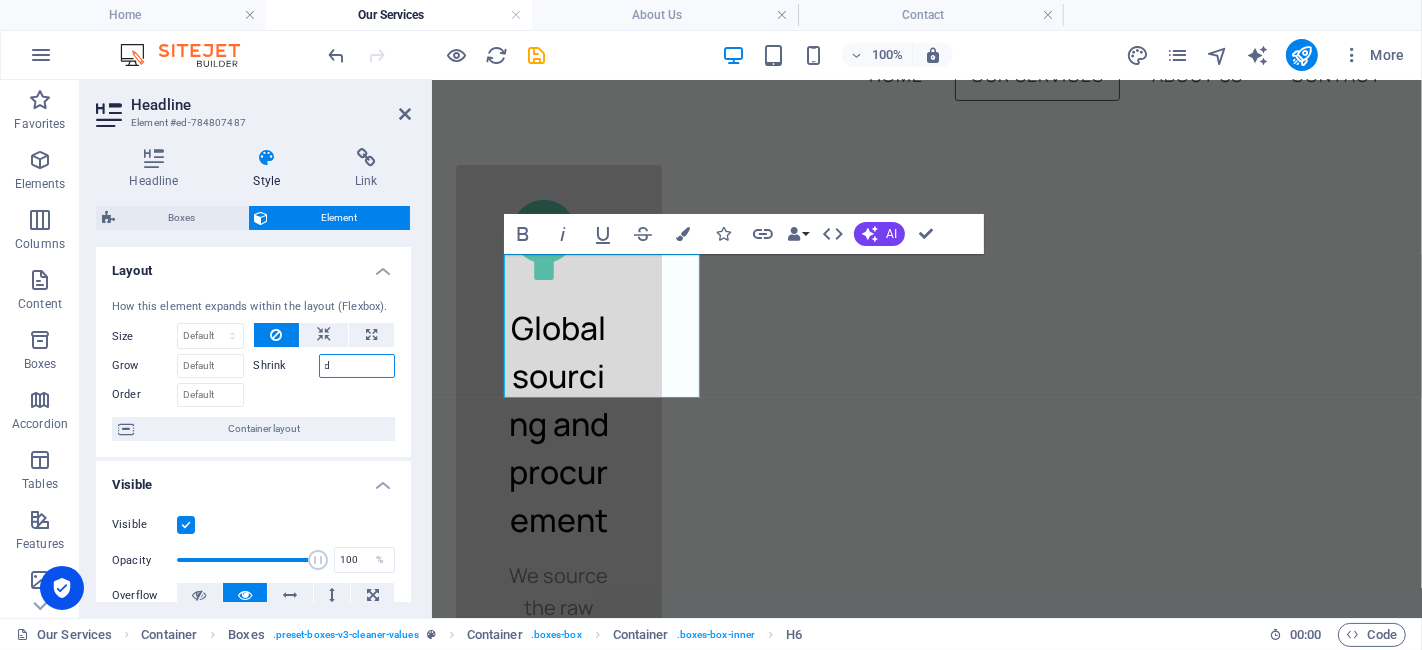 type 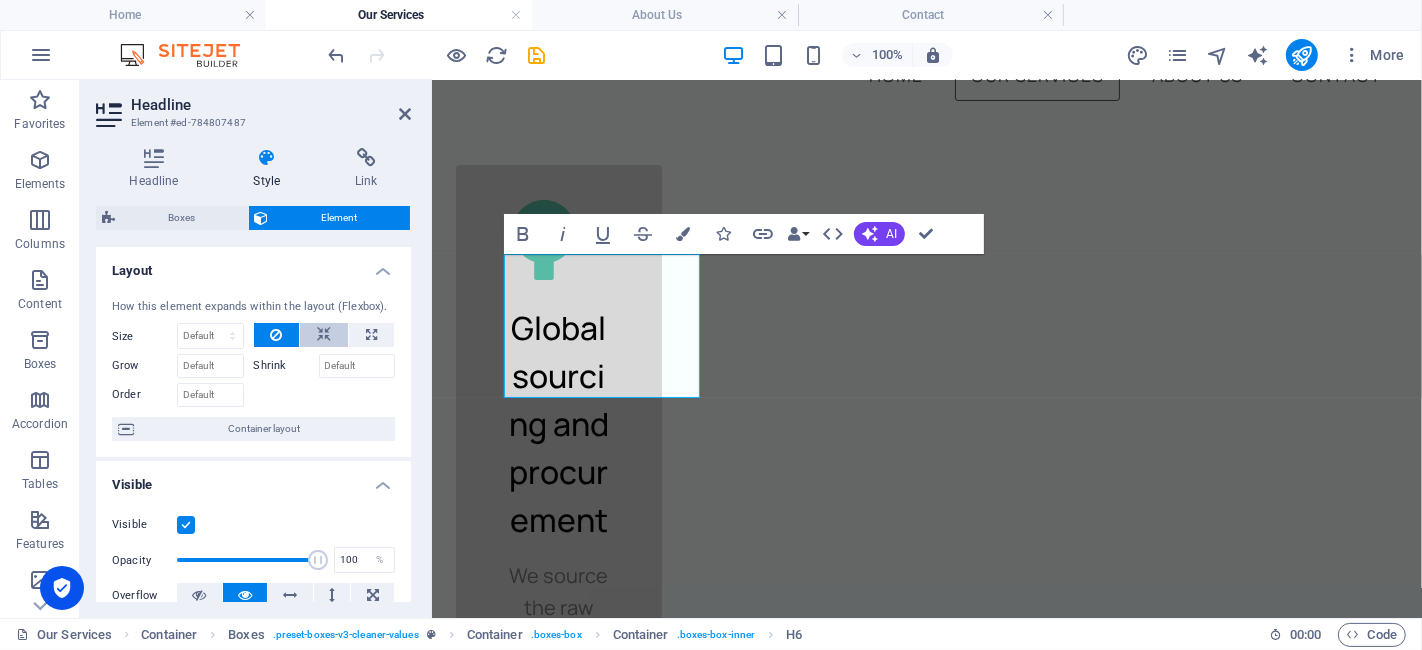 click at bounding box center [324, 335] 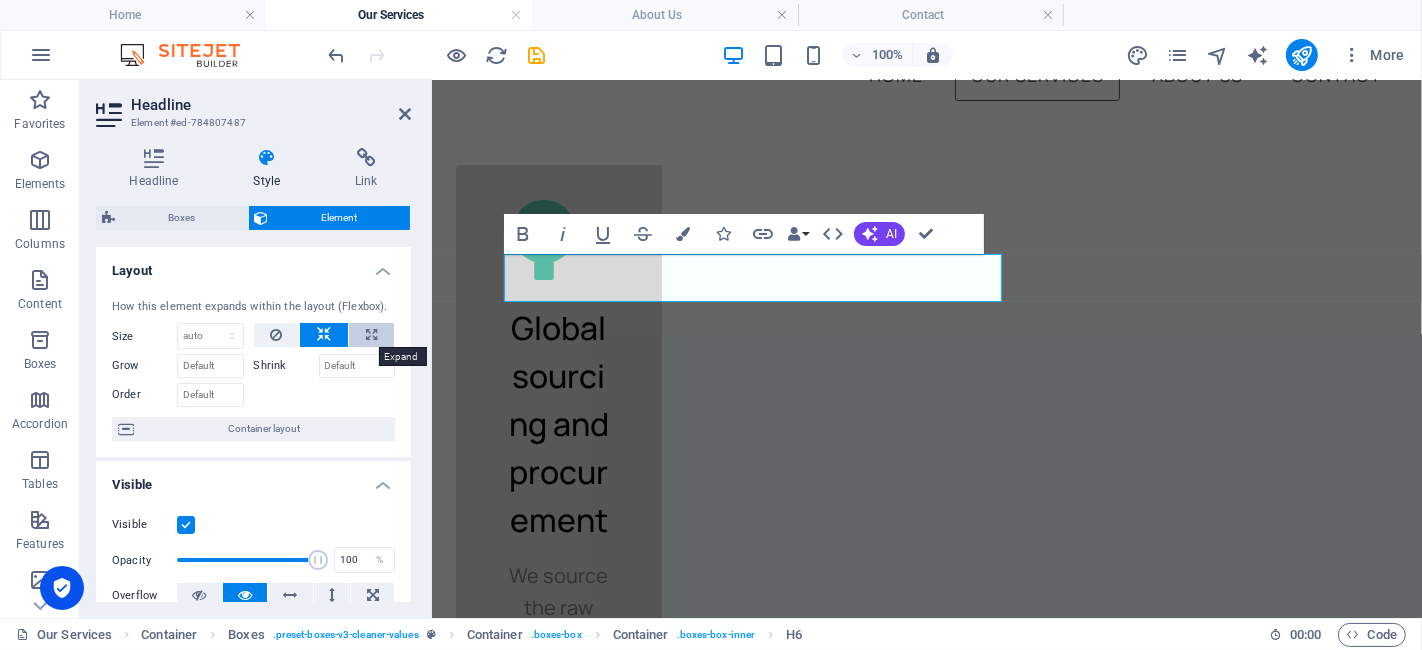 click at bounding box center (371, 335) 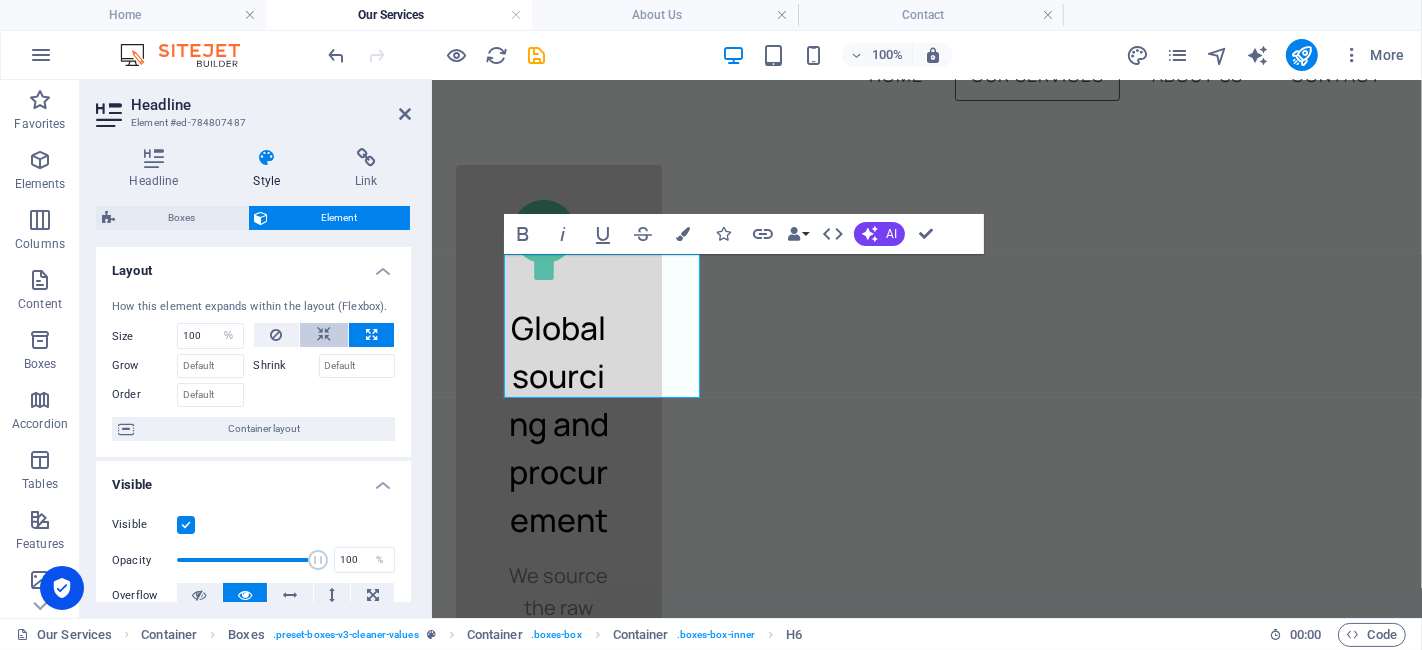 click at bounding box center [324, 335] 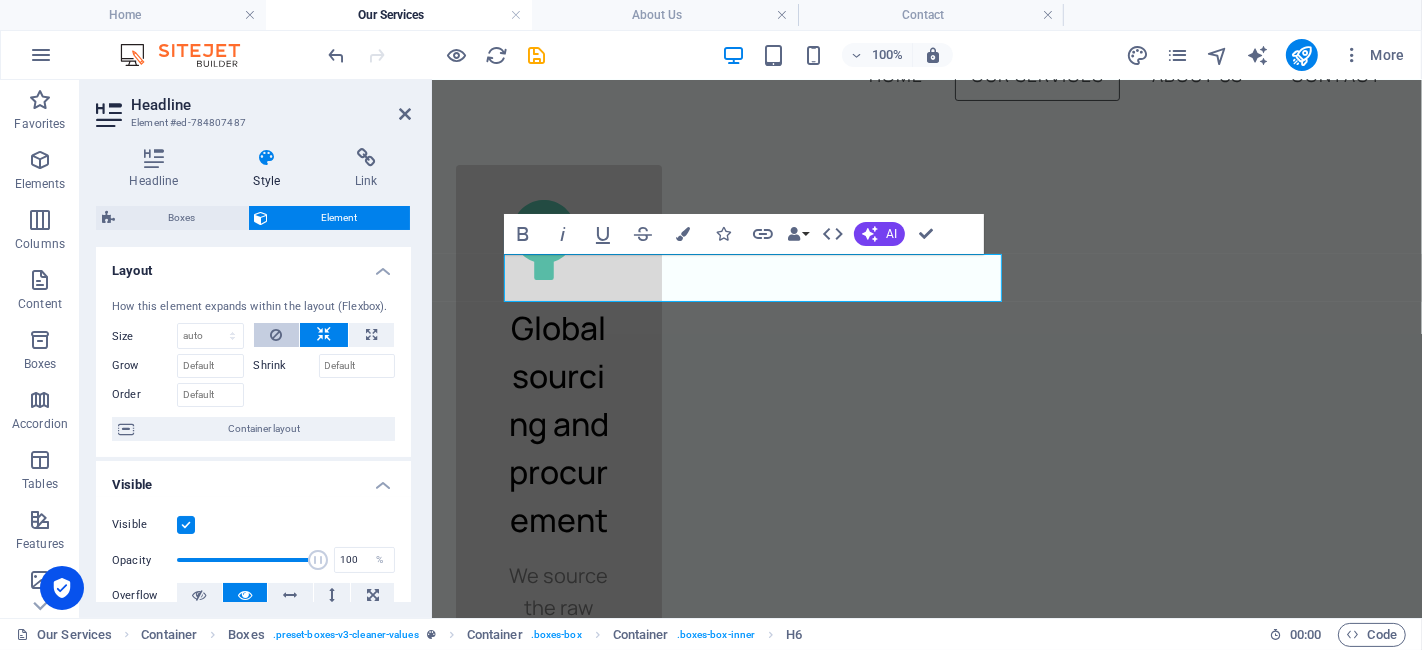 click at bounding box center (276, 335) 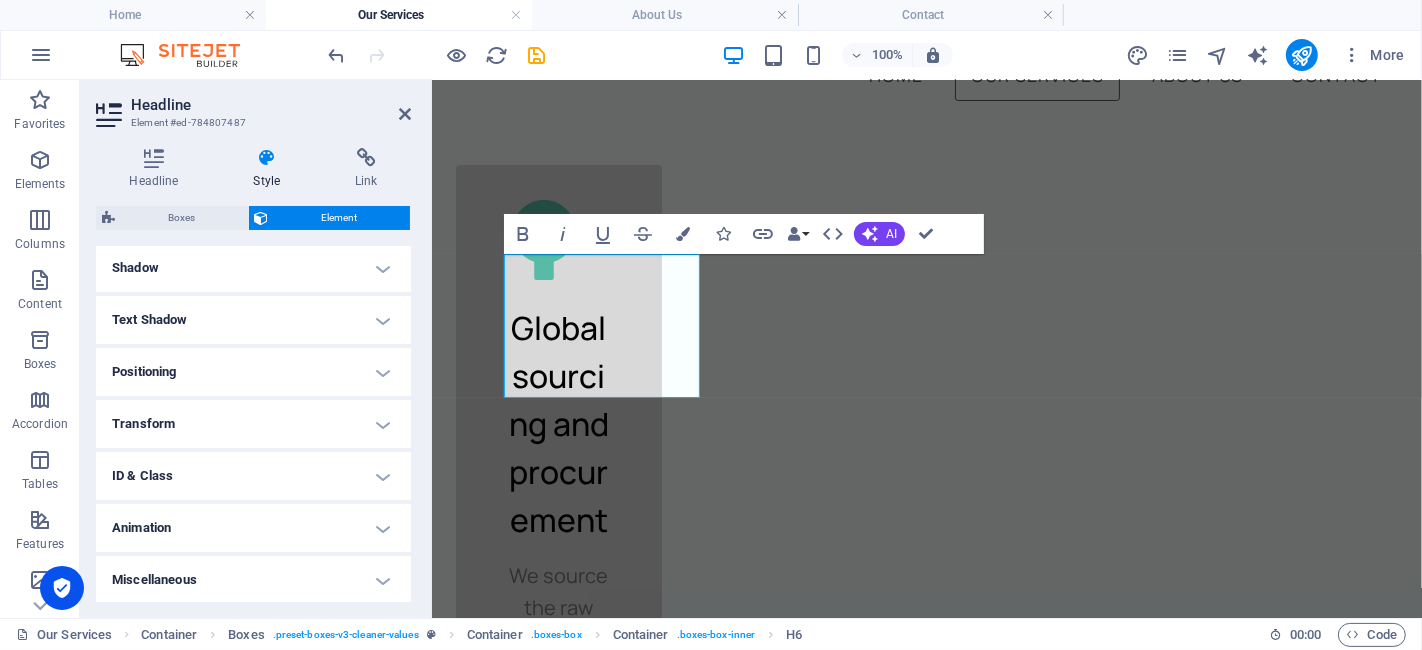 scroll, scrollTop: 0, scrollLeft: 0, axis: both 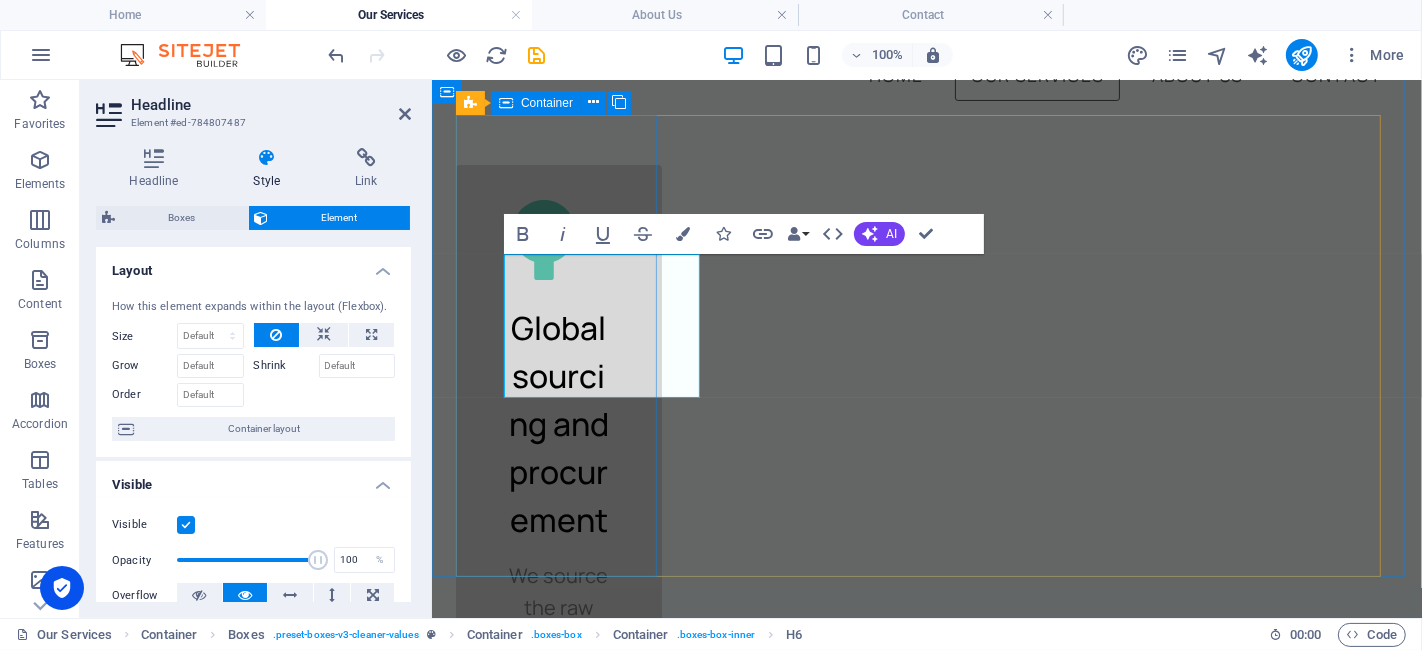 click on "Global sourcing and procurement We source the raw materials for trading" at bounding box center [558, 443] 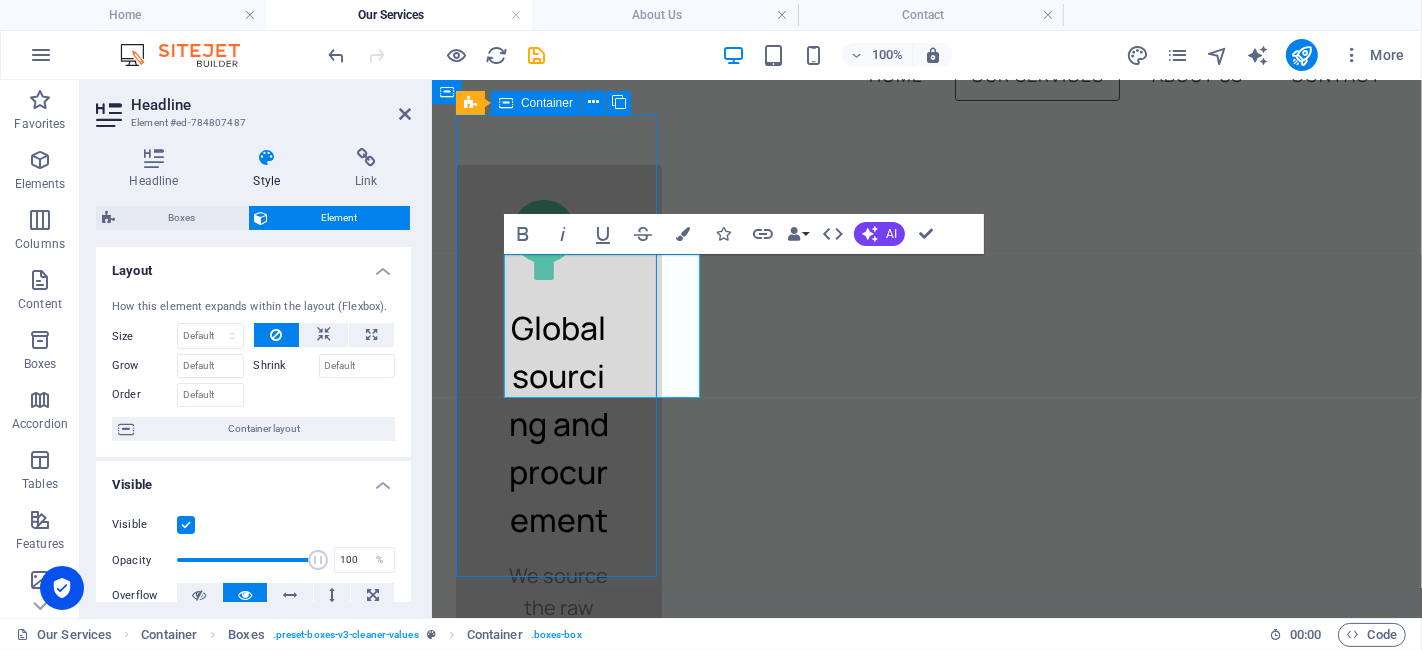 click on "Global sourcing and procurement We source the raw materials for trading" at bounding box center (558, 443) 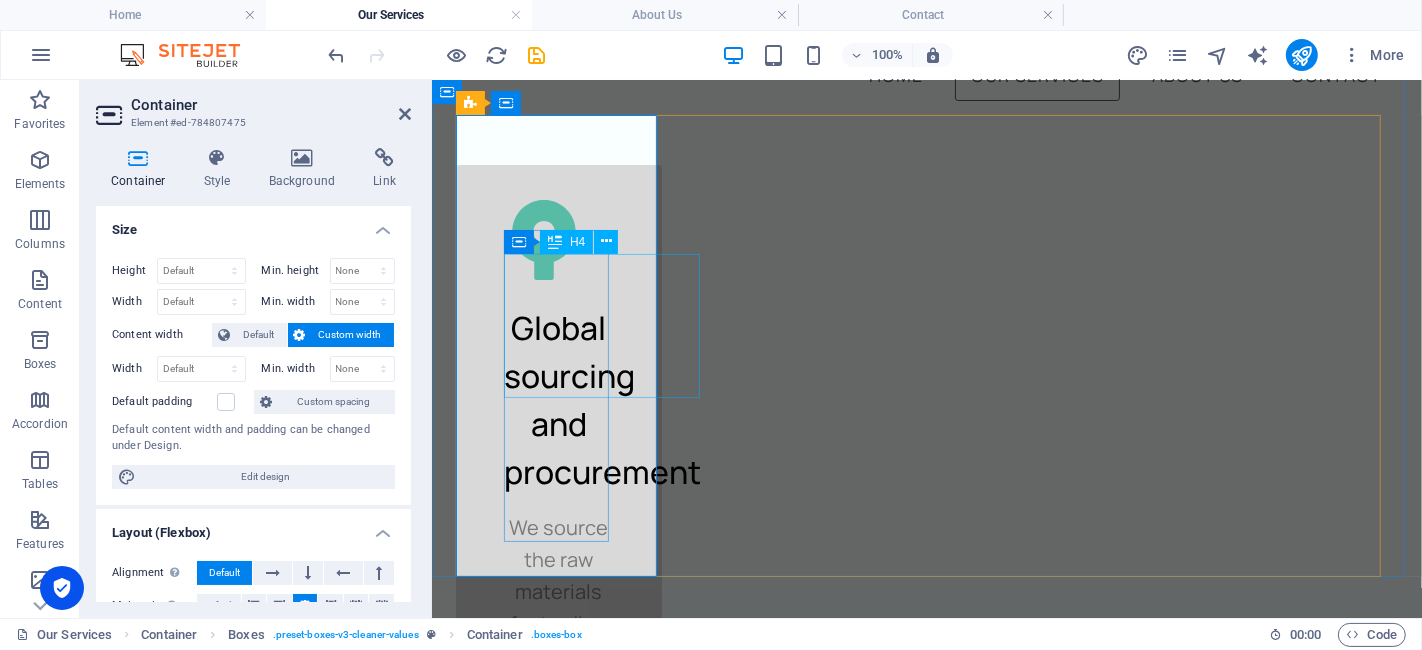 click on "Global sourcing and procurement" at bounding box center (558, 399) 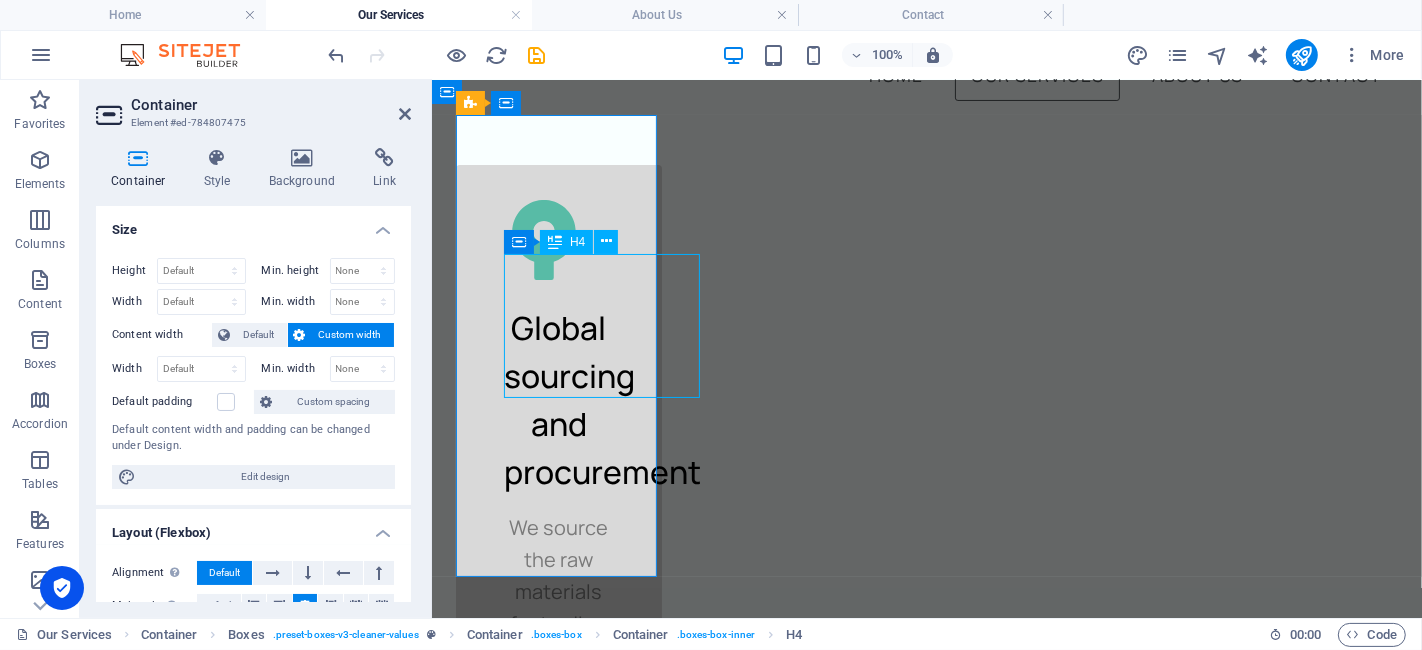 click on "Global sourcing and procurement" at bounding box center [558, 399] 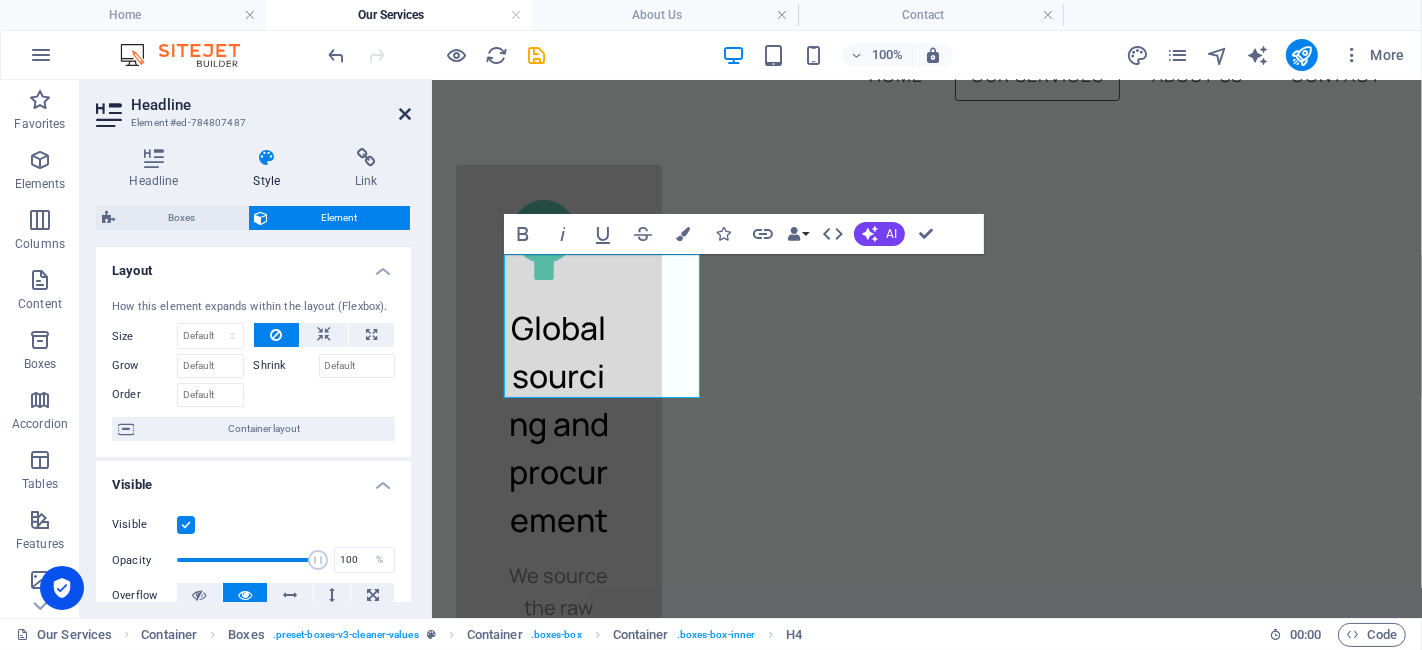 click at bounding box center [405, 114] 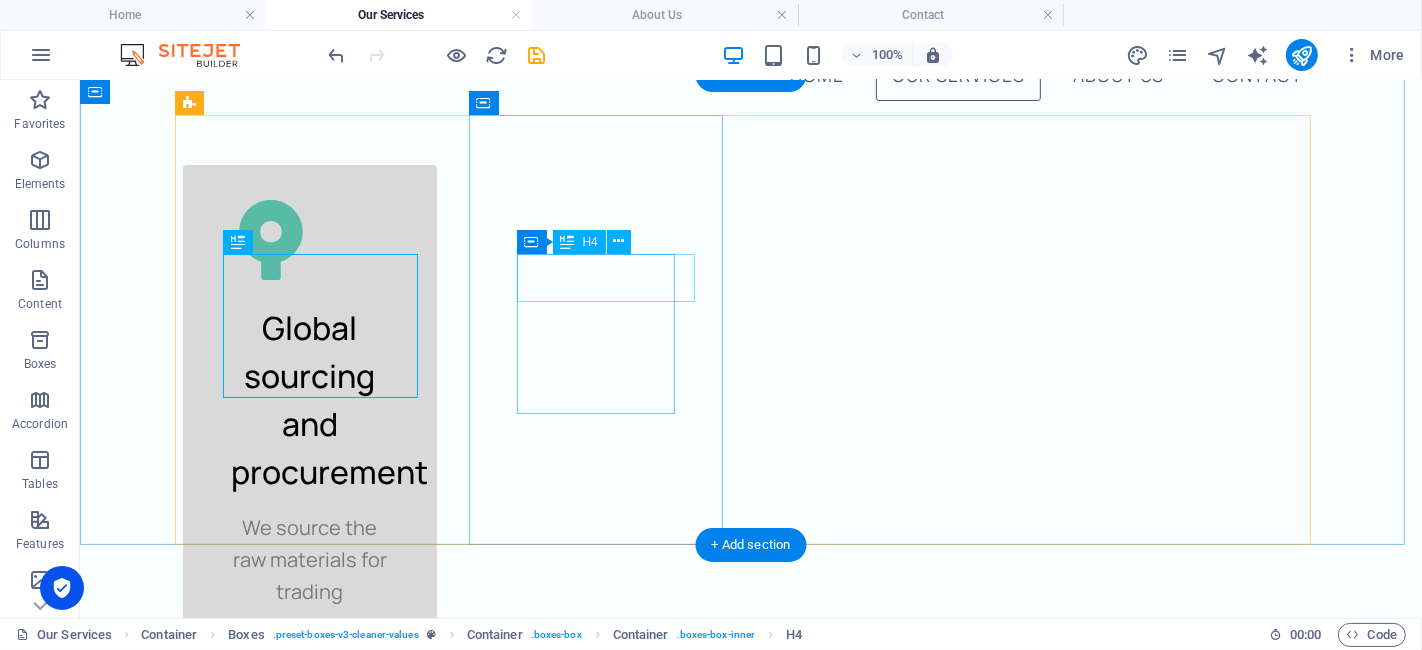 click on "Distribution" at bounding box center [309, 825] 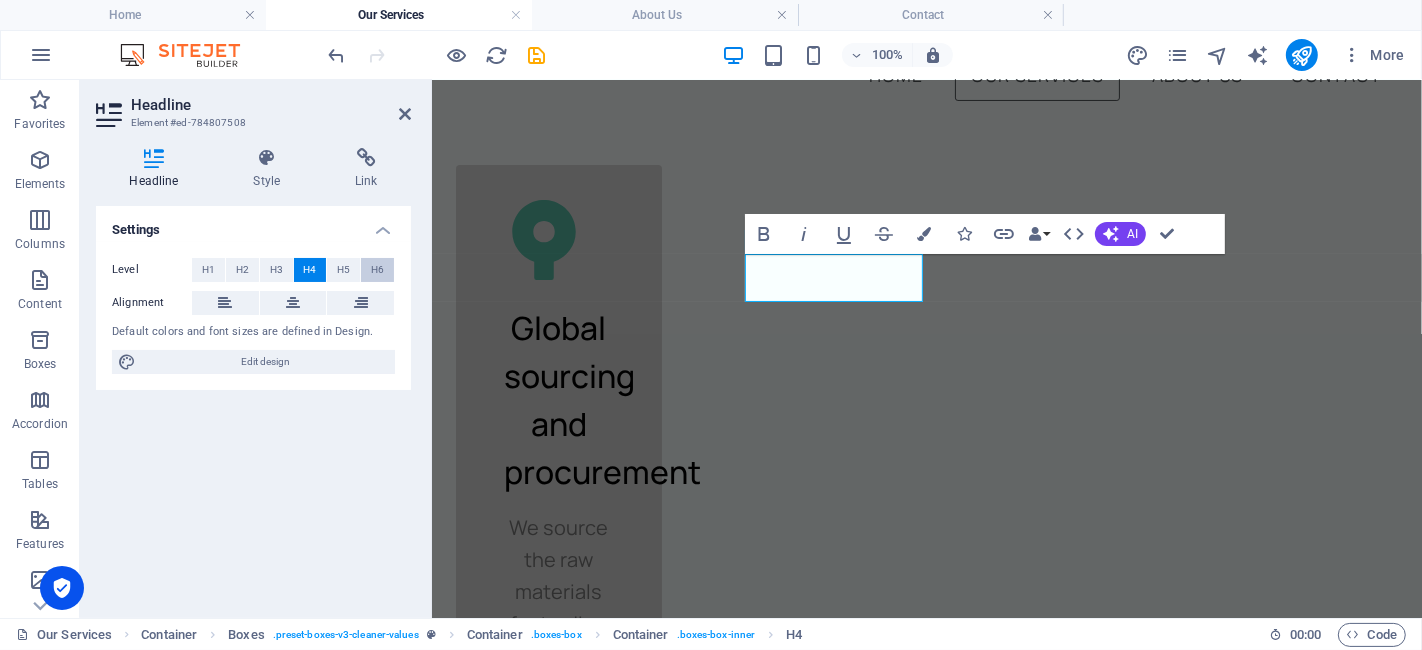 click on "H6" at bounding box center (377, 270) 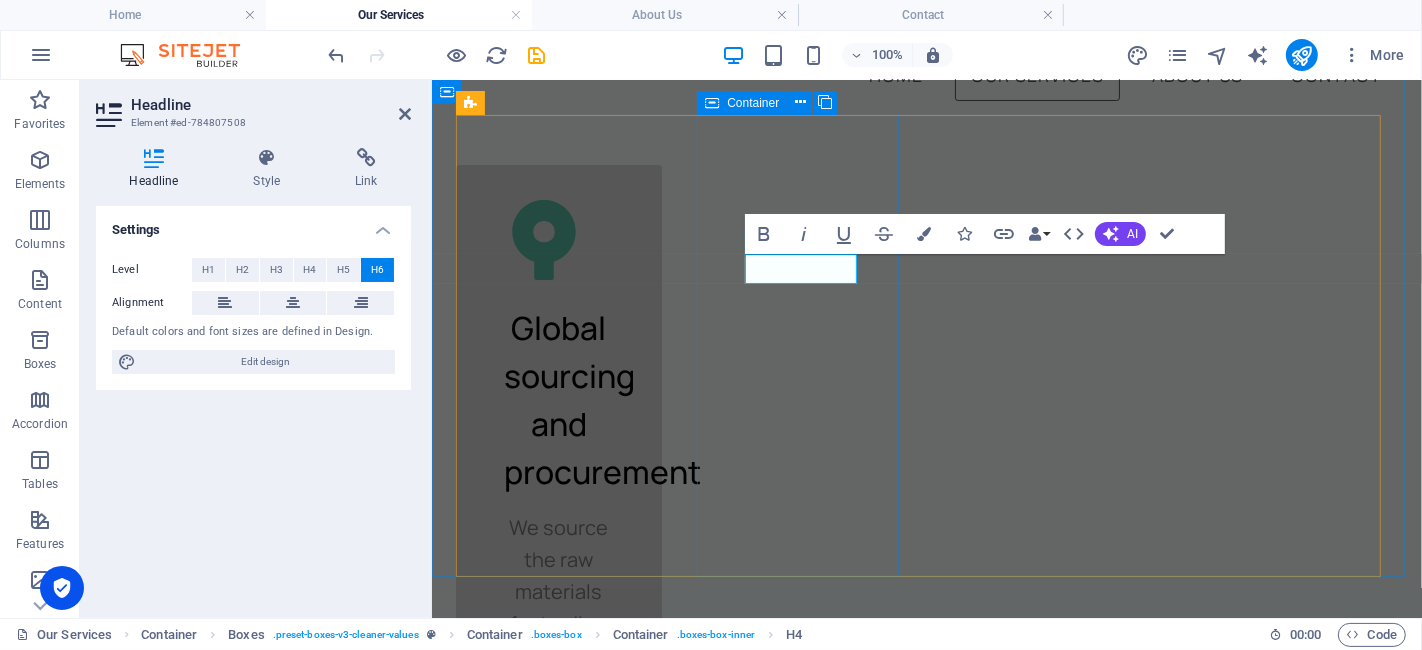 click on "Distribution Handler within the supply chain & logistics" at bounding box center (558, 899) 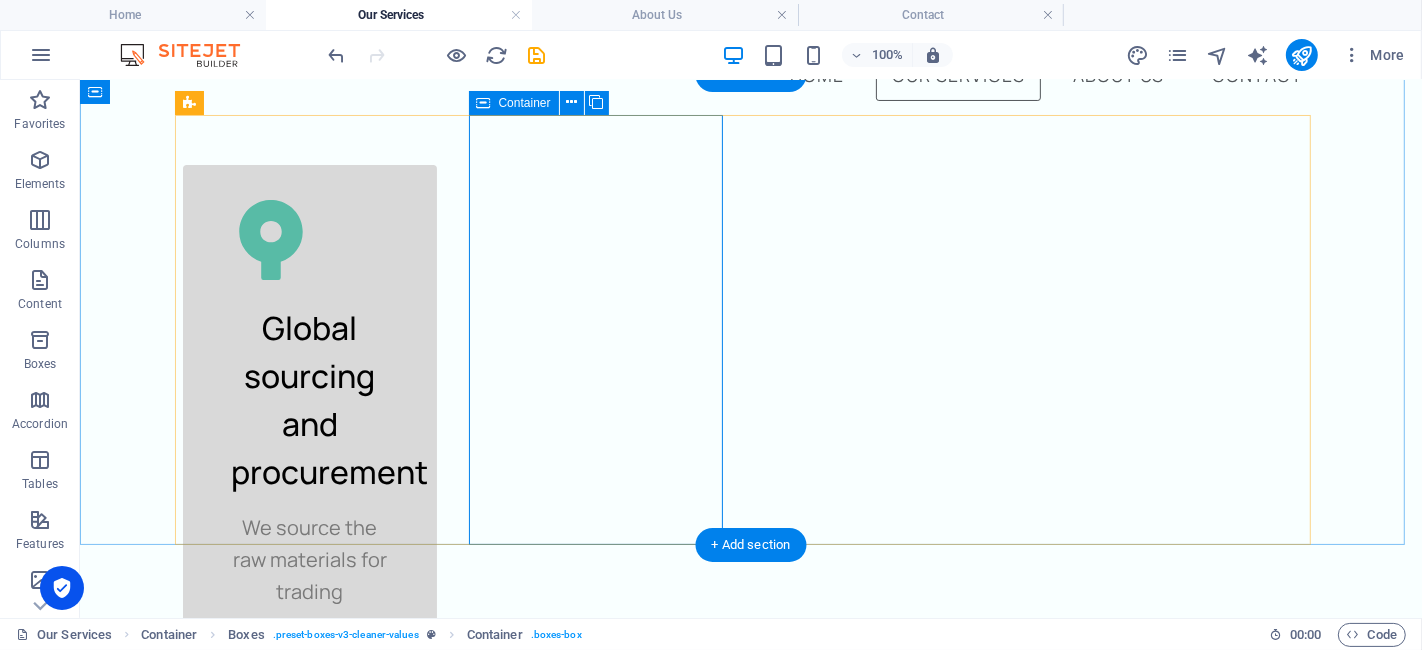 click on "Distribution Handler within the supply chain & logistics" at bounding box center (309, 820) 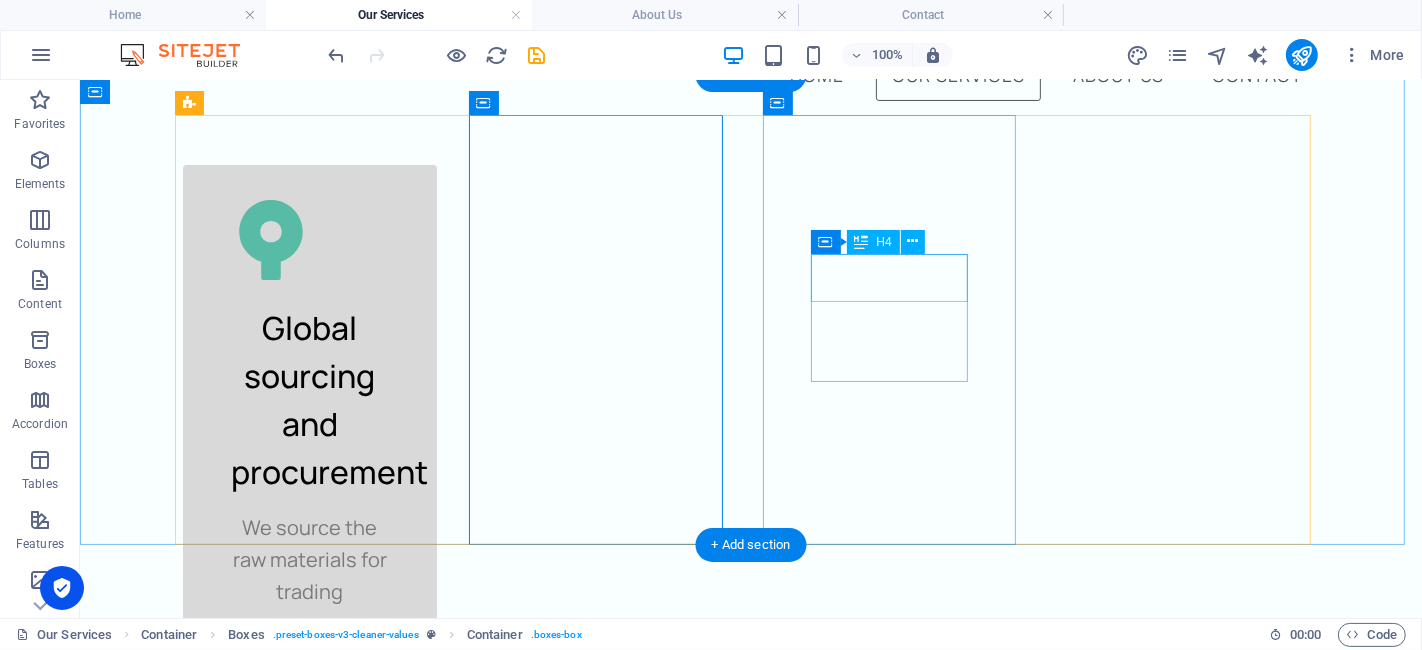 click on "Value Add" at bounding box center [309, 1161] 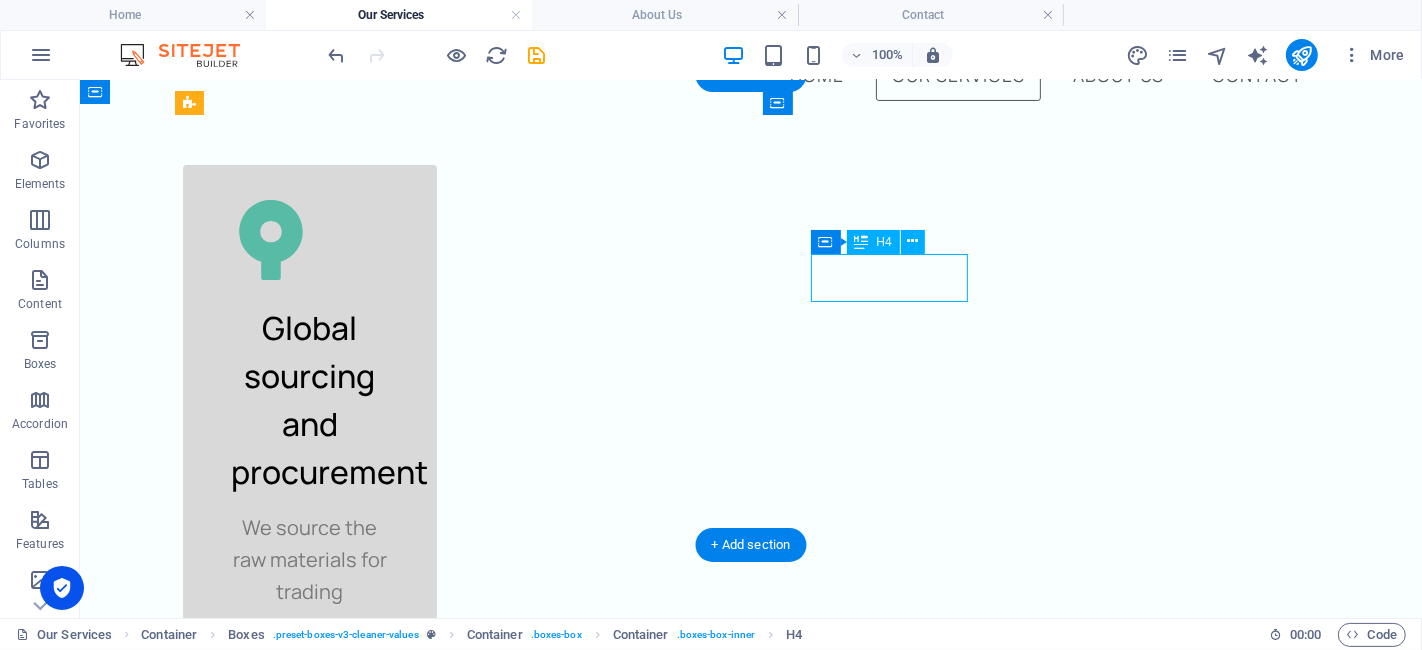 click on "Value Add" at bounding box center [309, 1161] 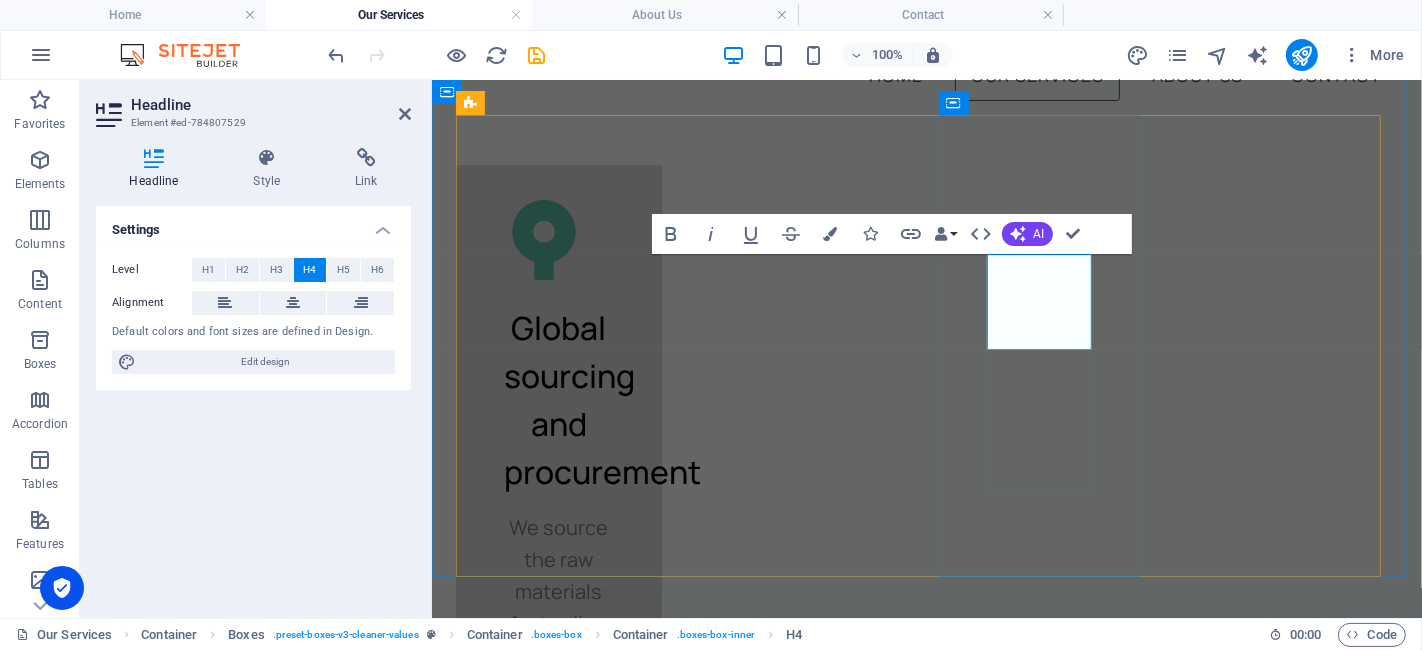 type 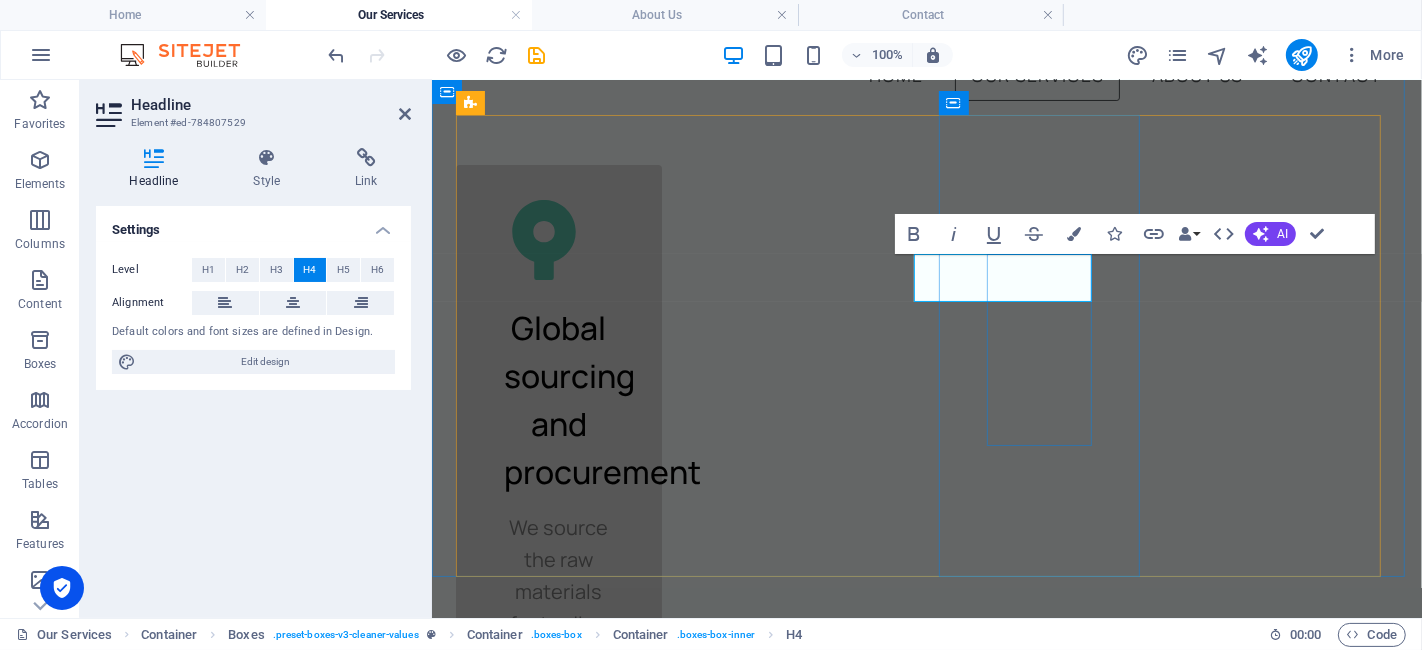 scroll, scrollTop: 0, scrollLeft: 91, axis: horizontal 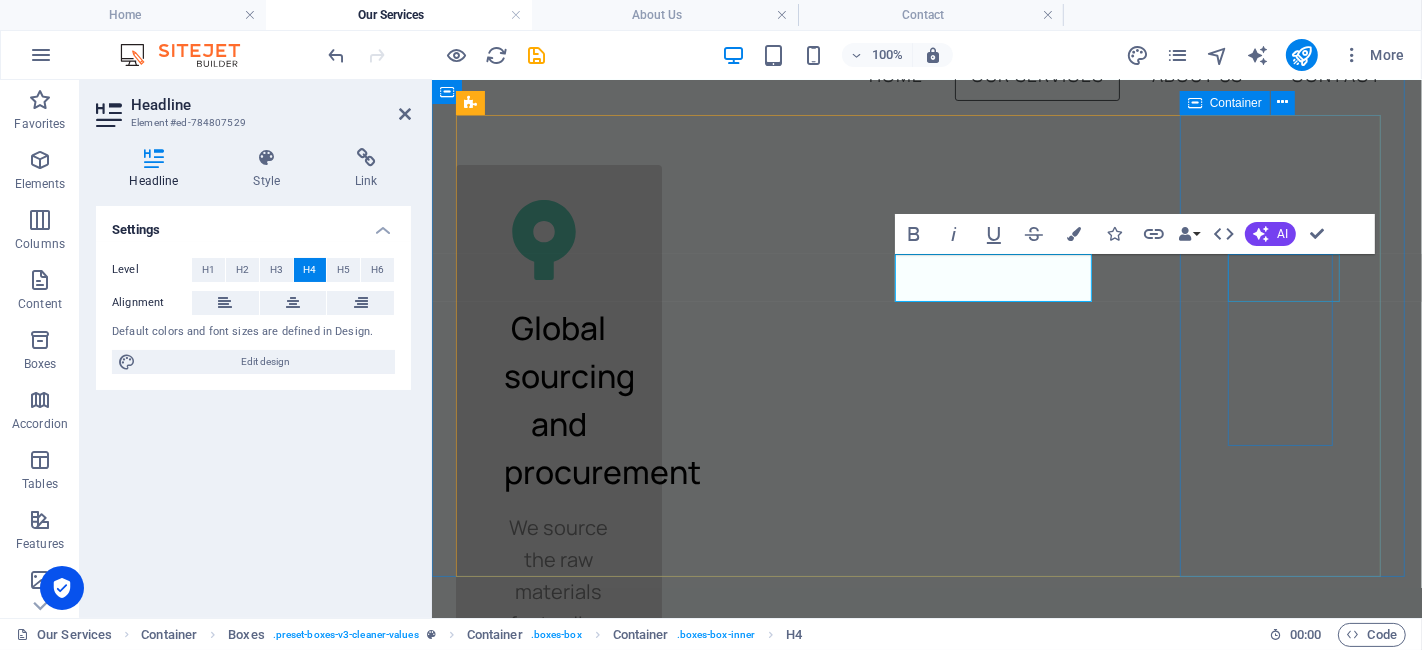 click on "Sample" at bounding box center [558, 1691] 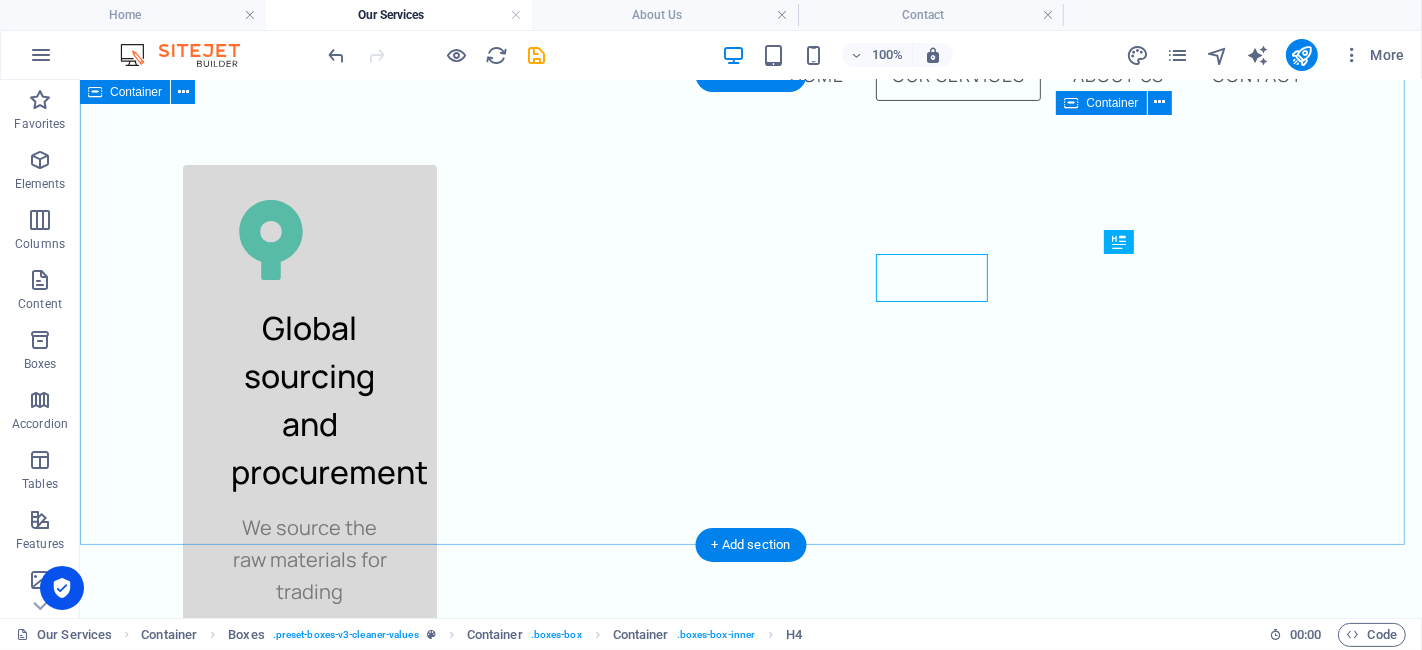 scroll, scrollTop: 0, scrollLeft: 39, axis: horizontal 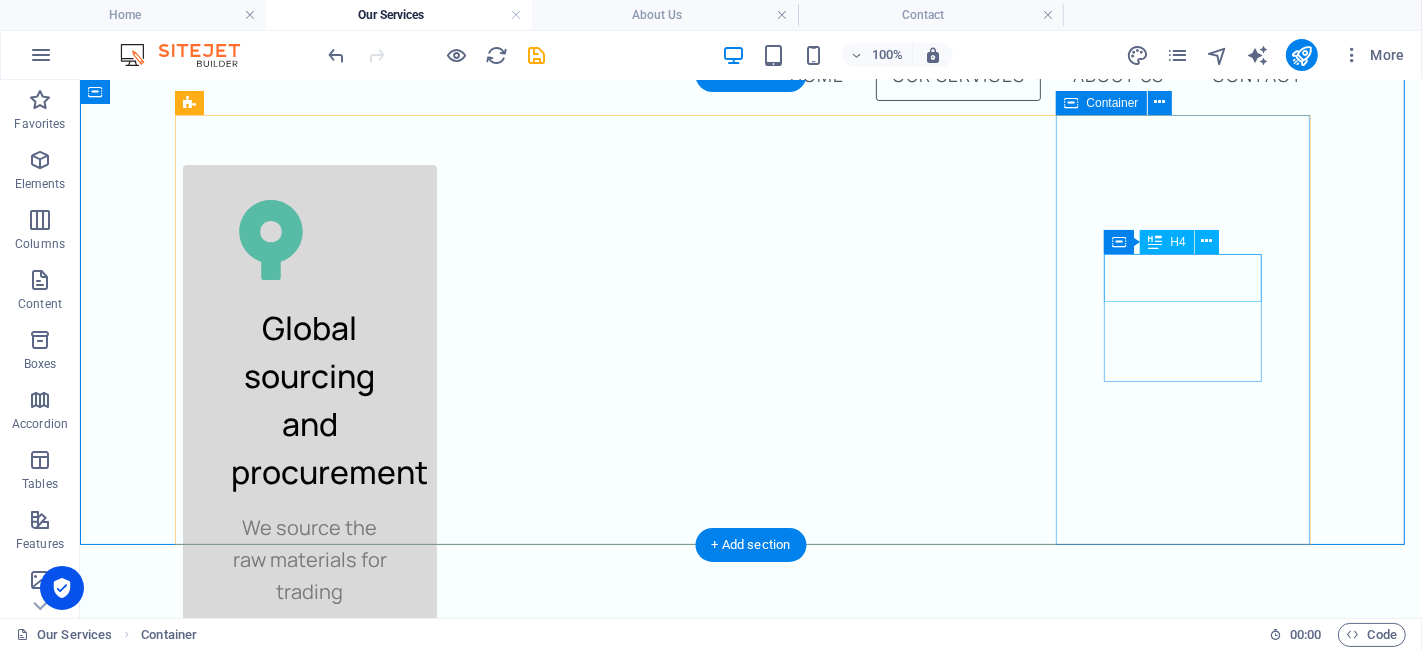 click on "Sample" at bounding box center (309, 1515) 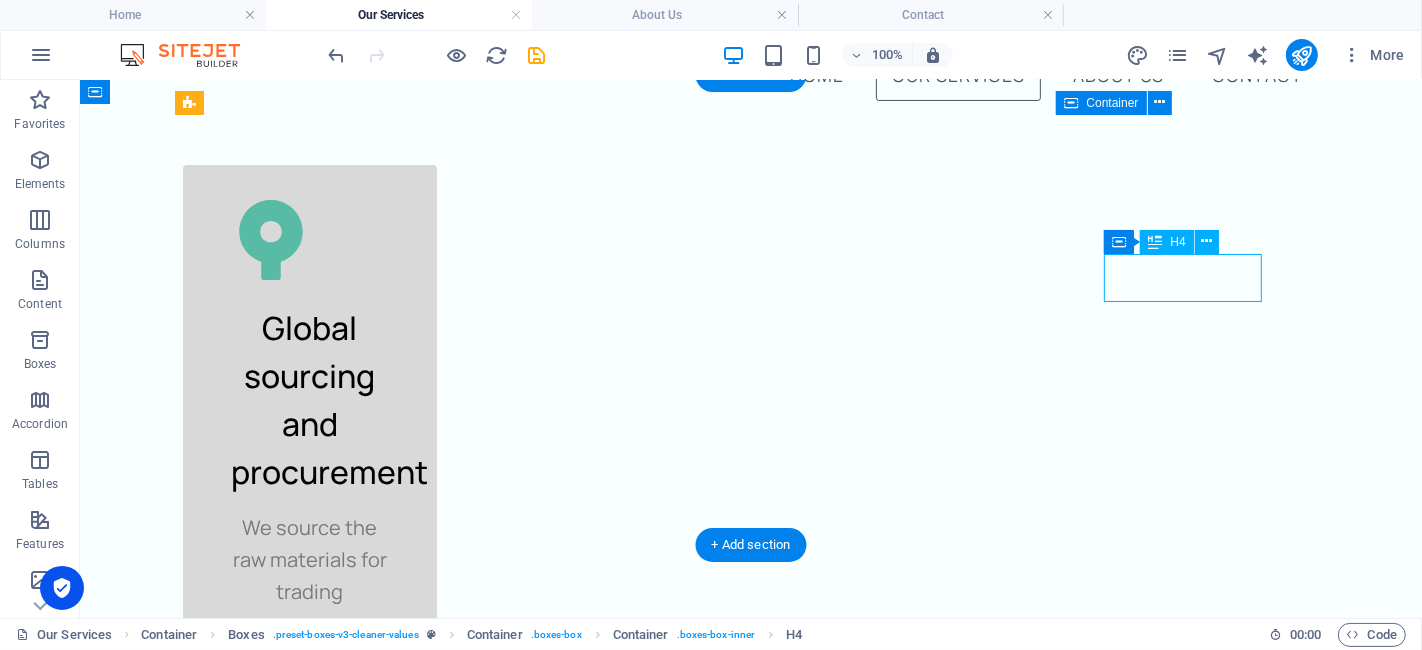 click on "Sample" at bounding box center (309, 1515) 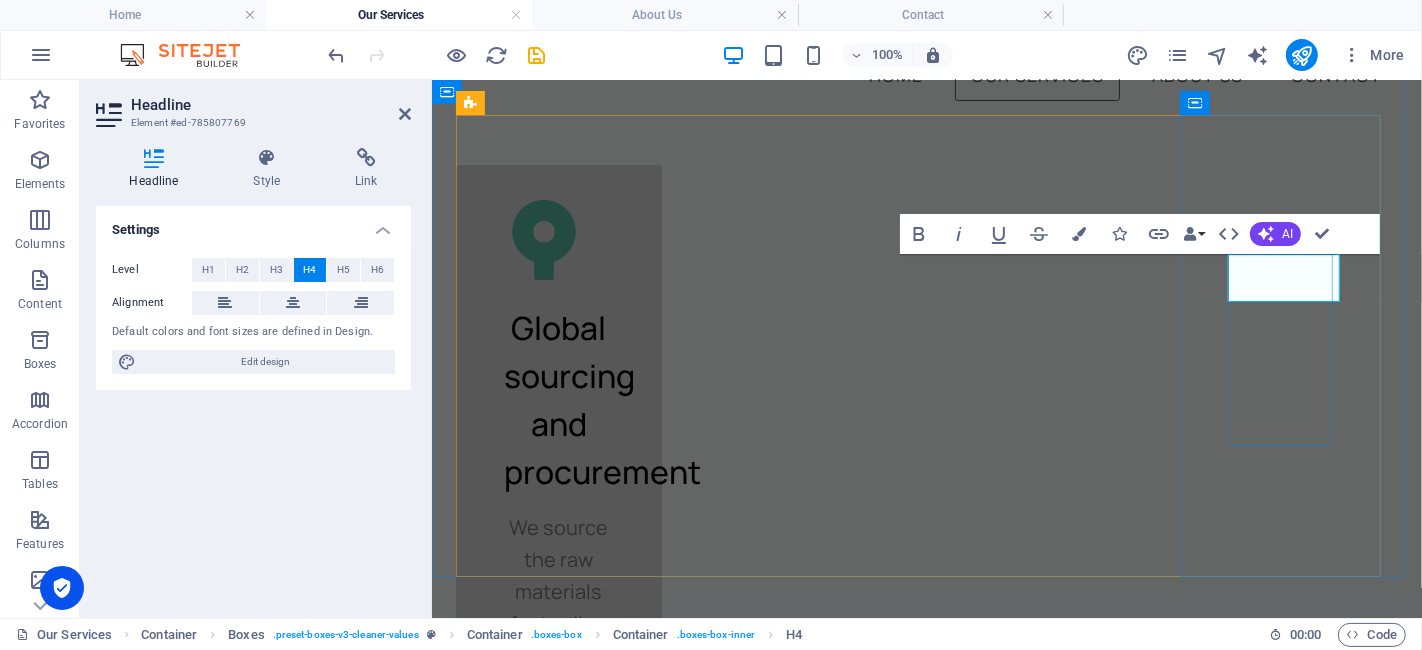 click on "Sample" at bounding box center (558, 1667) 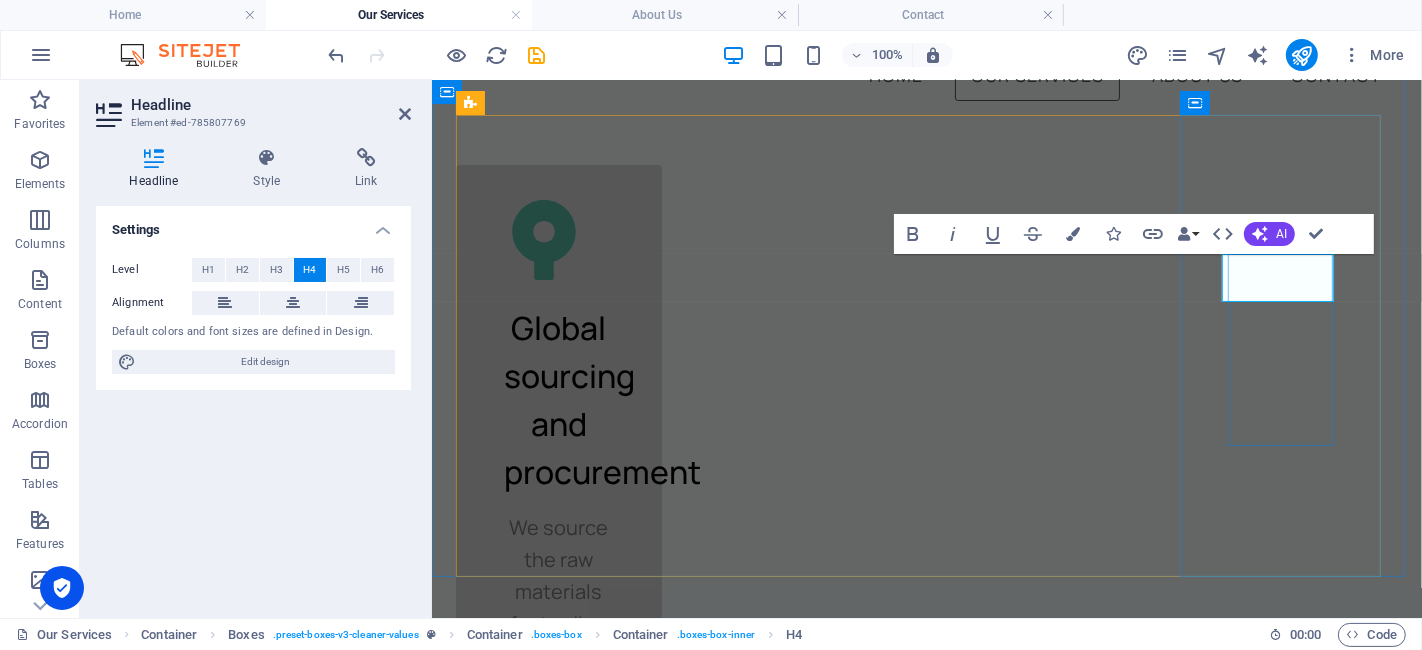 scroll, scrollTop: 0, scrollLeft: 0, axis: both 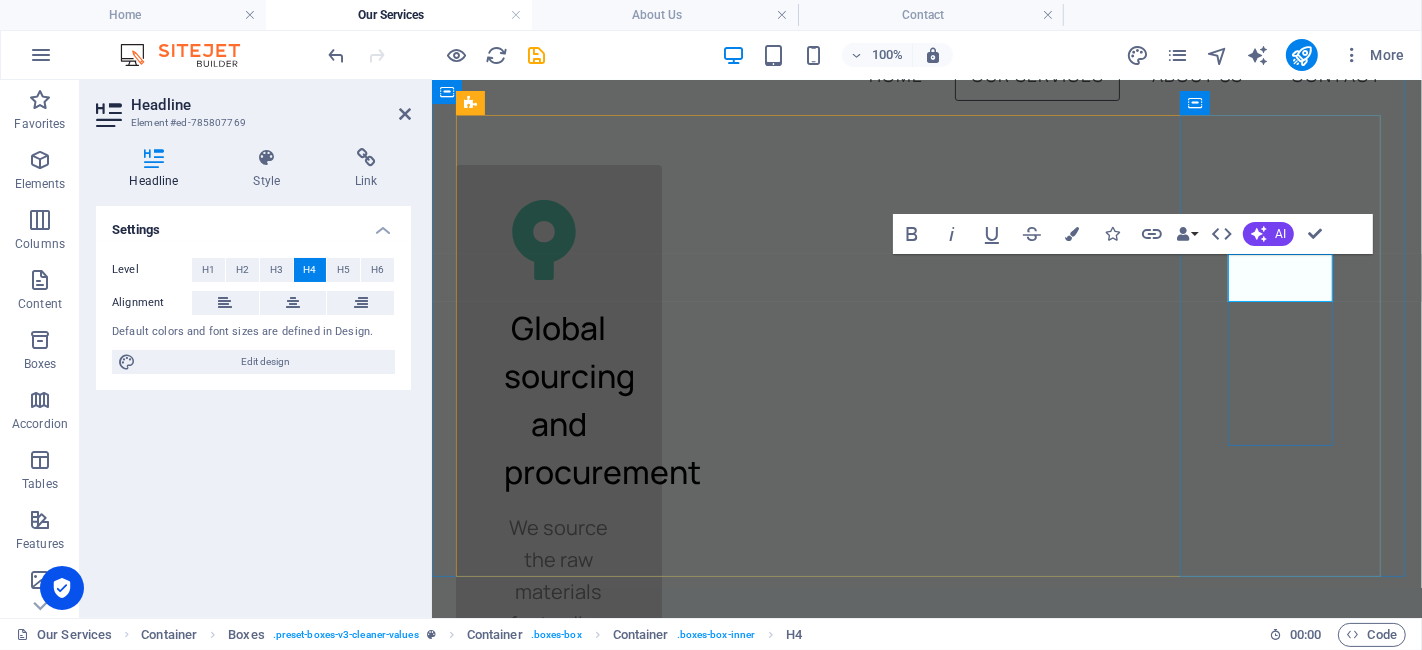 type 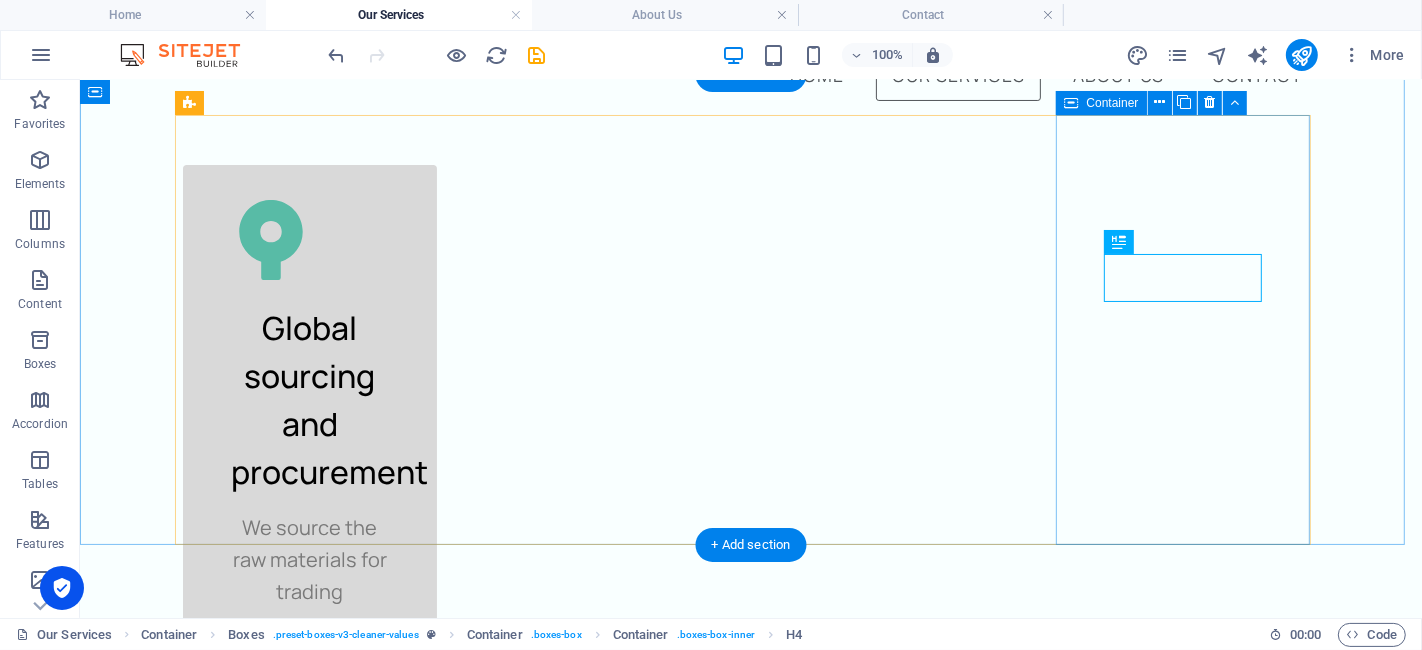 scroll, scrollTop: 0, scrollLeft: 0, axis: both 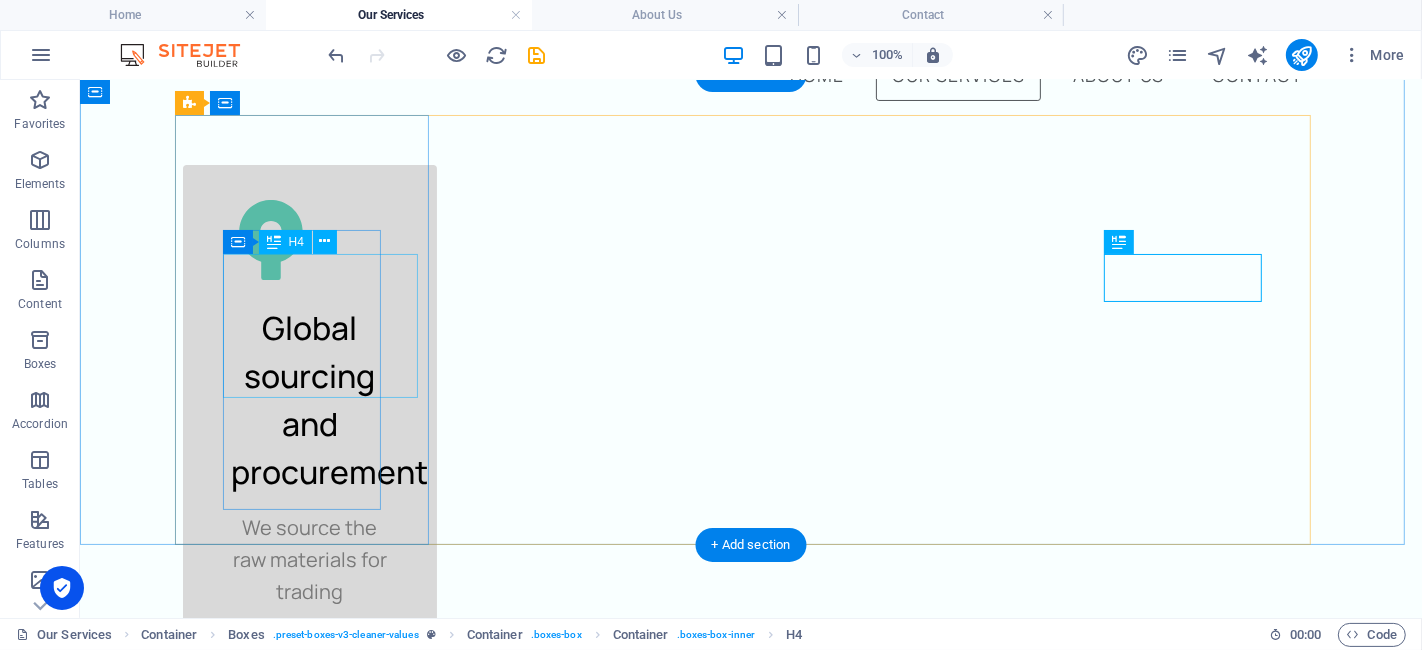 click on "Global sourcing and procurement" at bounding box center [309, 399] 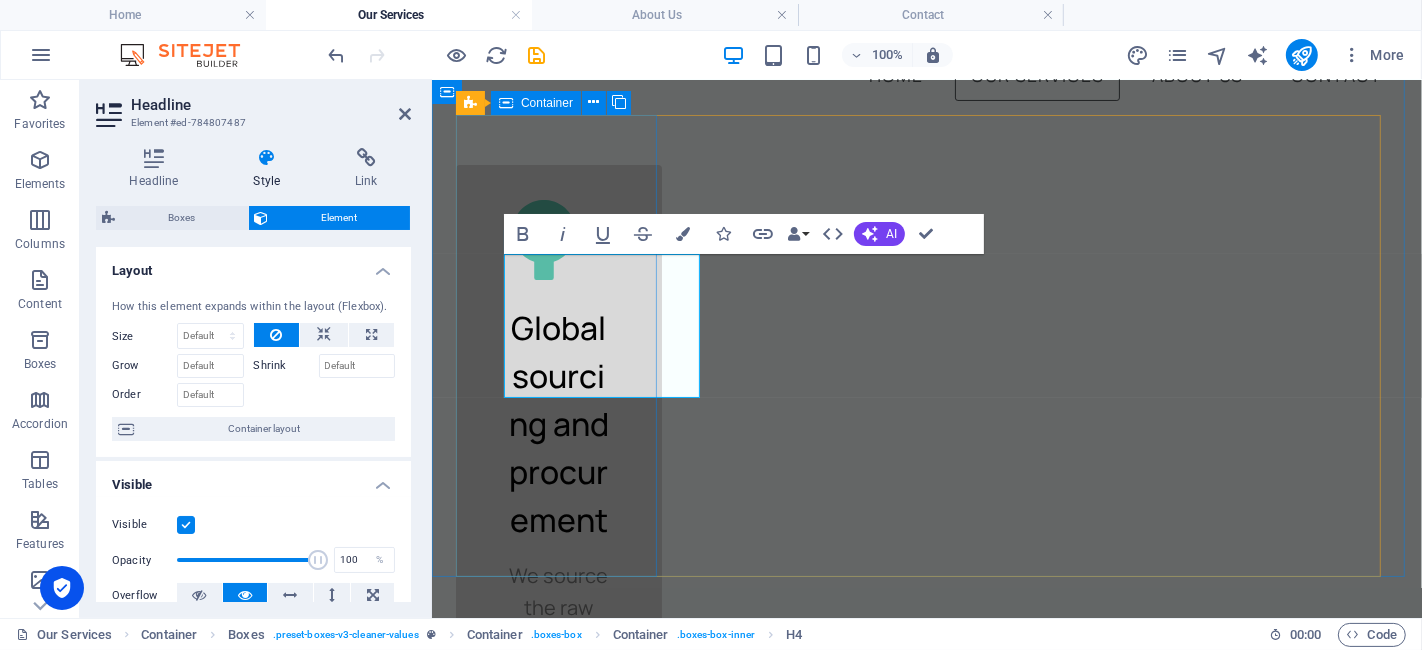 click on "Global sourcing and procurement We source the raw materials for trading" at bounding box center (558, 443) 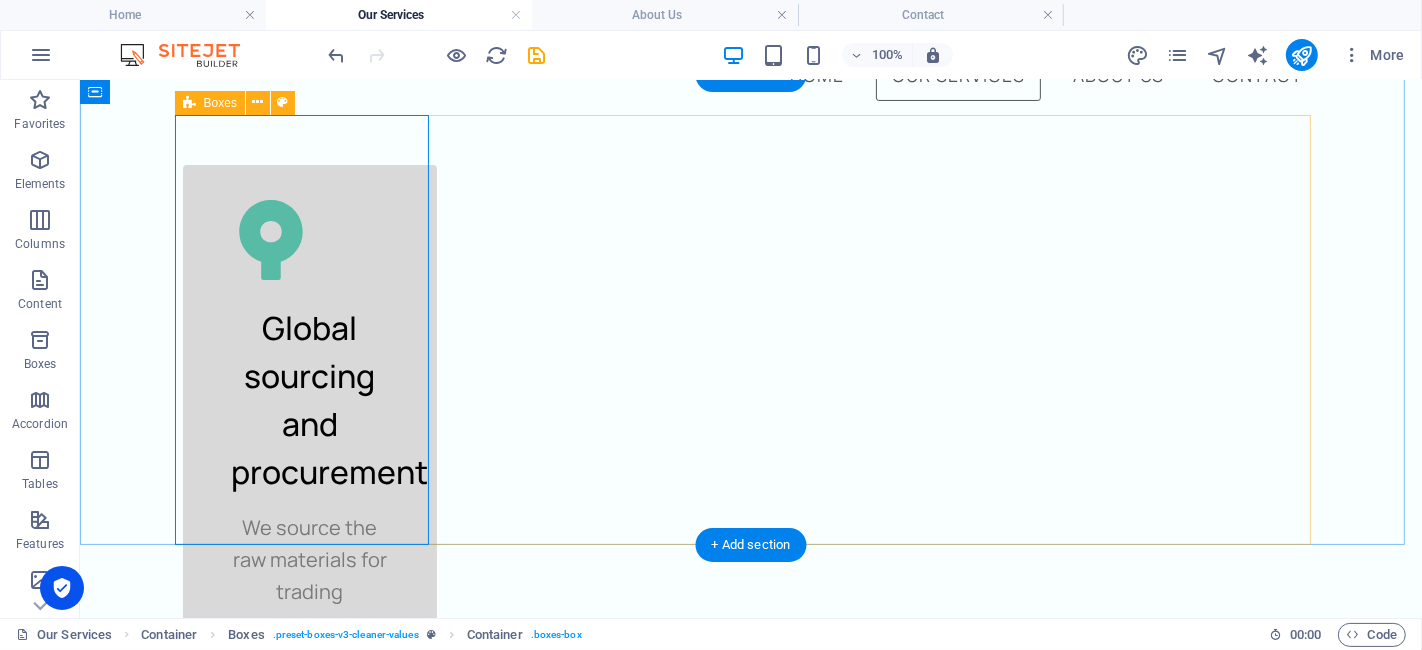 click on "Global sourcing and procurement We source the raw materials for trading Distribution Handler within the supply chain & logistics Coordination Solution provider to the end-user Sampling Solution provider to the end-user" at bounding box center [750, 925] 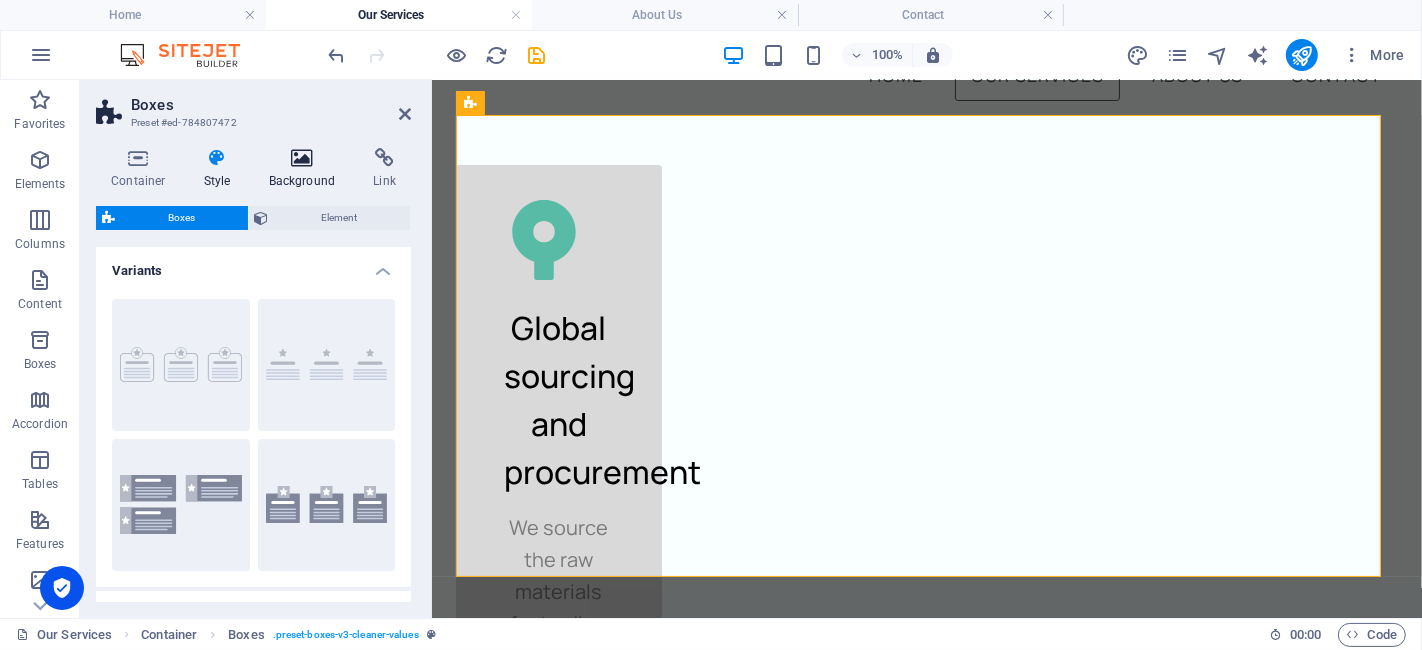 click on "Background" at bounding box center (306, 169) 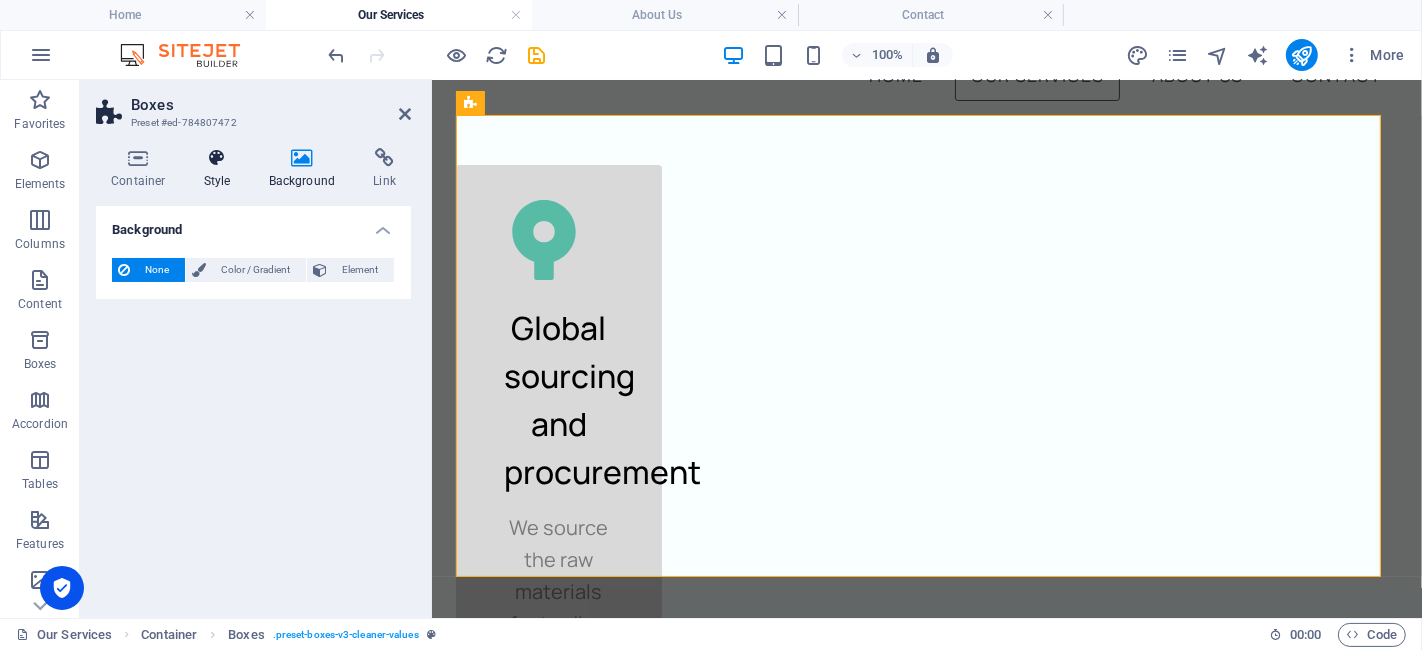 click at bounding box center [217, 158] 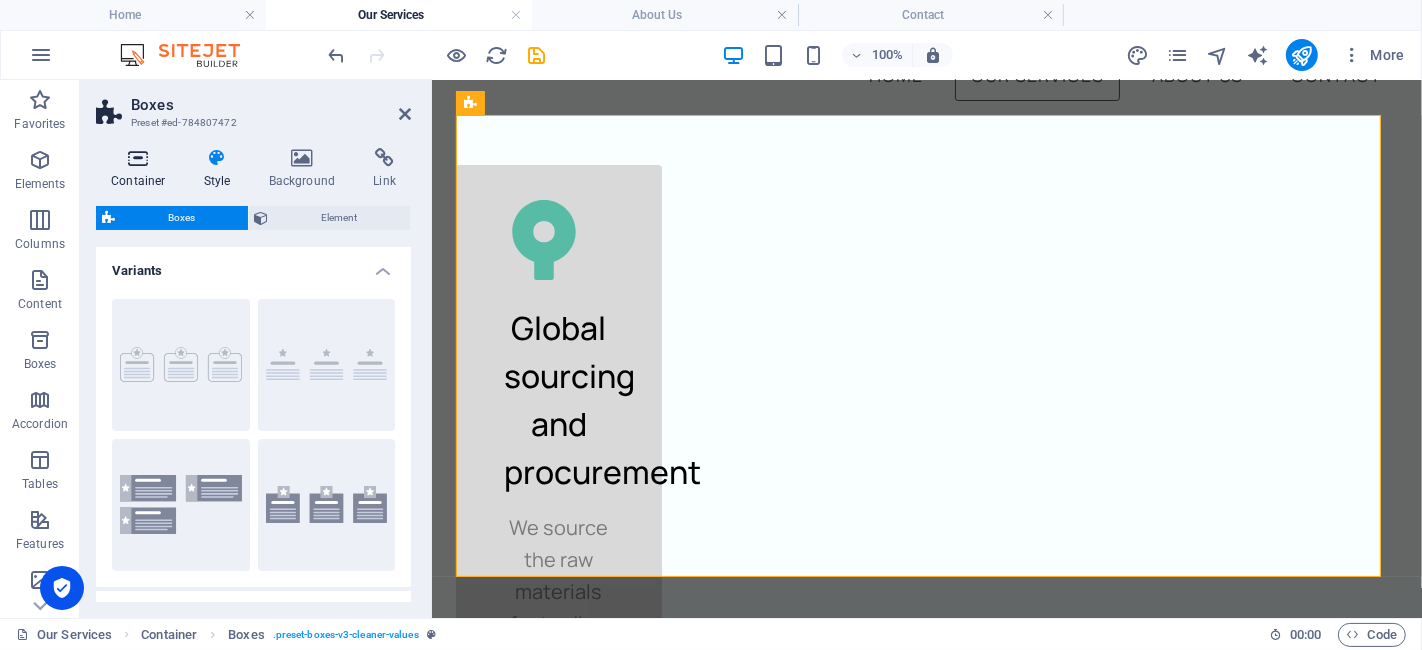 click at bounding box center (138, 158) 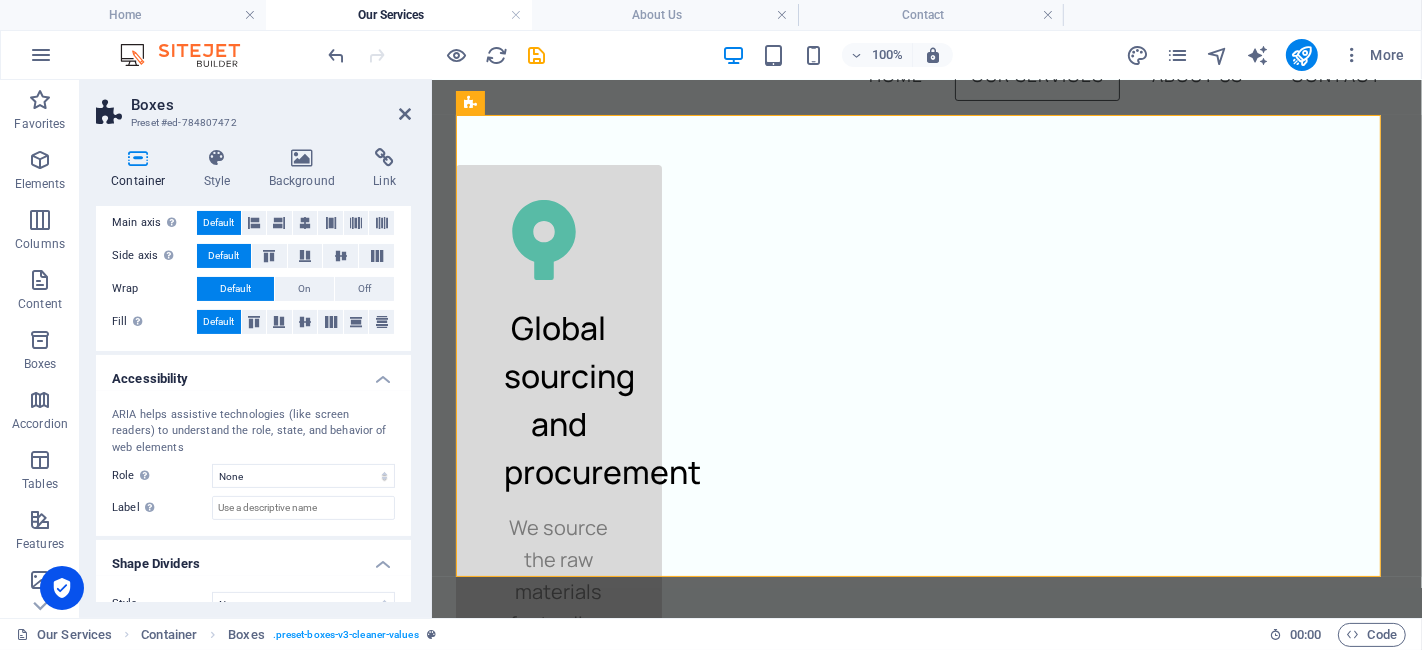 scroll, scrollTop: 377, scrollLeft: 0, axis: vertical 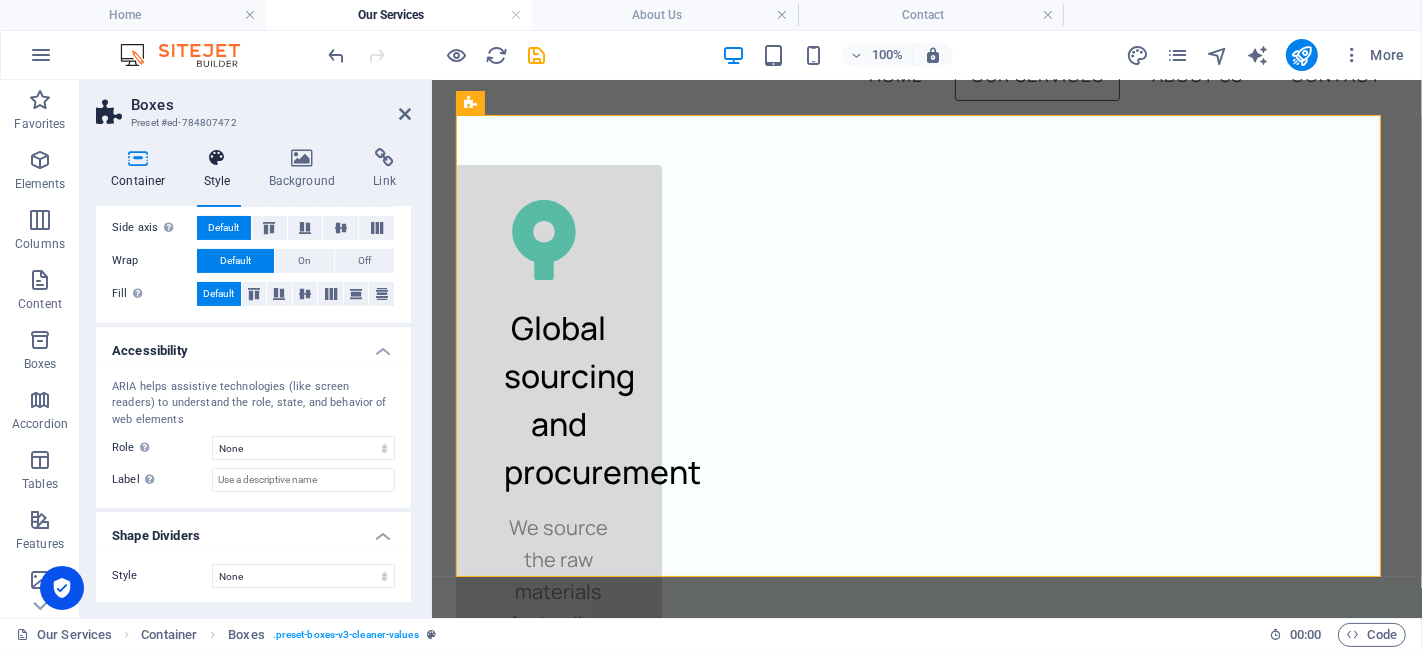 click at bounding box center [217, 158] 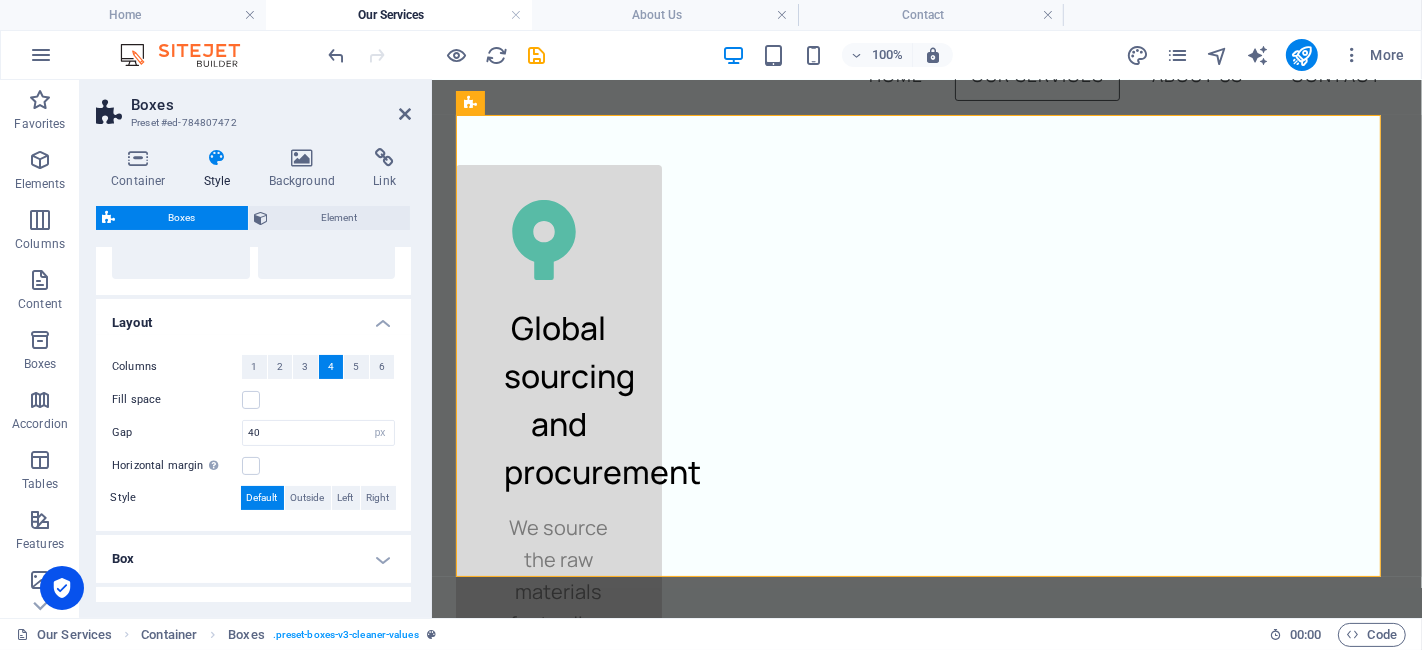 scroll, scrollTop: 403, scrollLeft: 0, axis: vertical 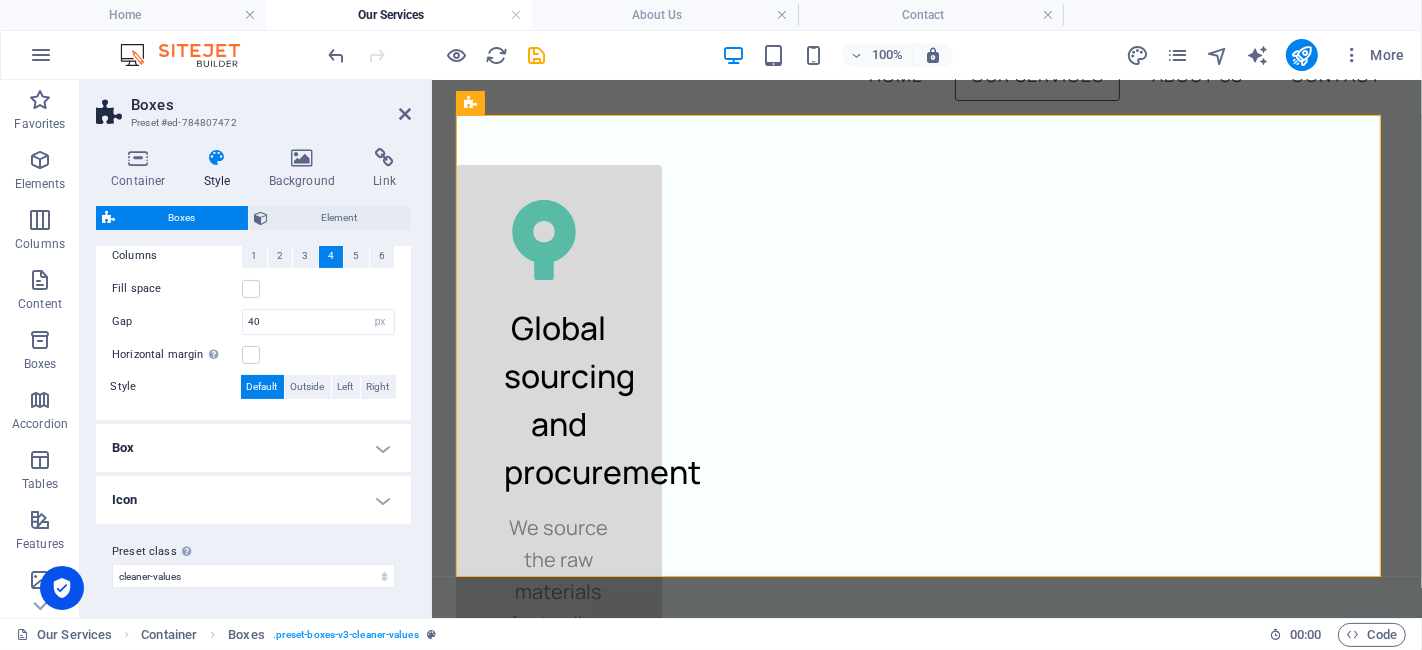 click on "Box" at bounding box center (253, 448) 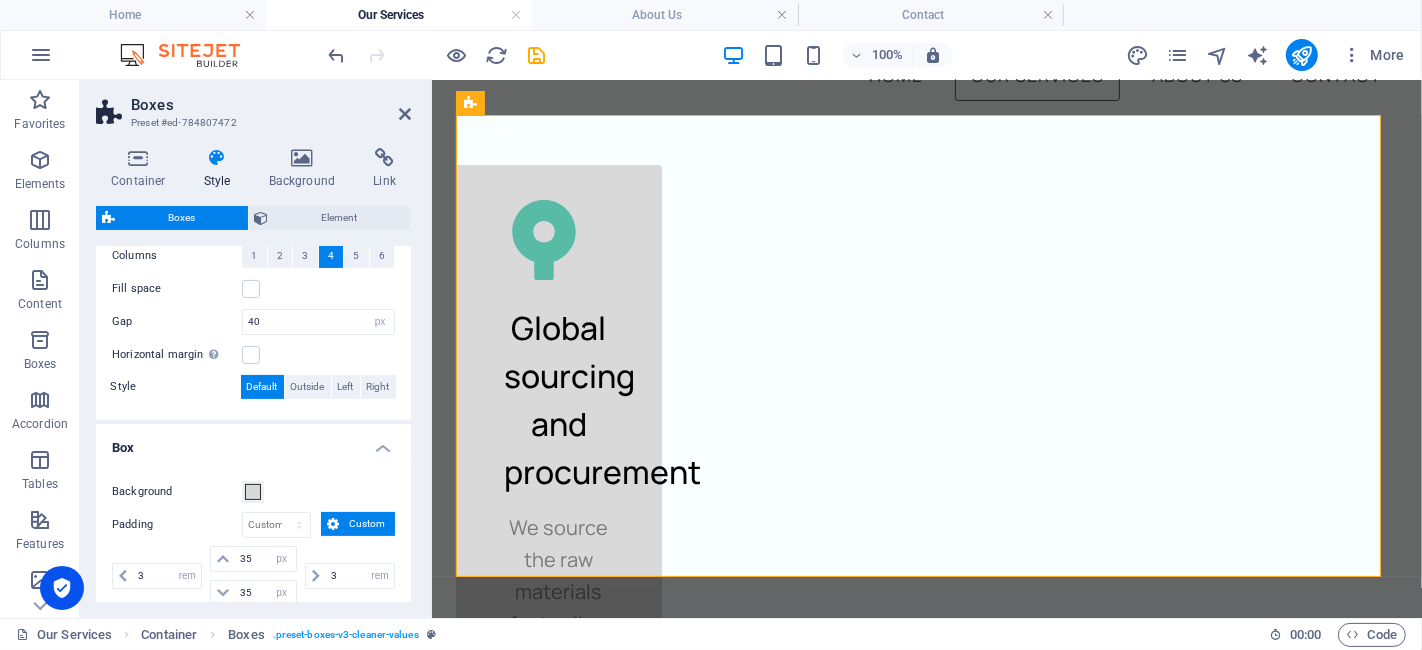 click on "Box" at bounding box center (253, 442) 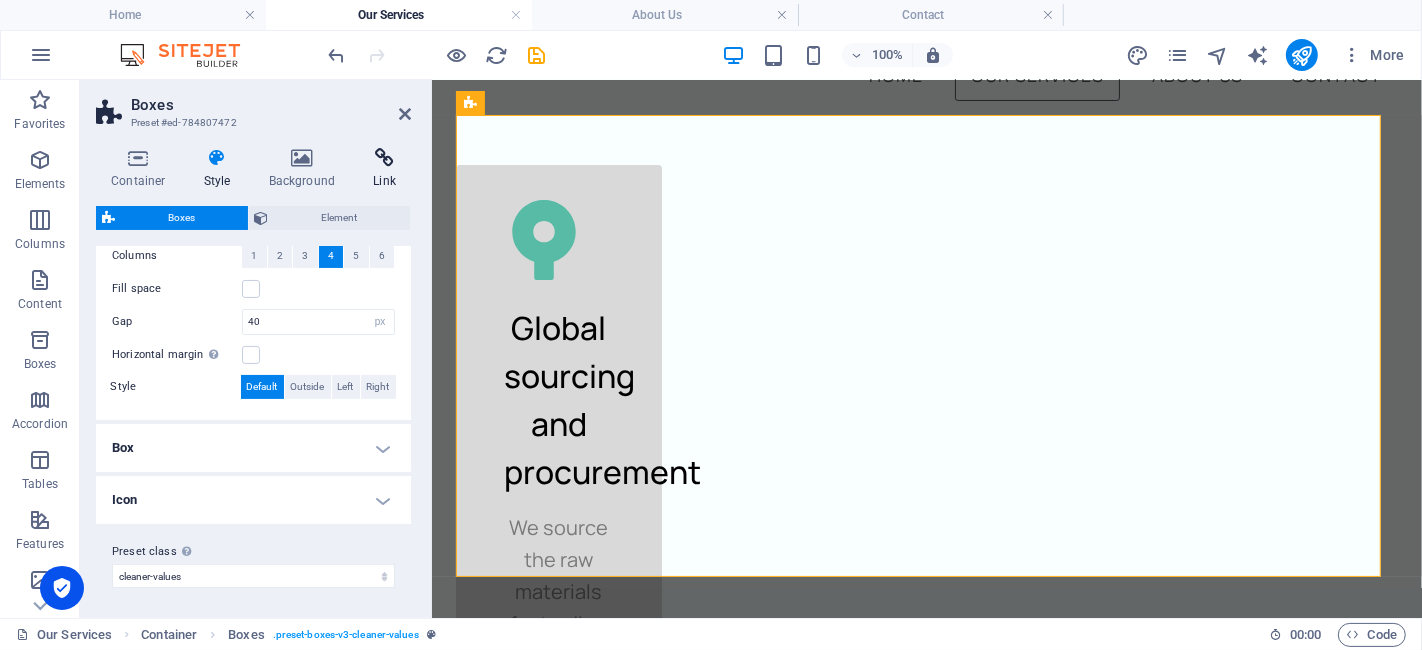 click on "Link" at bounding box center (384, 169) 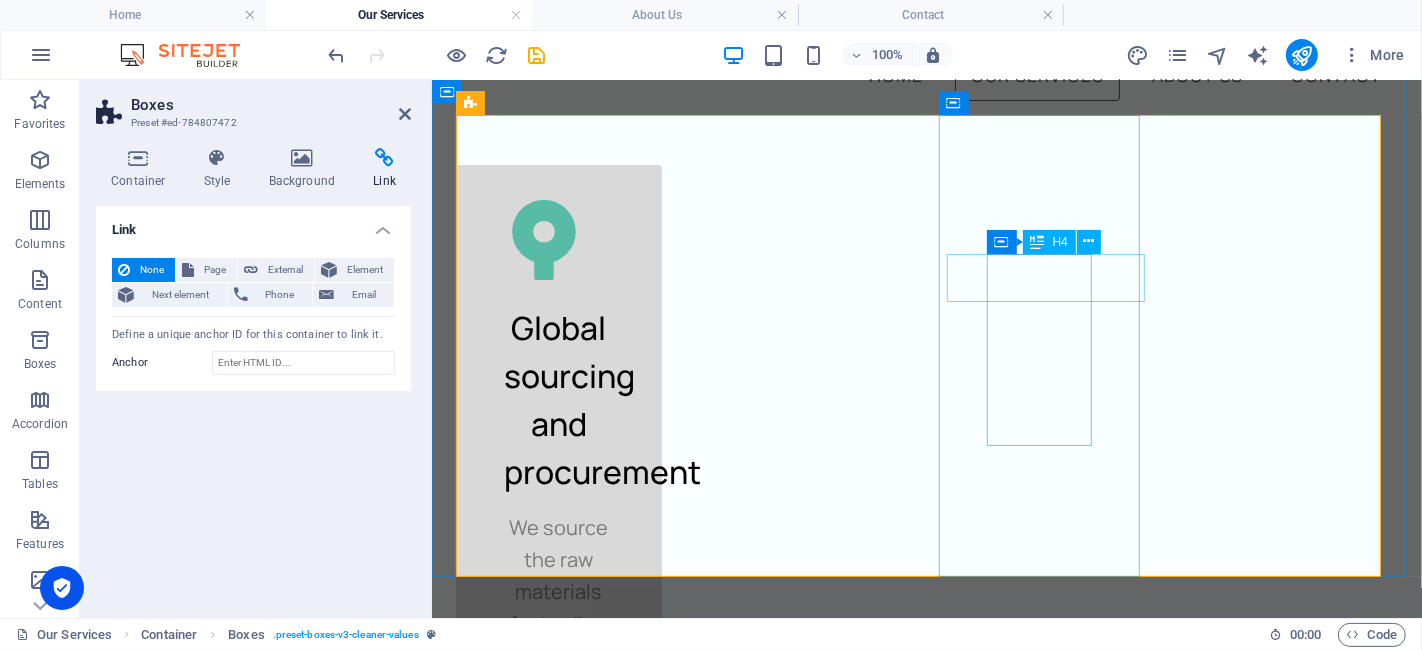 click on "Coordination" at bounding box center (558, 1257) 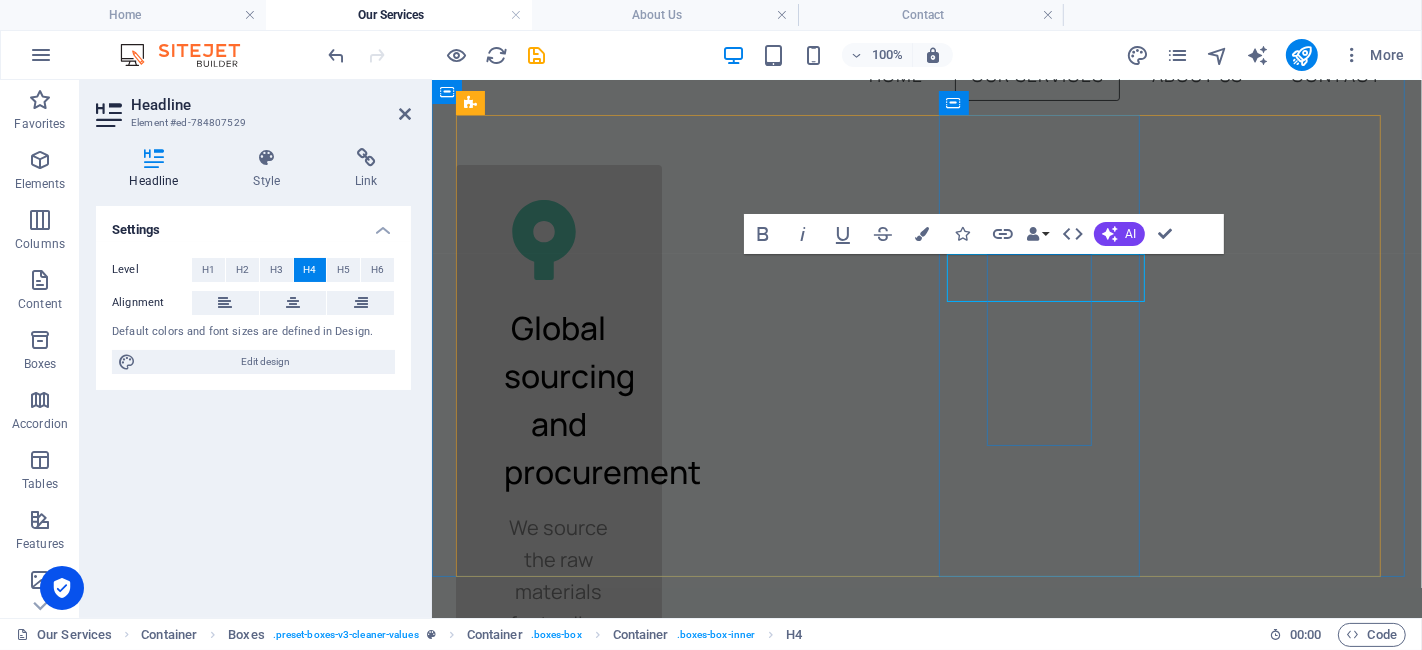 scroll, scrollTop: 0, scrollLeft: 0, axis: both 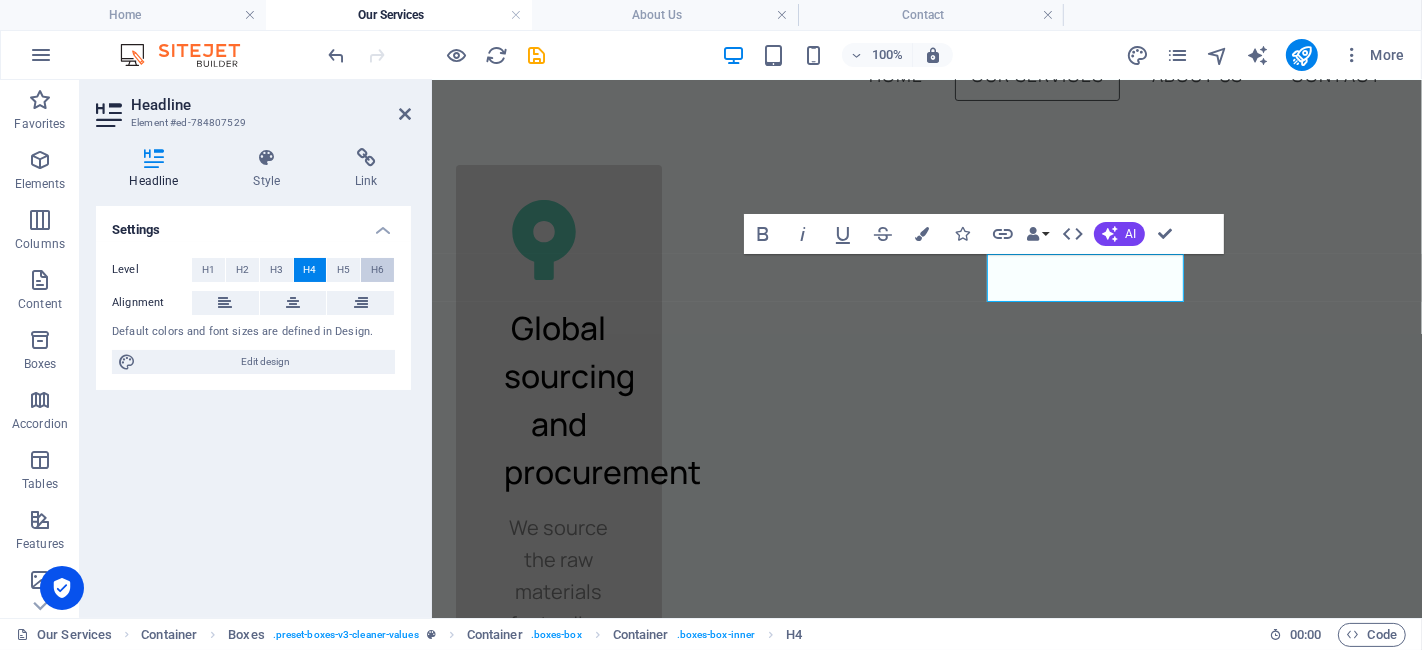 click on "H6" at bounding box center [377, 270] 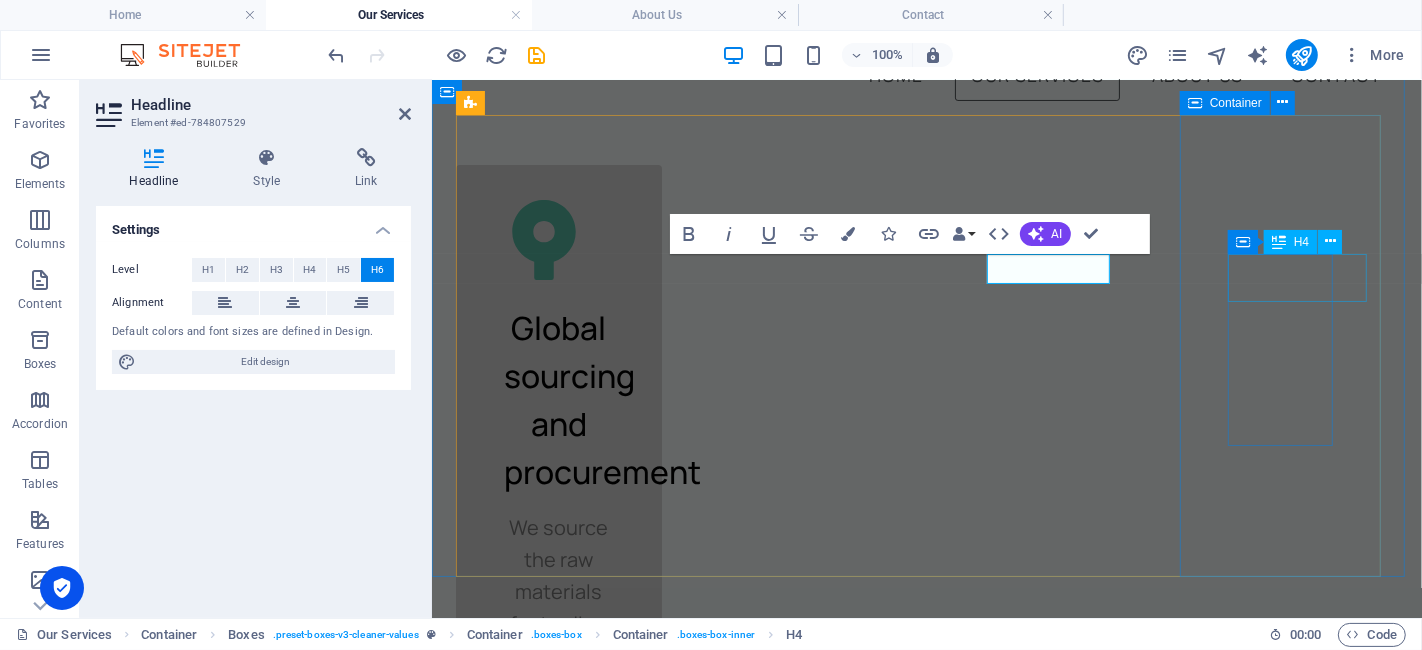 click on "Sampling" at bounding box center [558, 1655] 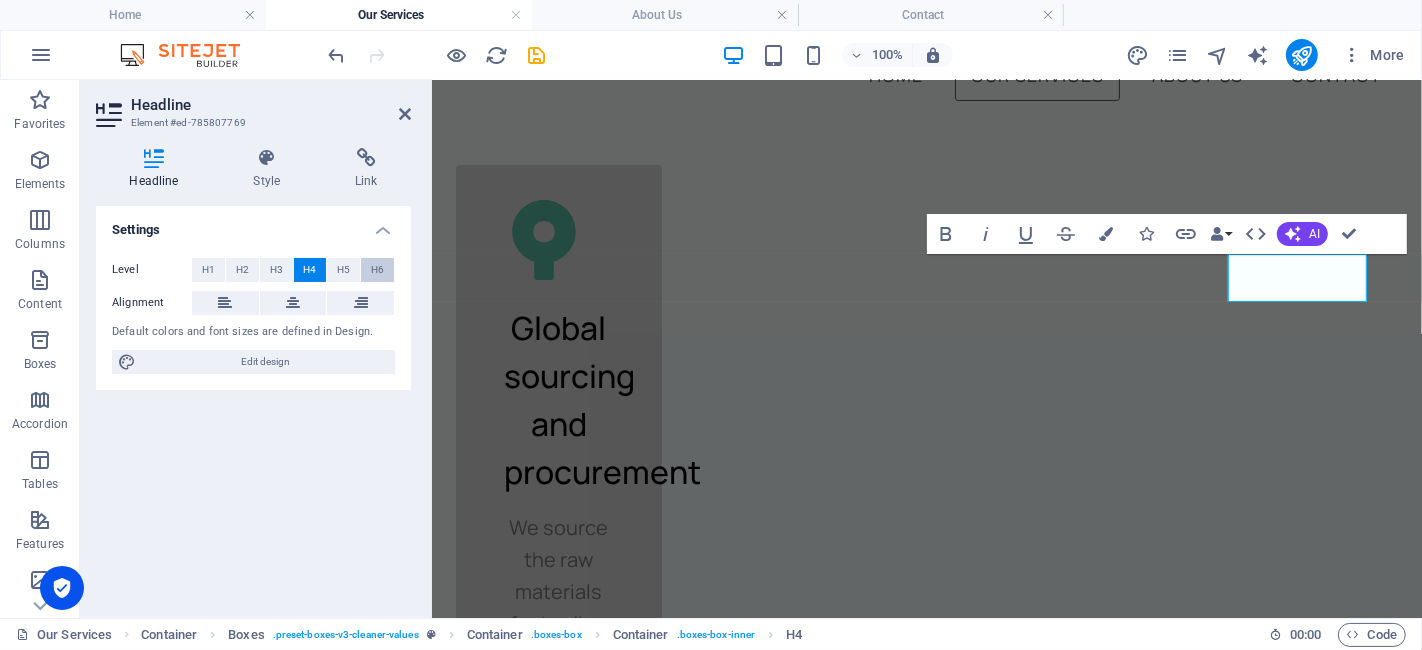 click on "H6" at bounding box center [377, 270] 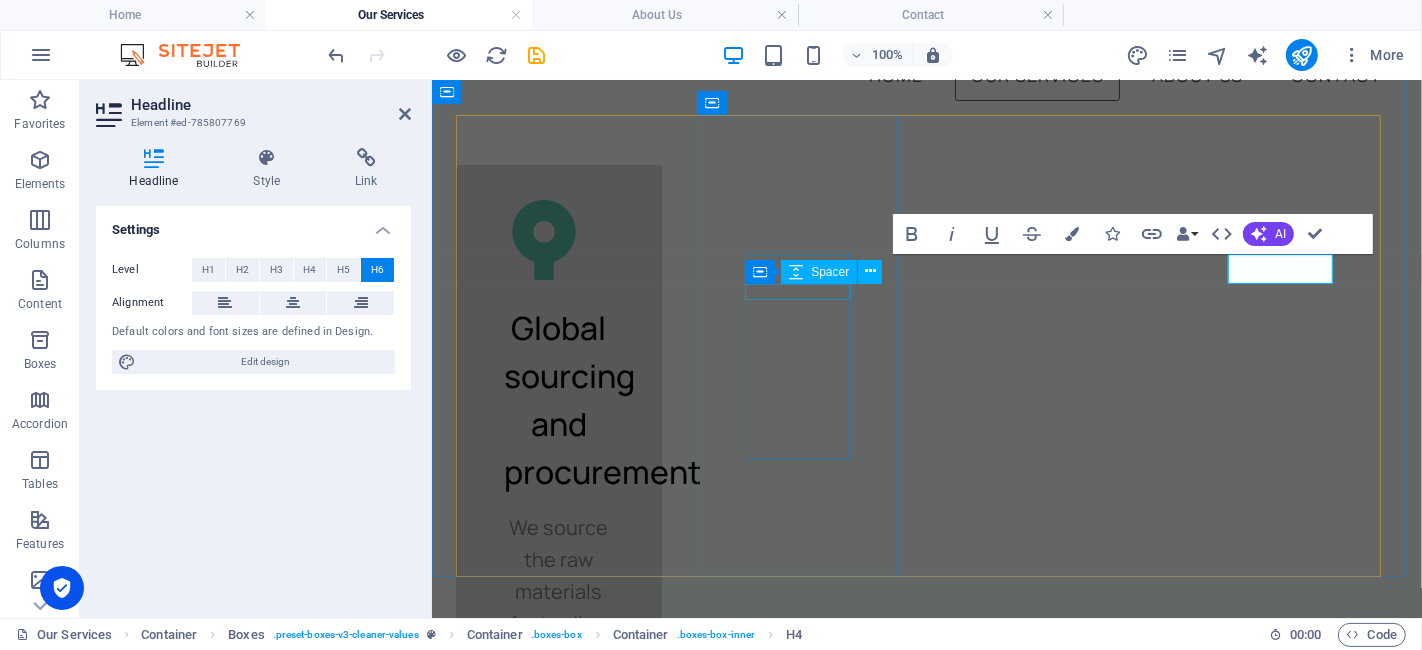 click on "Spacer" at bounding box center (830, 272) 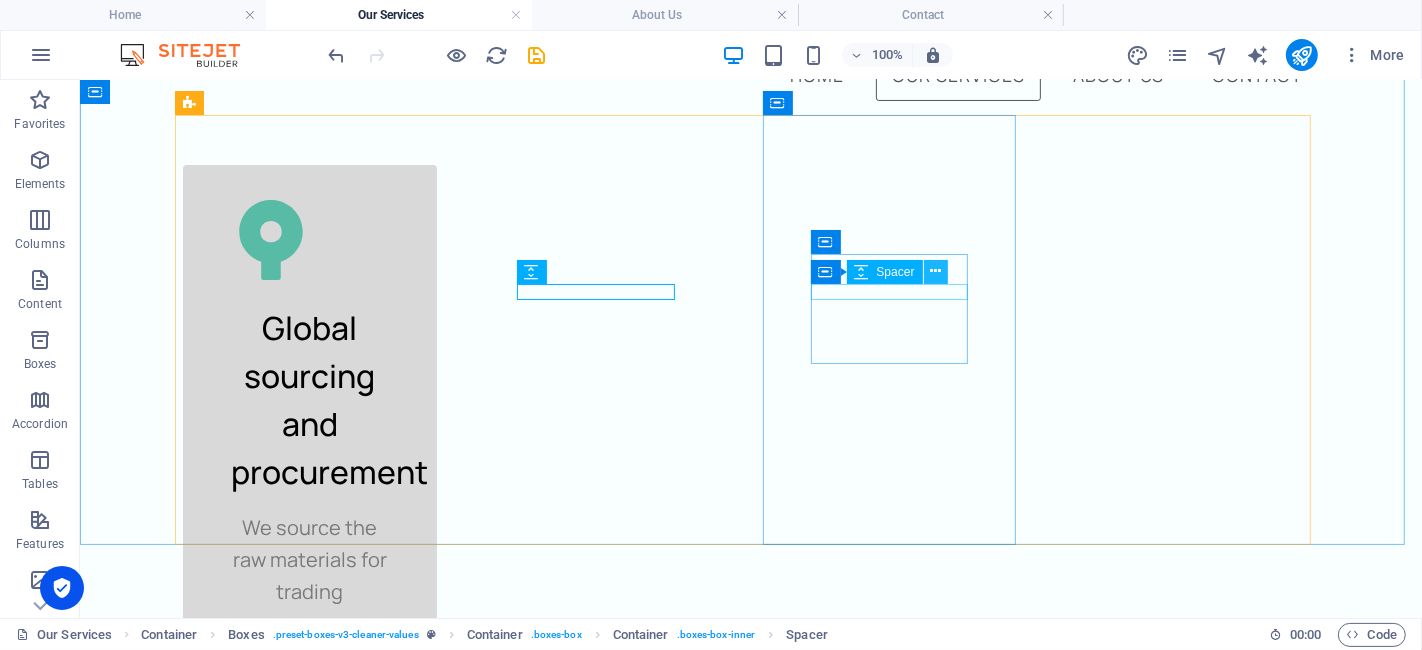 click at bounding box center (935, 271) 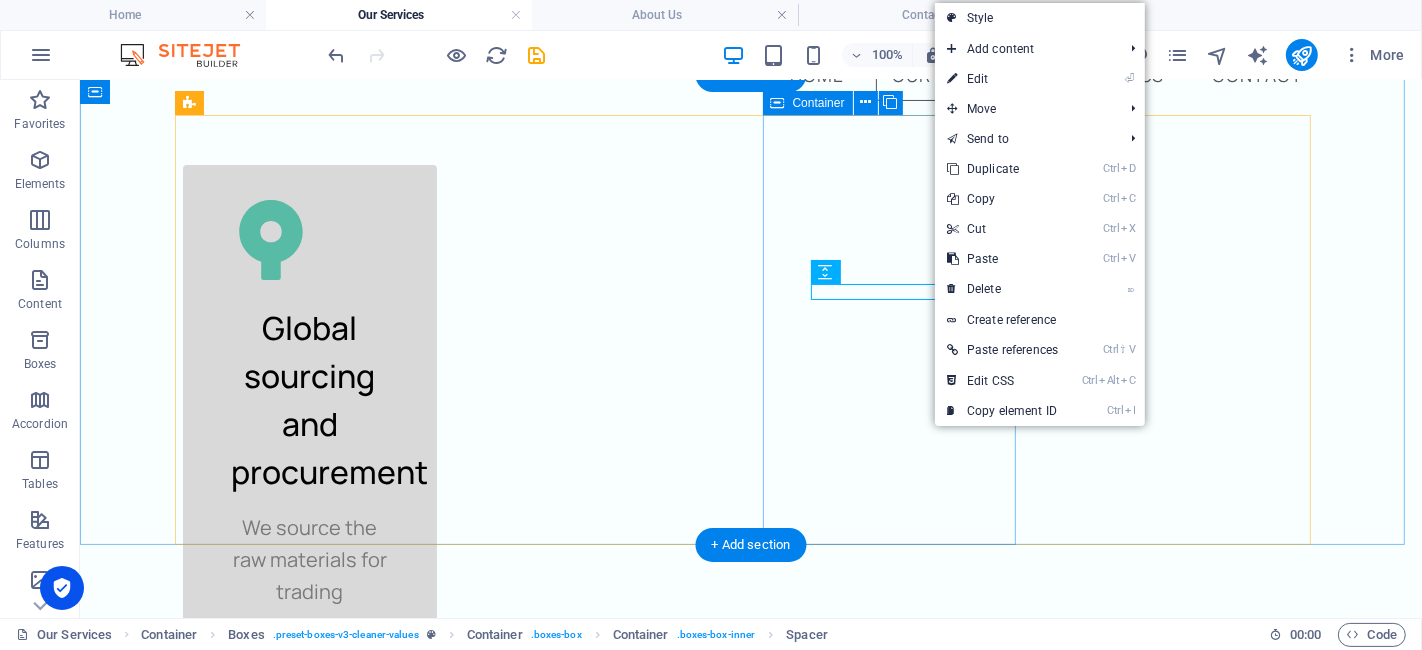 click on "Coordination Solution provider to the end-user" at bounding box center (309, 1156) 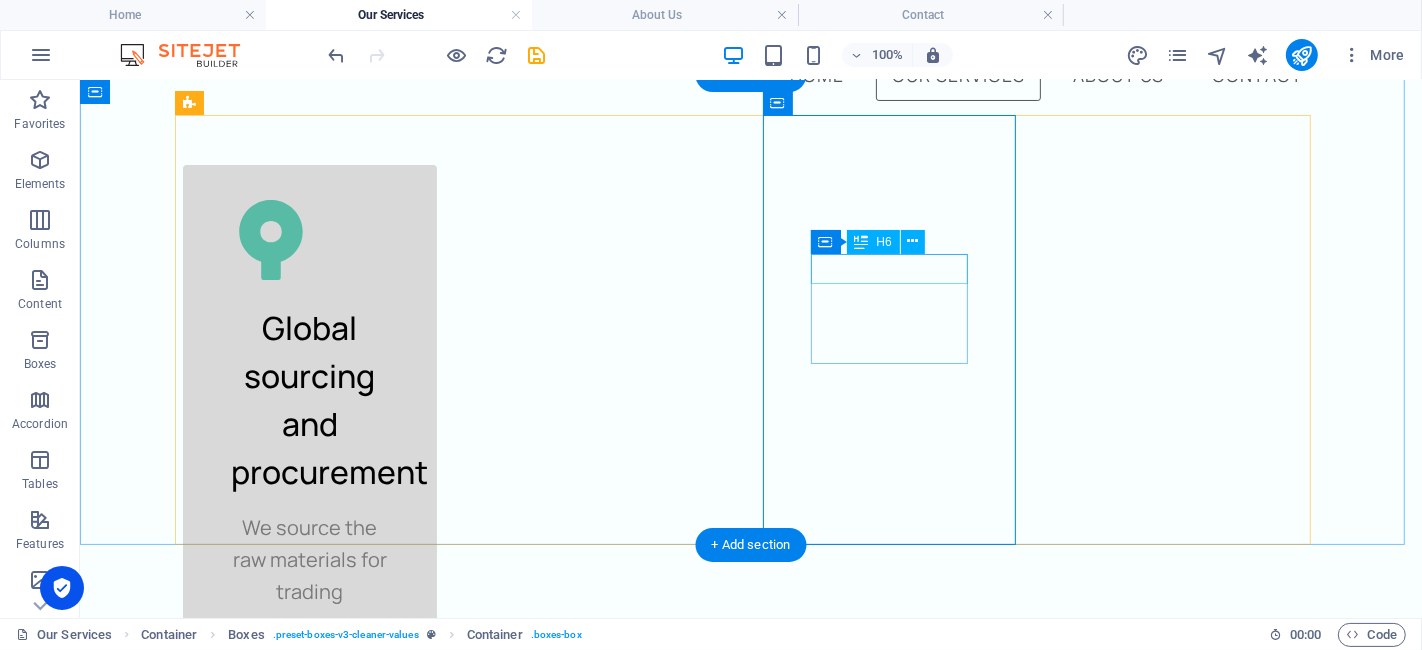click on "Coordination" at bounding box center (309, 1152) 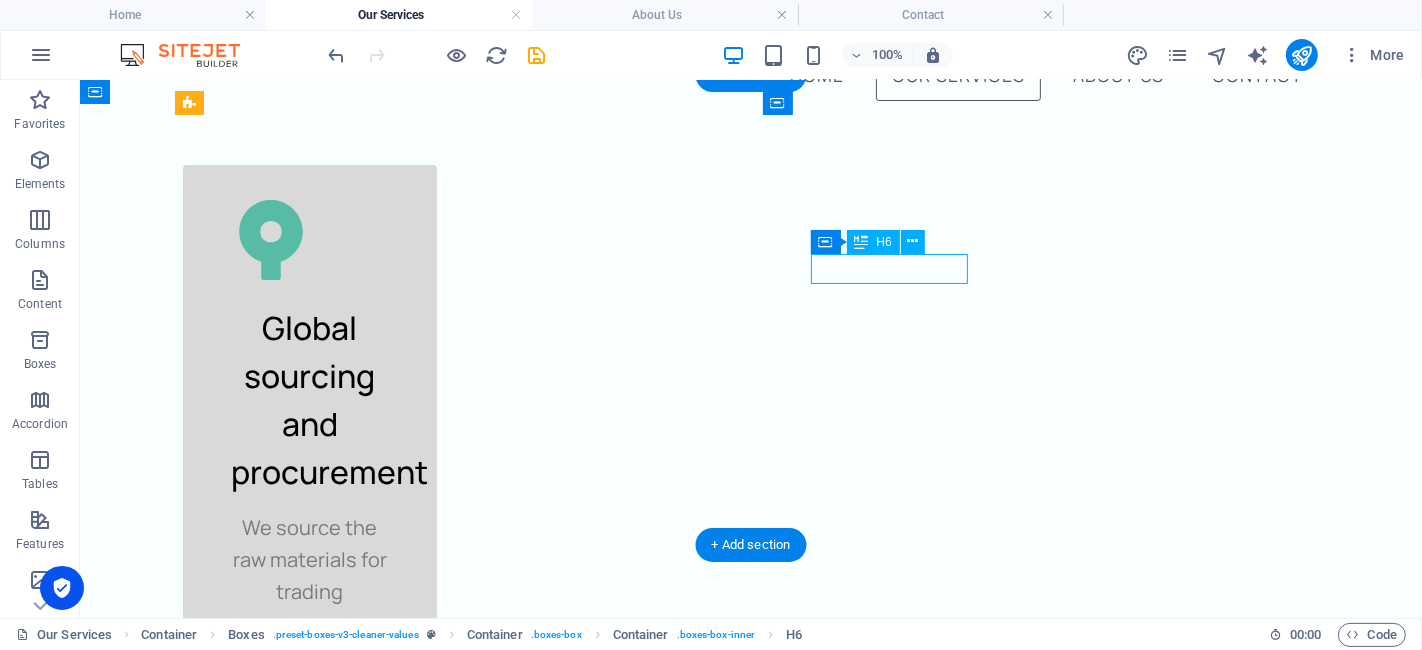 click on "Coordination" at bounding box center [309, 1152] 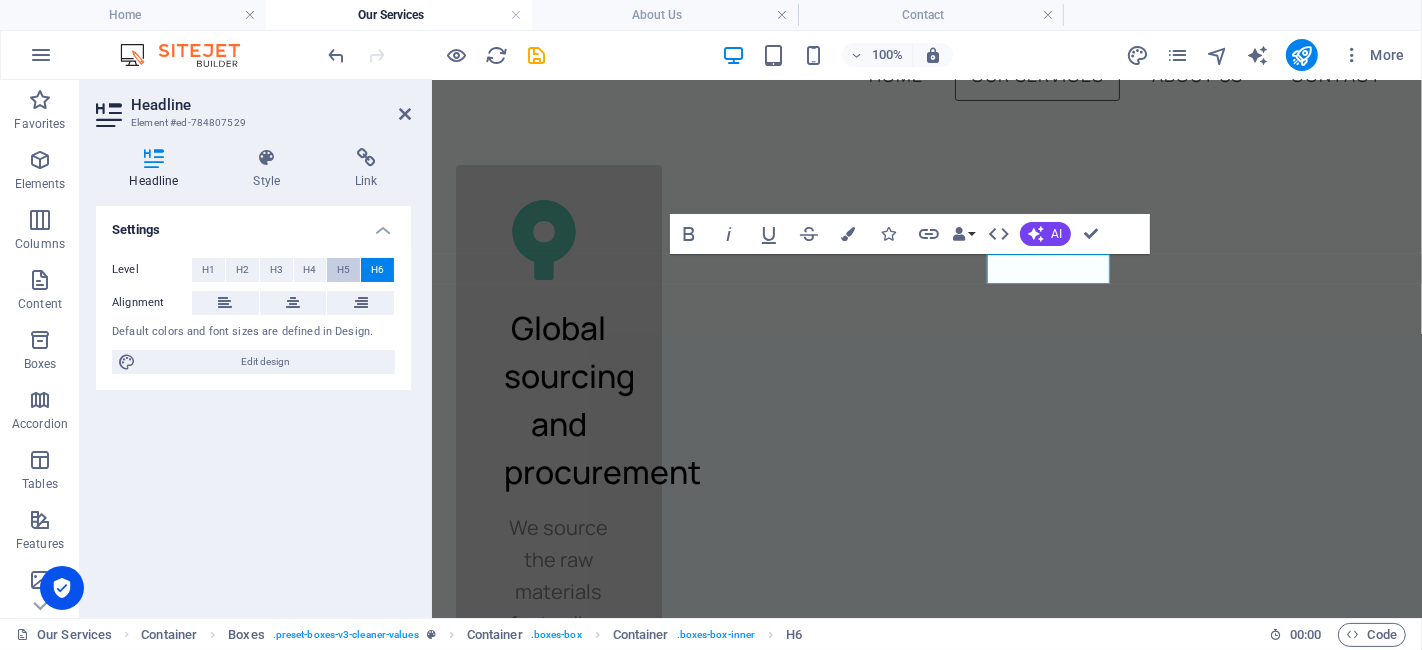 click on "H5" at bounding box center [343, 270] 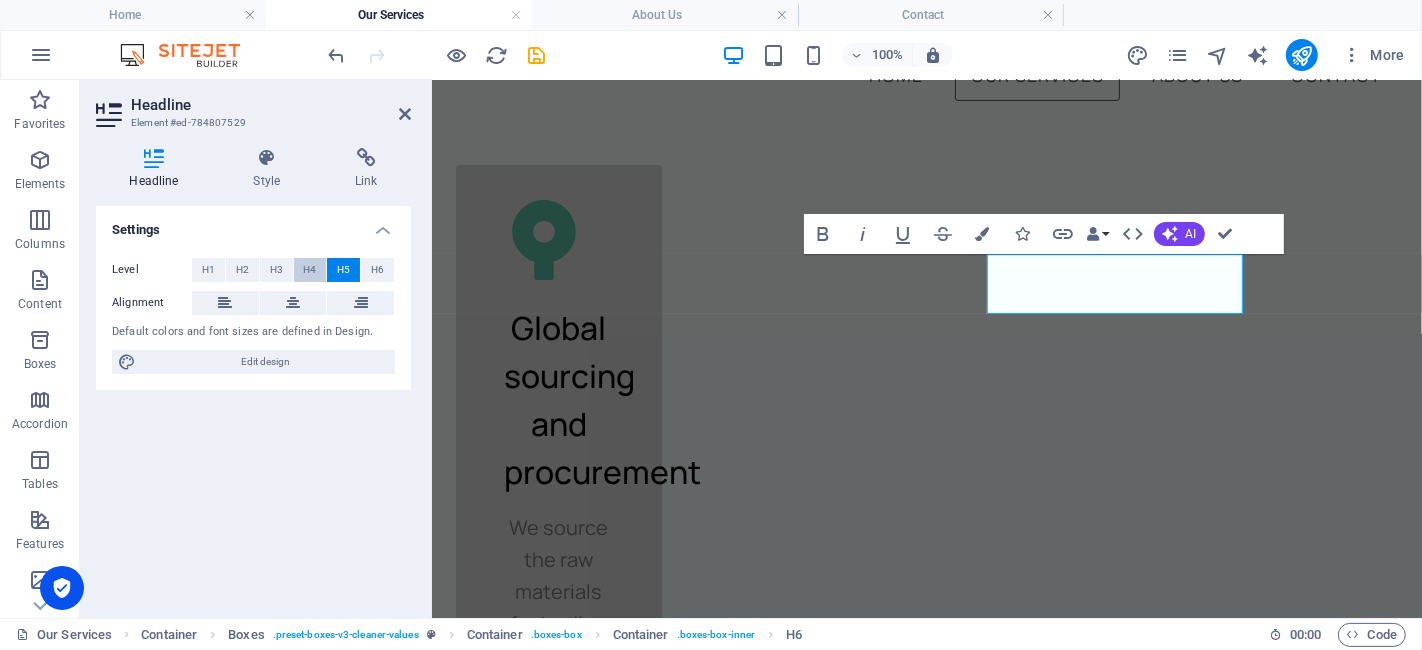 click on "H4" at bounding box center [310, 270] 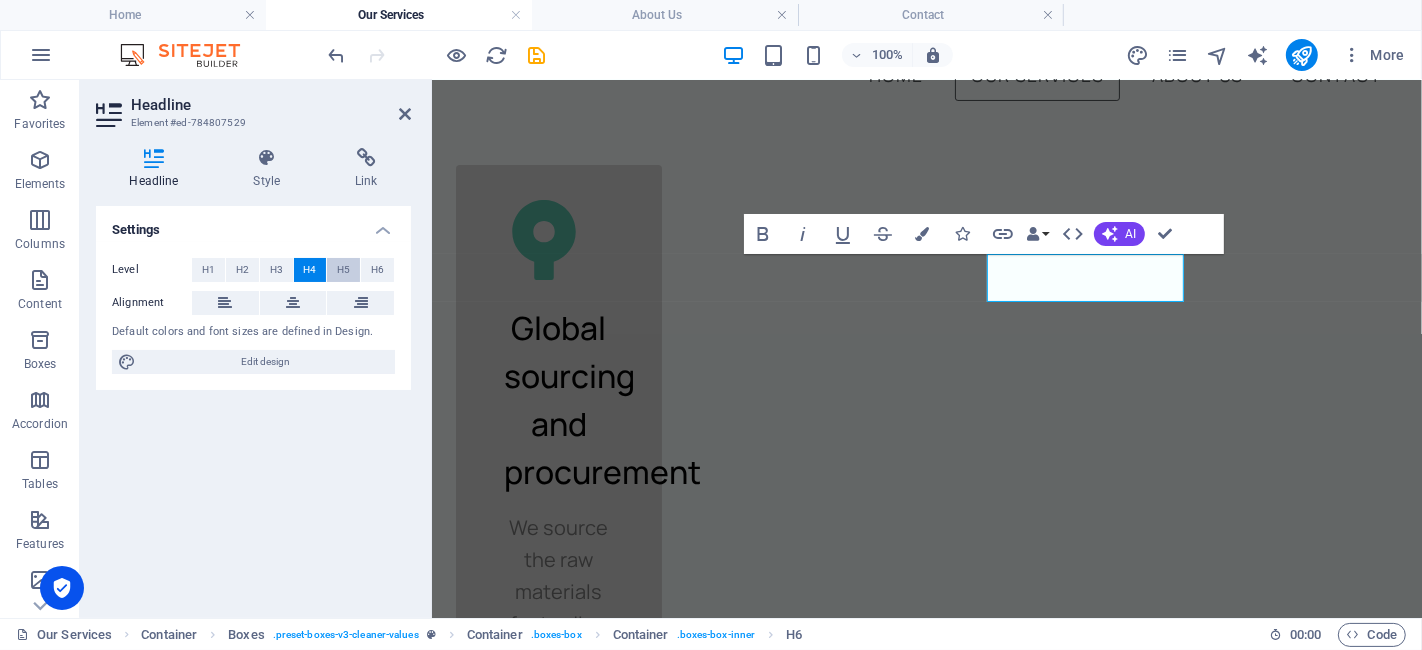 click on "H5" at bounding box center (343, 270) 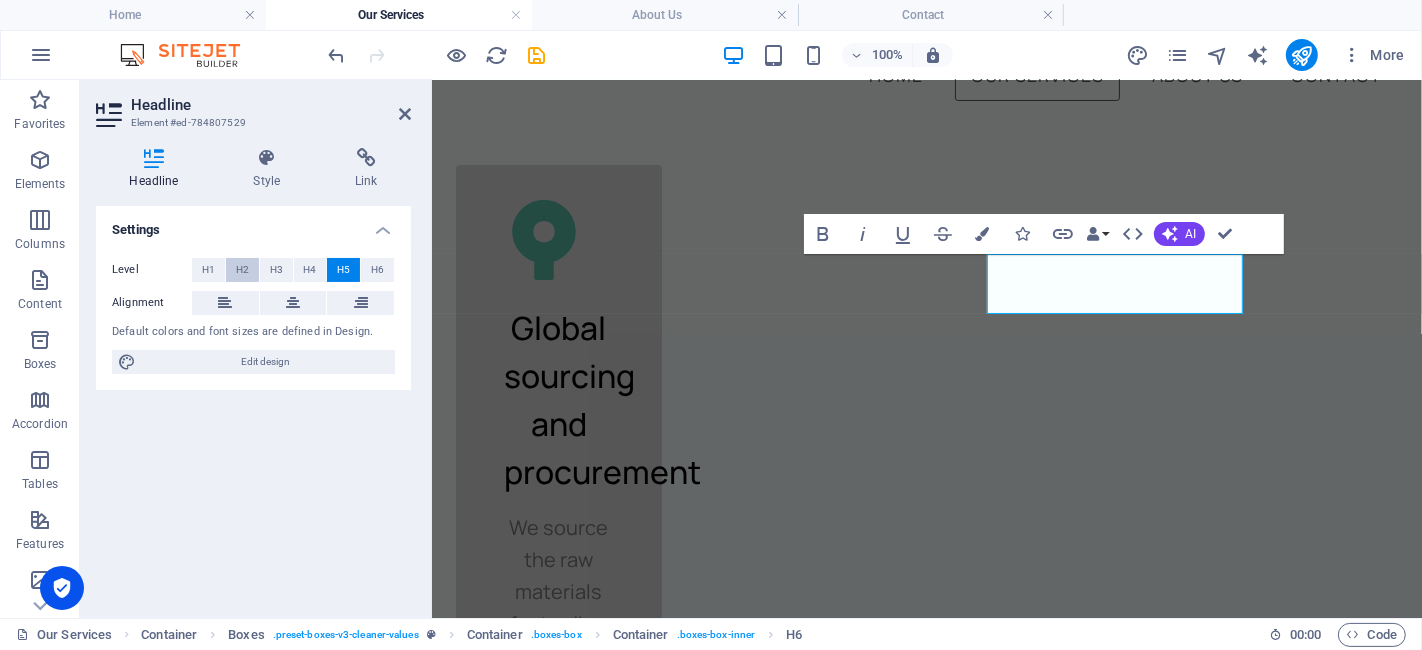 click on "H2" at bounding box center (242, 270) 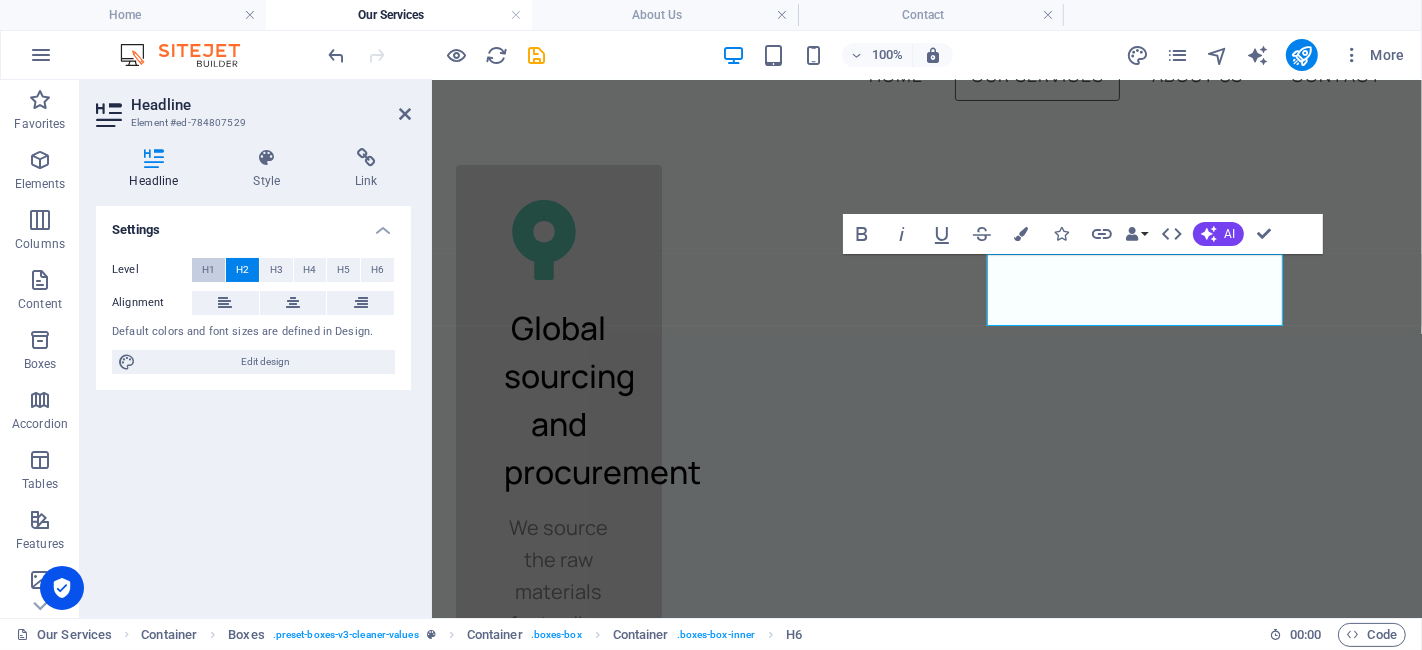 click on "H1" at bounding box center (208, 270) 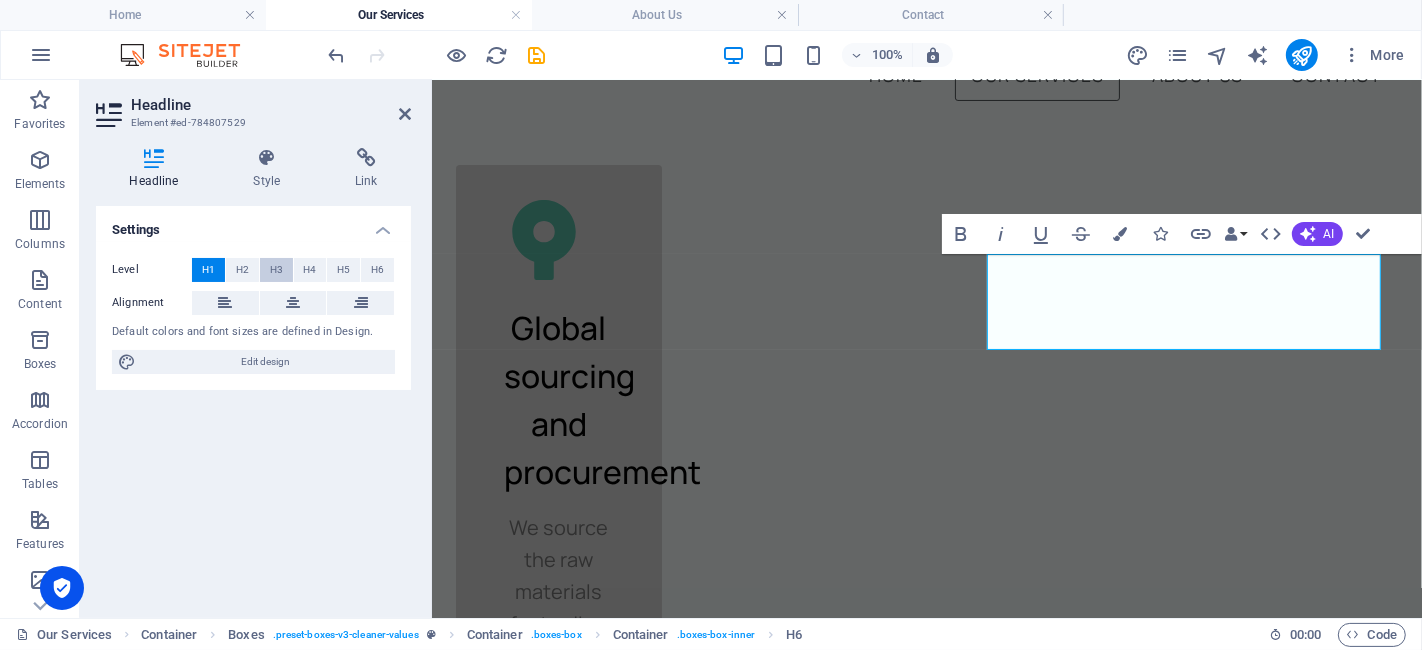 click on "H3" at bounding box center [276, 270] 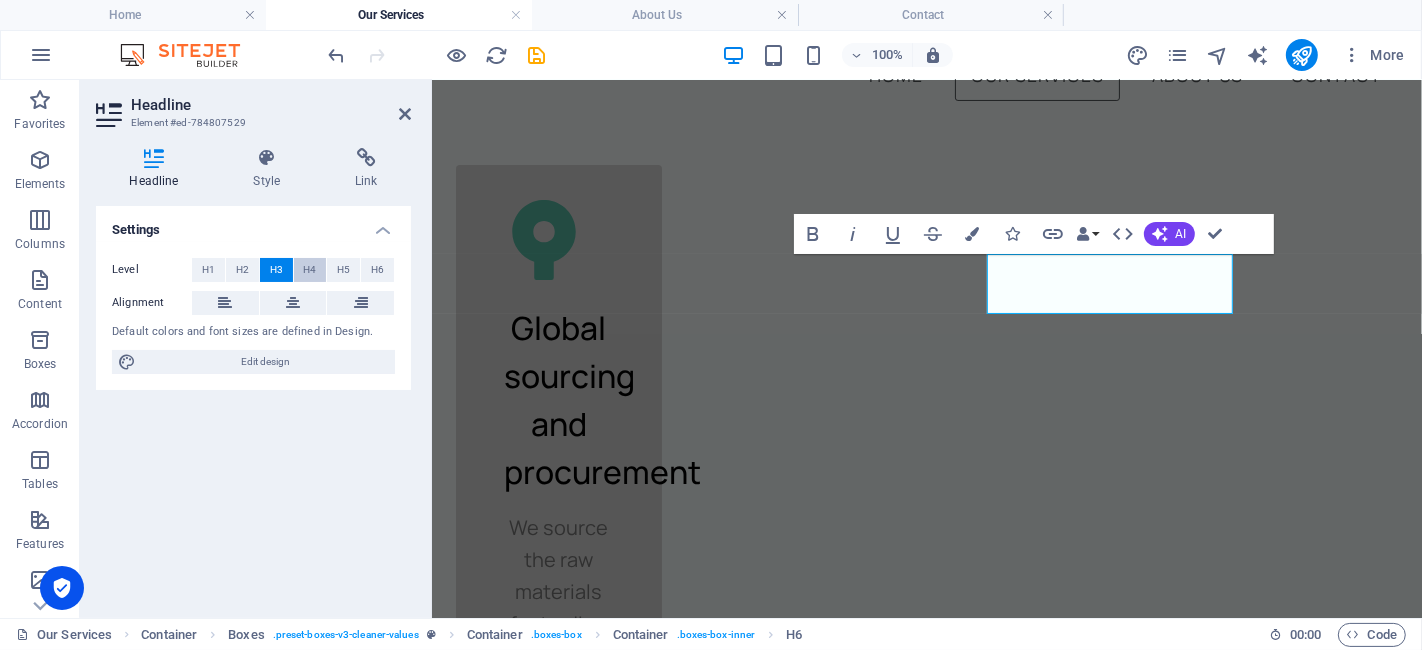 click on "H4" at bounding box center (309, 270) 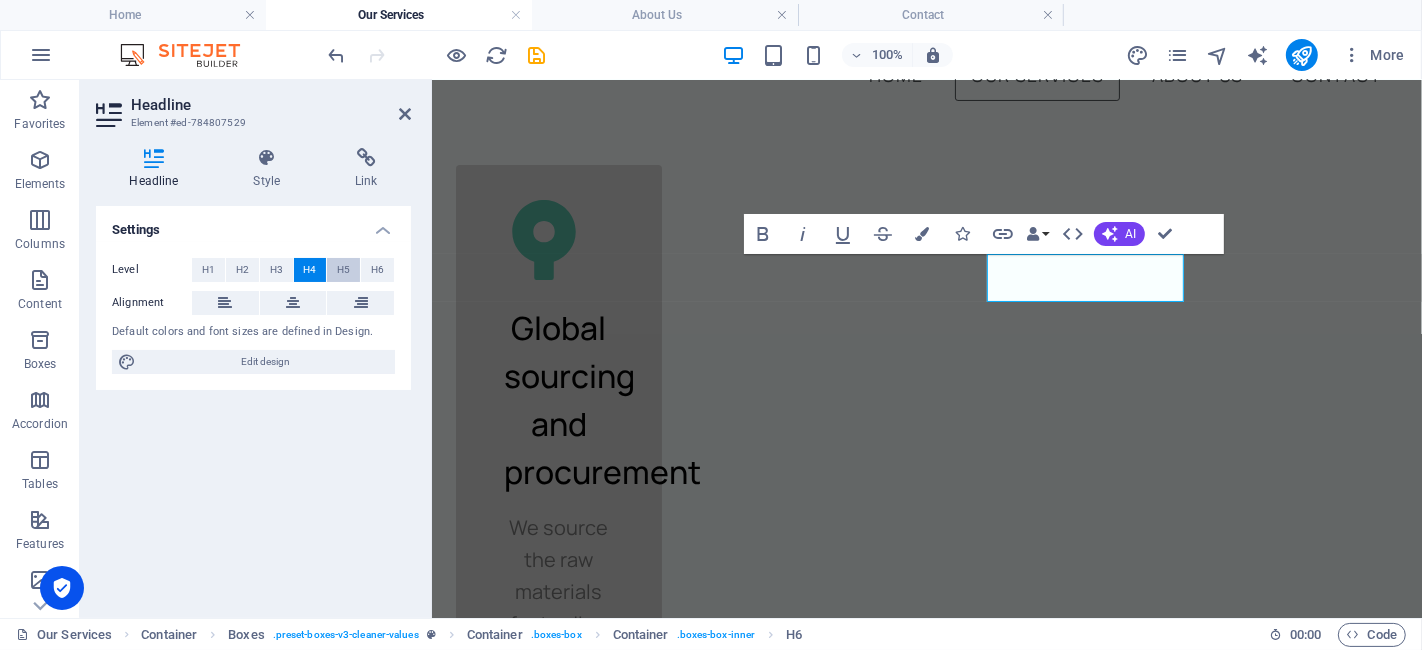 click on "H5" at bounding box center (343, 270) 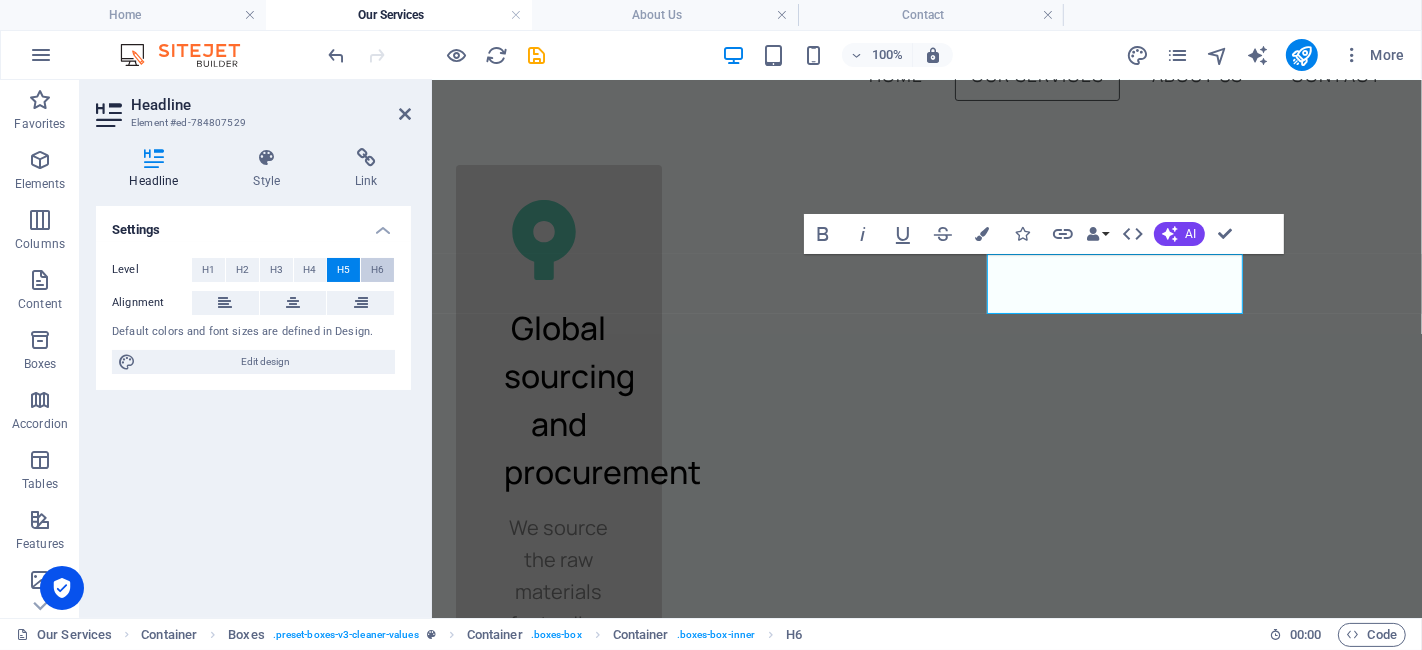 click on "H6" at bounding box center [377, 270] 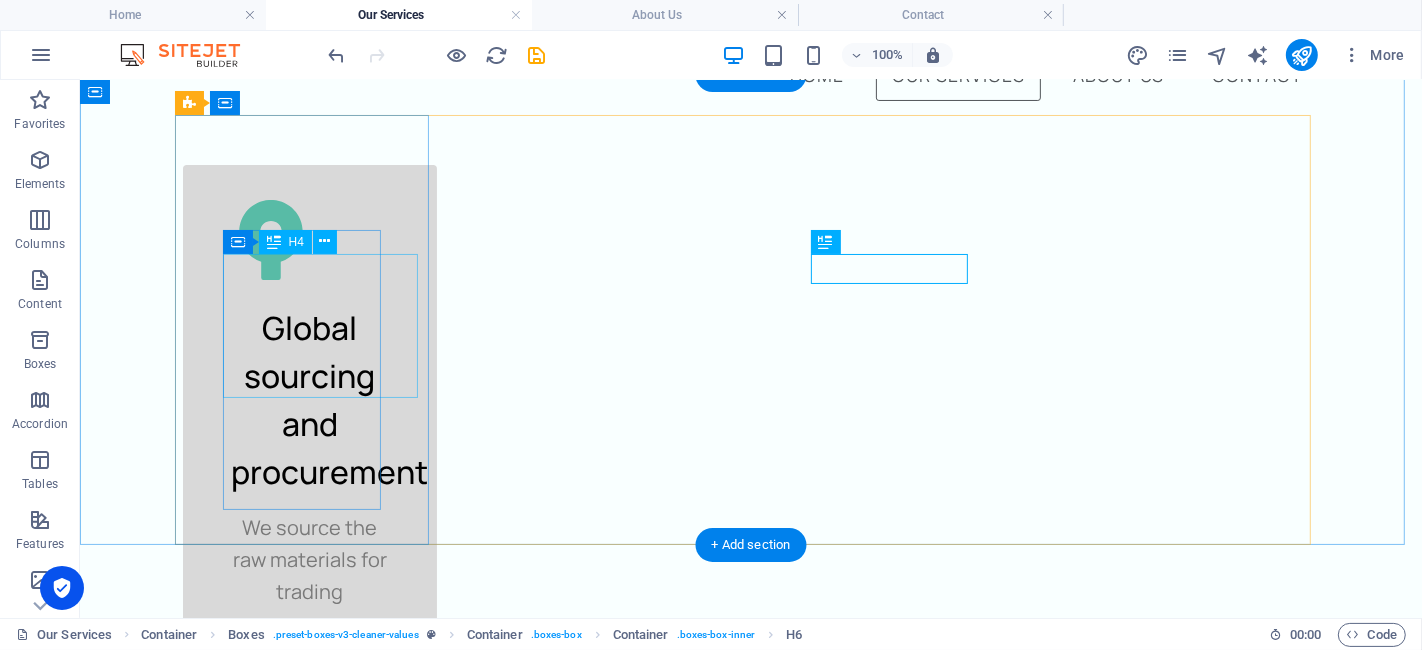click on "Global sourcing and procurement" at bounding box center (309, 399) 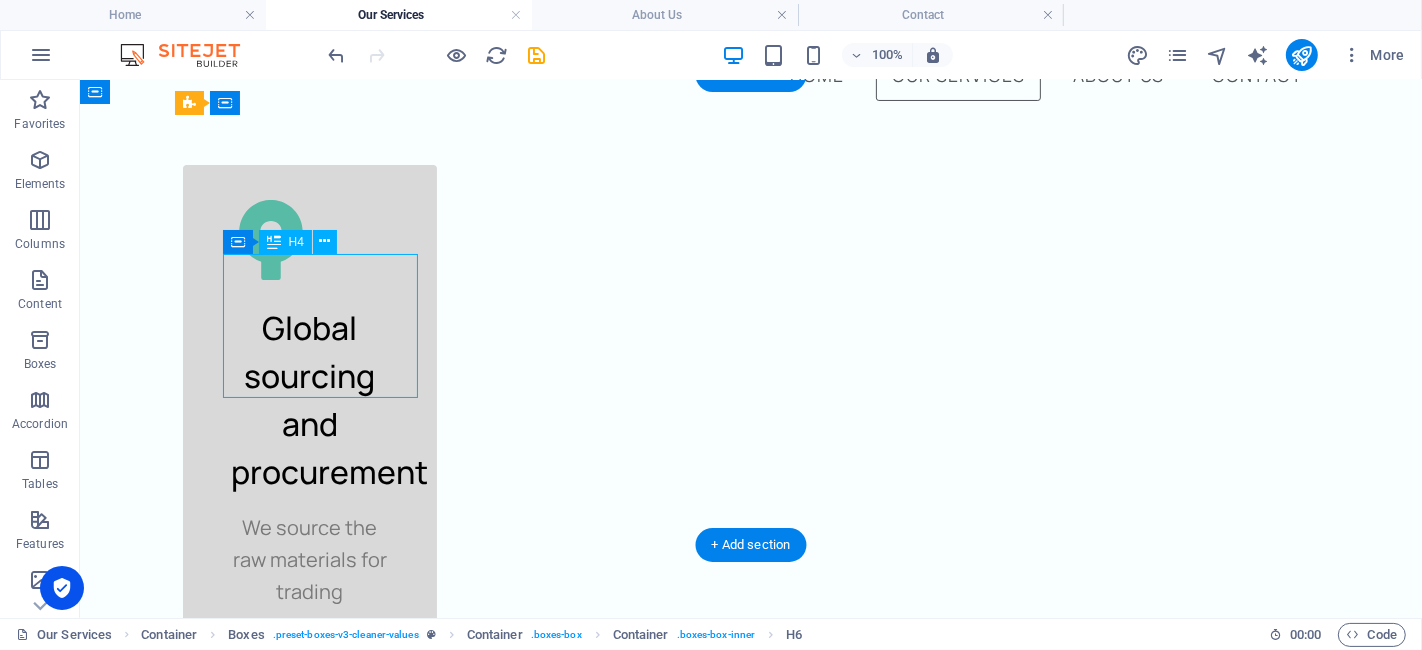 click on "Global sourcing and procurement" at bounding box center (309, 399) 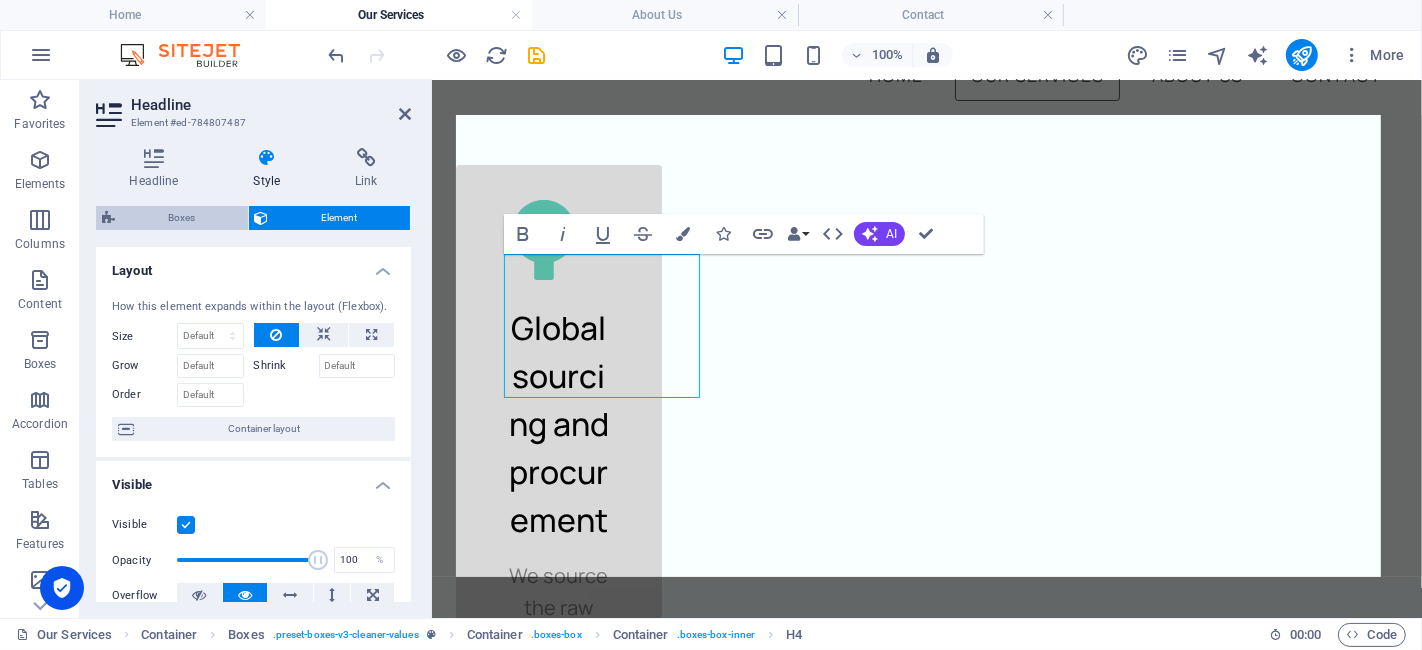 click on "Boxes" at bounding box center [181, 218] 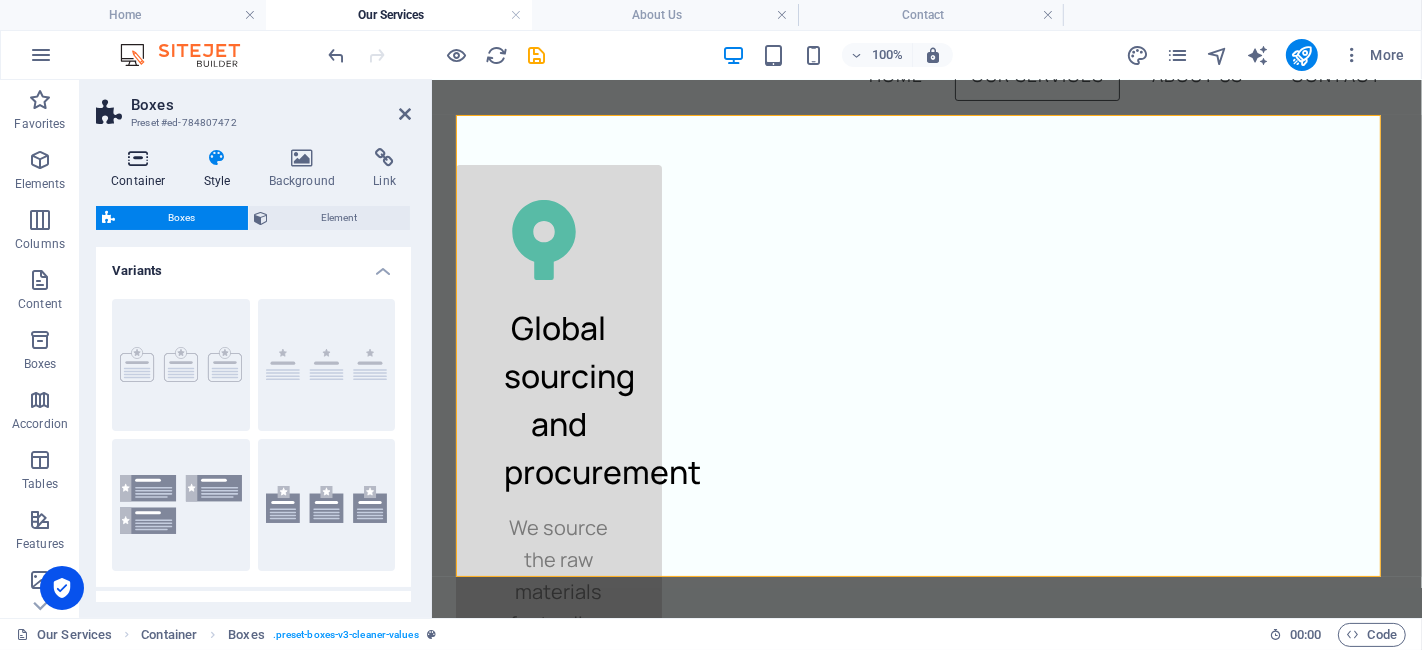 click at bounding box center (138, 158) 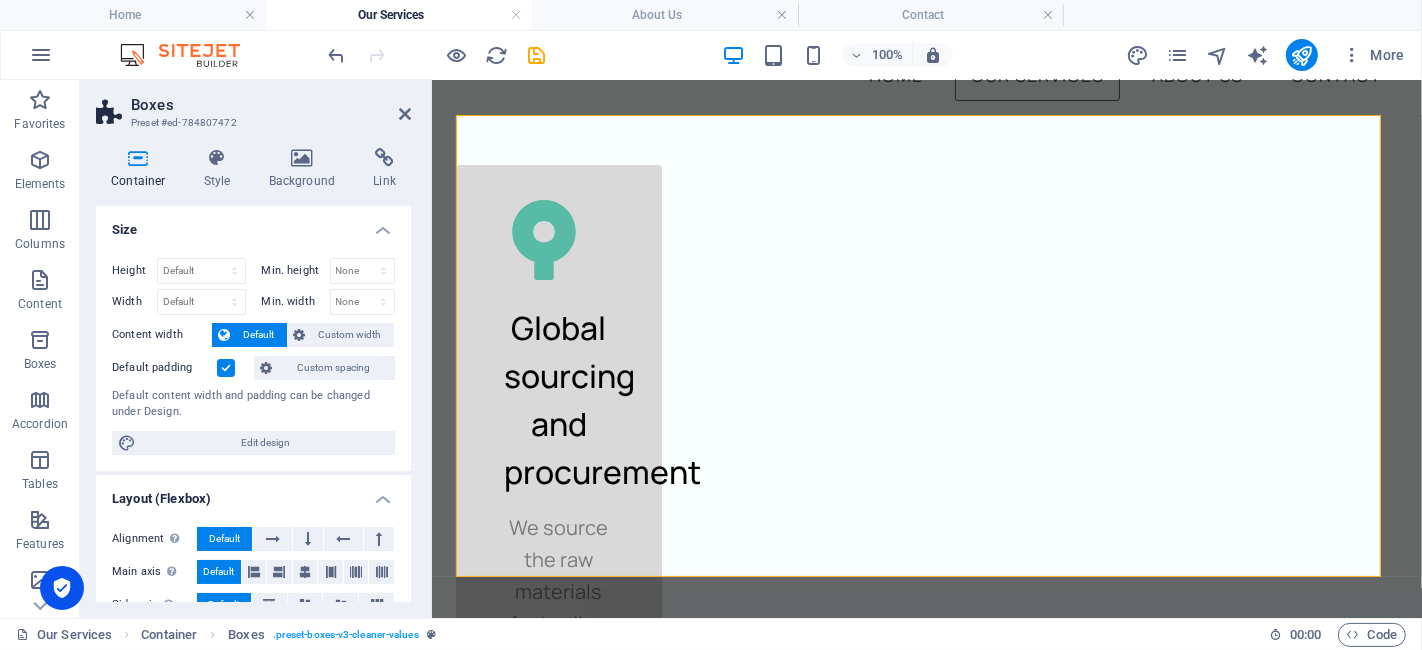 drag, startPoint x: 268, startPoint y: 170, endPoint x: 393, endPoint y: 210, distance: 131.24405 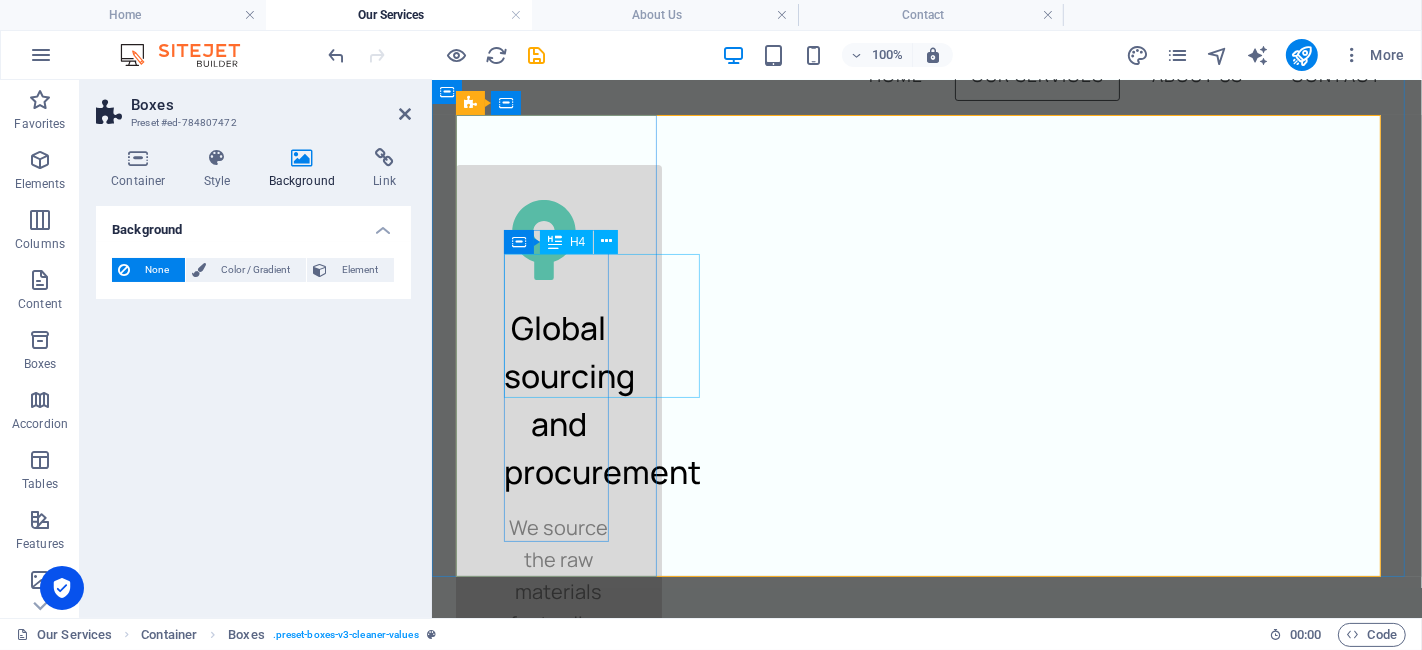click on "Global sourcing and procurement" at bounding box center [558, 399] 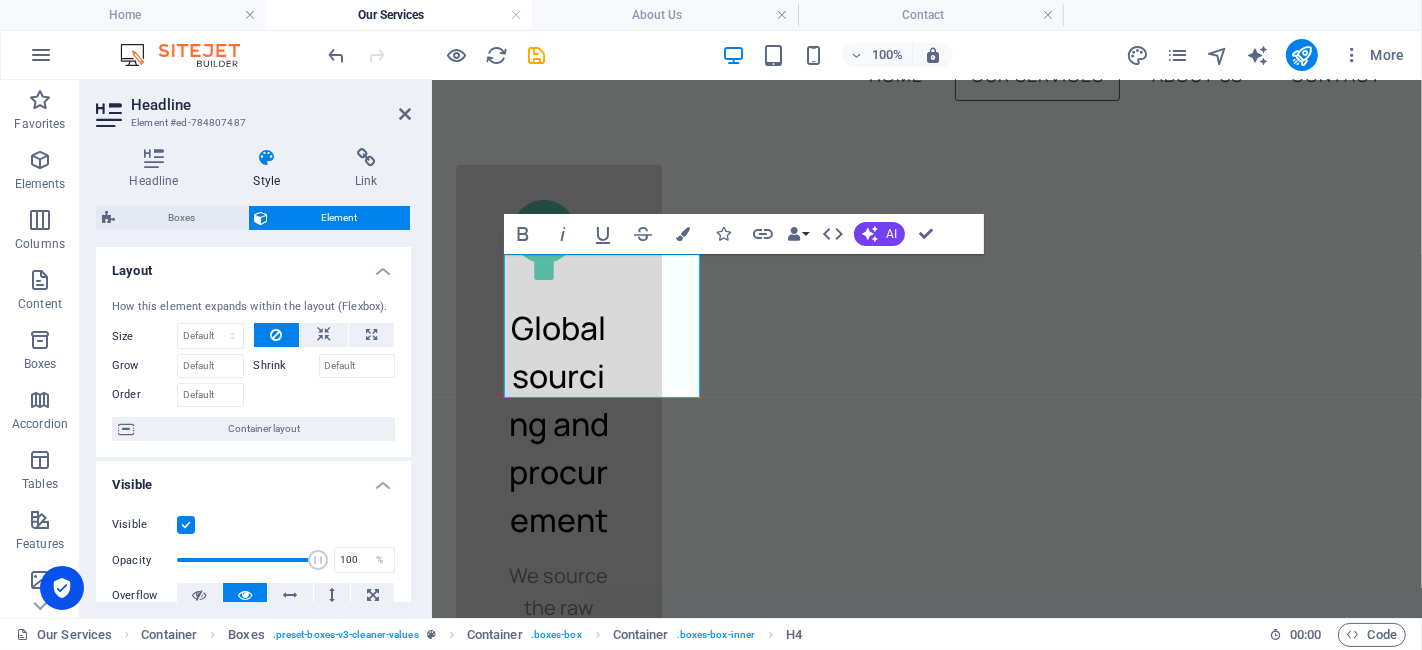 click on "How this element expands within the layout (Flexbox). Size Default auto px % 1/1 1/2 1/3 1/4 1/5 1/6 1/7 1/8 1/9 1/10 Grow Shrink Order Container layout" at bounding box center (253, 370) 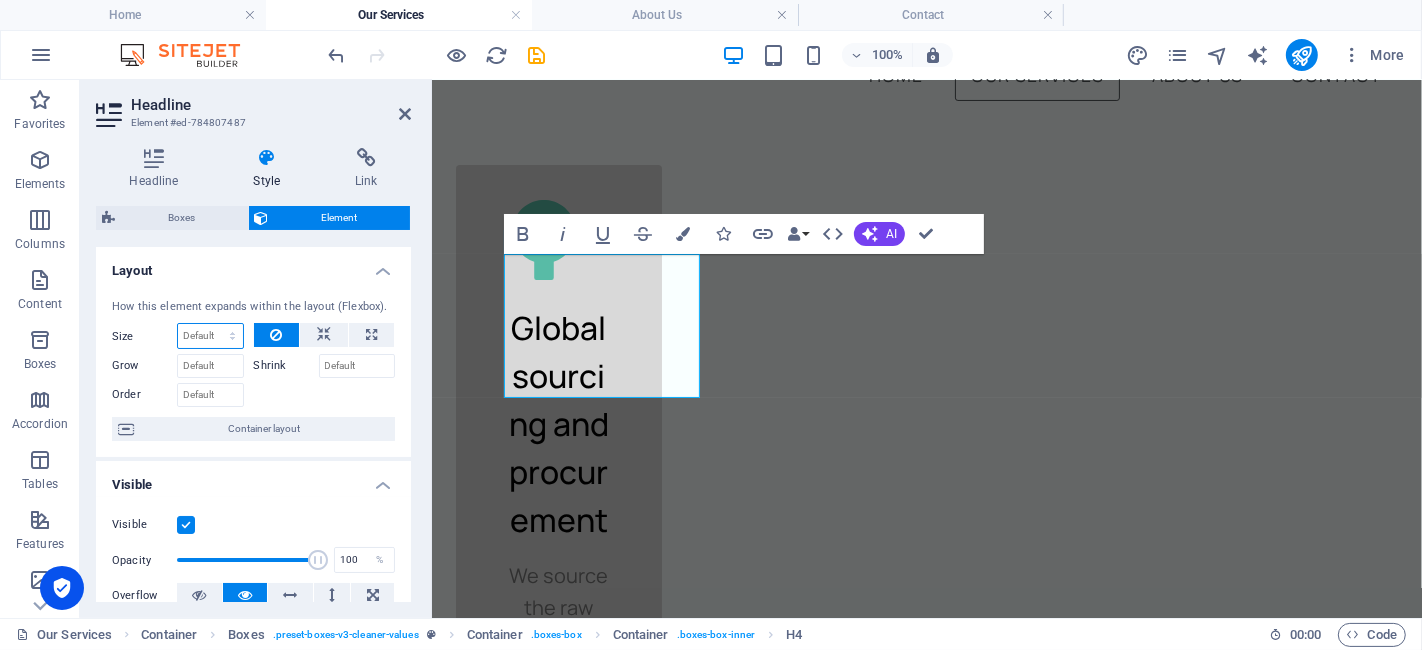 click on "Default auto px % 1/1 1/2 1/3 1/4 1/5 1/6 1/7 1/8 1/9 1/10" at bounding box center (210, 336) 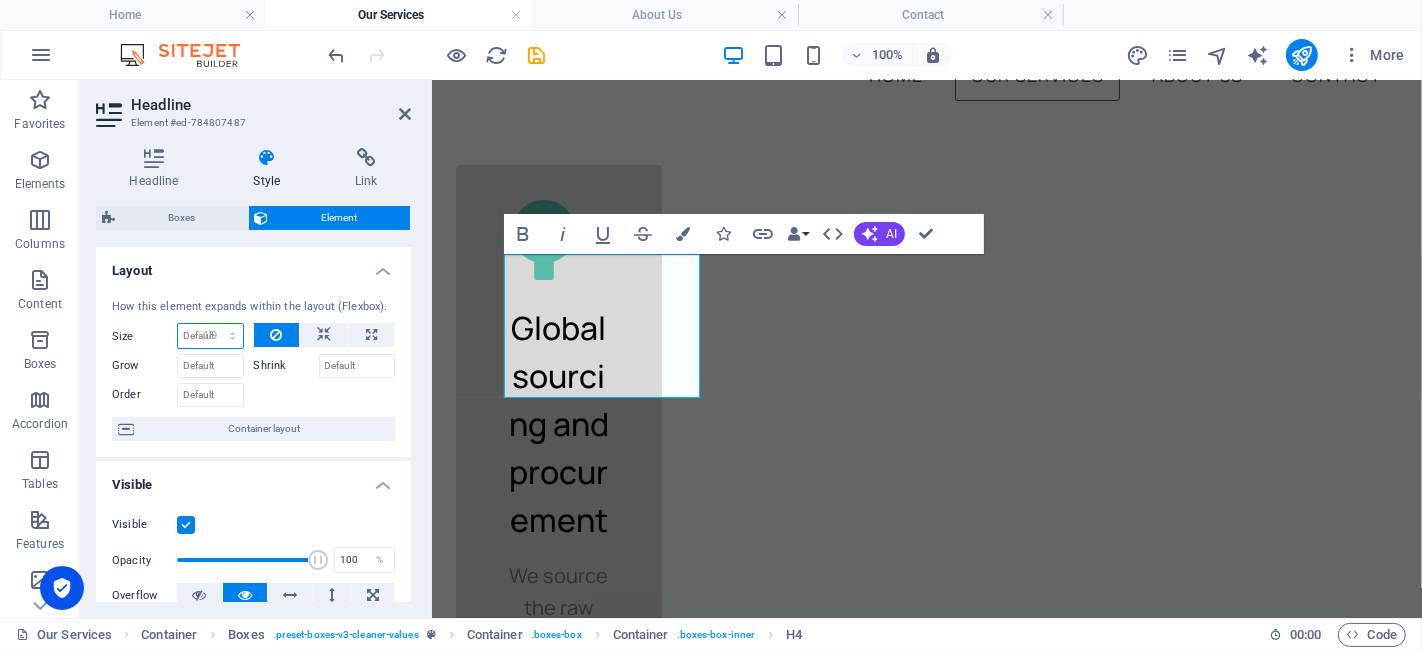 click on "Default auto px % 1/1 1/2 1/3 1/4 1/5 1/6 1/7 1/8 1/9 1/10" at bounding box center (210, 336) 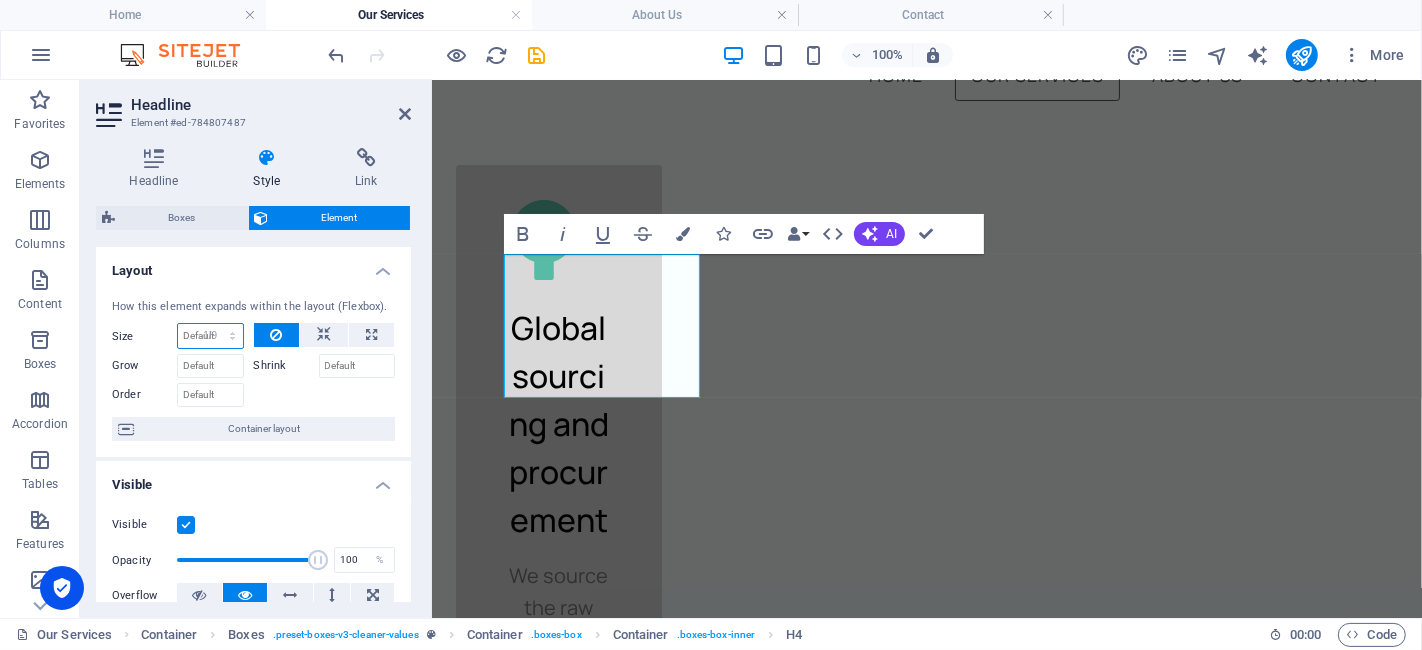 select on "%" 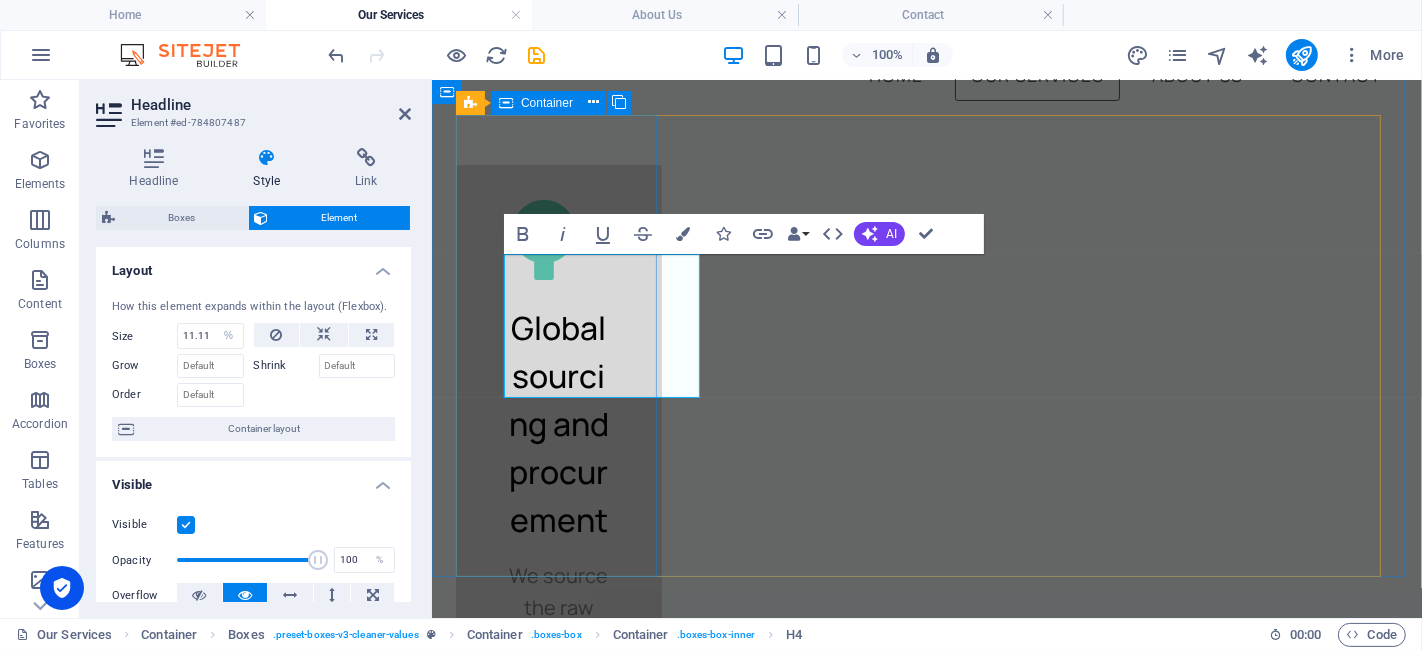 click on "Global sourcing and procurement We source the raw materials for trading" at bounding box center [558, 443] 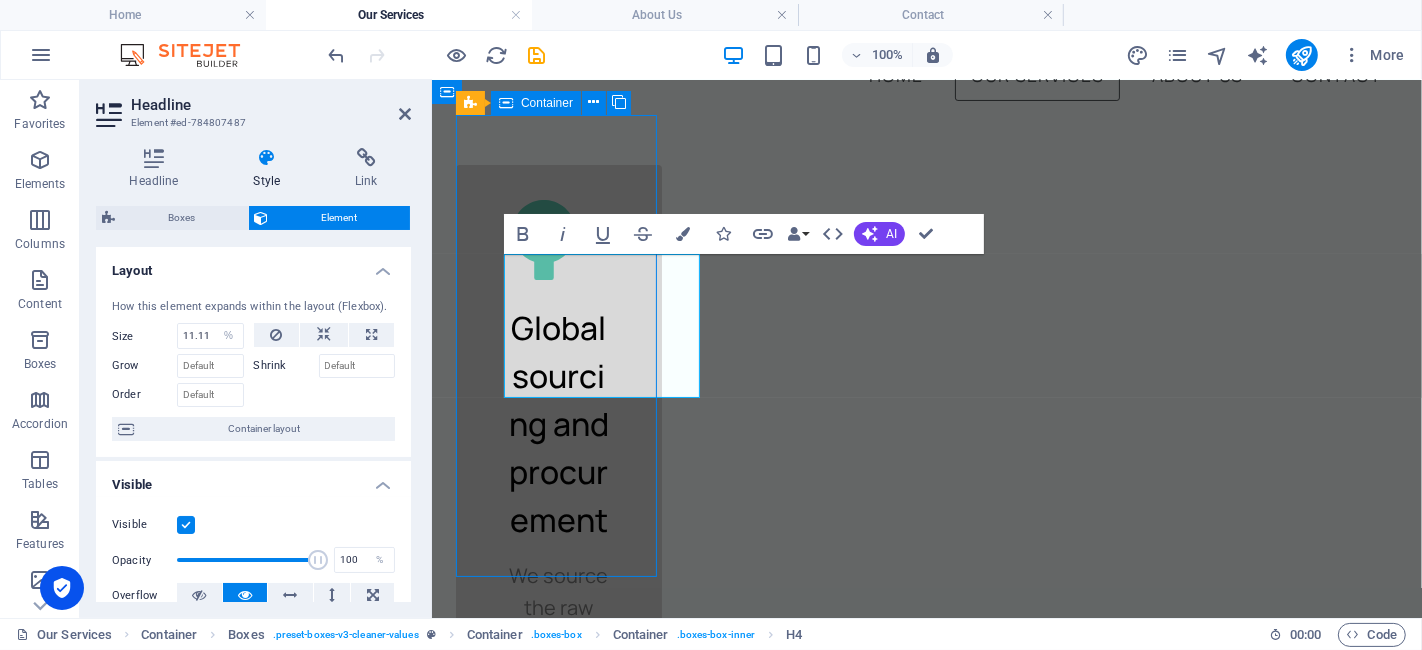 click on "Global sourcing and procurement We source the raw materials for trading" at bounding box center [558, 443] 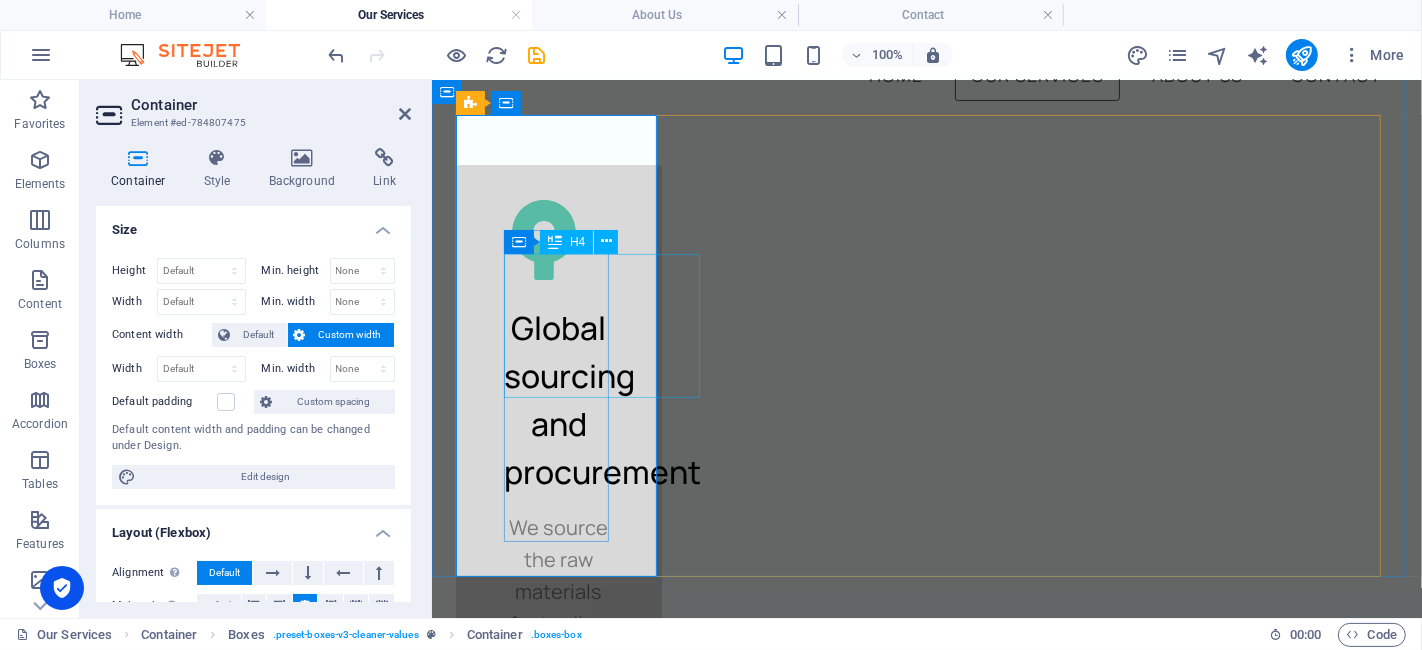 click on "Global sourcing and procurement" at bounding box center (558, 399) 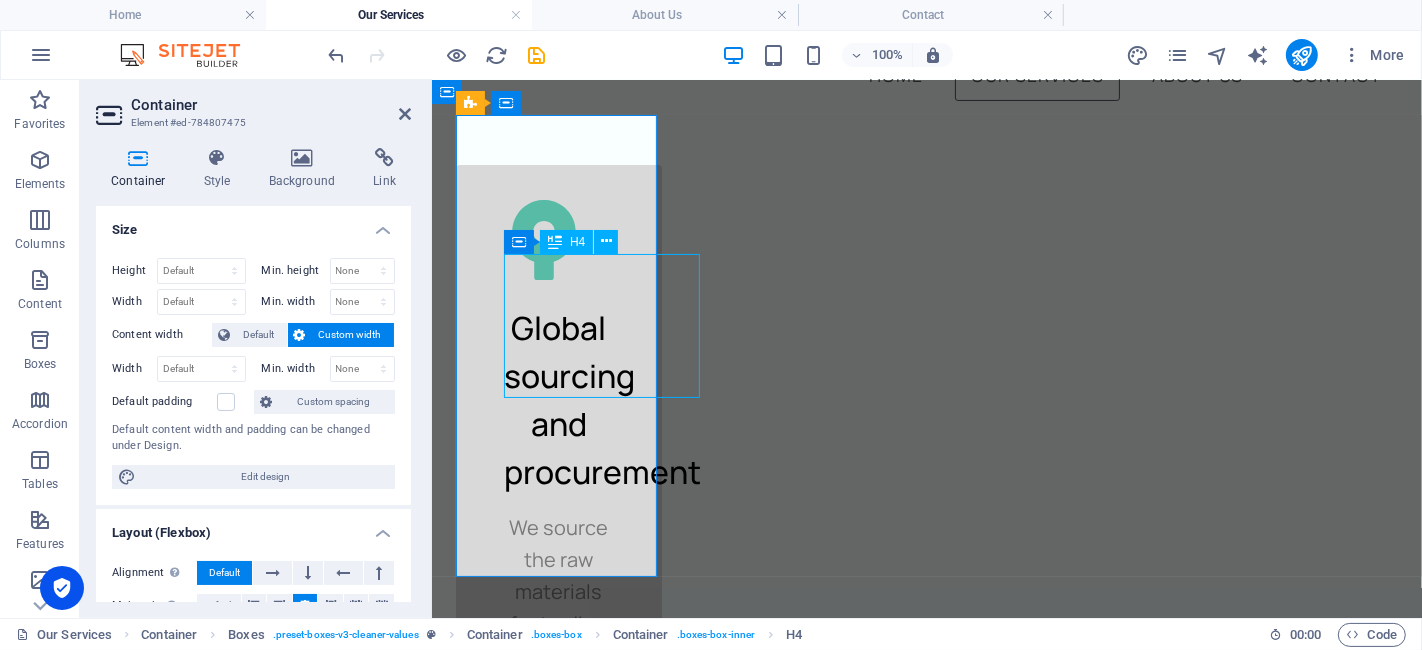 click on "Global sourcing and procurement" at bounding box center [558, 399] 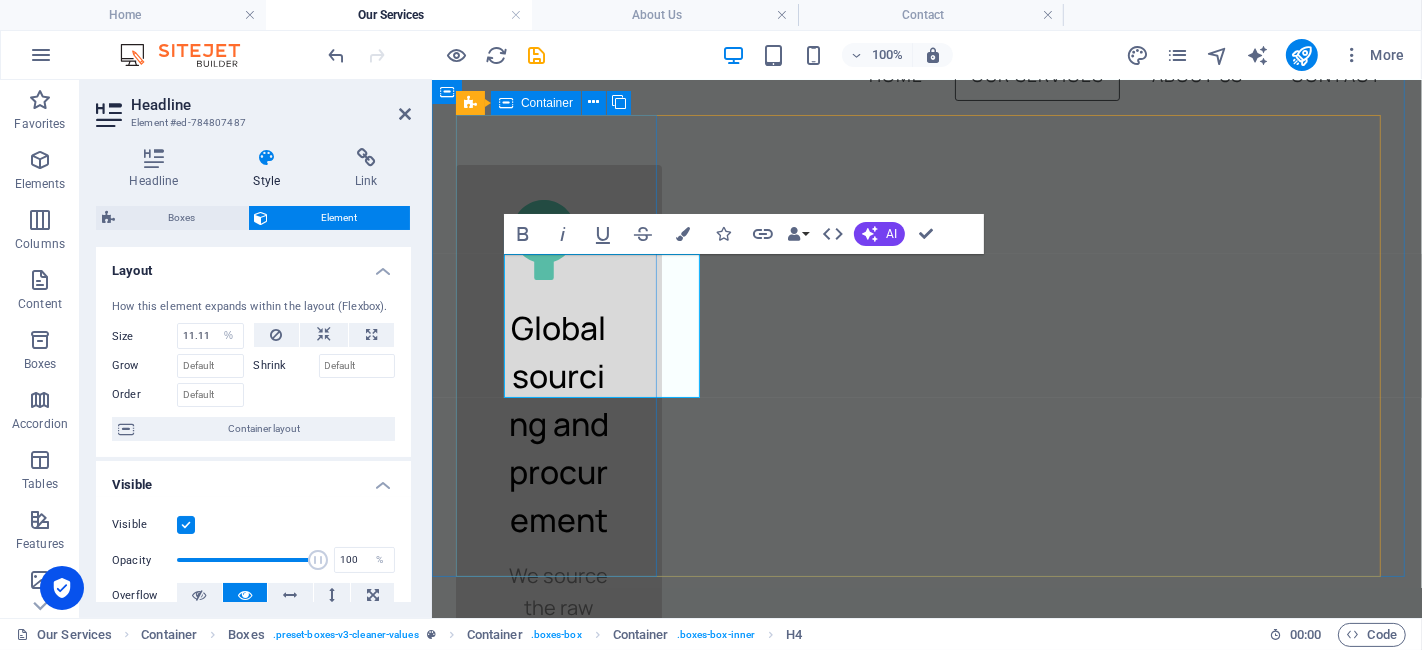 click on "Global sourcing and procurement We source the raw materials for trading" at bounding box center (558, 443) 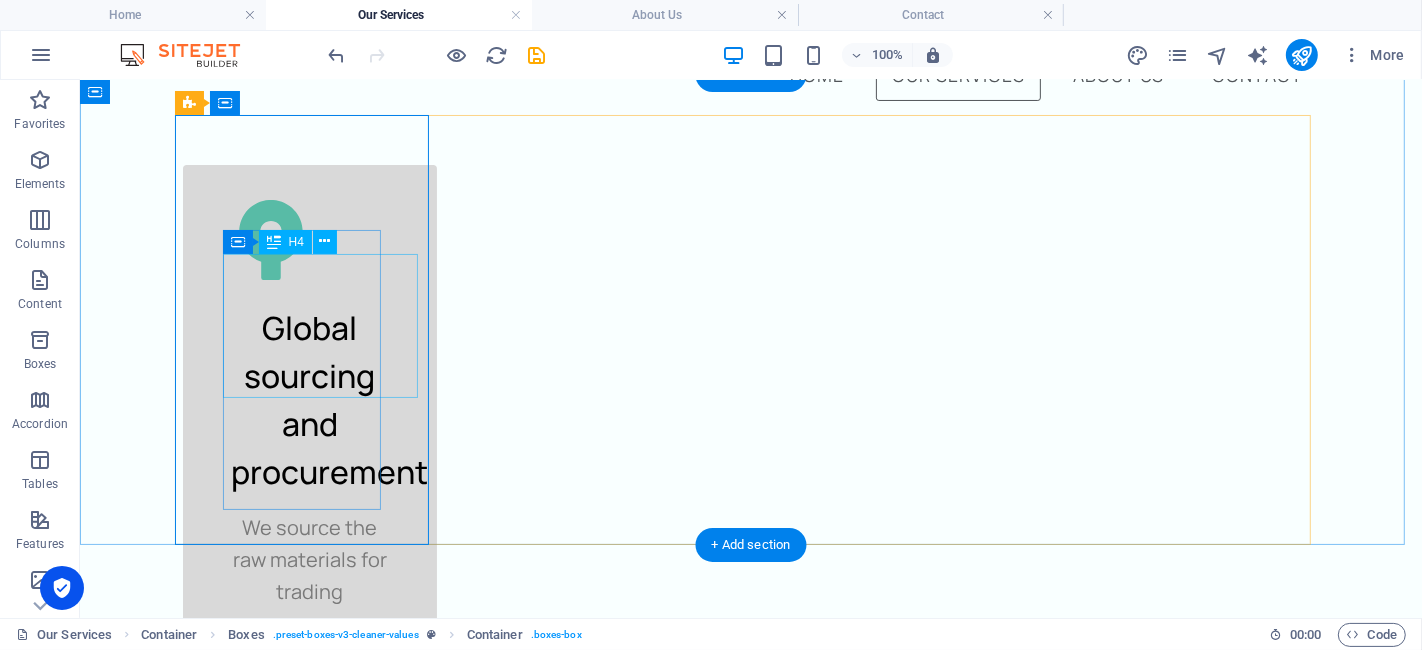 click on "Global sourcing and procurement" at bounding box center [309, 399] 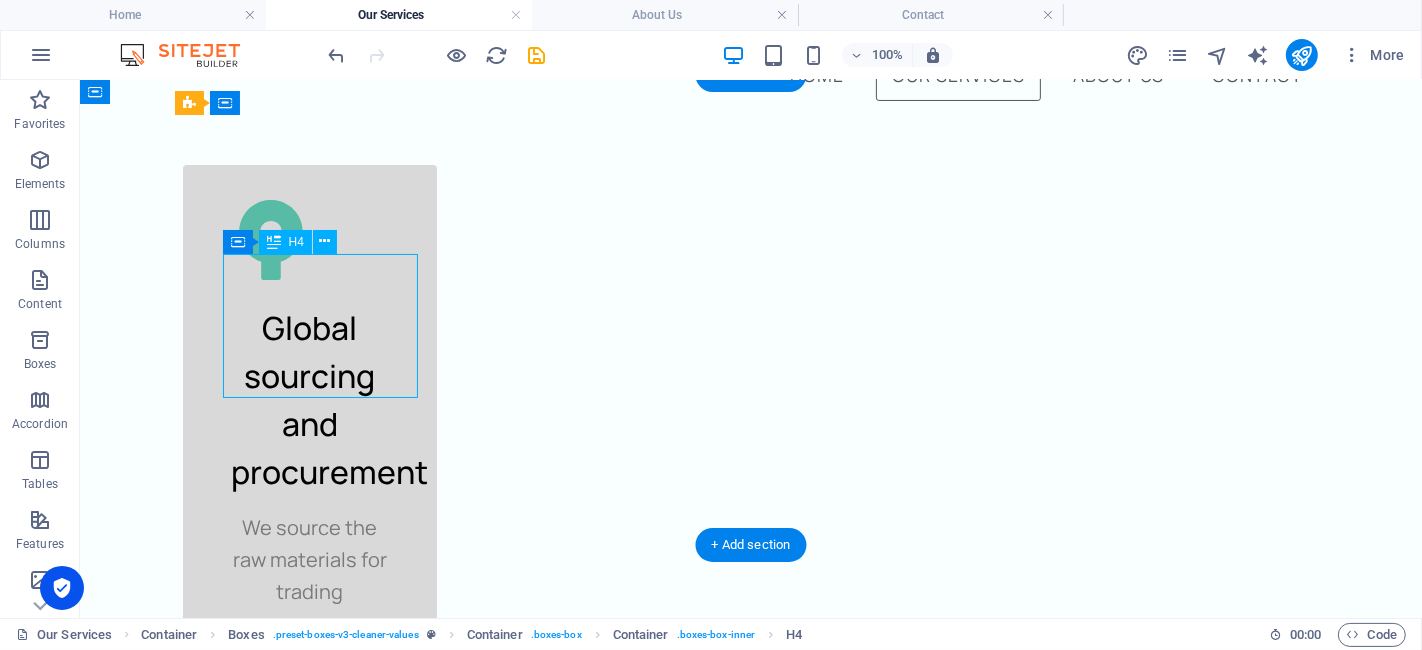 click on "Global sourcing and procurement" at bounding box center (309, 399) 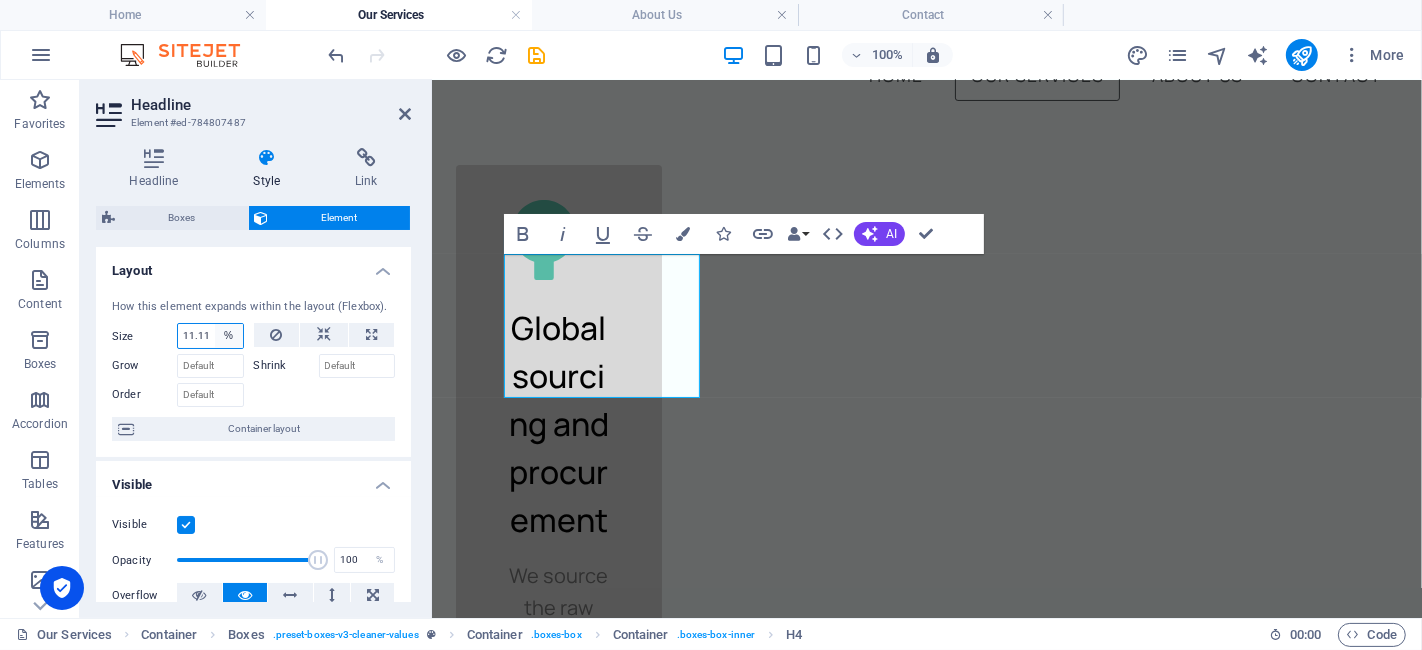 click on "Default auto px % 1/1 1/2 1/3 1/4 1/5 1/6 1/7 1/8 1/9 1/10" at bounding box center (229, 336) 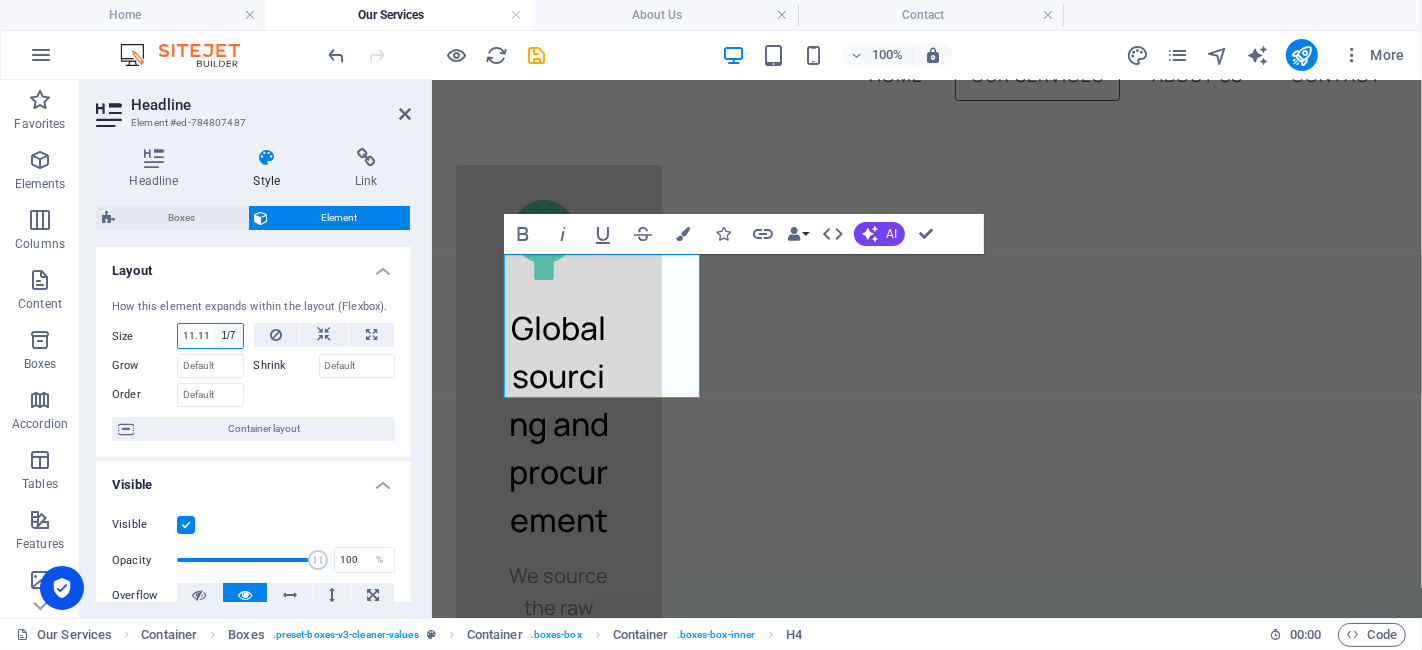 click on "Default auto px % 1/1 1/2 1/3 1/4 1/5 1/6 1/7 1/8 1/9 1/10" at bounding box center [229, 336] 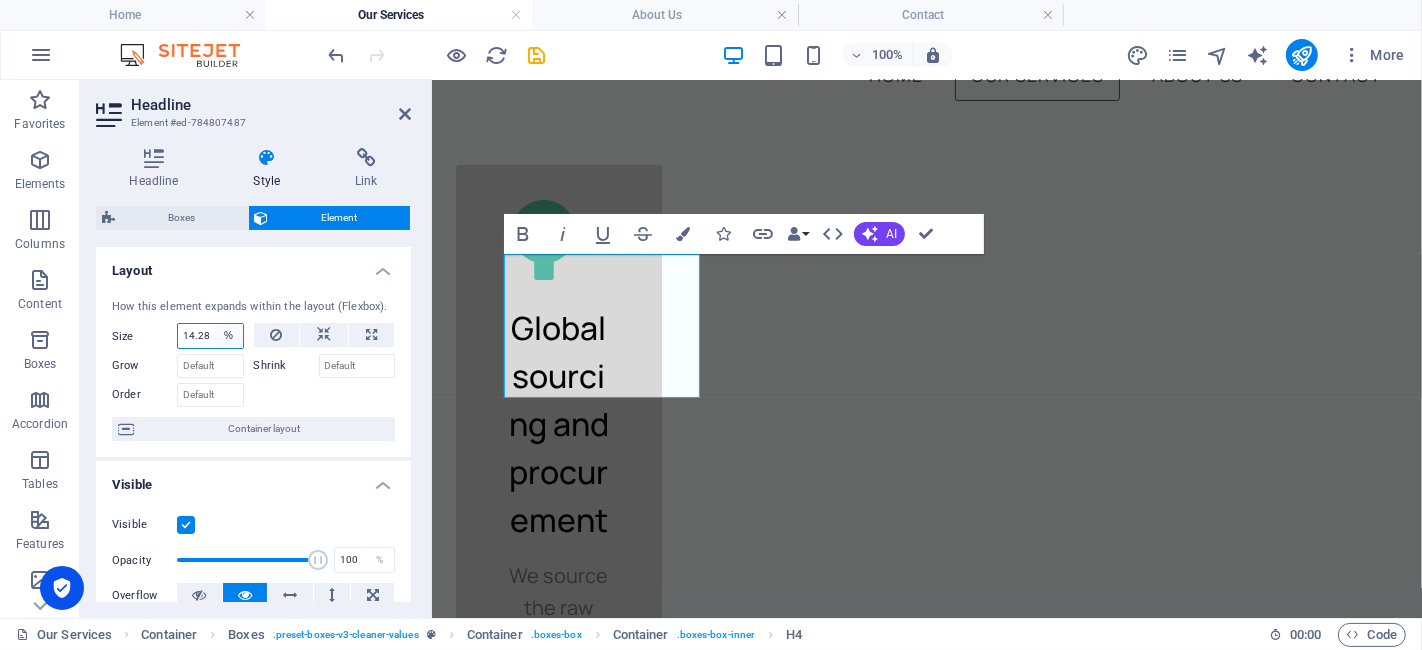 click on "Default auto px % 1/1 1/2 1/3 1/4 1/5 1/6 1/7 1/8 1/9 1/10" at bounding box center [229, 336] 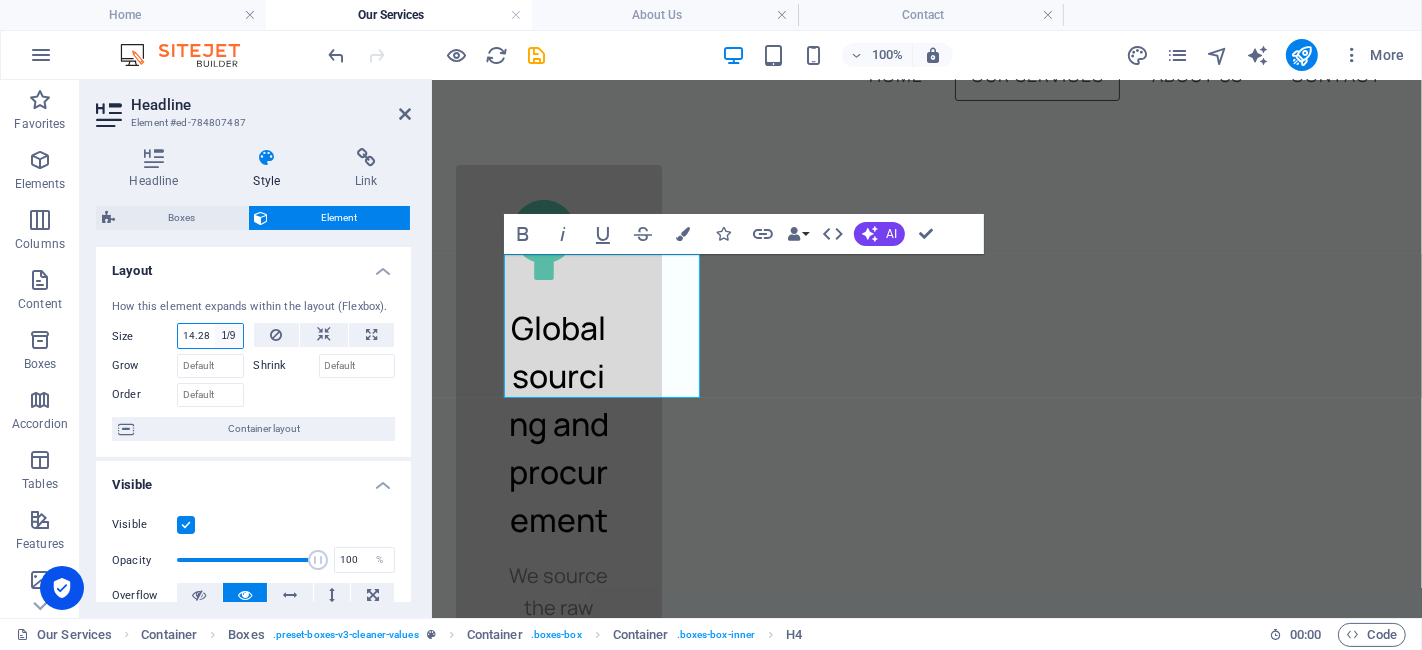 click on "Default auto px % 1/1 1/2 1/3 1/4 1/5 1/6 1/7 1/8 1/9 1/10" at bounding box center [229, 336] 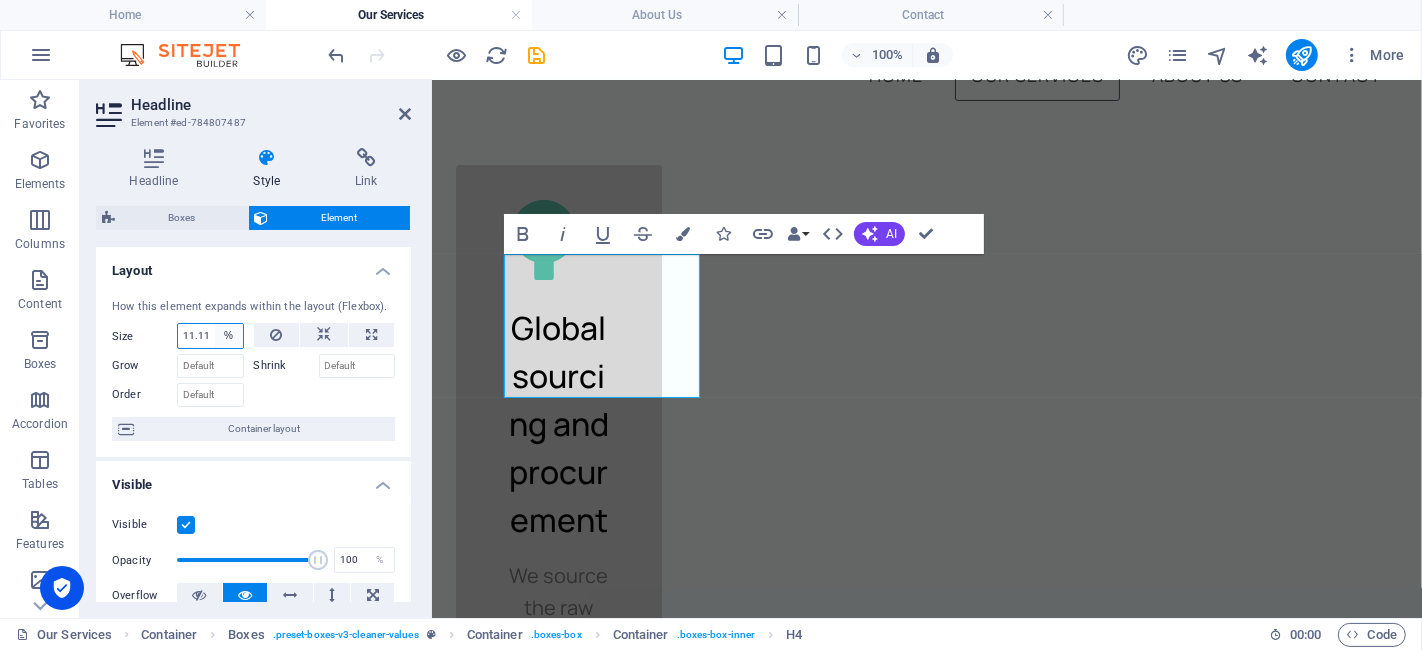 click on "Default auto px % 1/1 1/2 1/3 1/4 1/5 1/6 1/7 1/8 1/9 1/10" at bounding box center (229, 336) 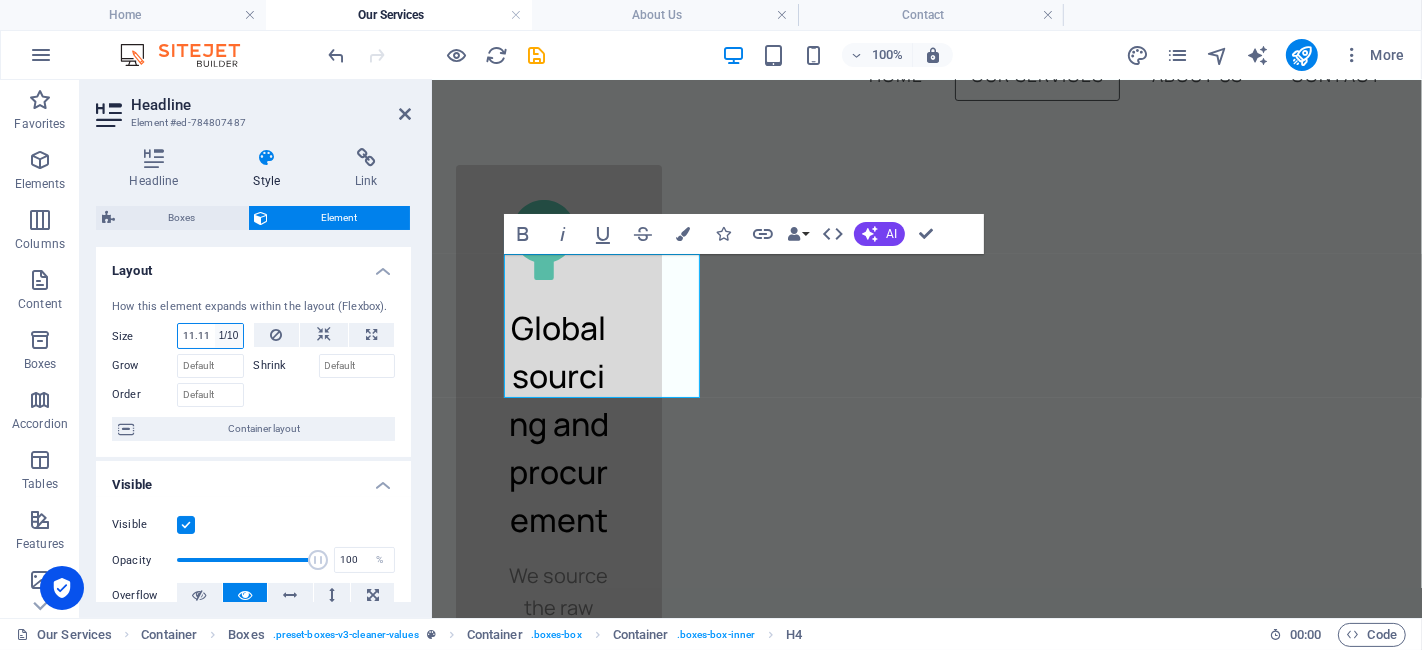 click on "Default auto px % 1/1 1/2 1/3 1/4 1/5 1/6 1/7 1/8 1/9 1/10" at bounding box center (229, 336) 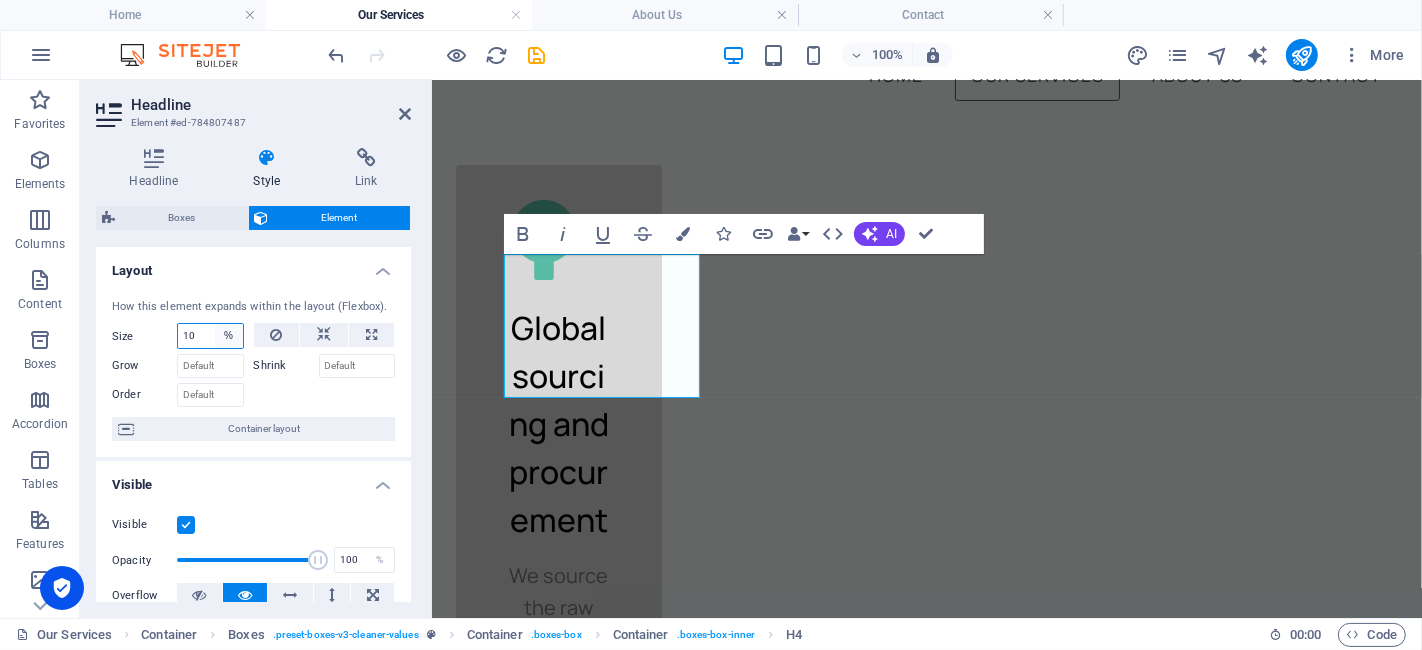click on "Default auto px % 1/1 1/2 1/3 1/4 1/5 1/6 1/7 1/8 1/9 1/10" at bounding box center [229, 336] 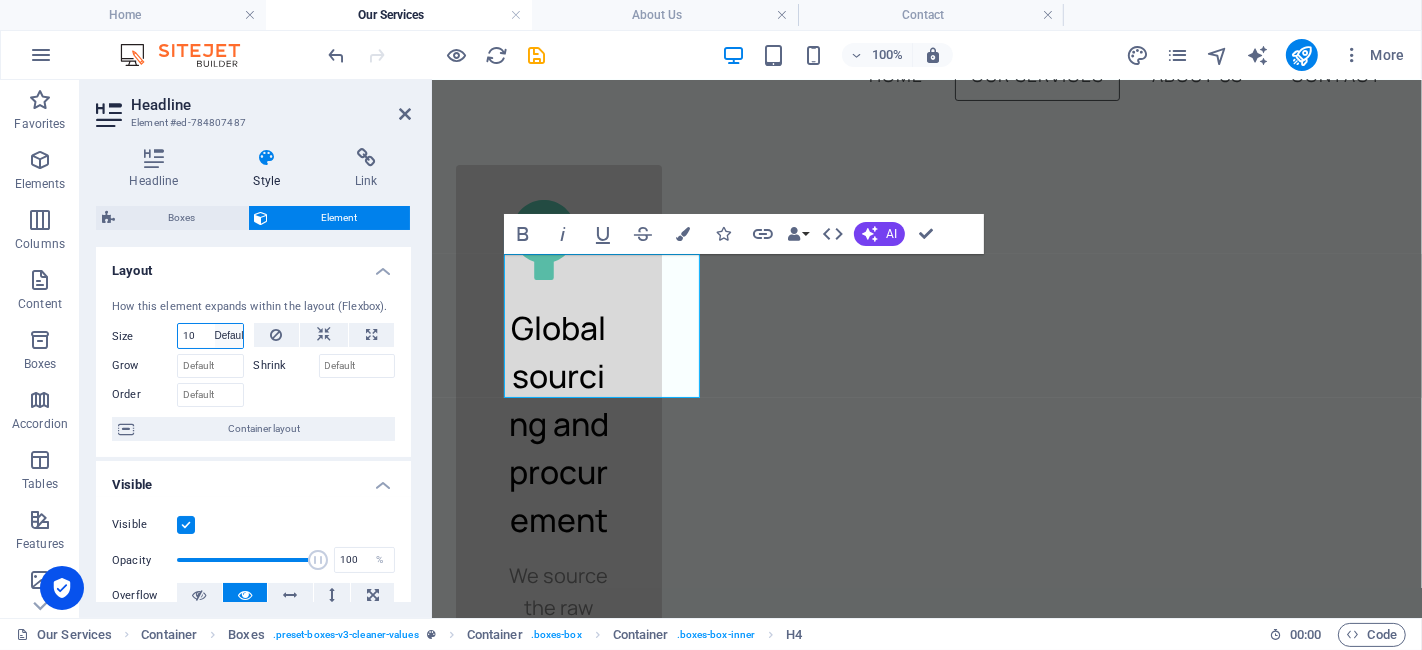 click on "Default auto px % 1/1 1/2 1/3 1/4 1/5 1/6 1/7 1/8 1/9 1/10" at bounding box center (229, 336) 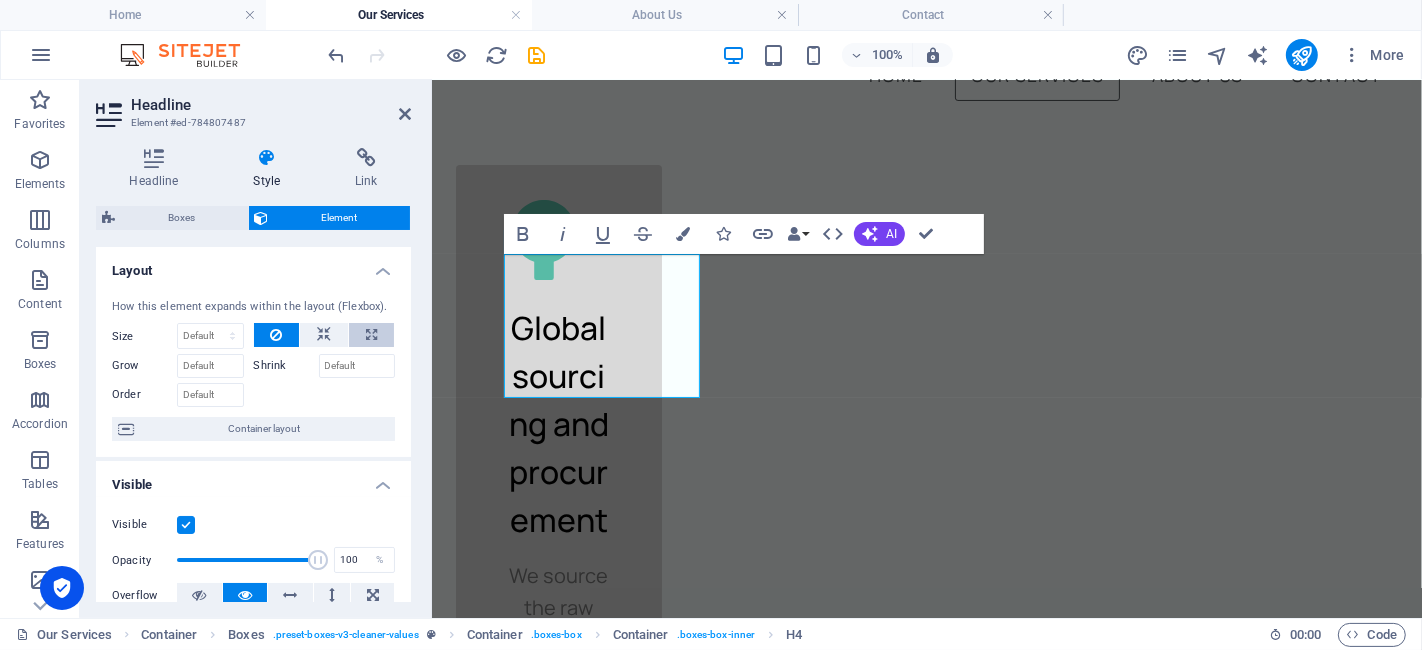 click at bounding box center [371, 335] 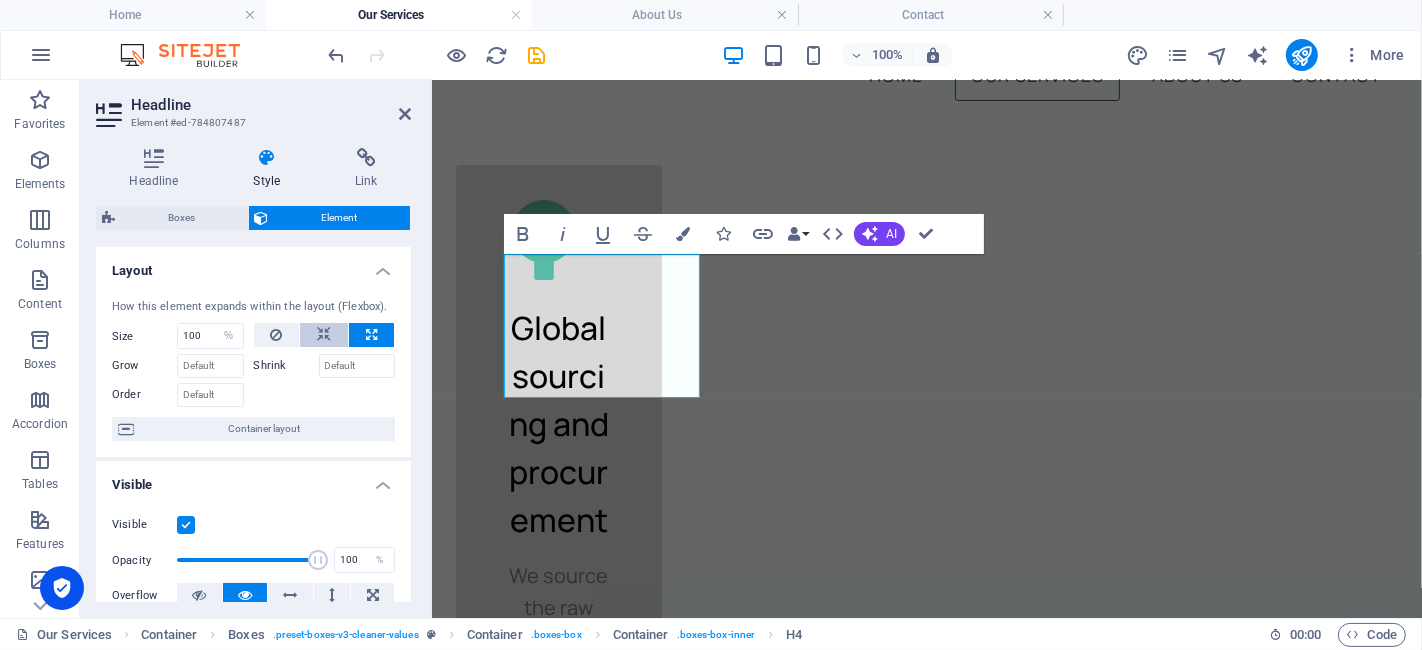 click at bounding box center (324, 335) 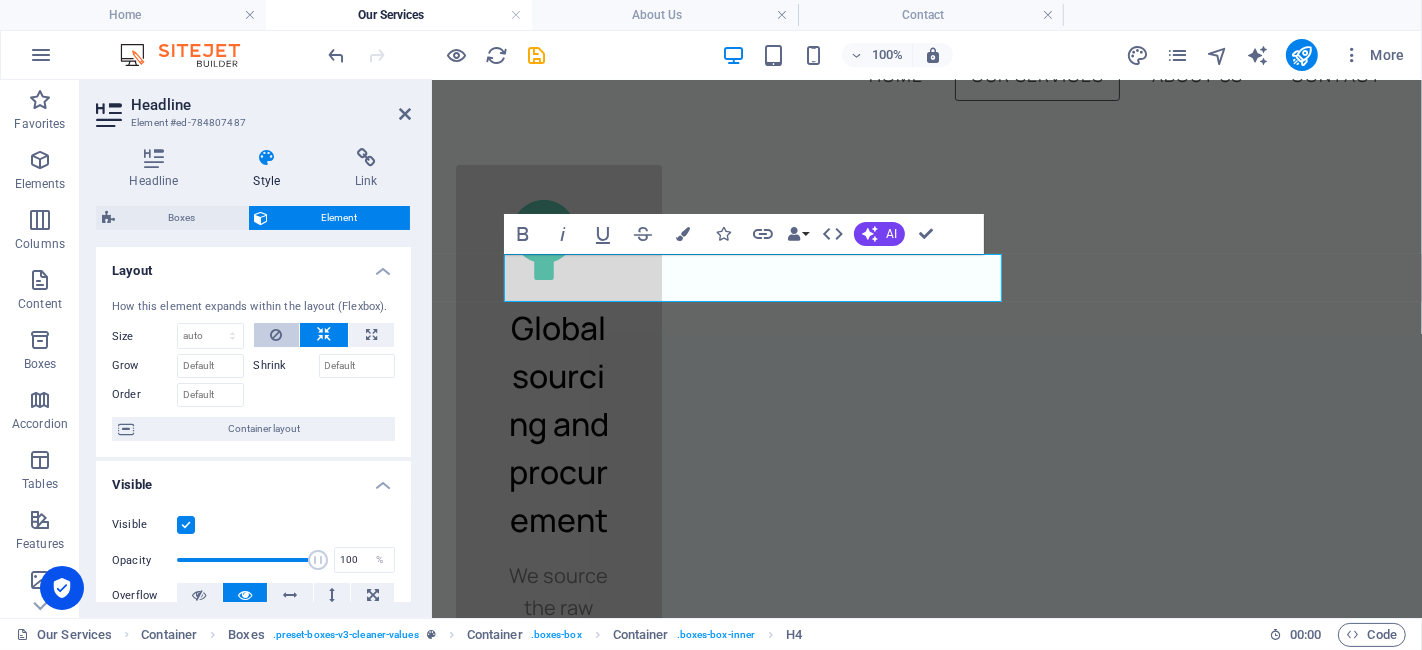 click at bounding box center [277, 335] 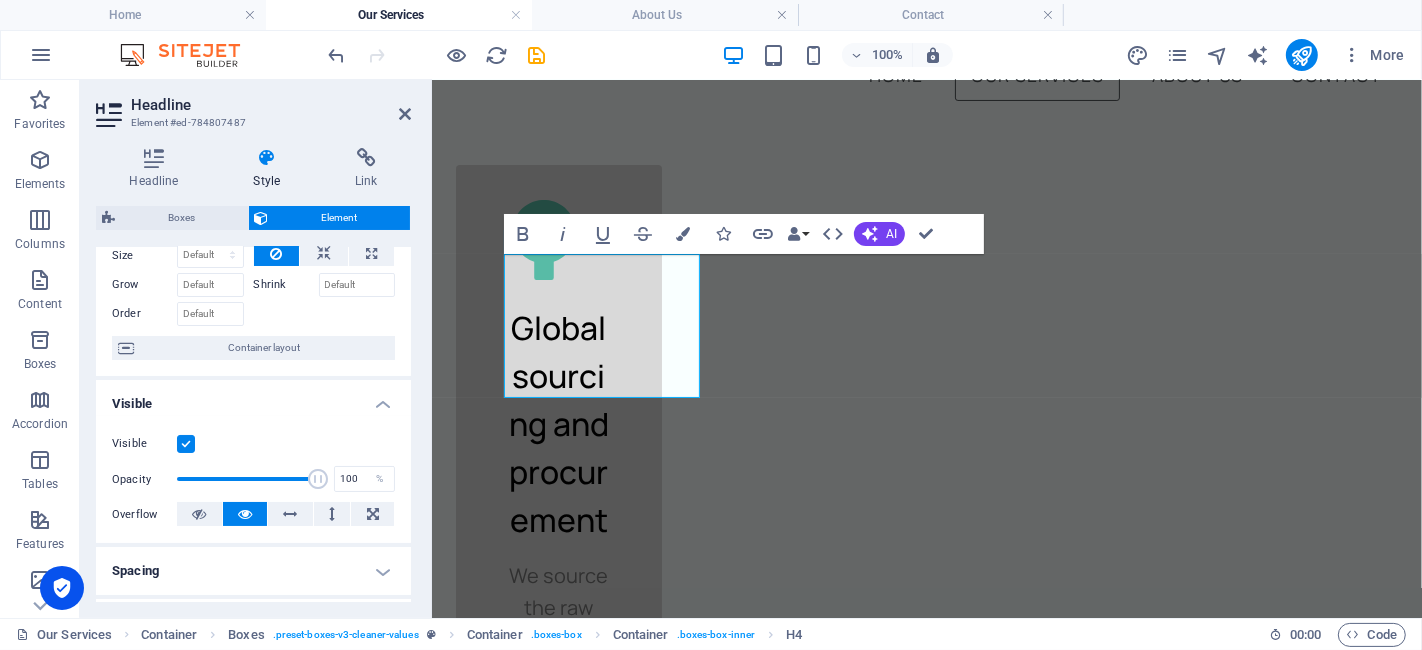 scroll, scrollTop: 111, scrollLeft: 0, axis: vertical 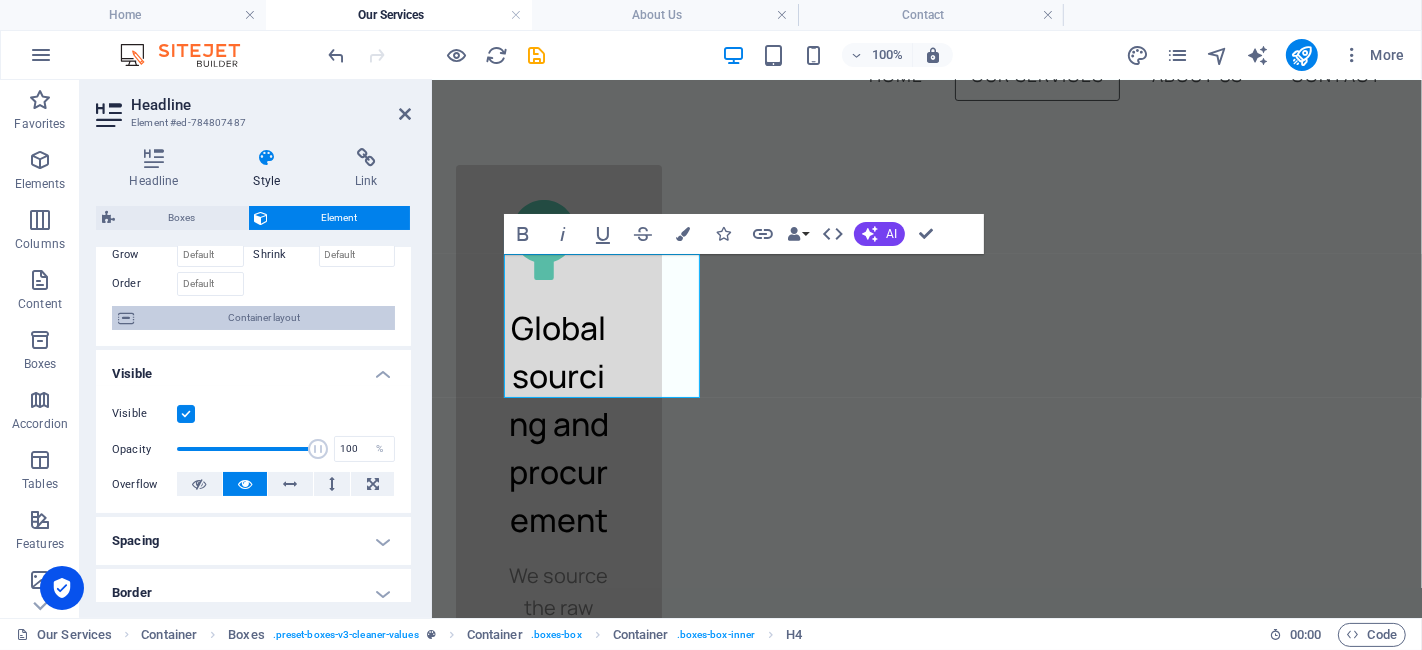 click on "Container layout" at bounding box center [264, 318] 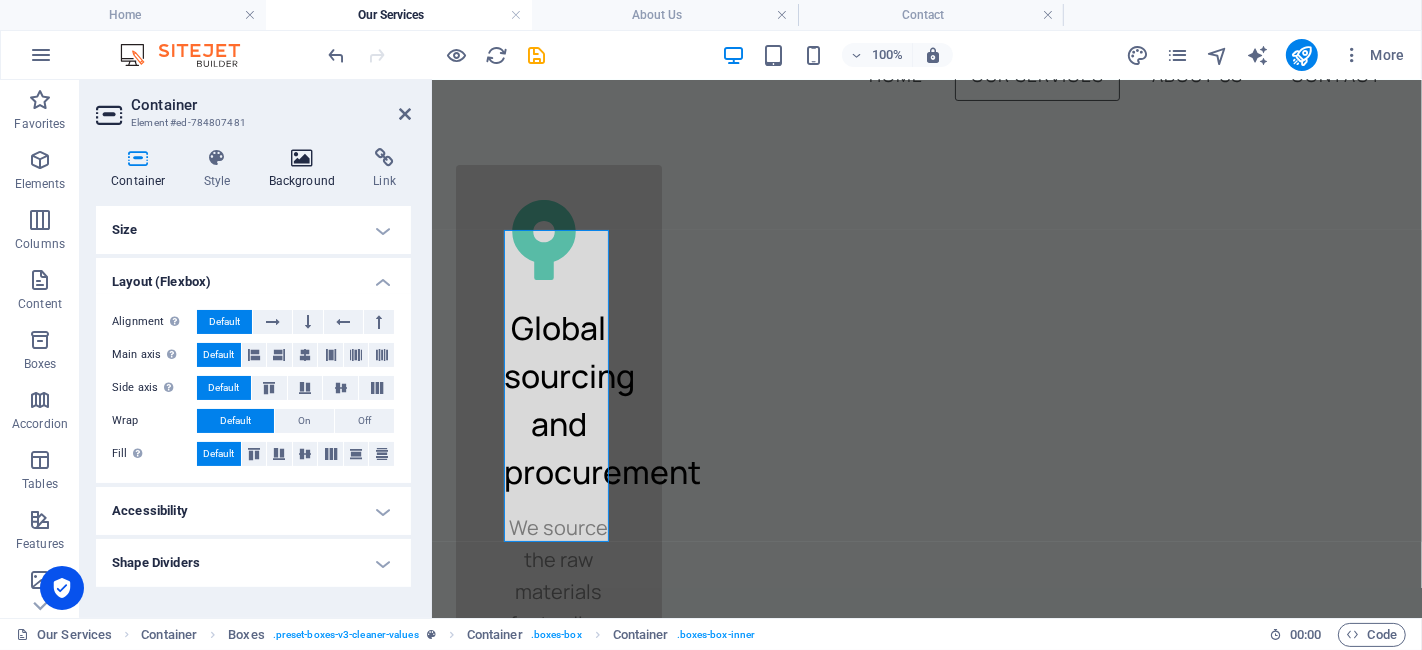 drag, startPoint x: 329, startPoint y: 175, endPoint x: 265, endPoint y: 175, distance: 64 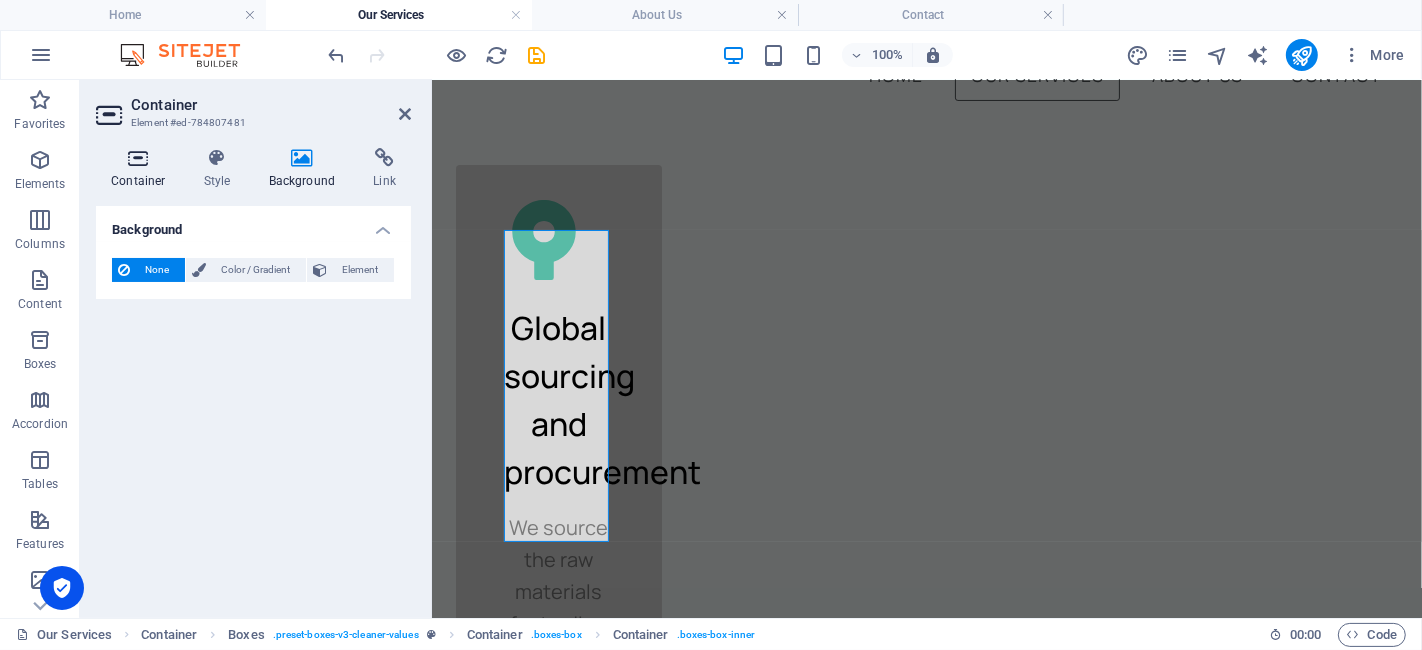click on "Container" at bounding box center (142, 169) 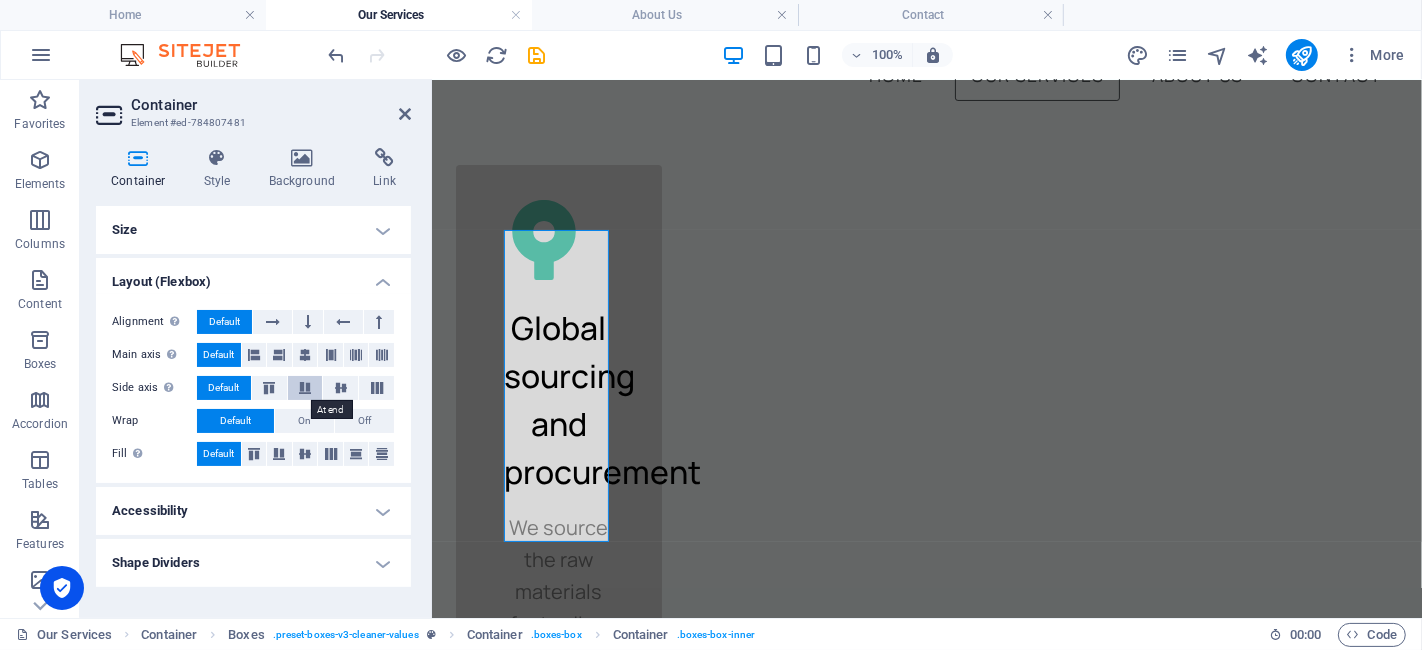 click at bounding box center [305, 388] 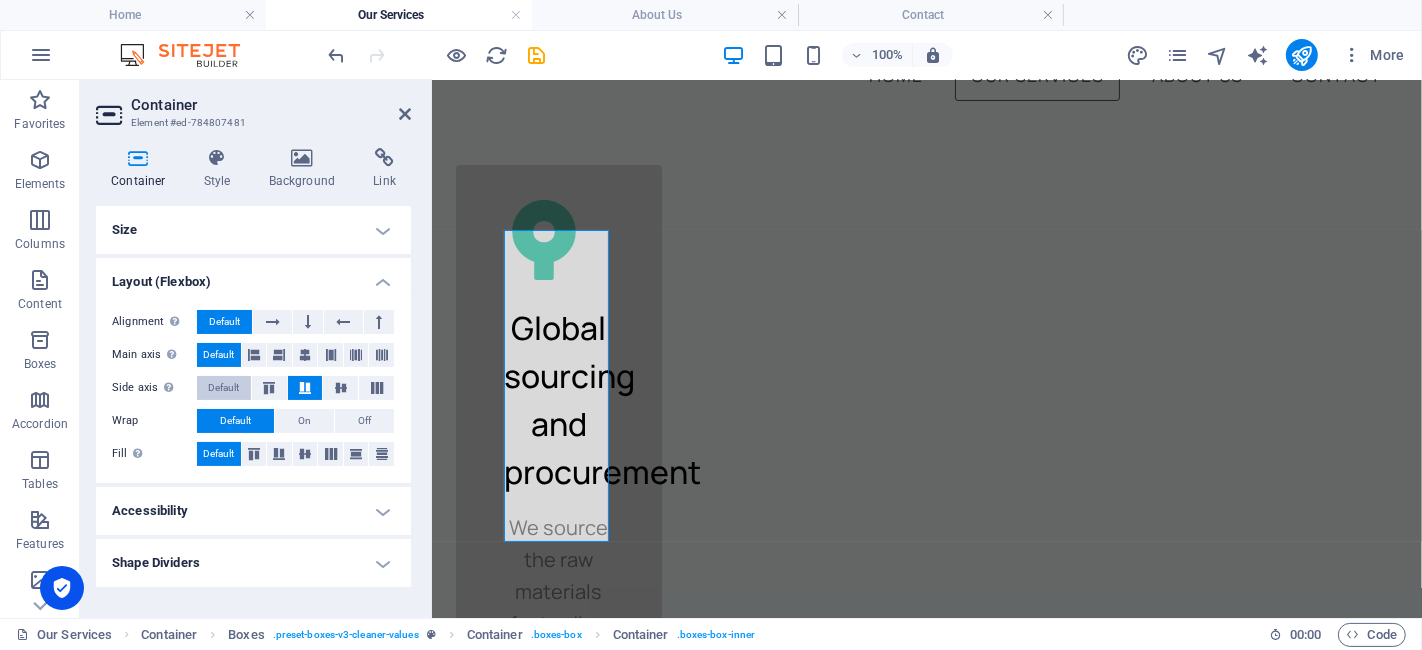 click on "Default" at bounding box center [223, 388] 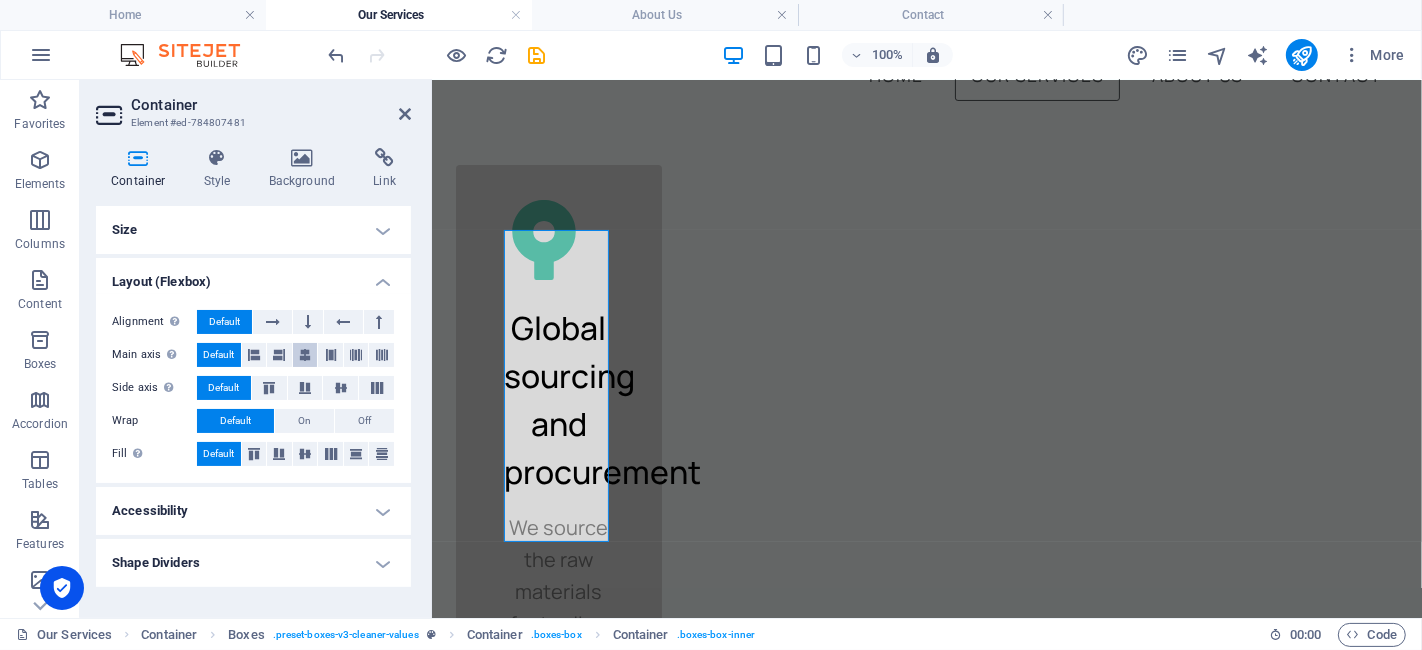 click at bounding box center [305, 355] 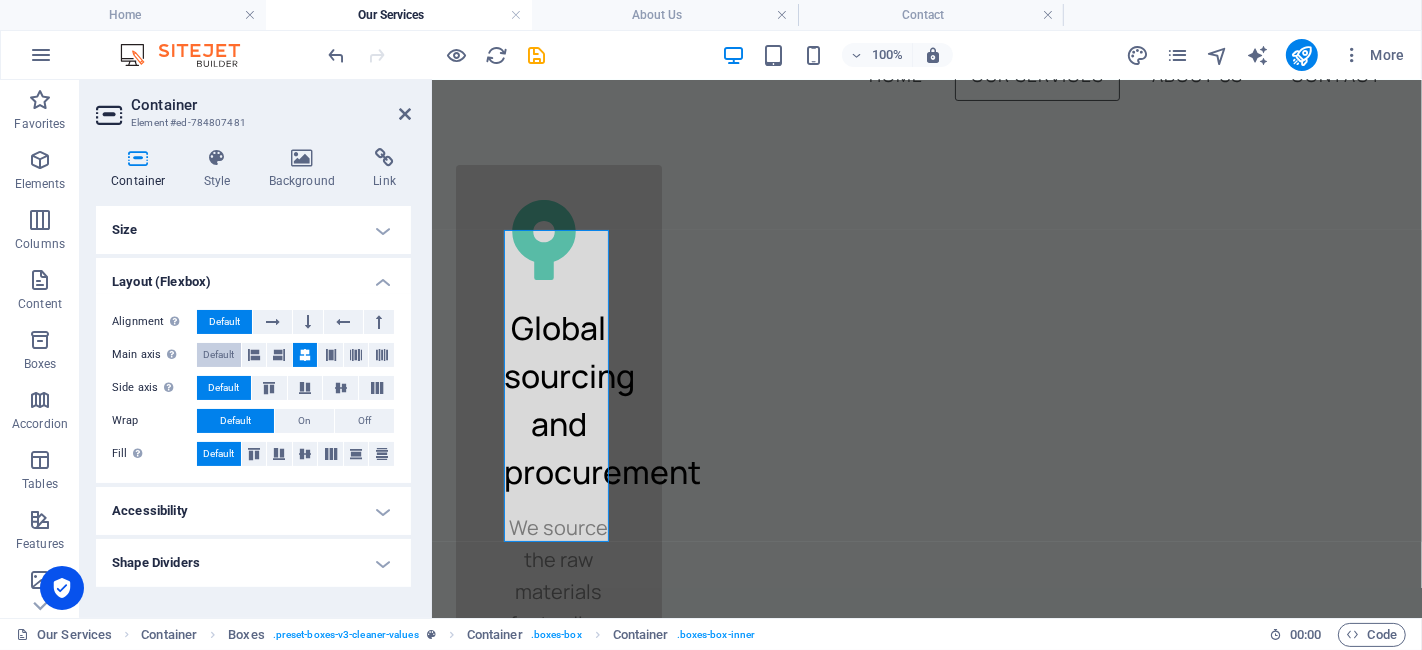click on "Default" at bounding box center [218, 355] 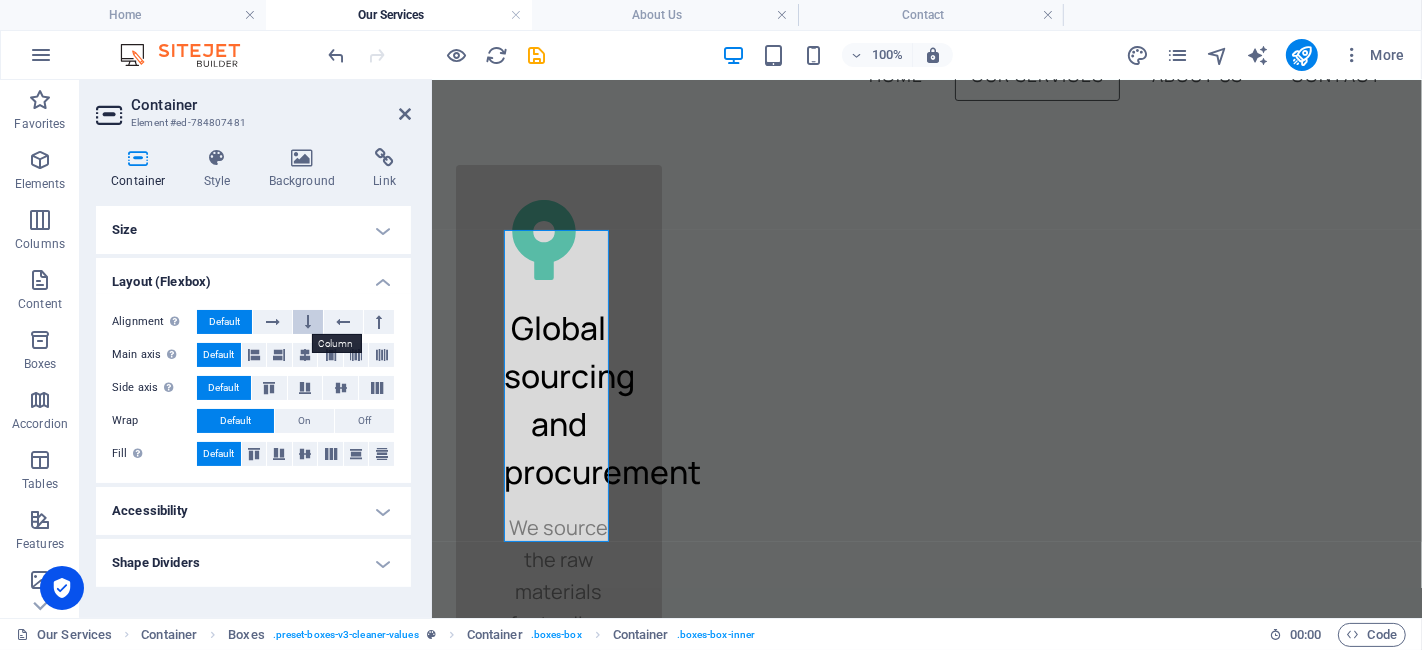 click at bounding box center (308, 322) 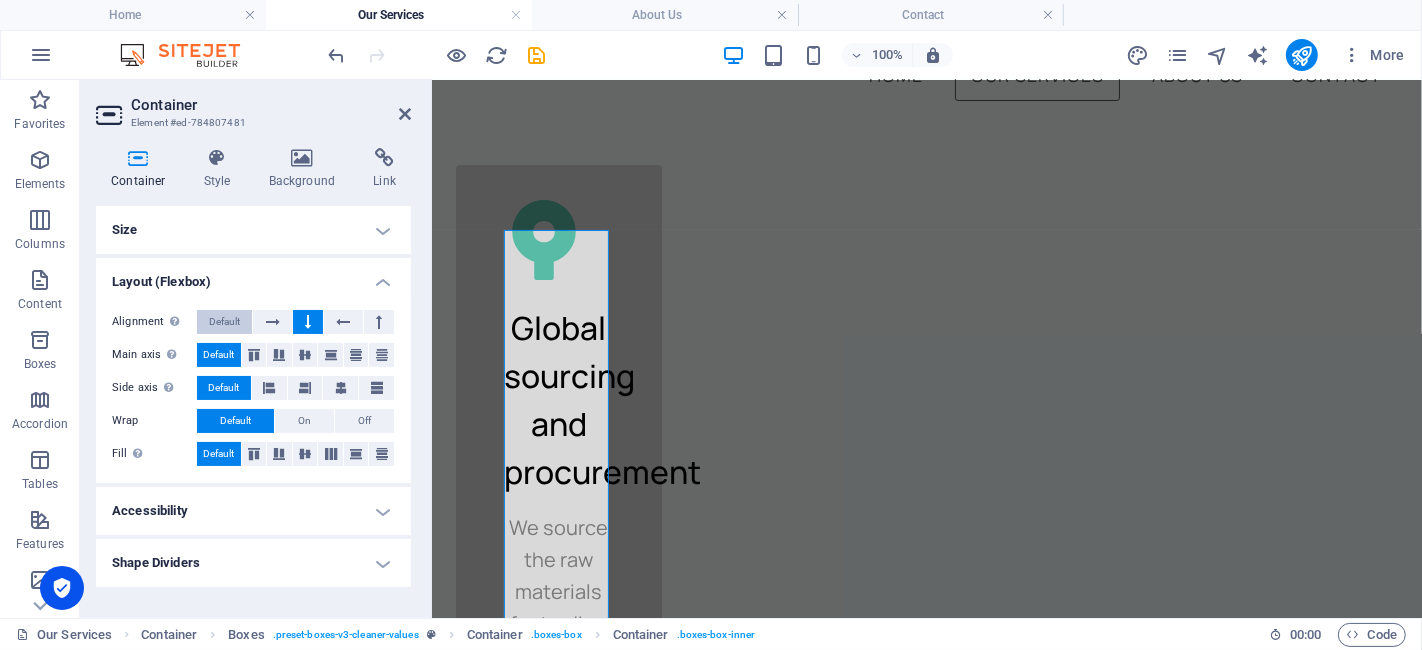 click on "Default" at bounding box center [224, 322] 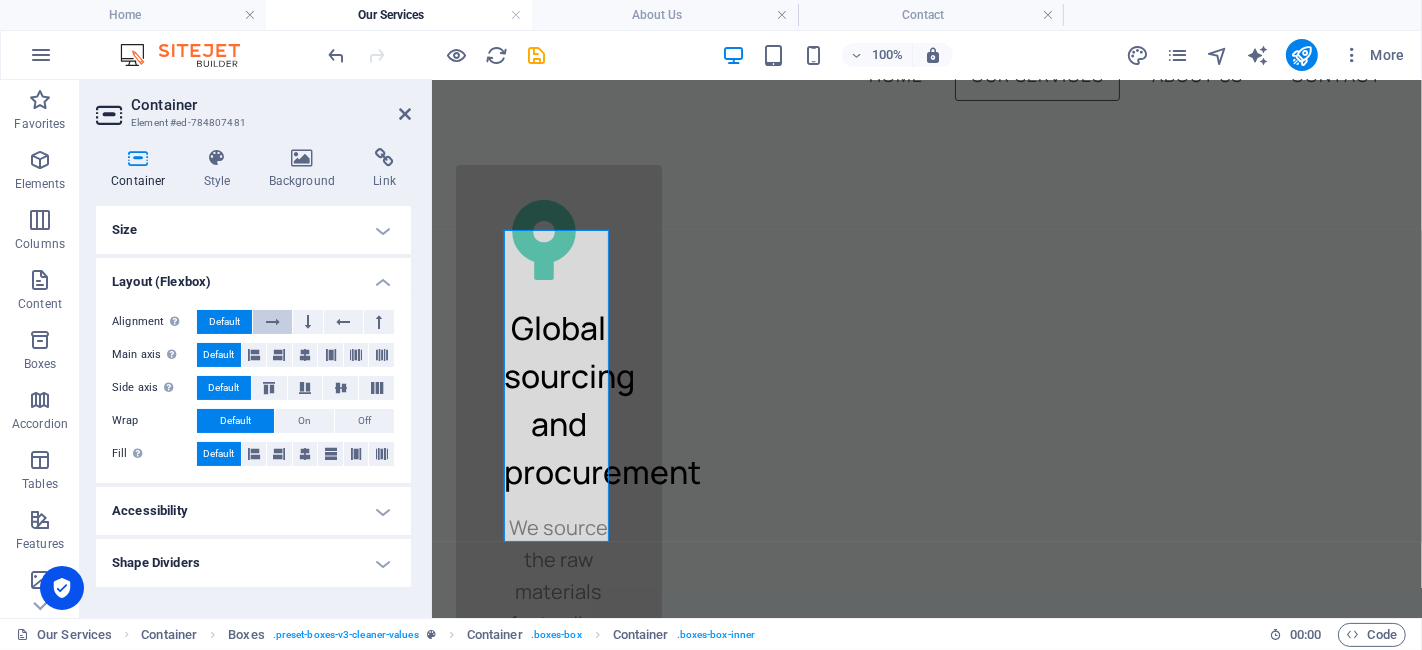 click at bounding box center (272, 322) 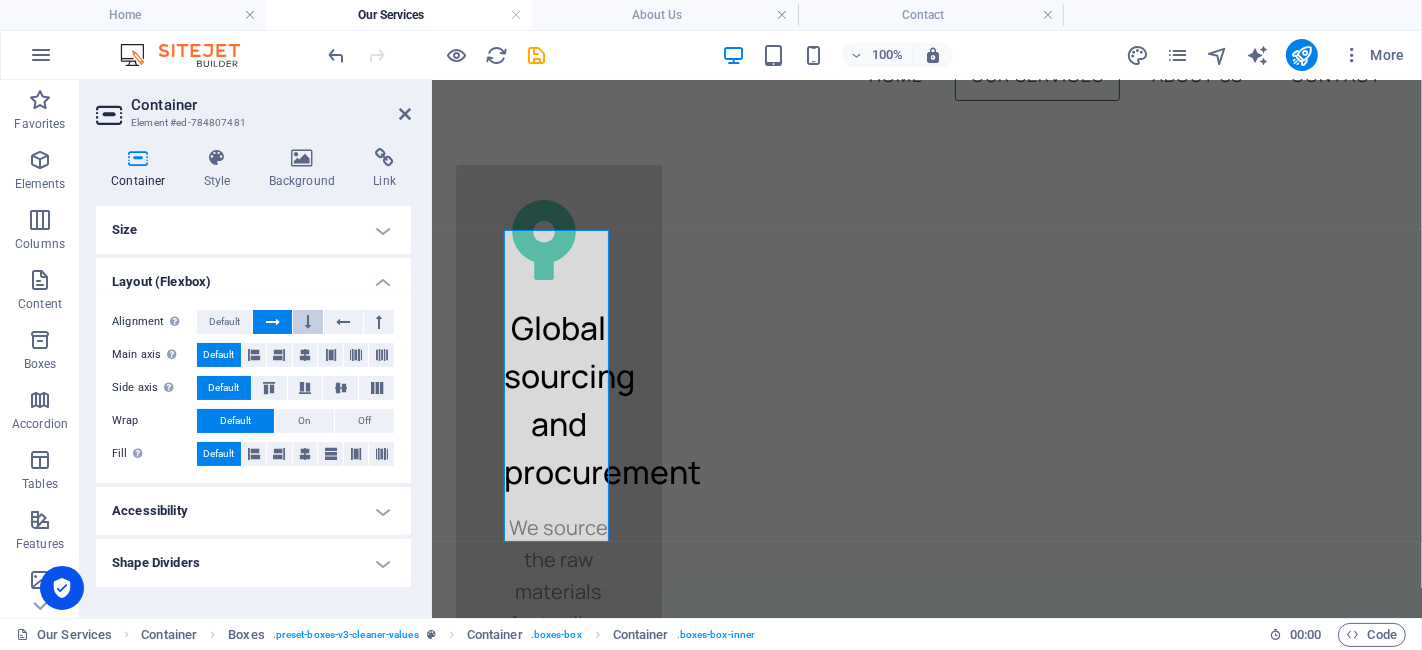 click at bounding box center (308, 322) 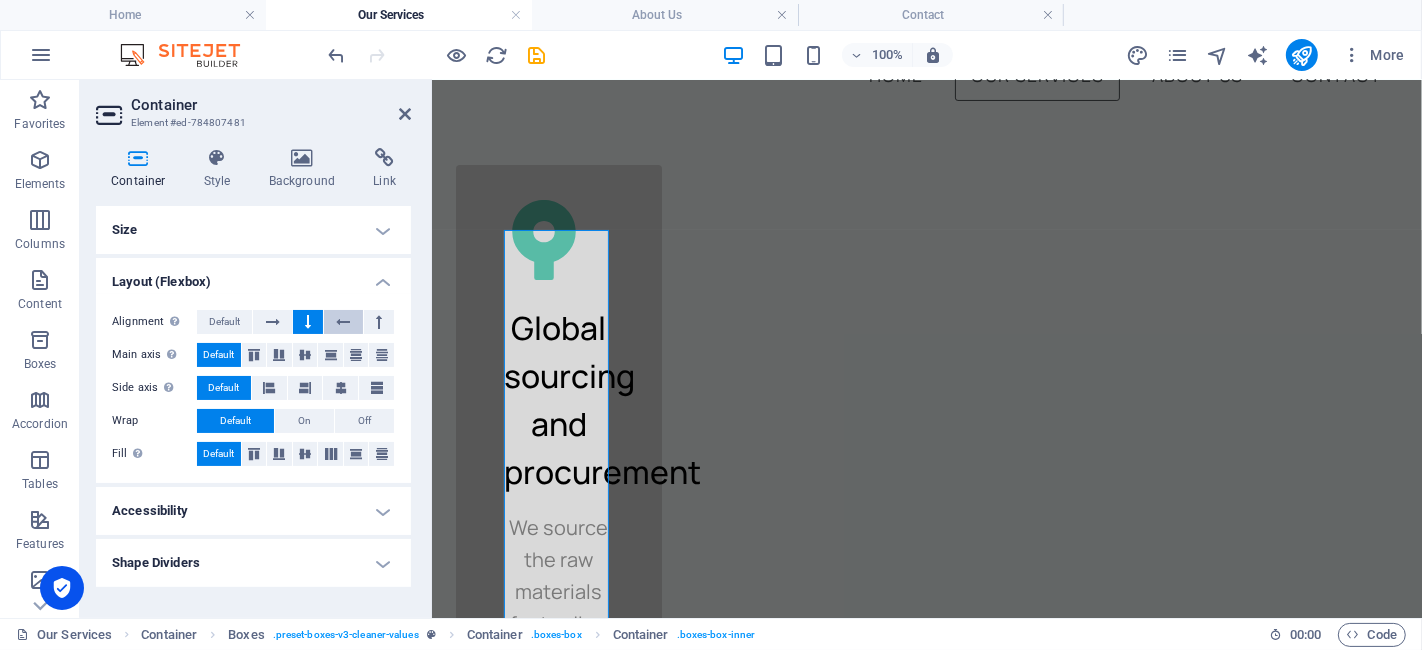 click at bounding box center [343, 322] 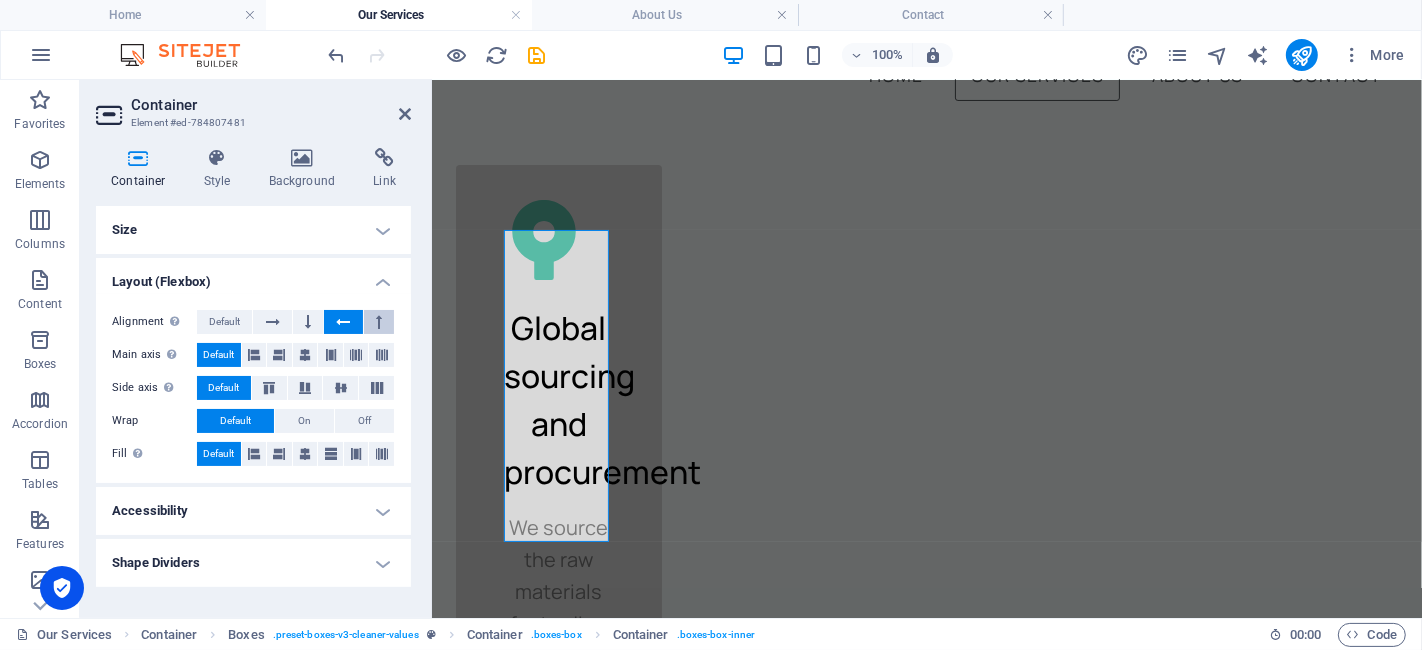 click at bounding box center [379, 322] 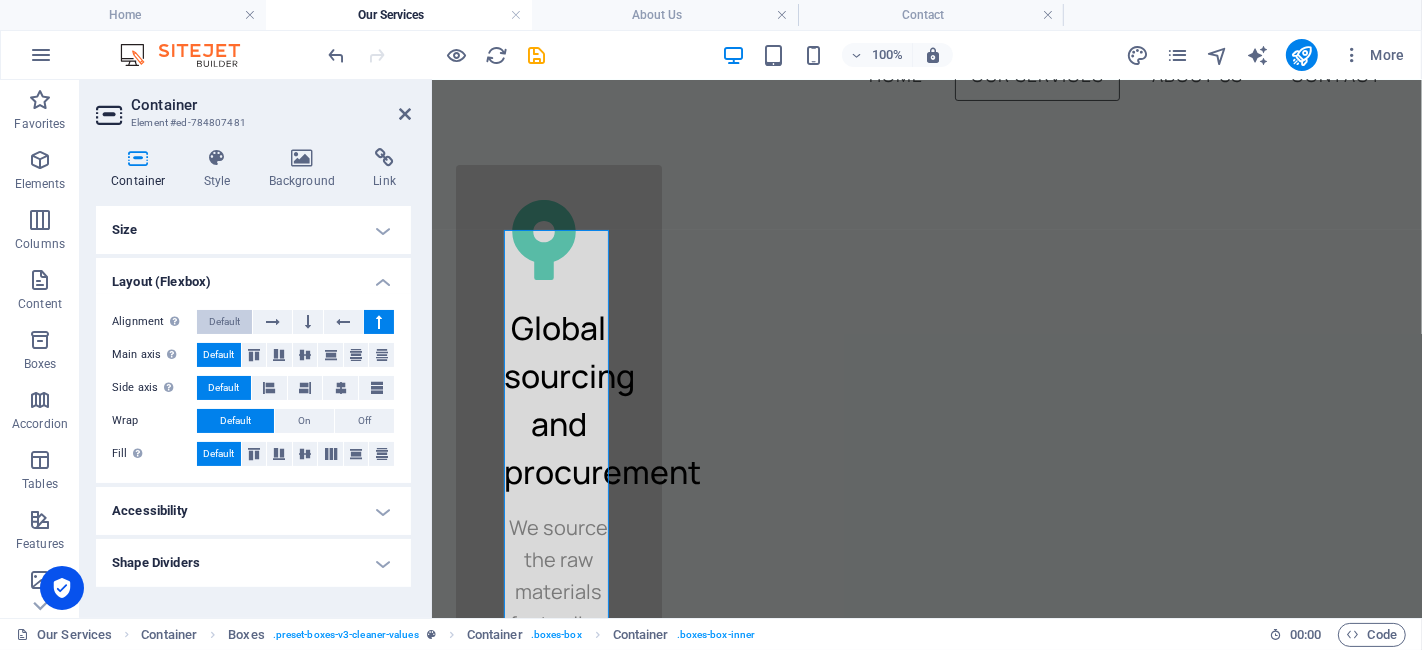 click on "Default" at bounding box center [224, 322] 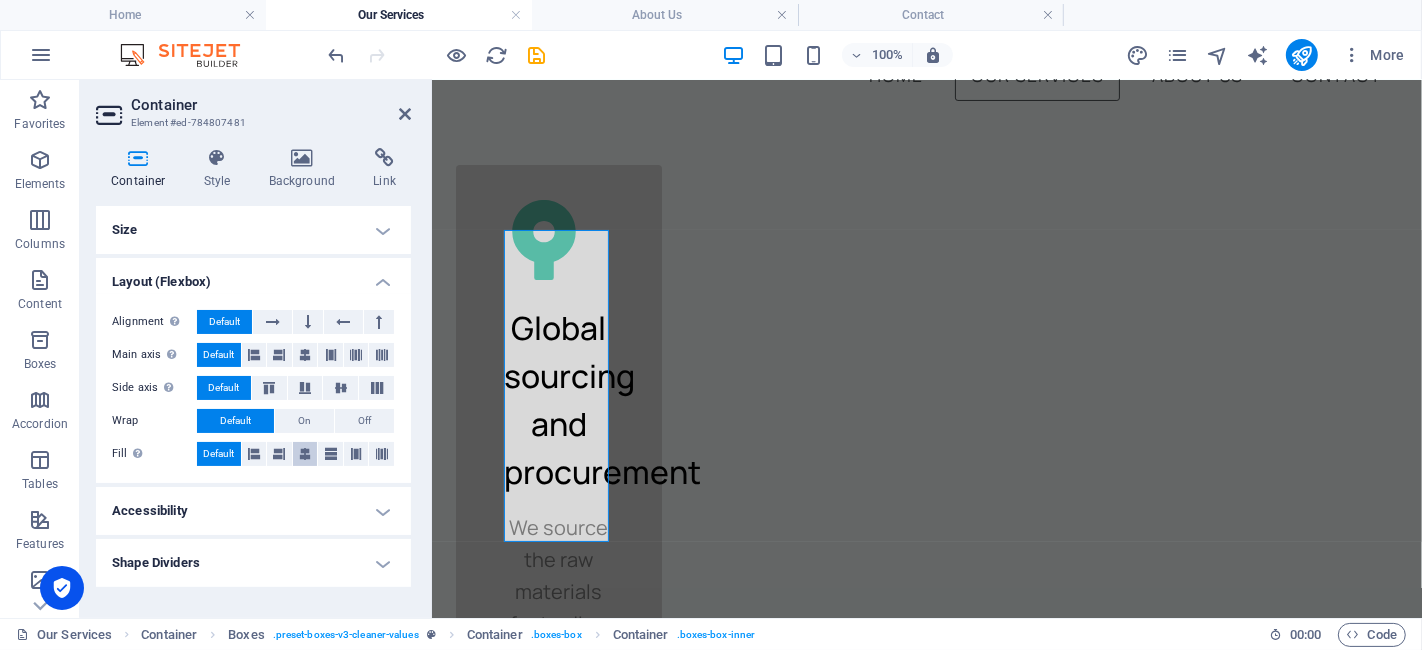 click at bounding box center [305, 454] 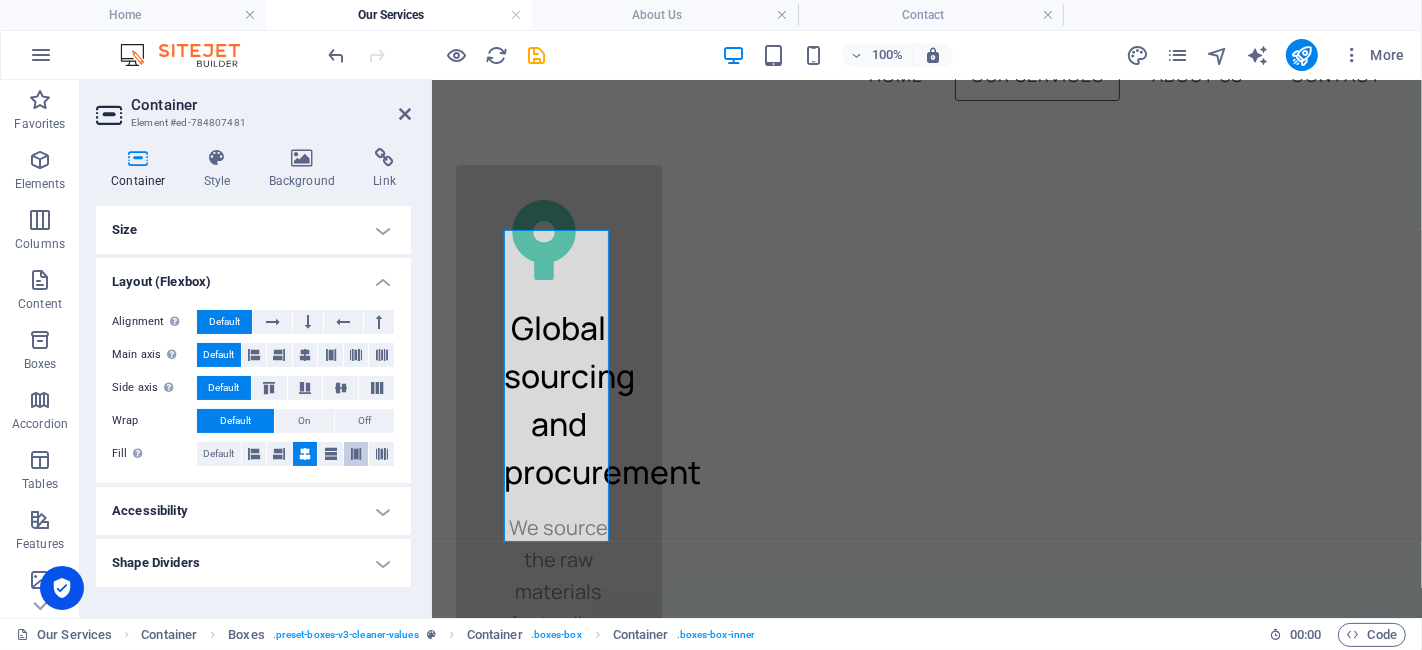 click at bounding box center (356, 454) 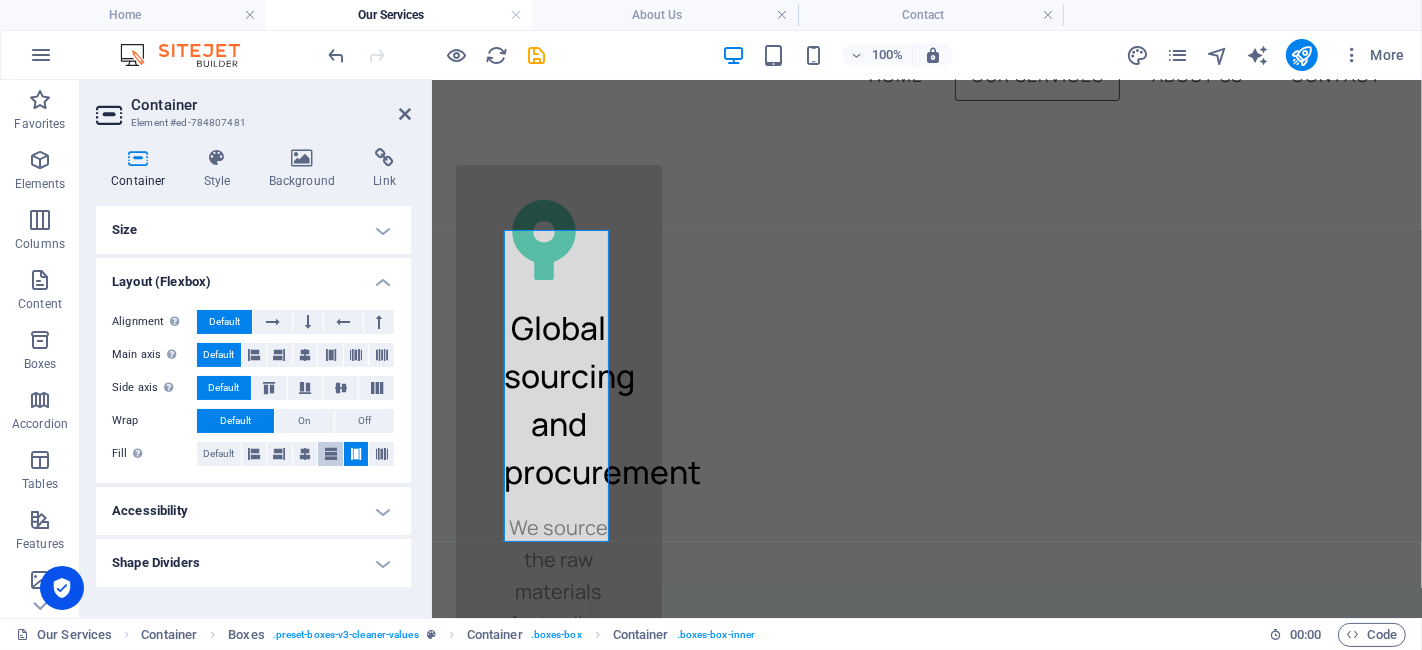 drag, startPoint x: 338, startPoint y: 457, endPoint x: 321, endPoint y: 458, distance: 17.029387 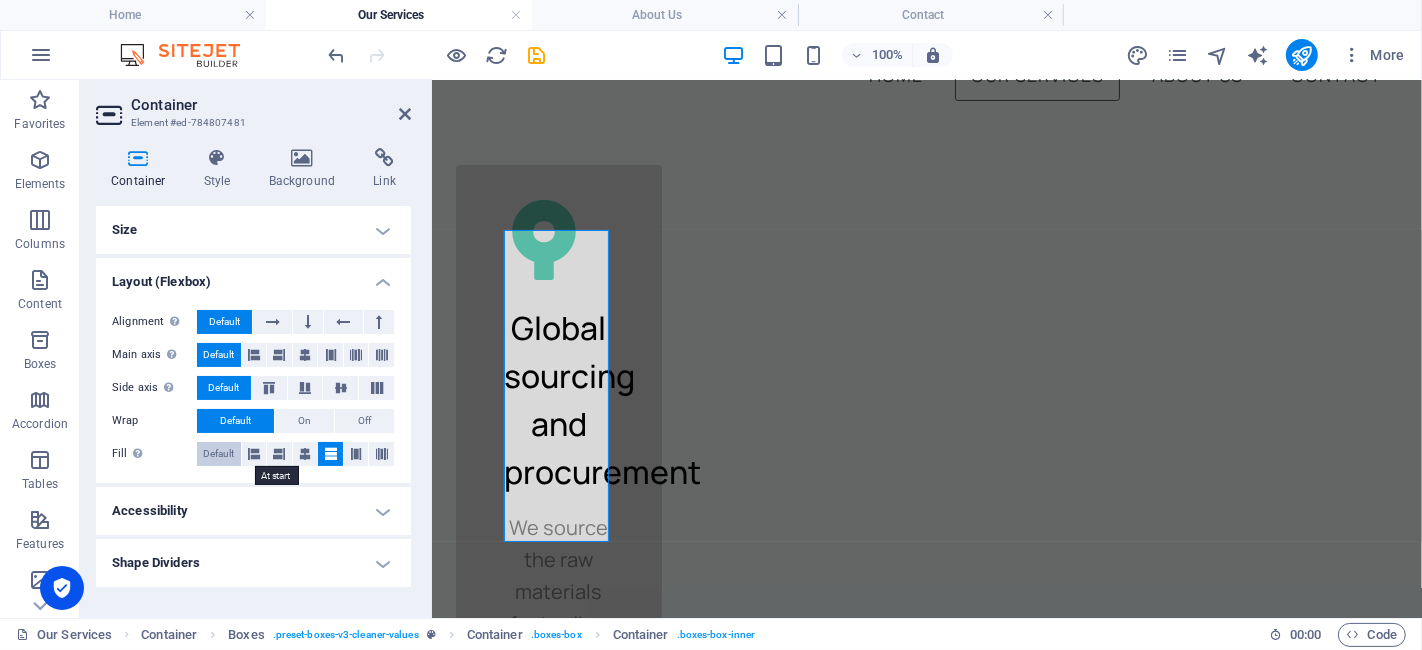 click on "Default" at bounding box center [218, 454] 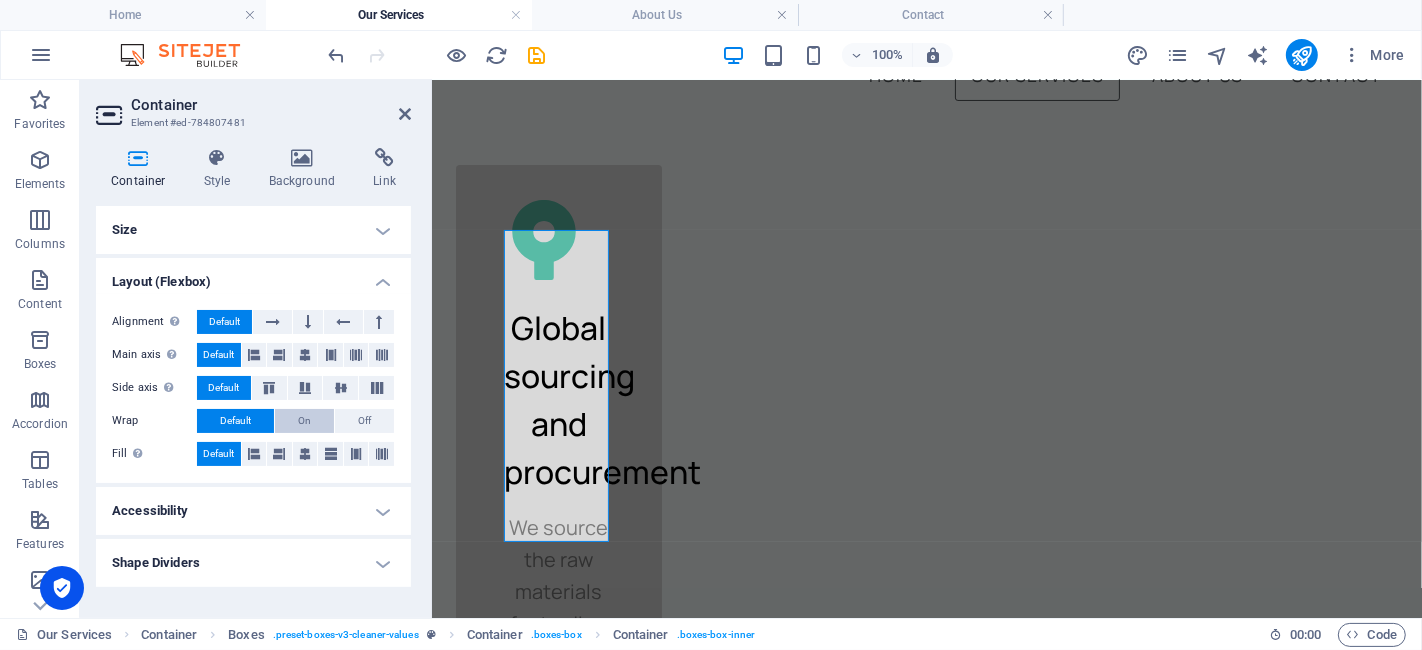 click on "On" at bounding box center [304, 421] 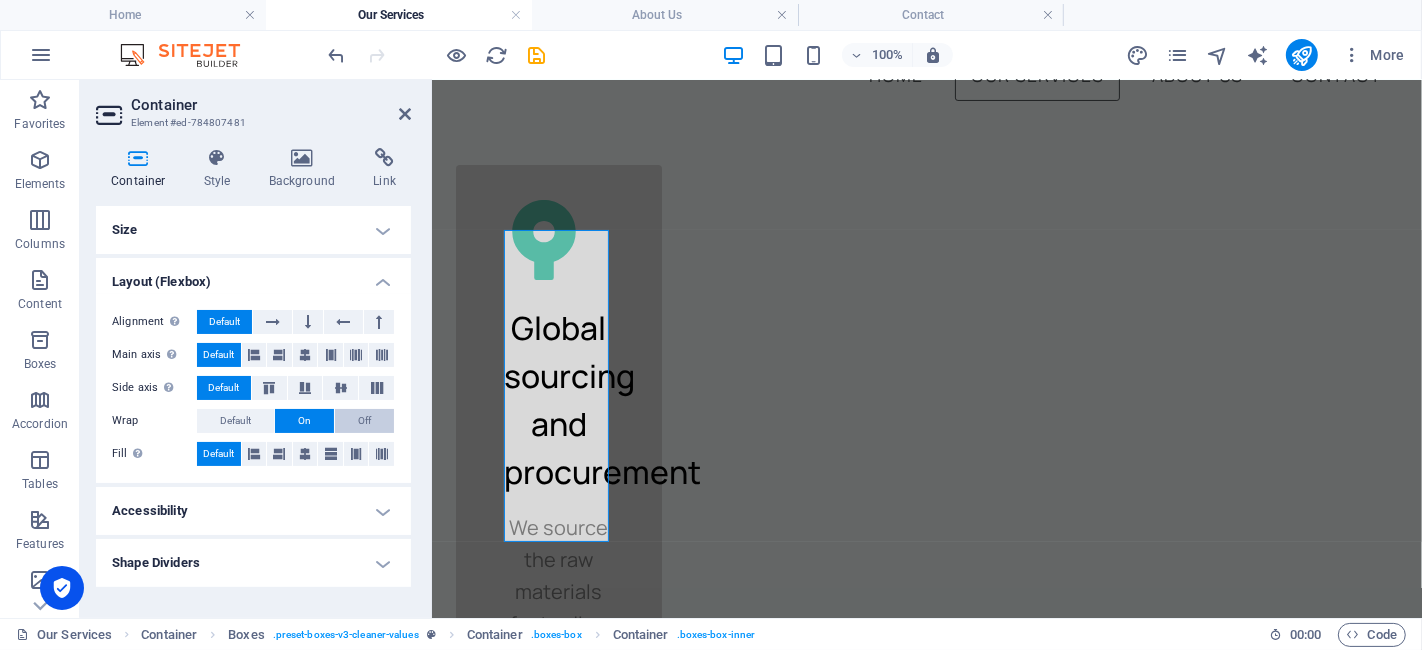 click on "Off" at bounding box center [364, 421] 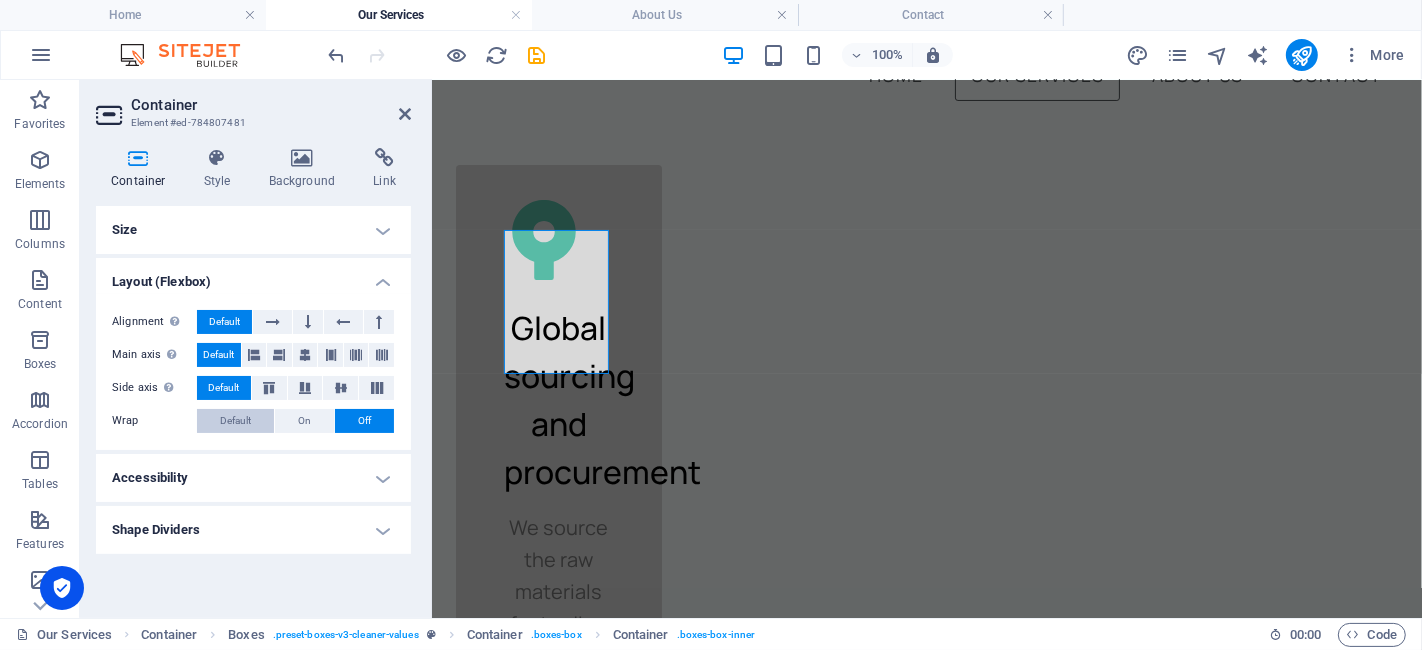 click on "Default" at bounding box center [235, 421] 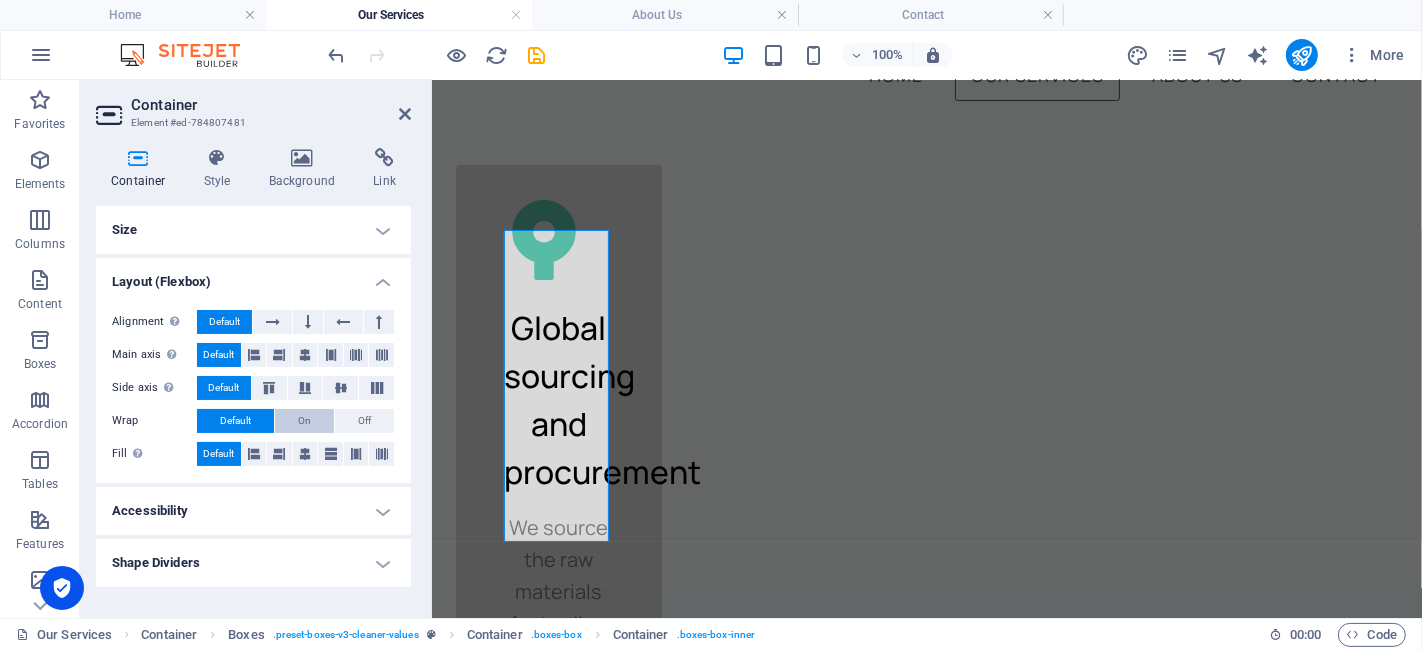 click on "On" at bounding box center (304, 421) 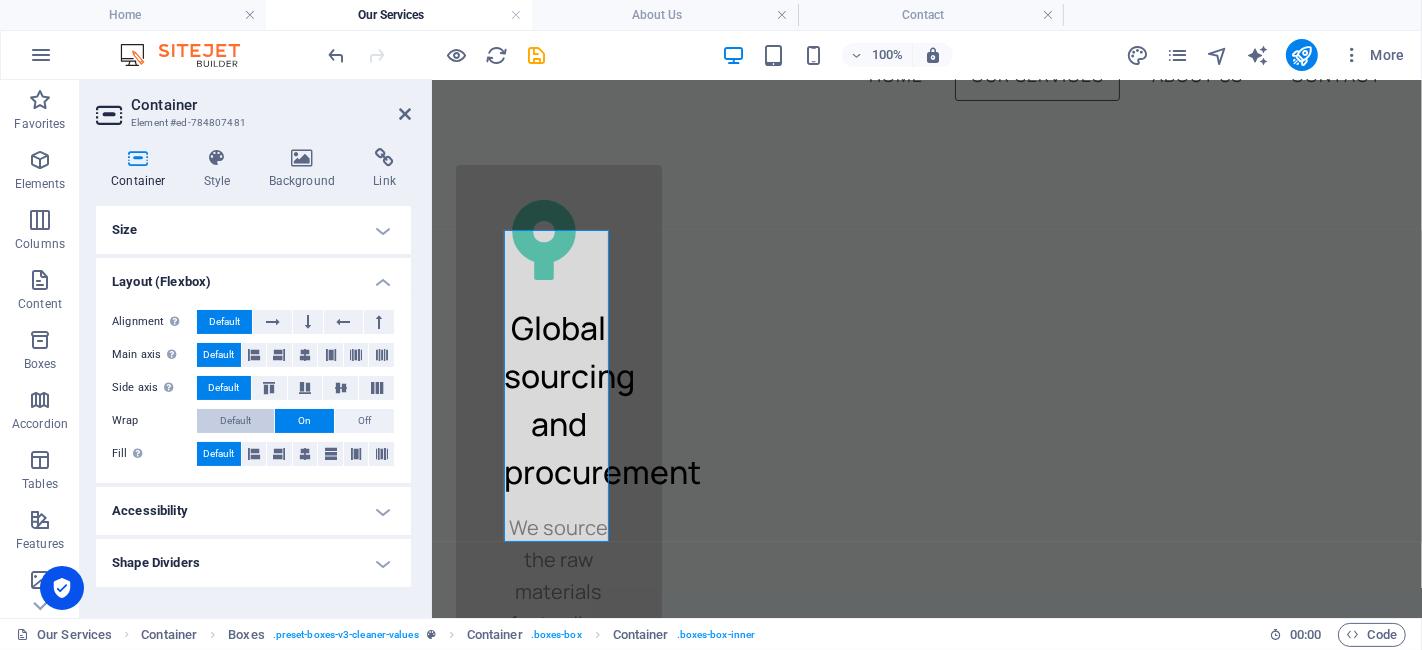 click on "Default" at bounding box center (235, 421) 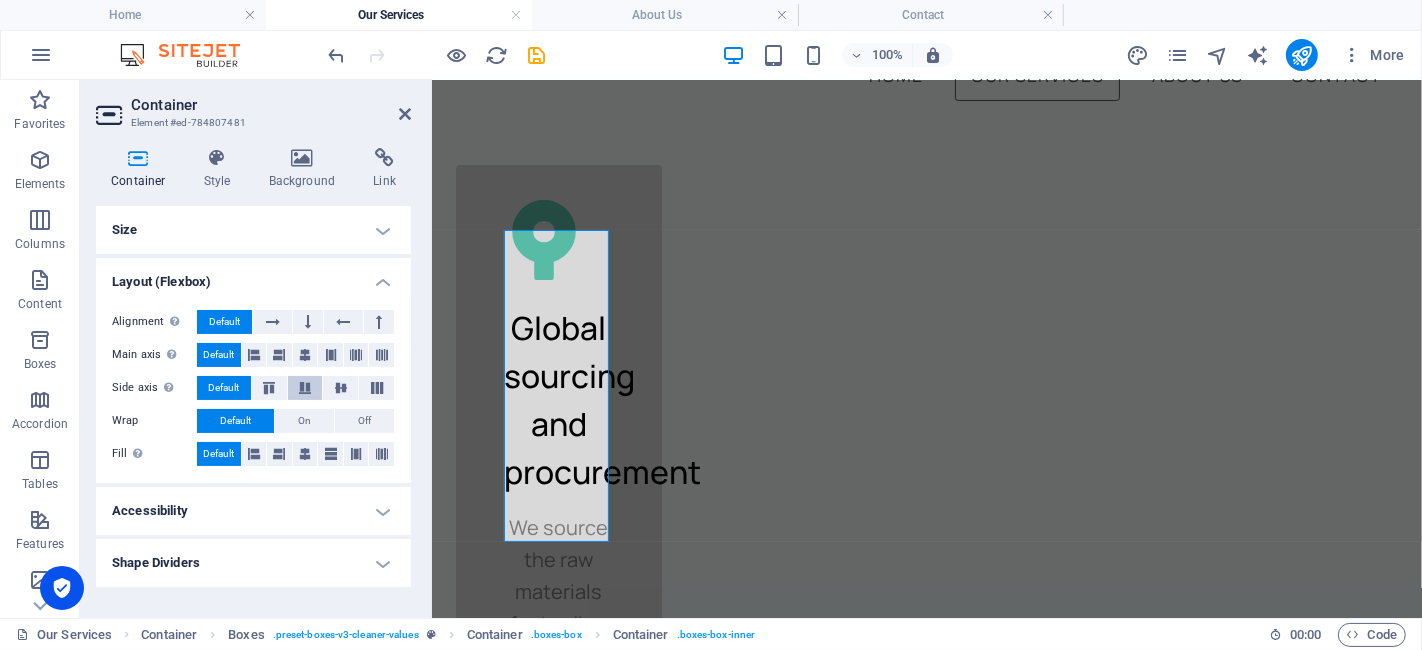click at bounding box center [305, 388] 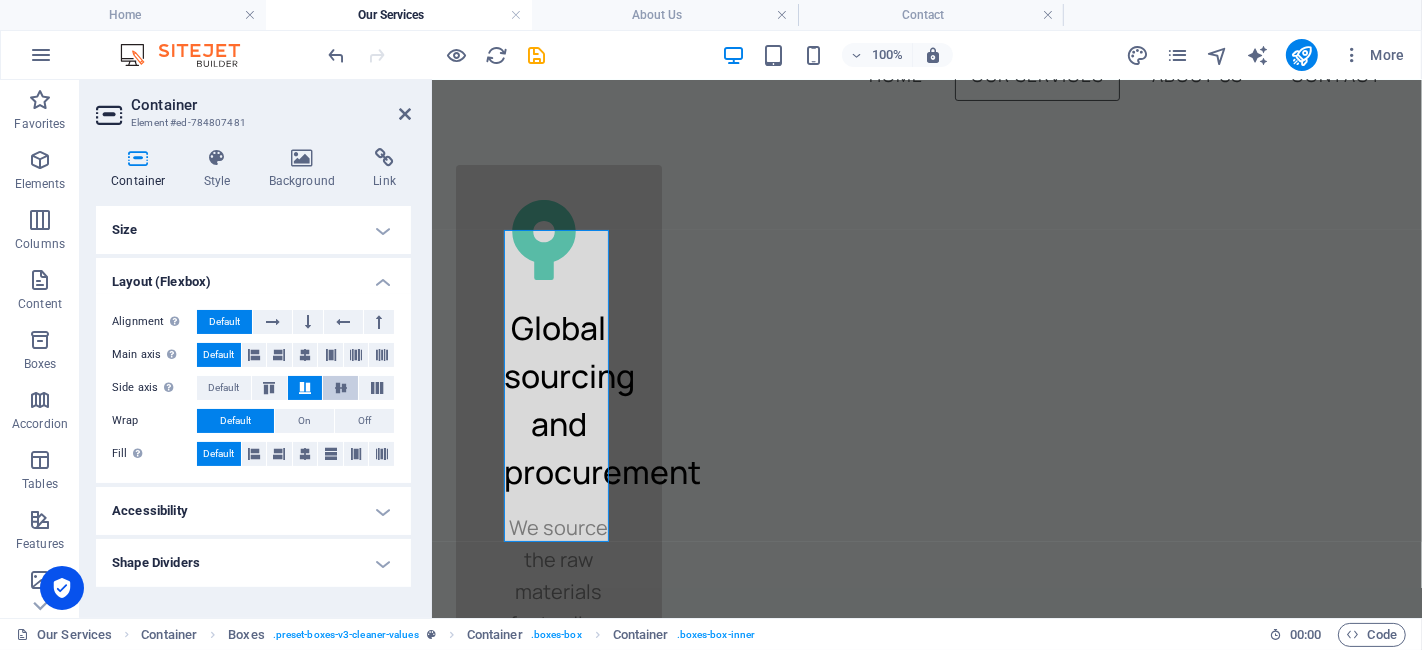click at bounding box center (341, 388) 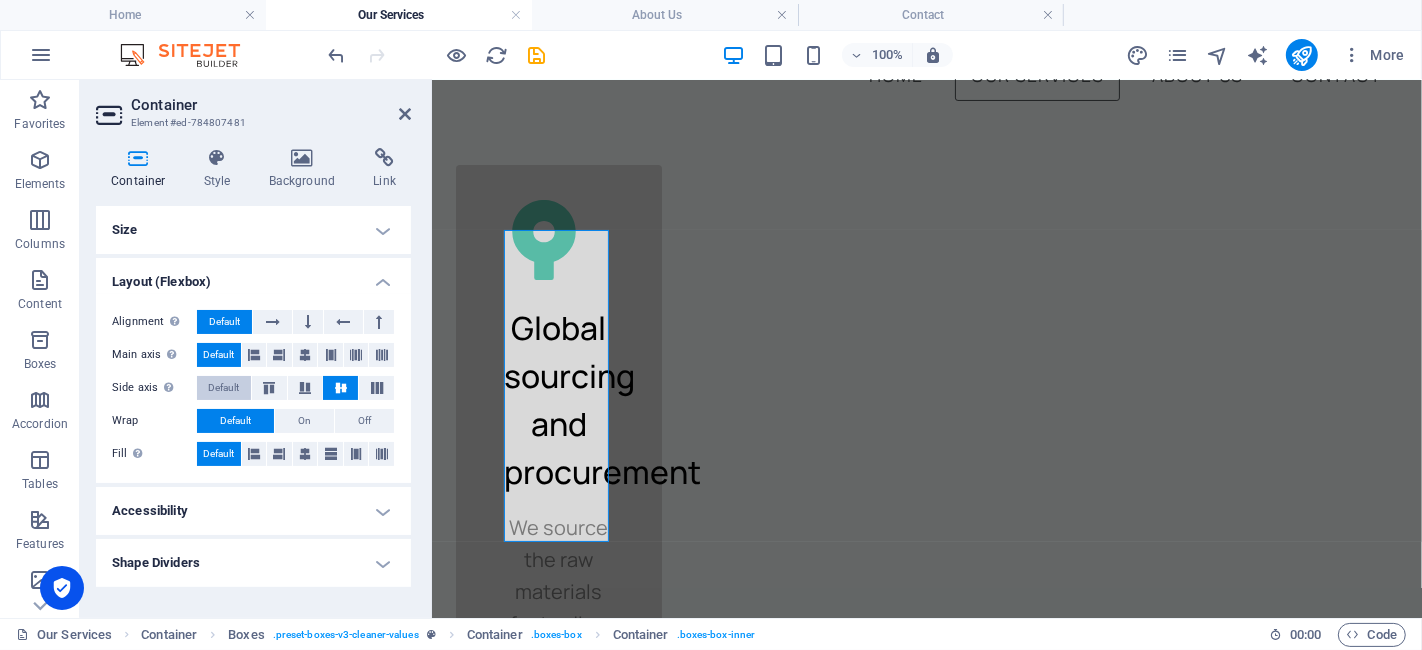 click on "Default" at bounding box center (223, 388) 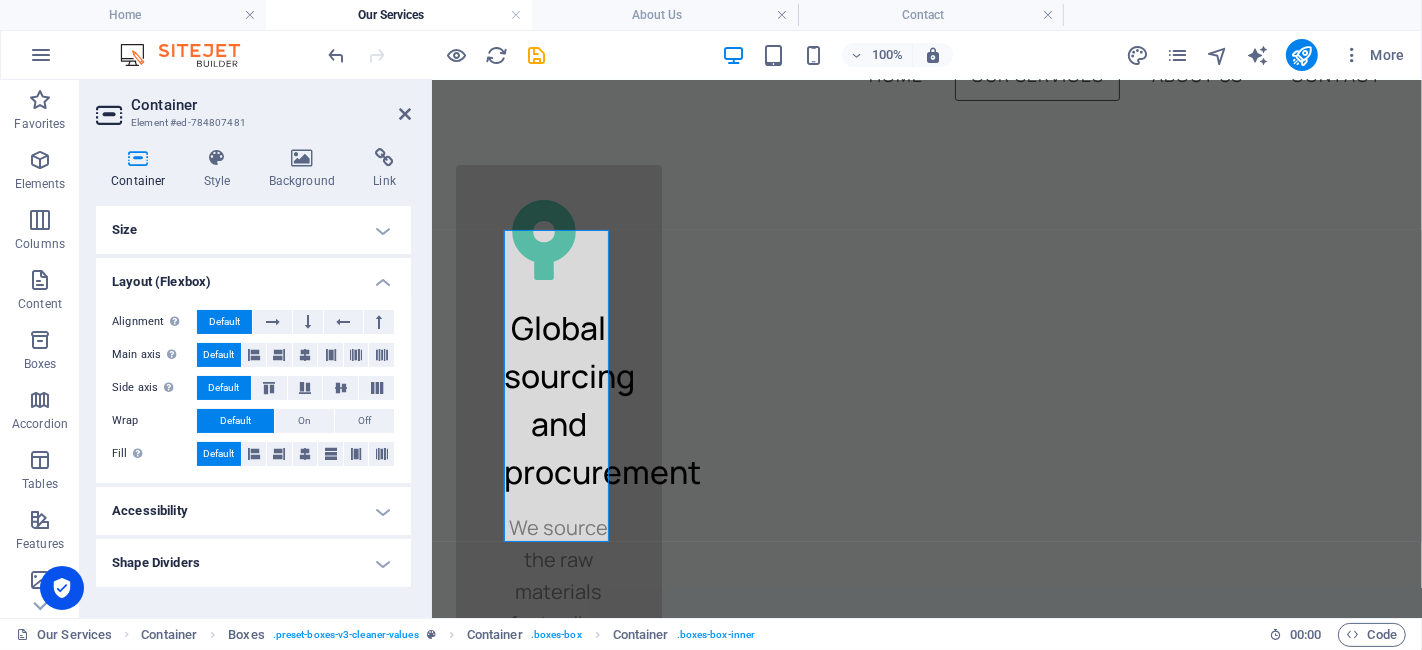 click on "Accessibility" at bounding box center [253, 511] 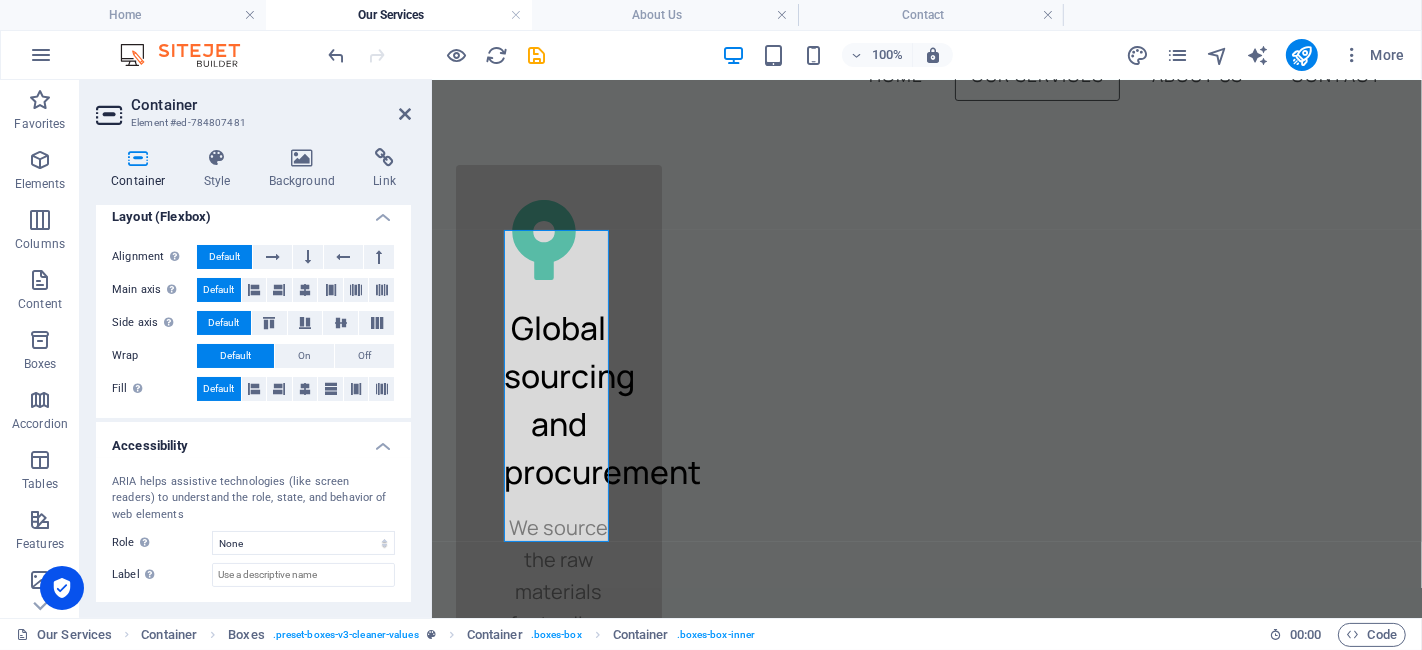 scroll, scrollTop: 117, scrollLeft: 0, axis: vertical 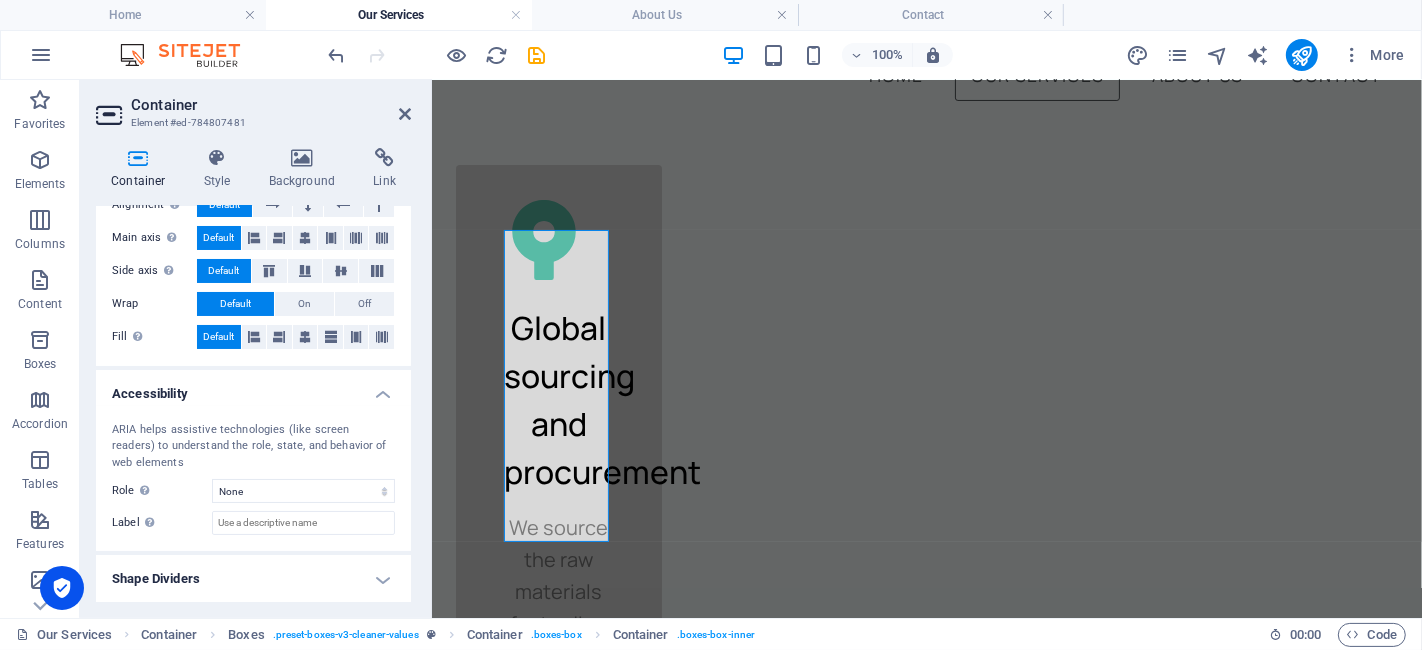 click on "Accessibility" at bounding box center (253, 388) 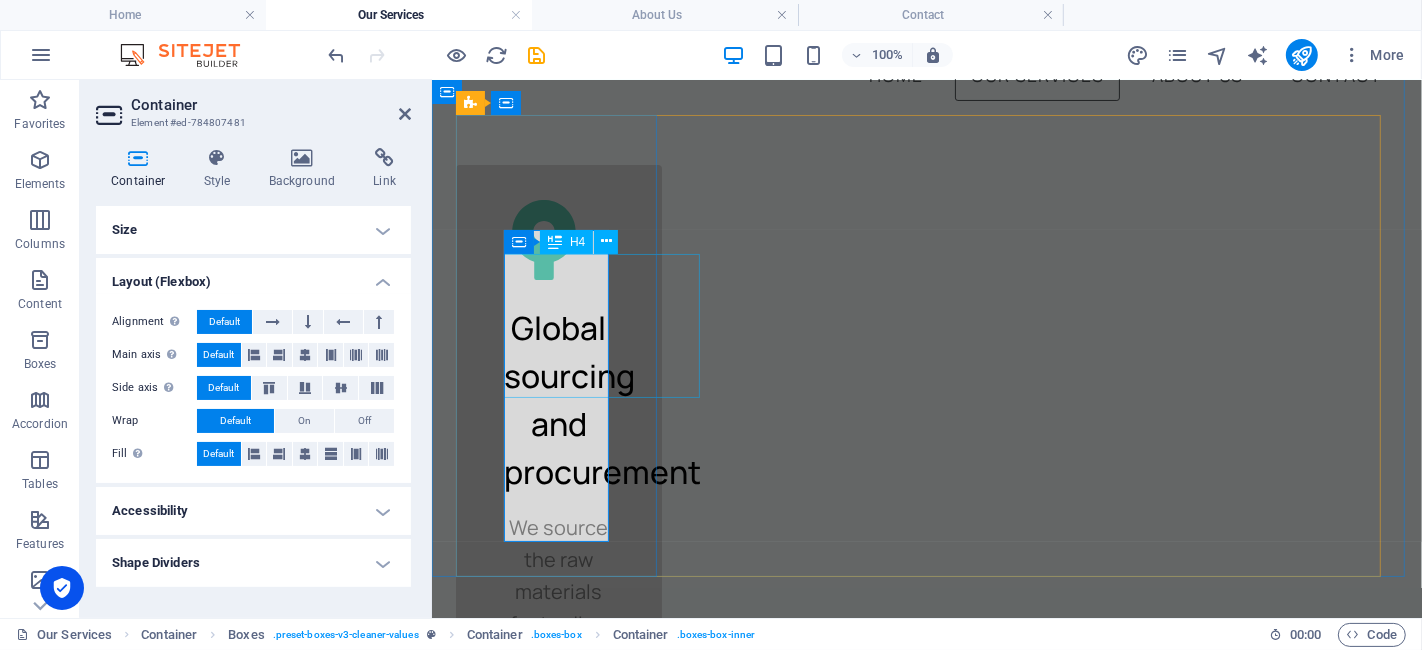 click on "Global sourcing and procurement" at bounding box center (558, 399) 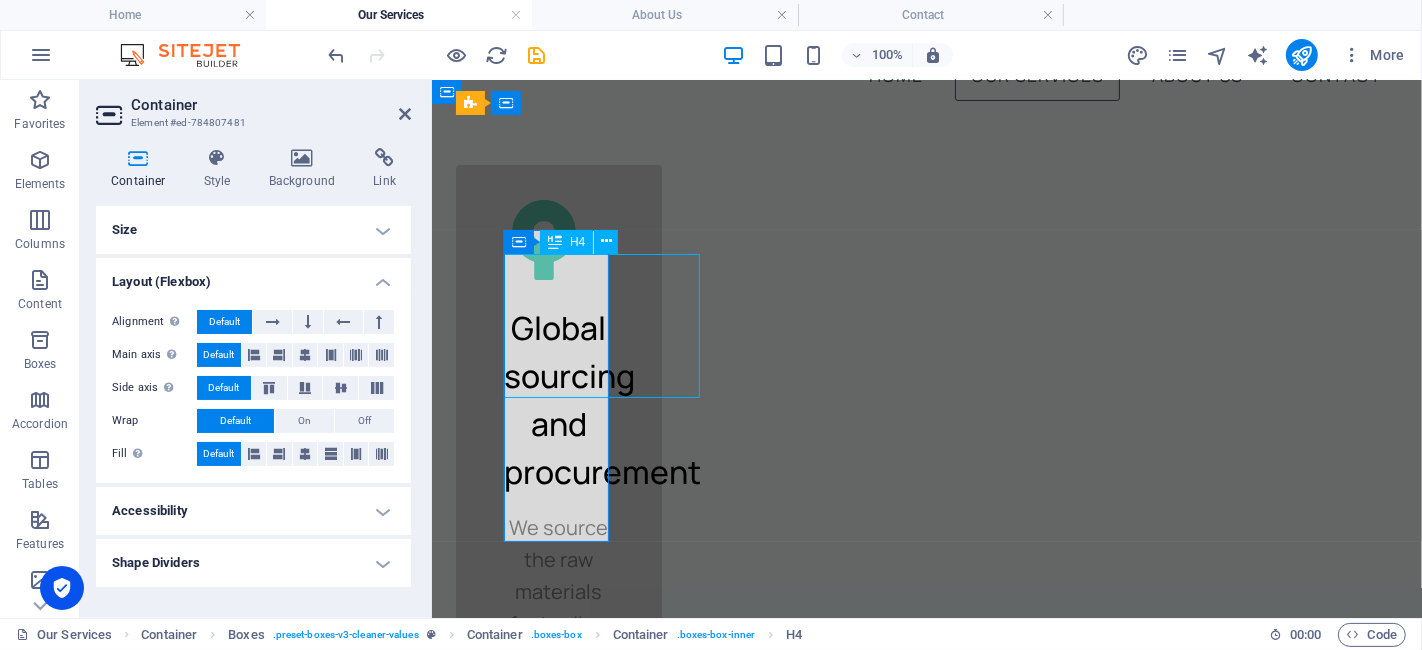 click on "Global sourcing and procurement" at bounding box center (558, 399) 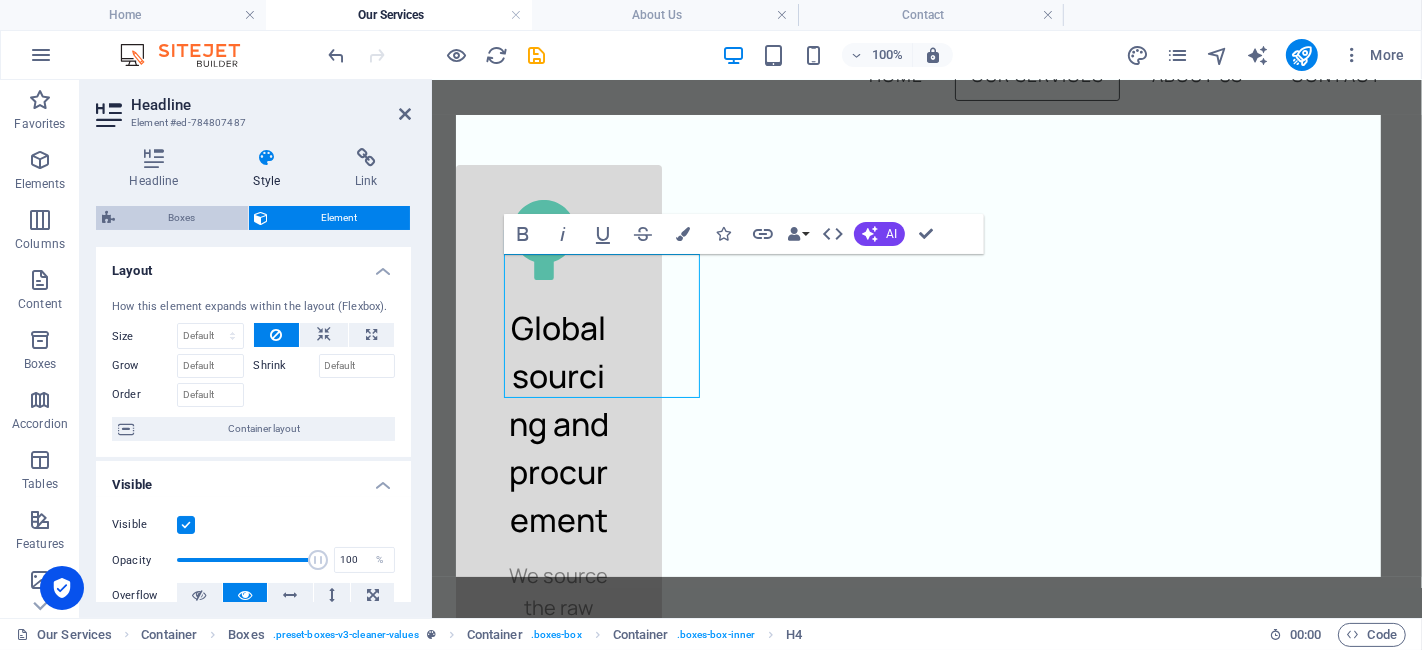 click on "Boxes" at bounding box center (181, 218) 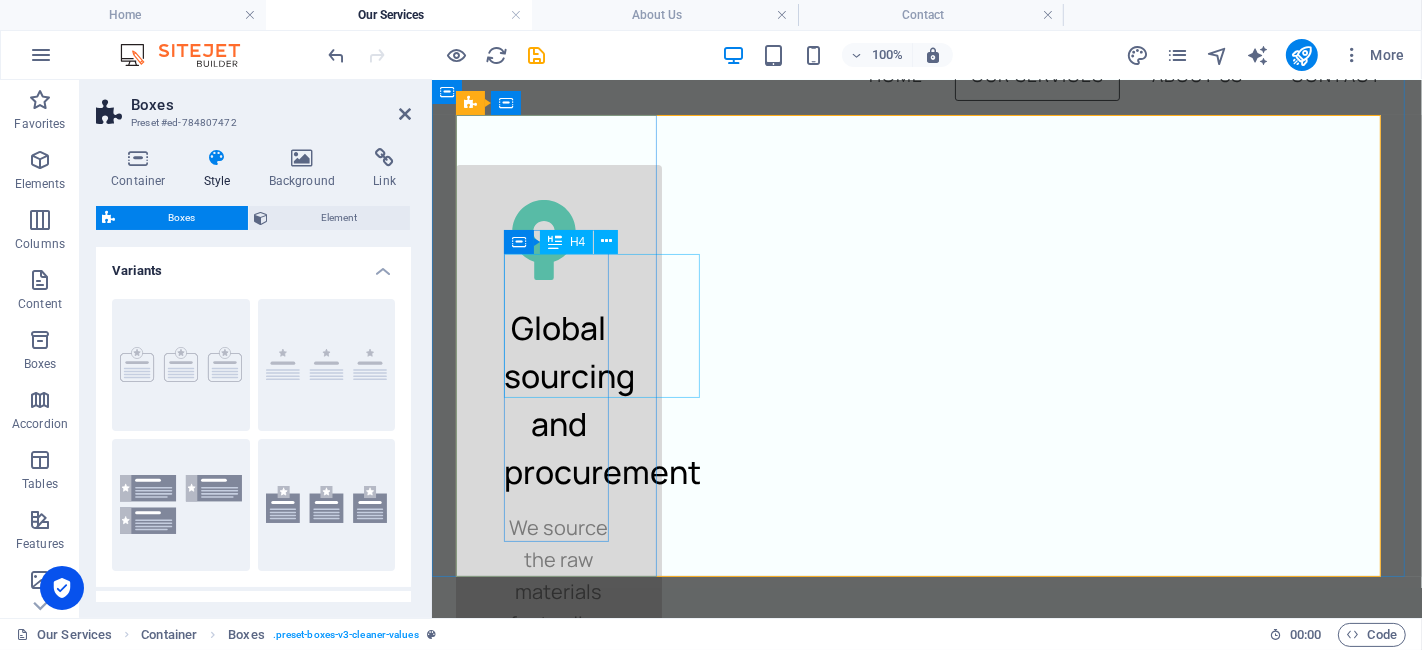 click on "Global sourcing and procurement" at bounding box center [558, 399] 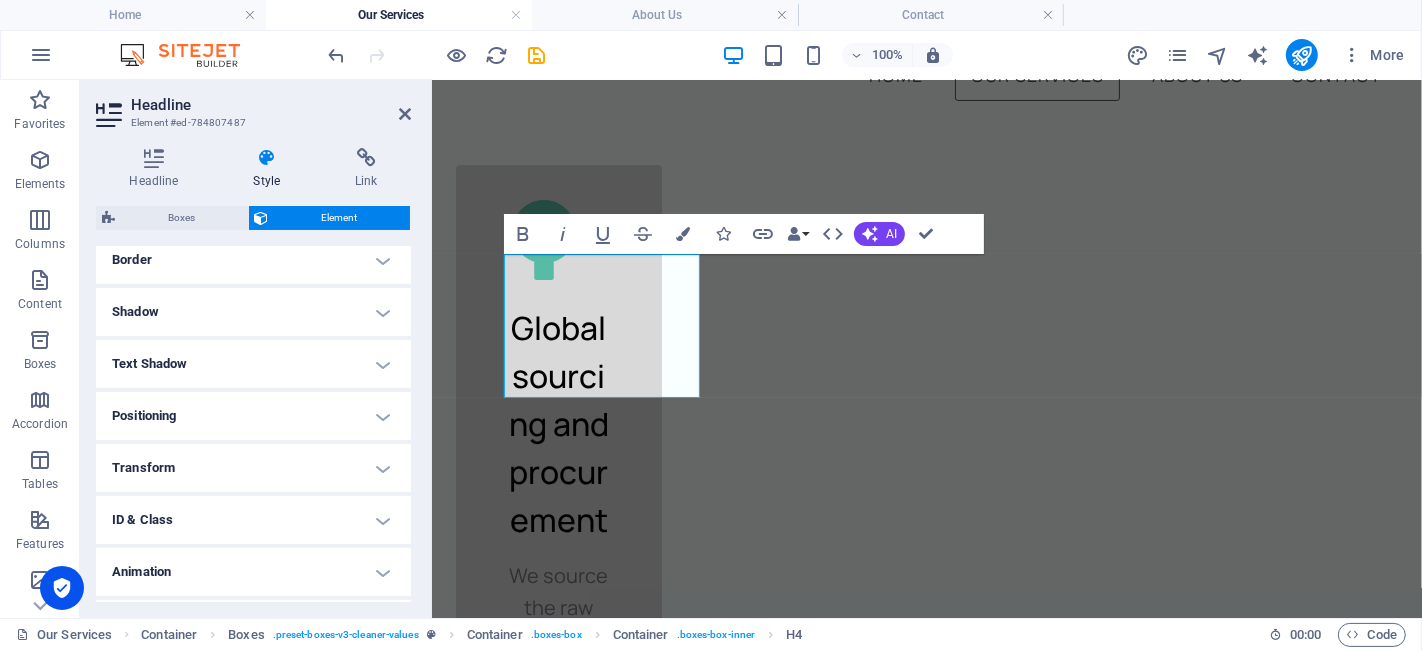 scroll, scrollTop: 0, scrollLeft: 0, axis: both 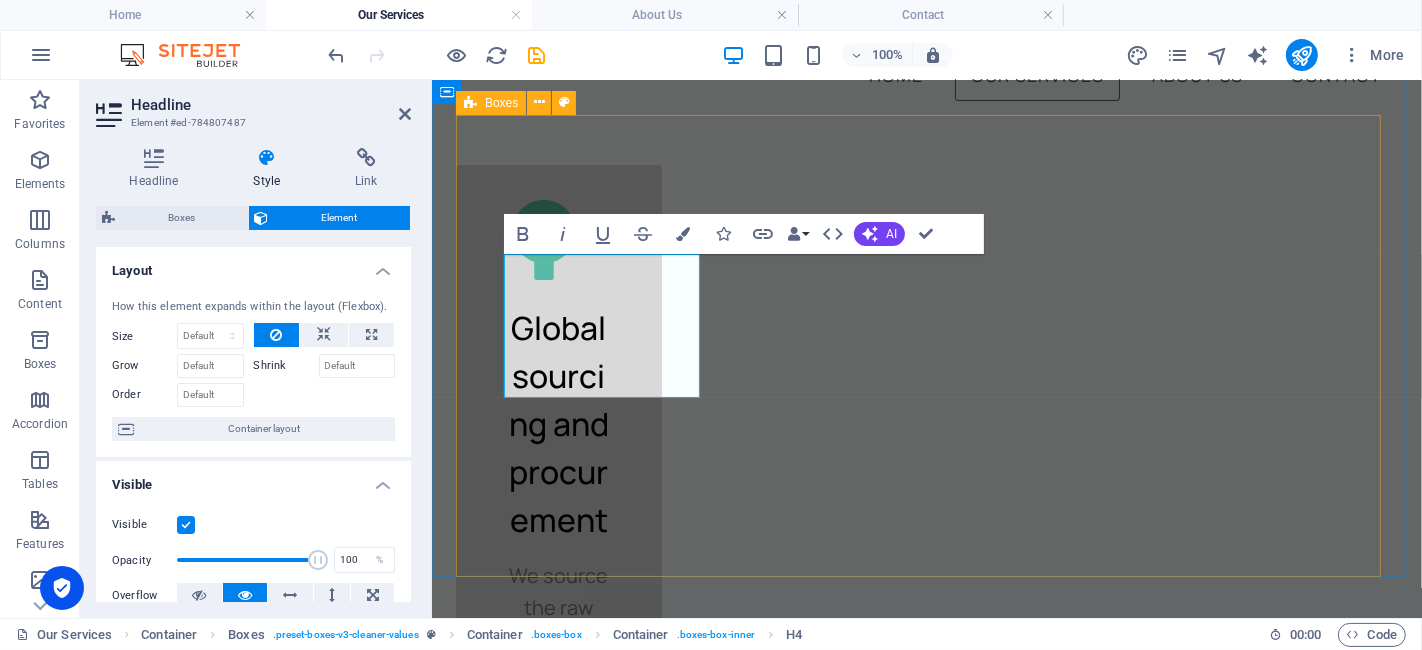 click on "Global sourcing and procurement We source the raw materials for trading Distribution Handler within the supply chain & logistics Coordination Solution provider to the end-user Sampling Solution provider to the end-user" at bounding box center (926, 1011) 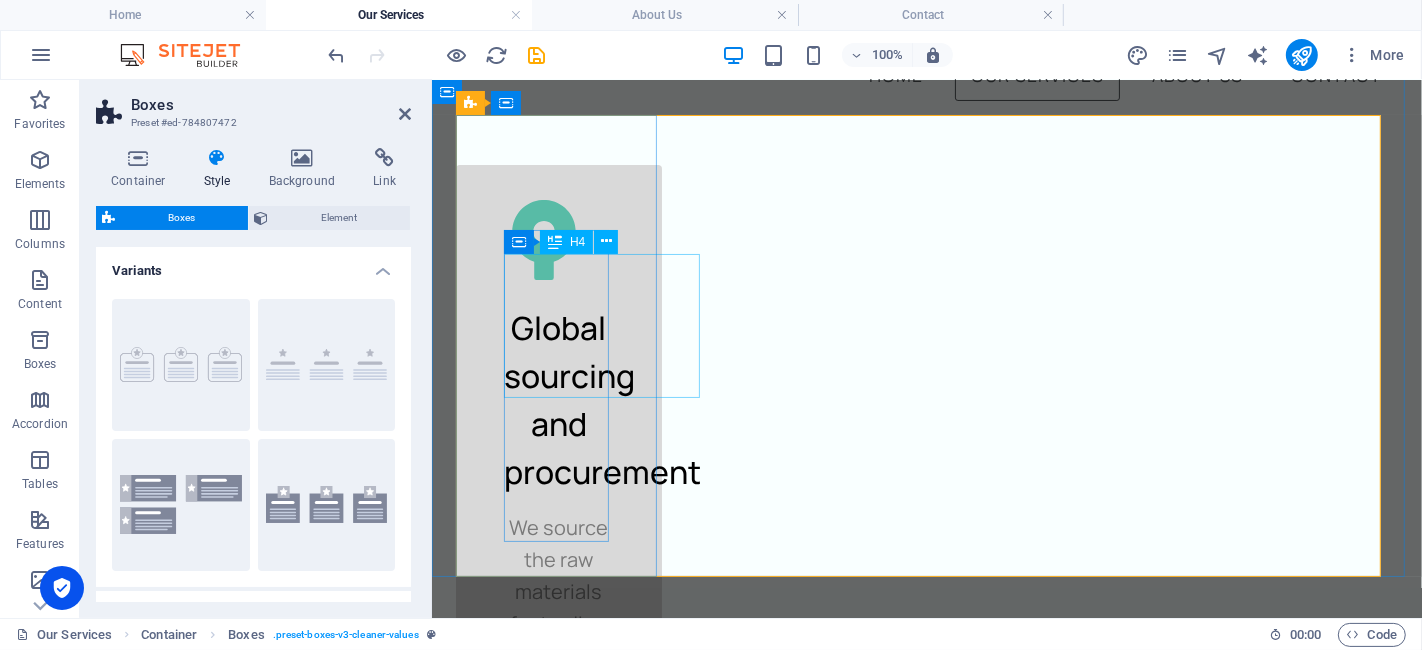 click on "Global sourcing and procurement" at bounding box center [558, 399] 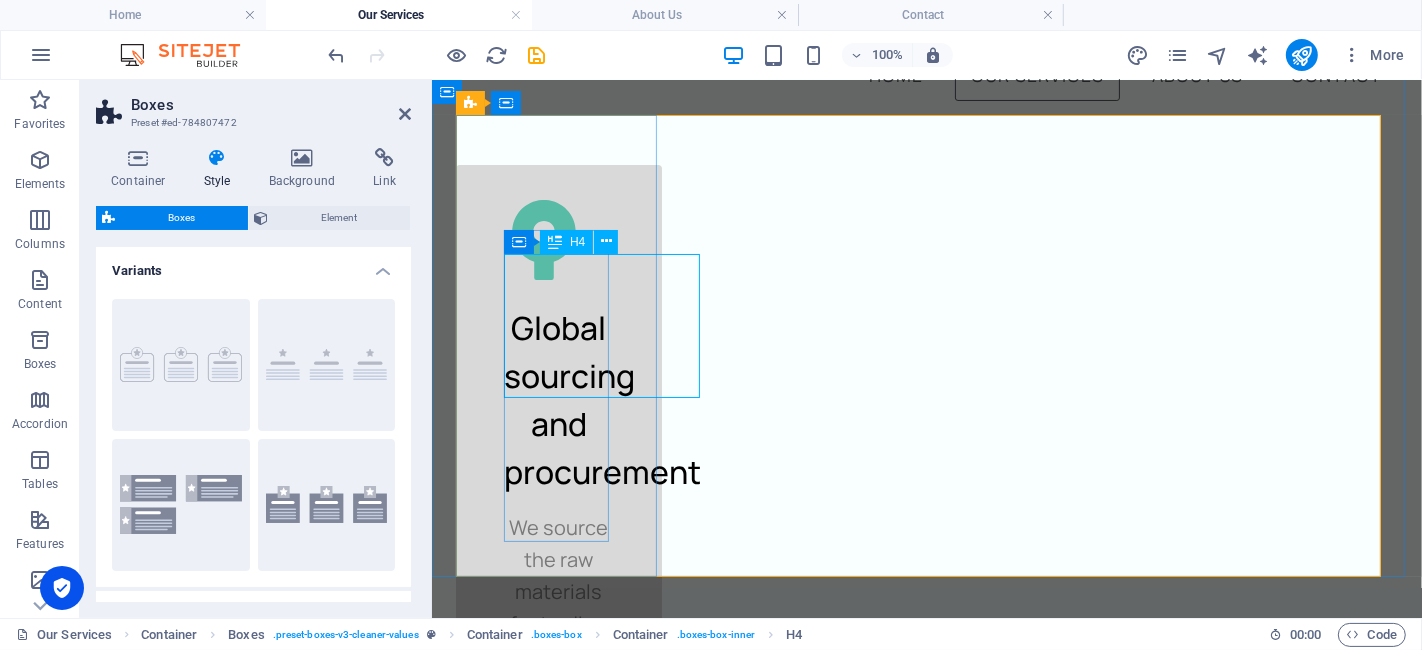 click on "H4" at bounding box center (566, 242) 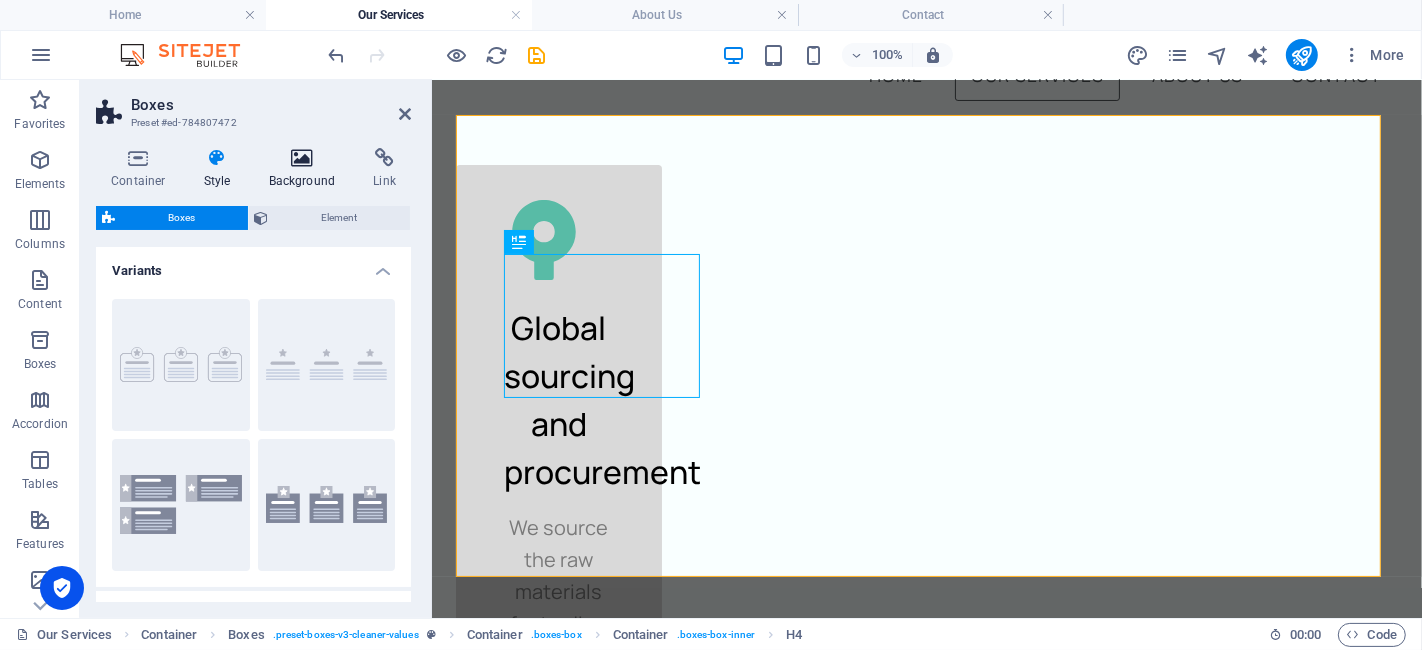 click at bounding box center (302, 158) 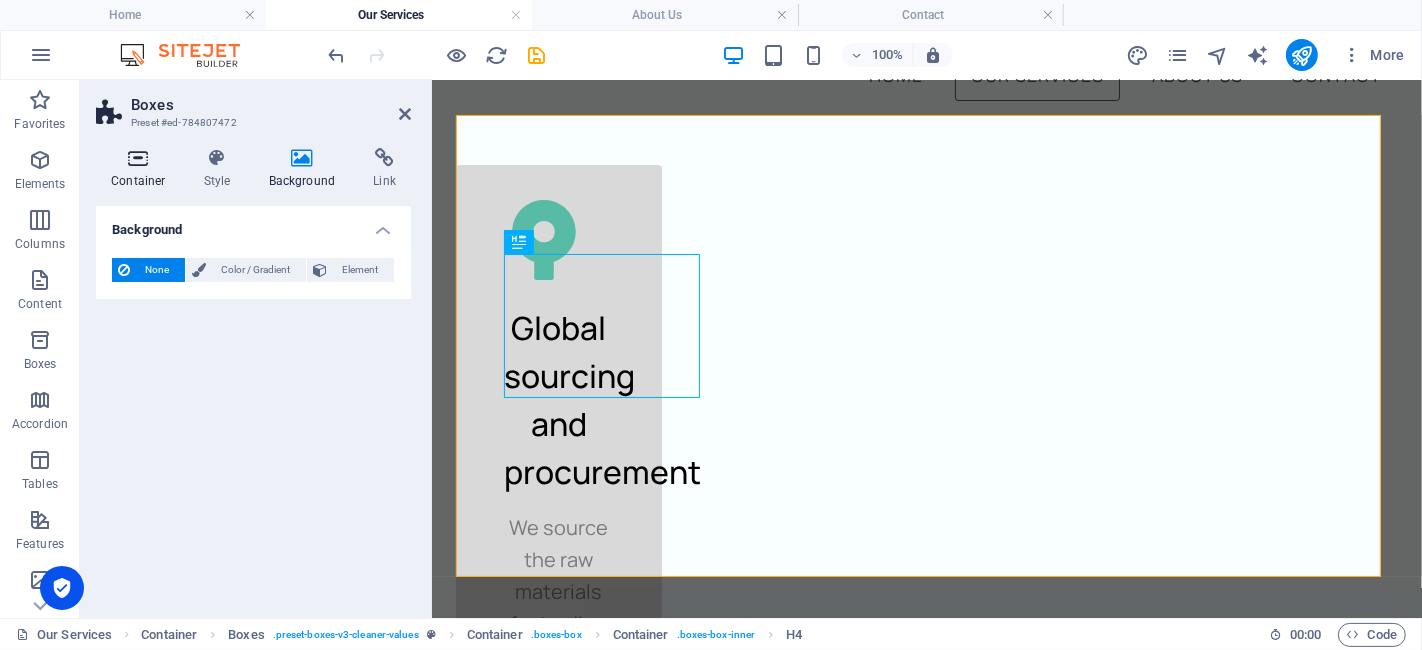 click on "Container" at bounding box center (142, 169) 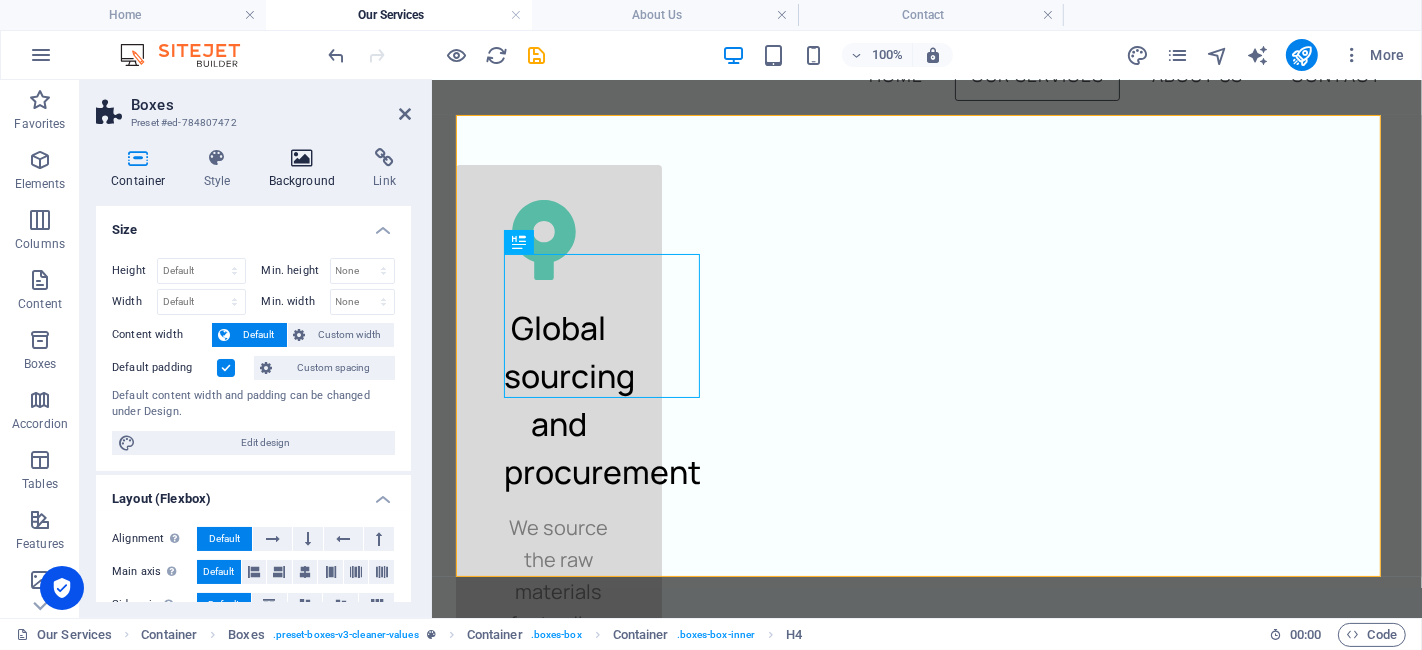 click on "Background" at bounding box center (306, 169) 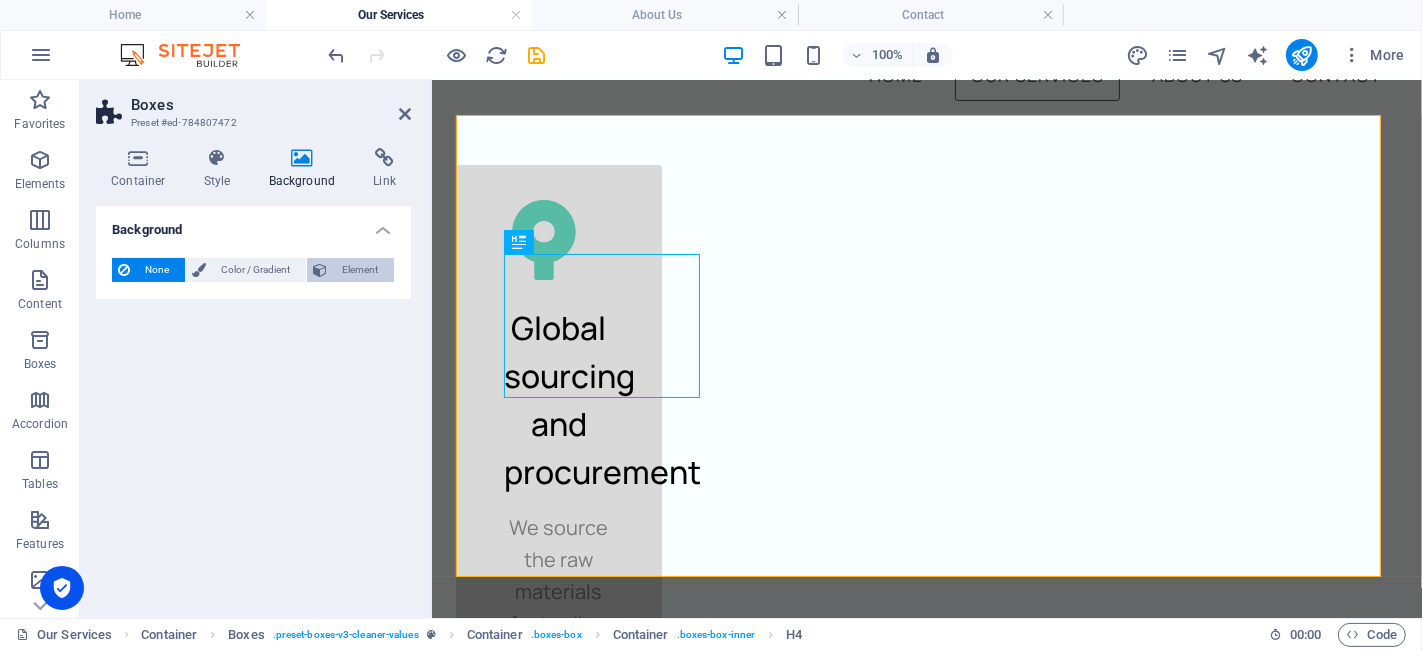 click at bounding box center [320, 270] 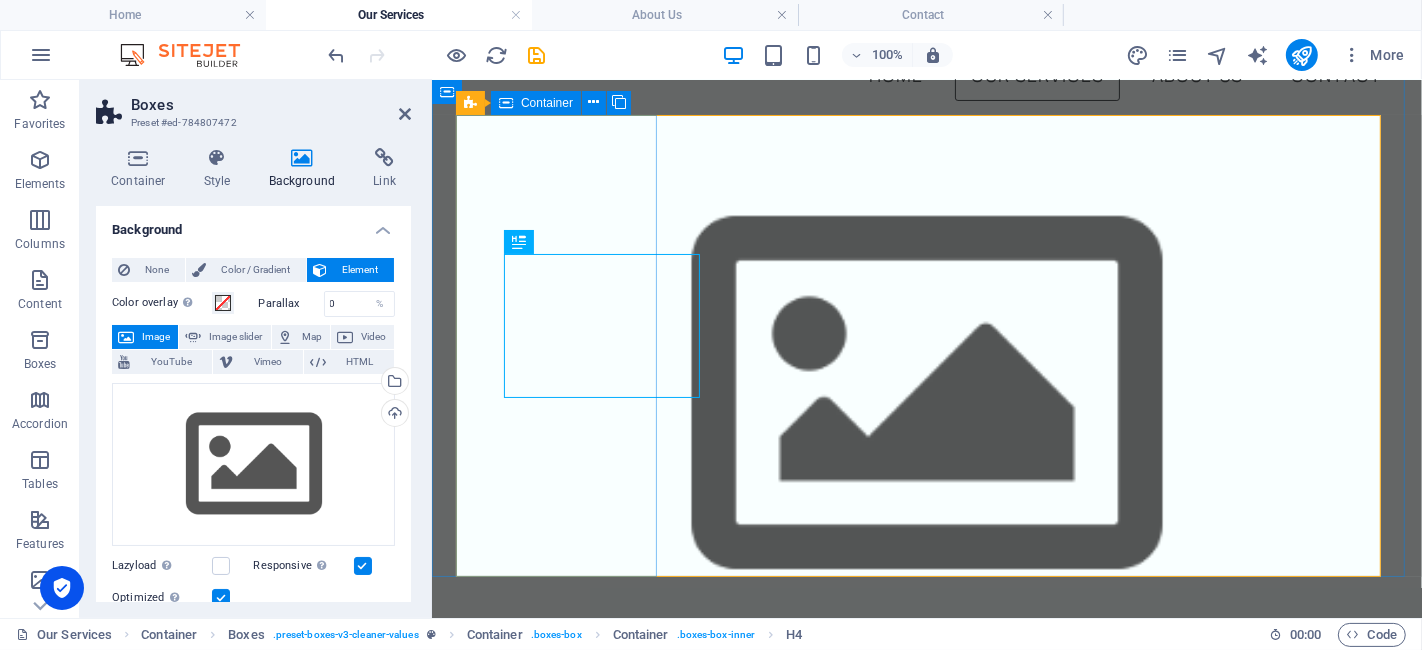click on "Global sourcing and procurement We source the raw materials for trading" at bounding box center [558, 881] 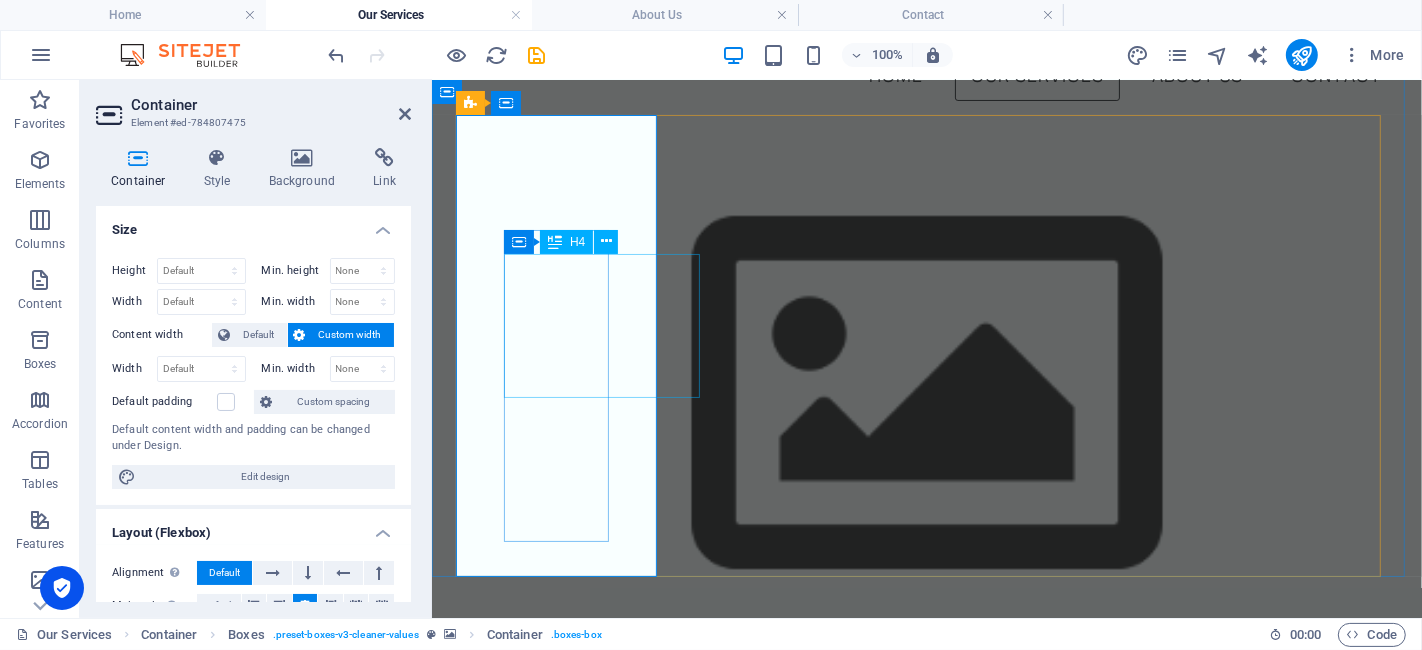 click on "Global sourcing and procurement" at bounding box center (558, 861) 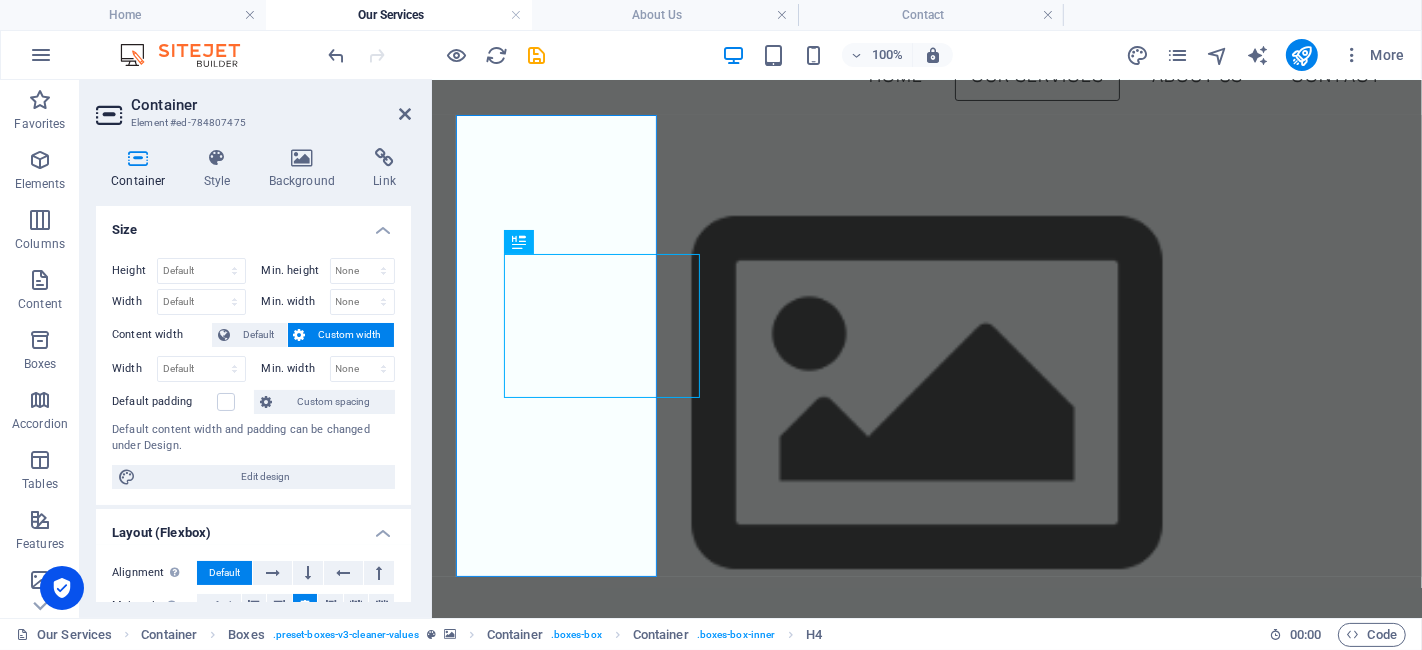 click on "More" at bounding box center (1269, 55) 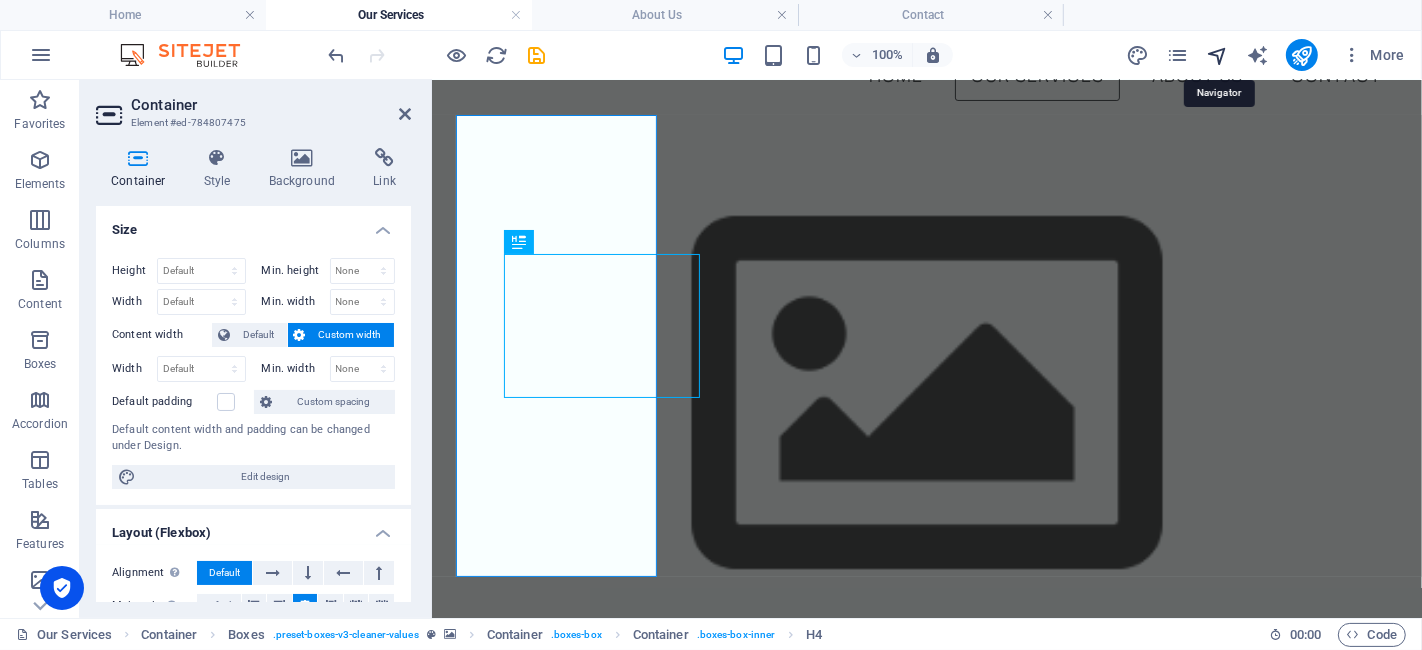 click at bounding box center (1217, 55) 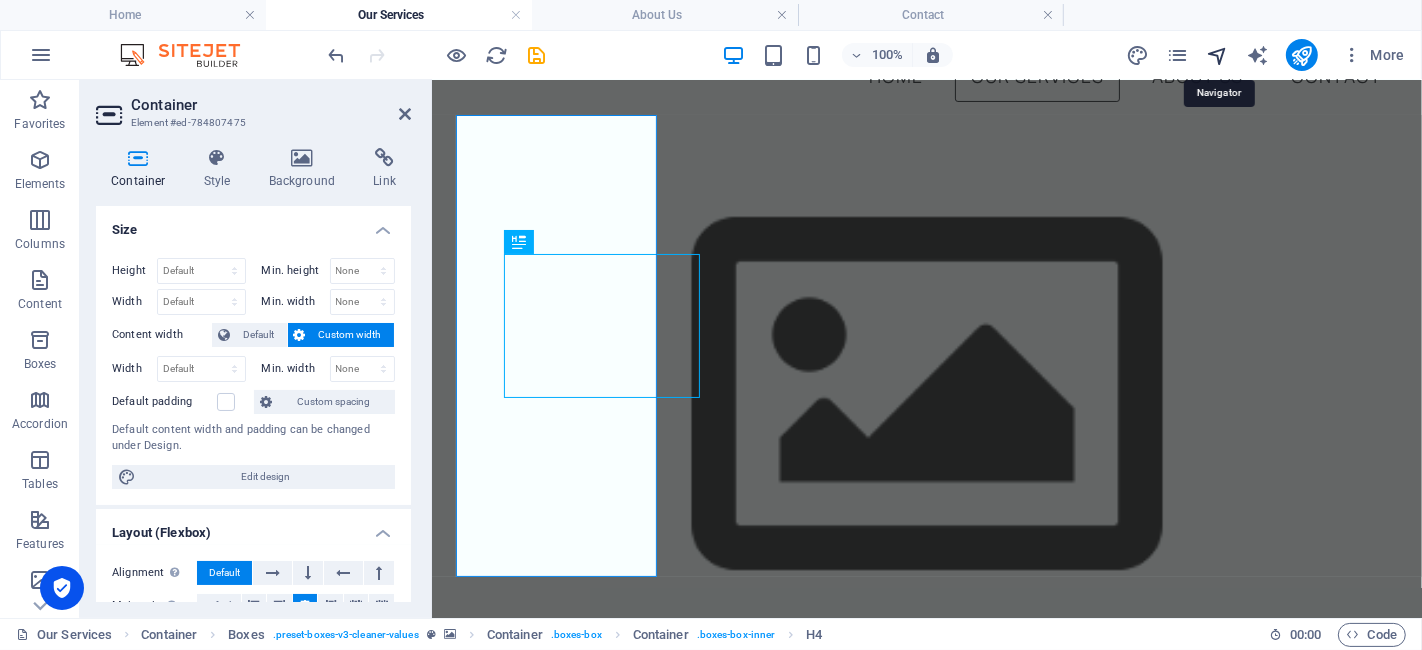 select on "15204984-en" 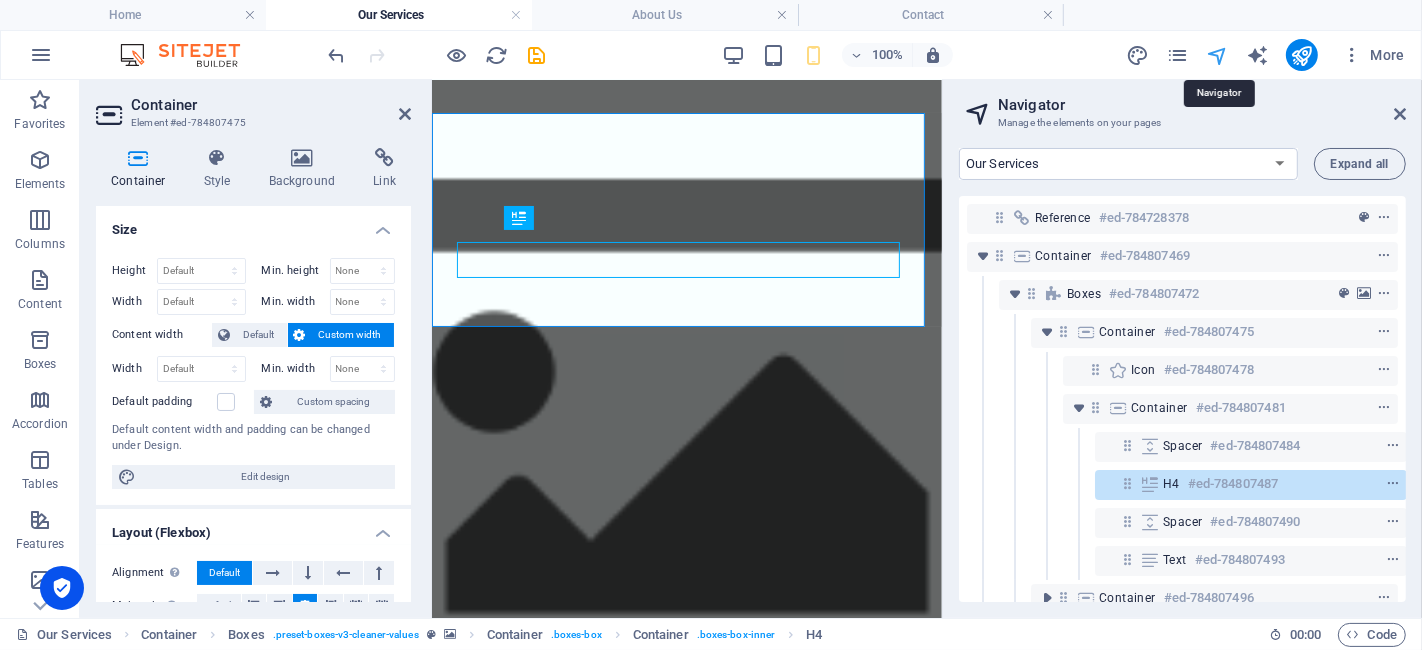 scroll, scrollTop: 94, scrollLeft: 4, axis: both 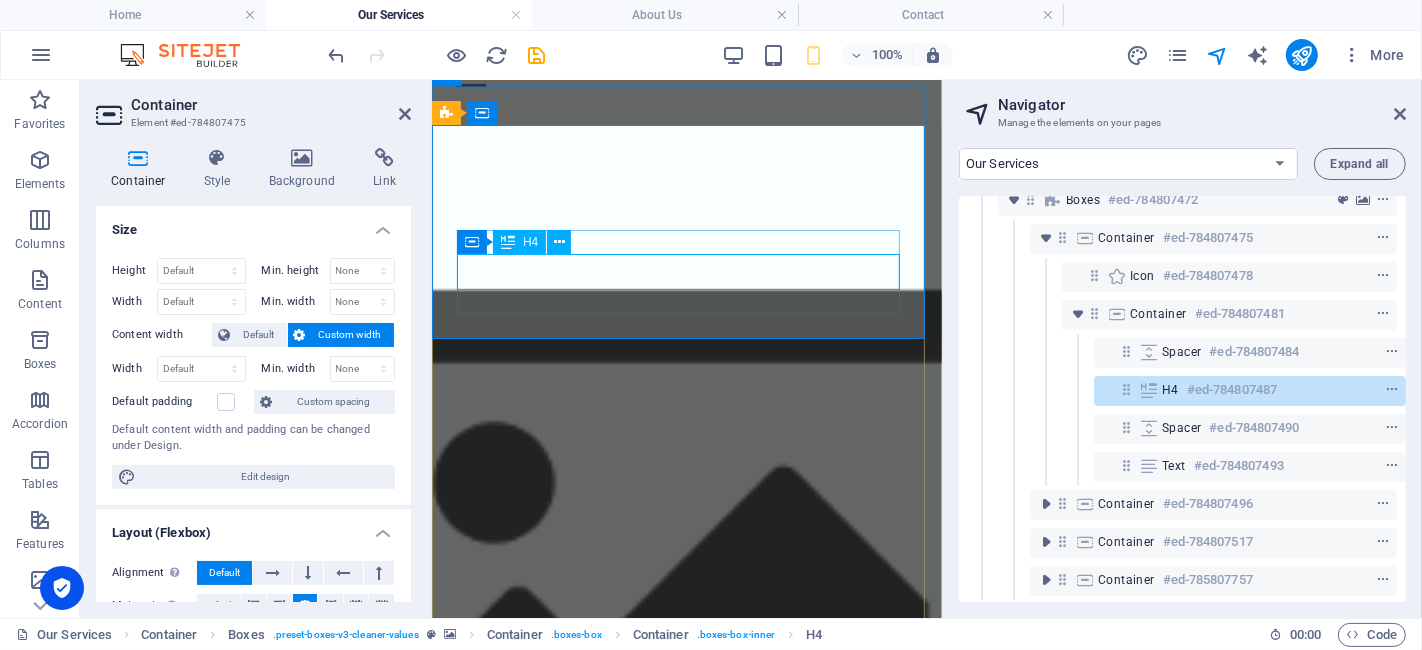 click on "#ed-784807487" at bounding box center (1232, 390) 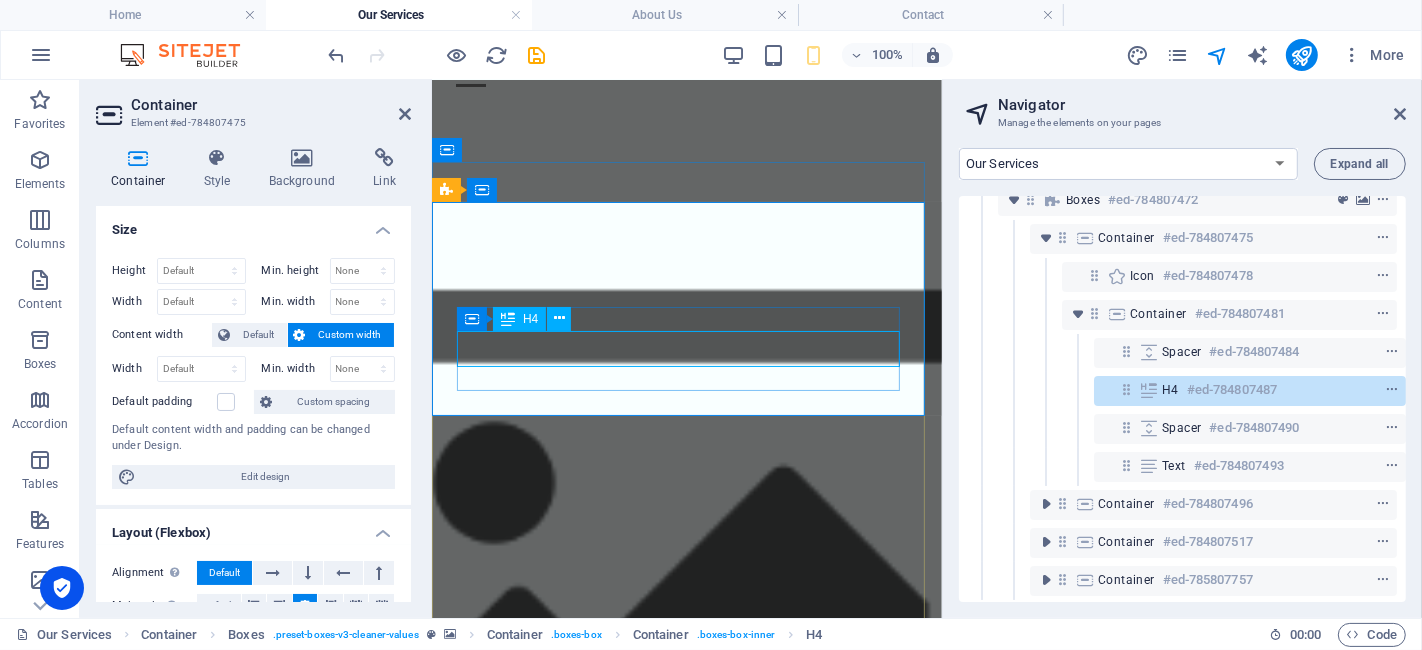 scroll, scrollTop: 65, scrollLeft: 0, axis: vertical 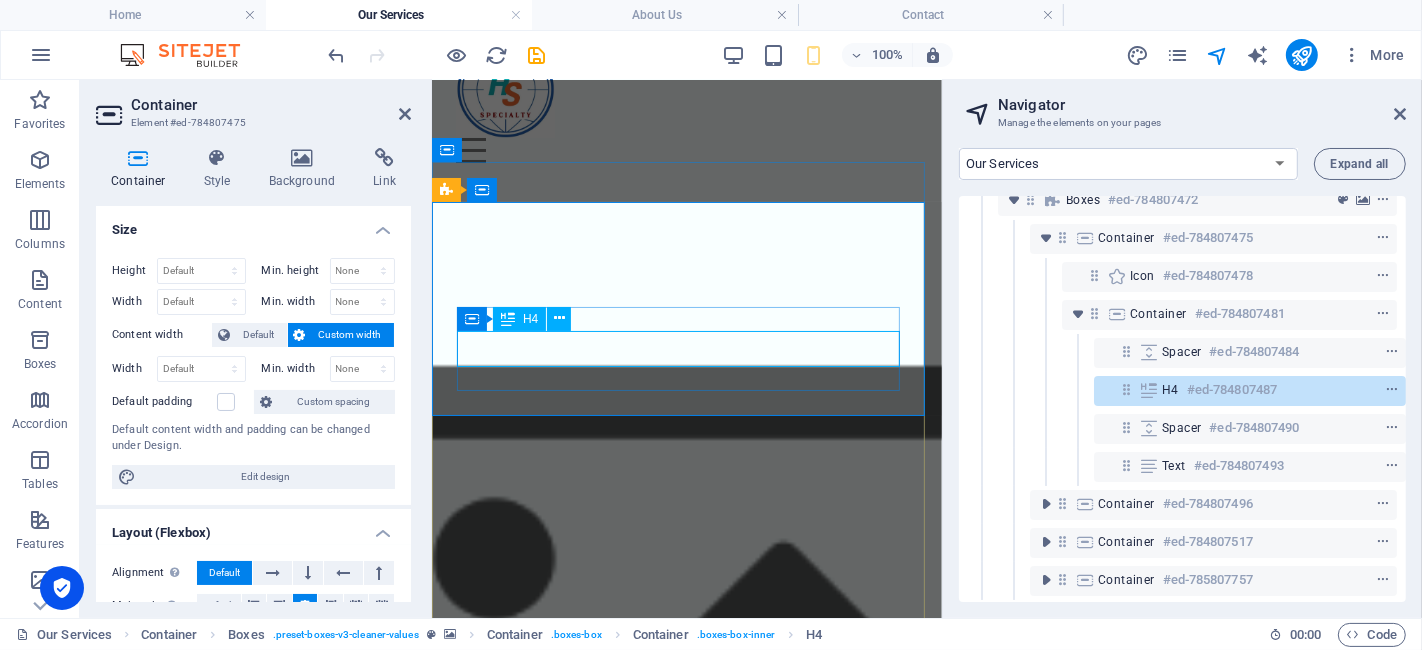 click on "#ed-784807487" at bounding box center (1232, 390) 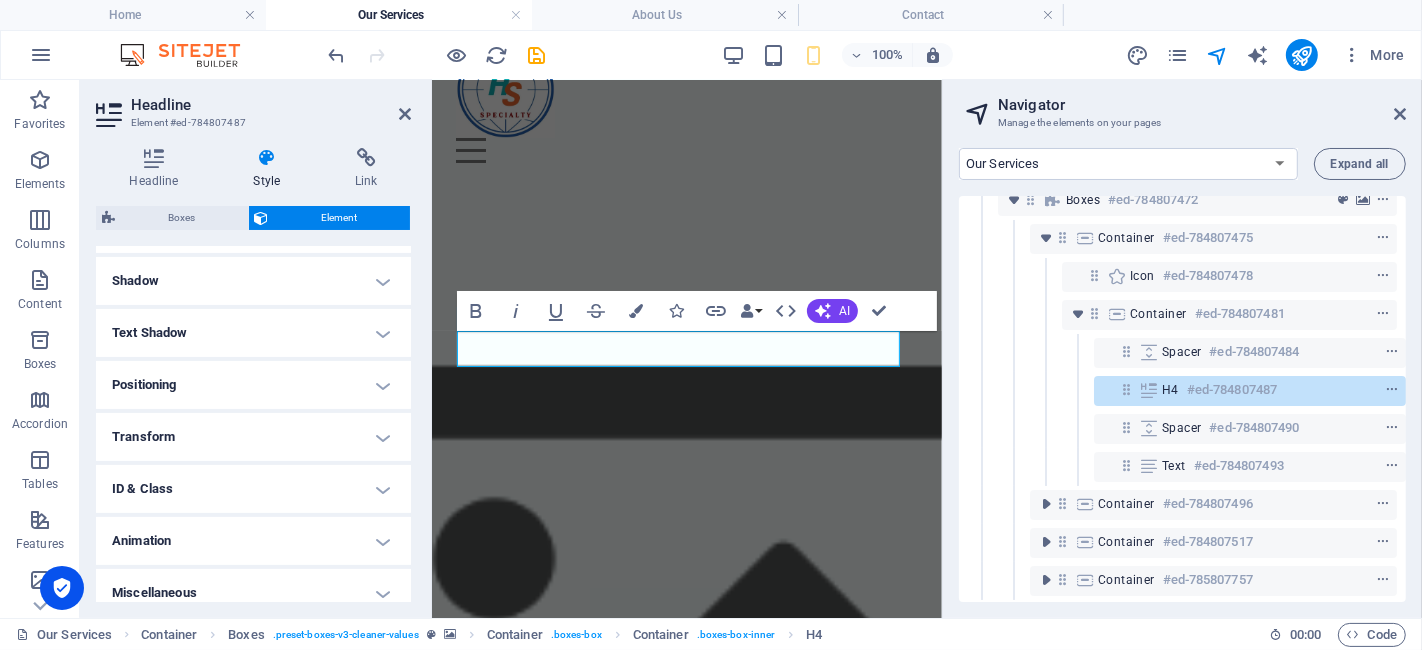 scroll, scrollTop: 488, scrollLeft: 0, axis: vertical 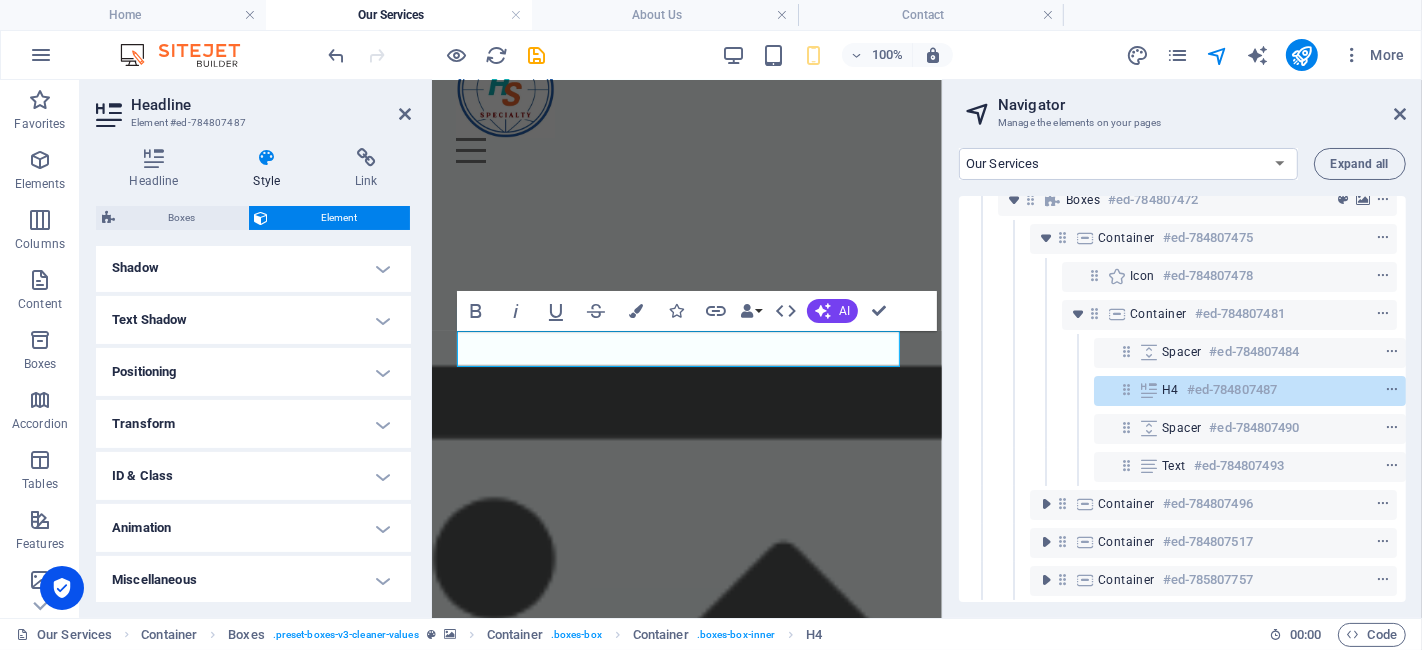 click on "ID & Class" at bounding box center (253, 476) 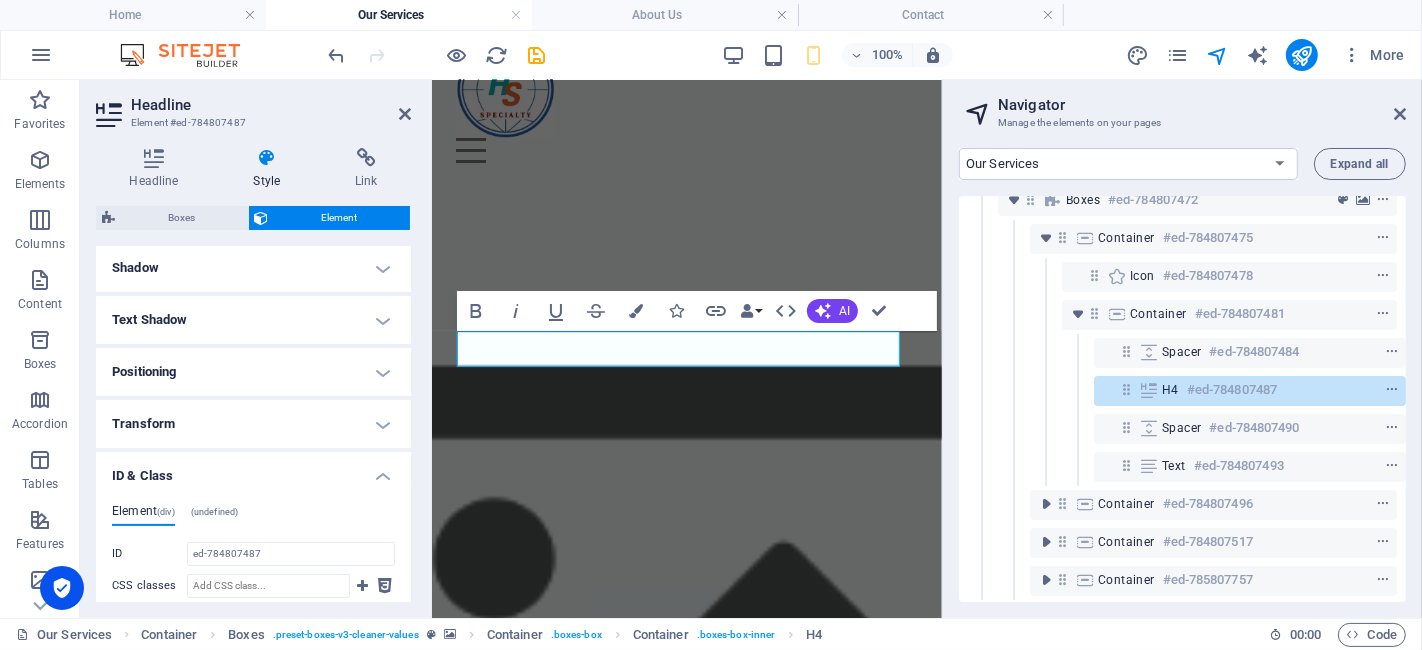 click on "ID & Class" at bounding box center (253, 470) 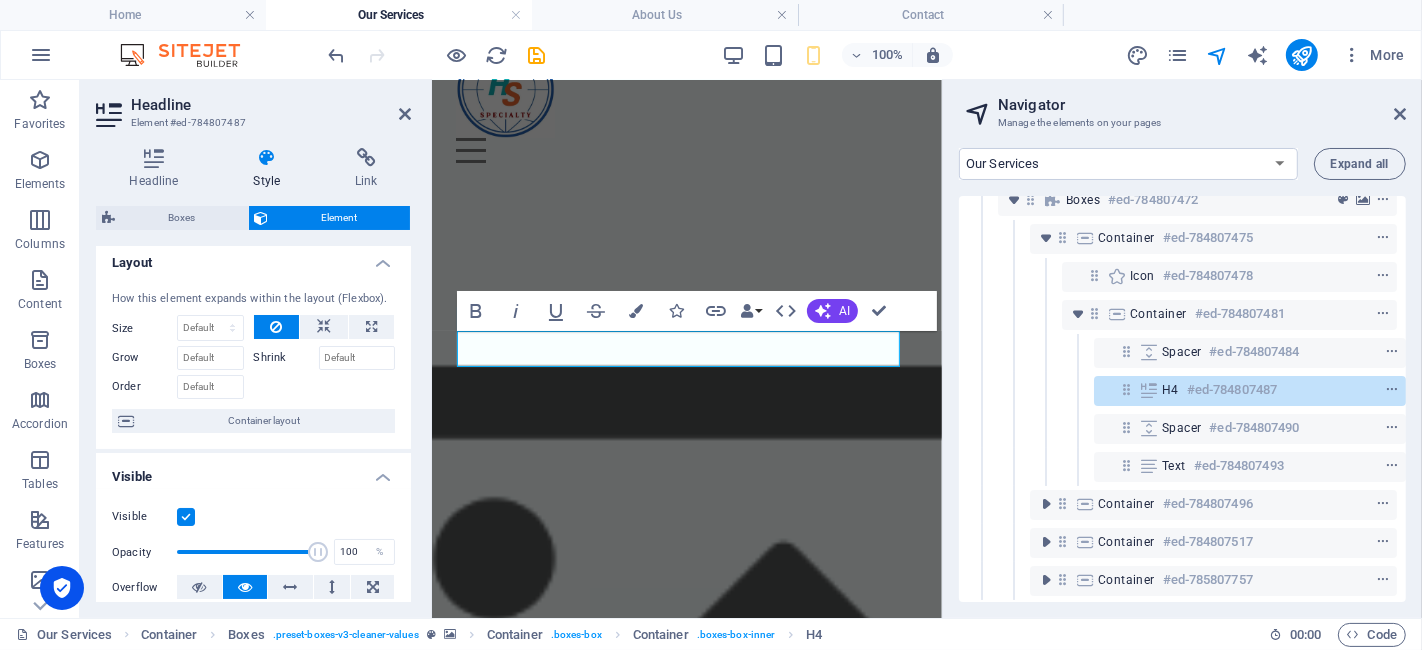 scroll, scrollTop: 0, scrollLeft: 0, axis: both 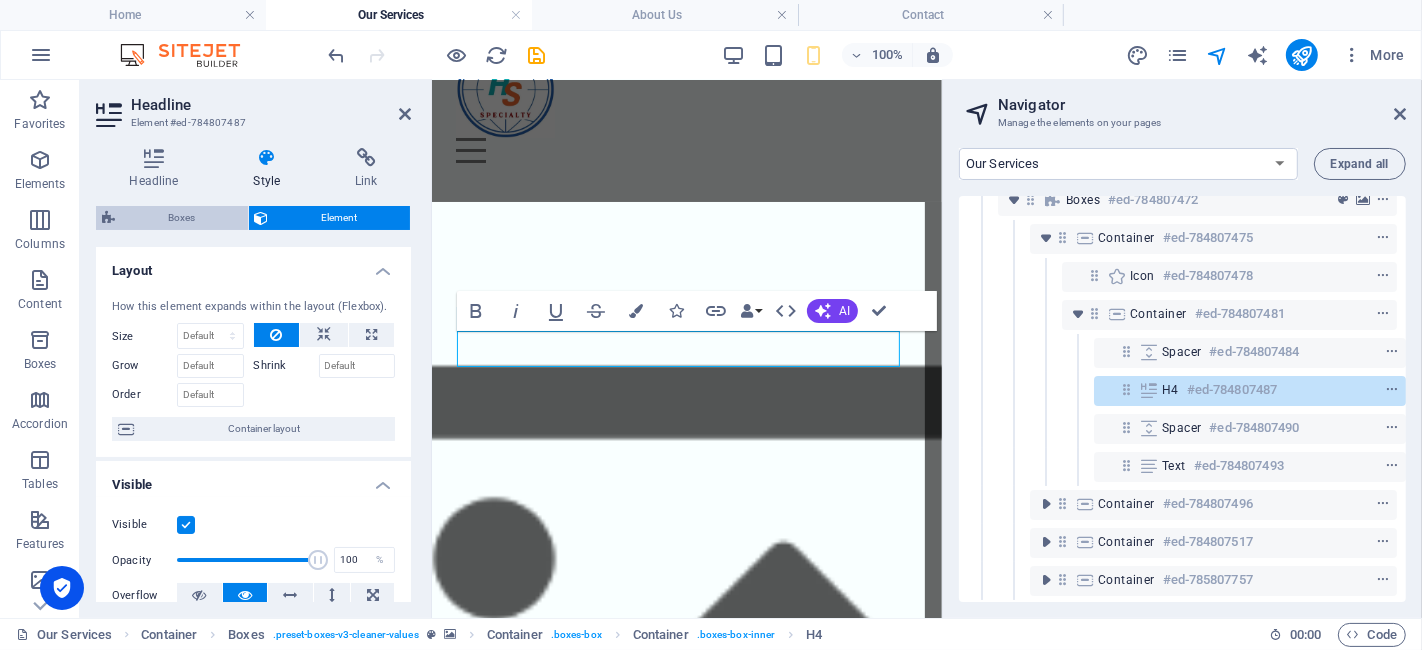 click on "Boxes" at bounding box center [181, 218] 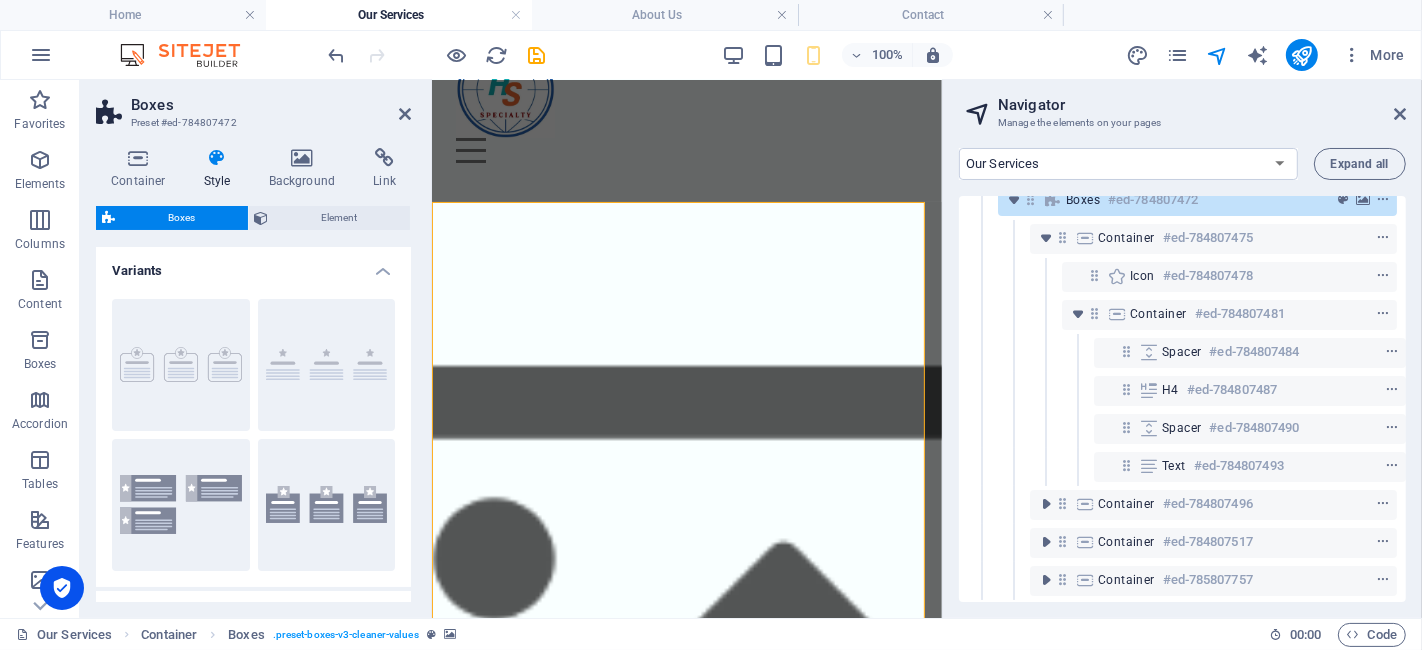 scroll, scrollTop: 0, scrollLeft: 4, axis: horizontal 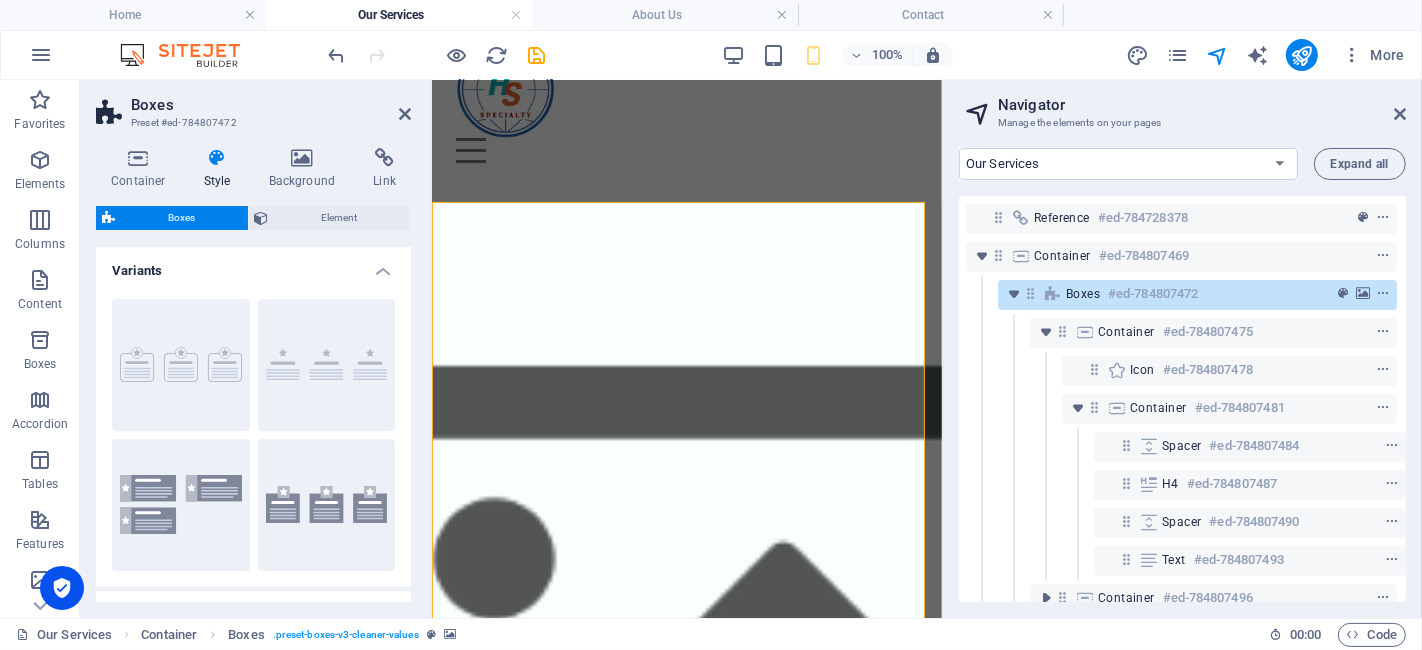click on "Navigator" at bounding box center (1202, 105) 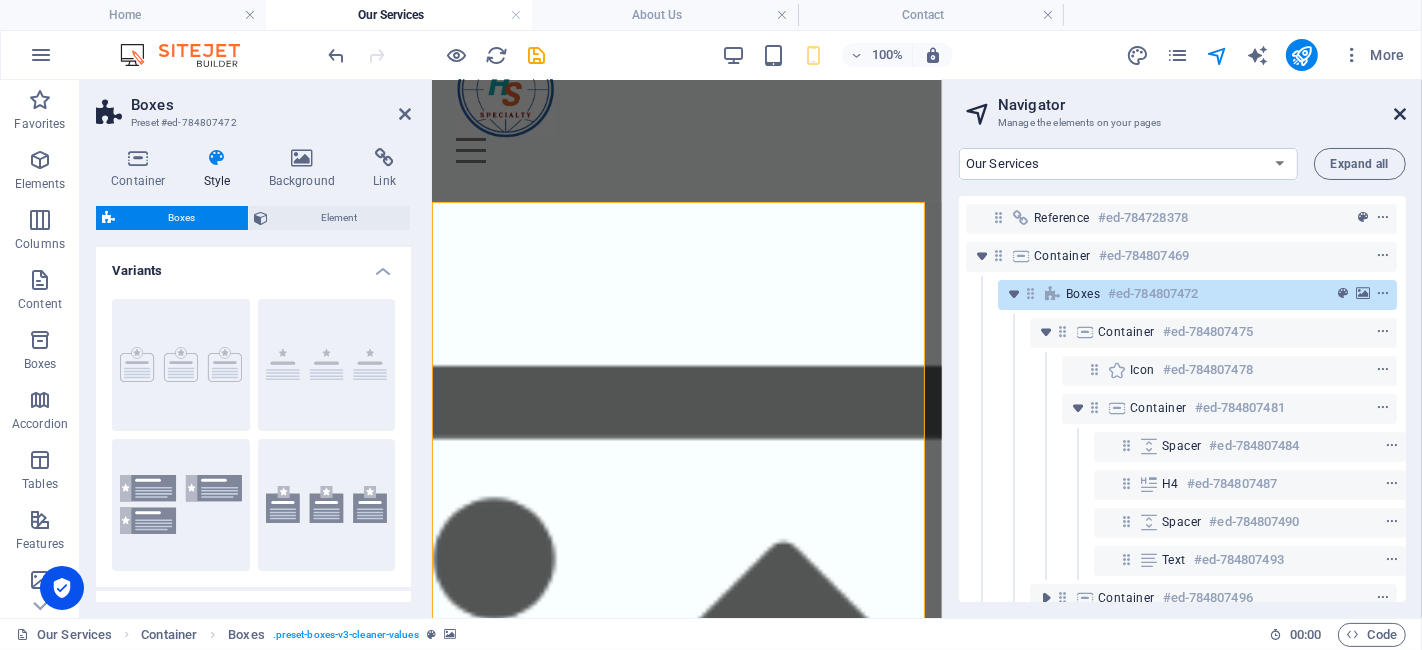 click at bounding box center [1400, 114] 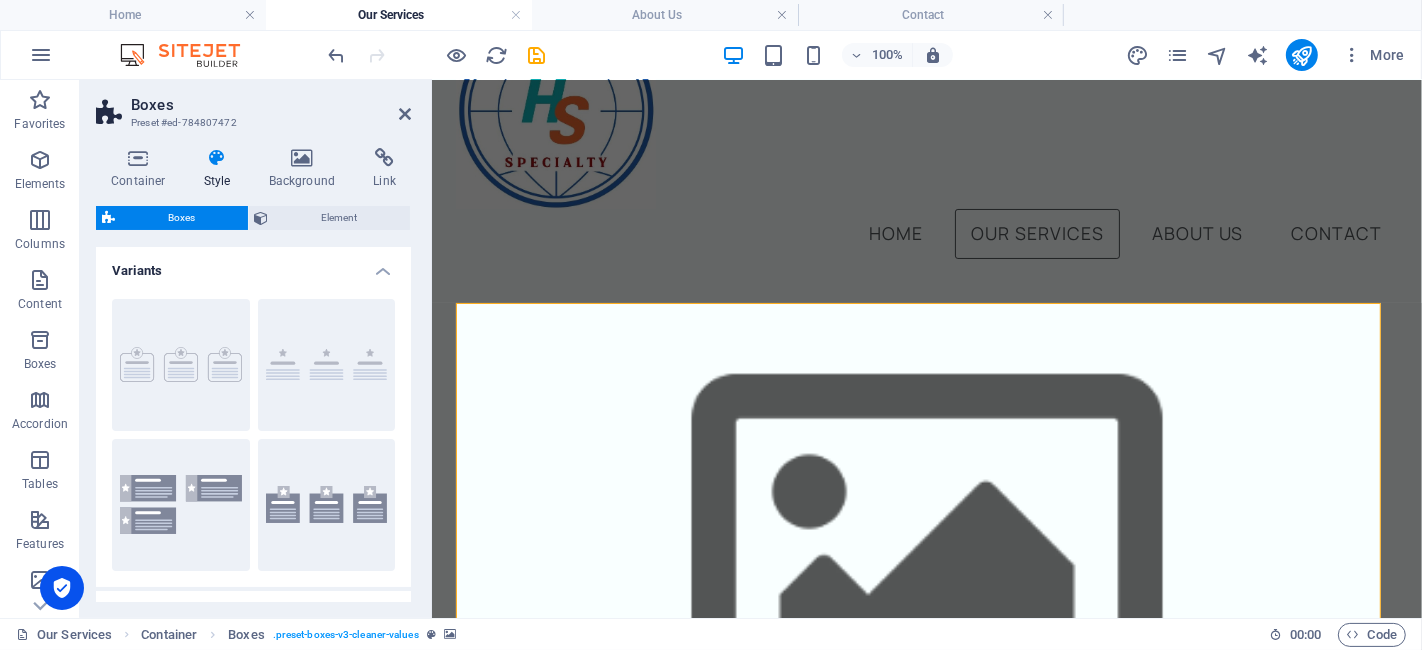 scroll, scrollTop: 65, scrollLeft: 0, axis: vertical 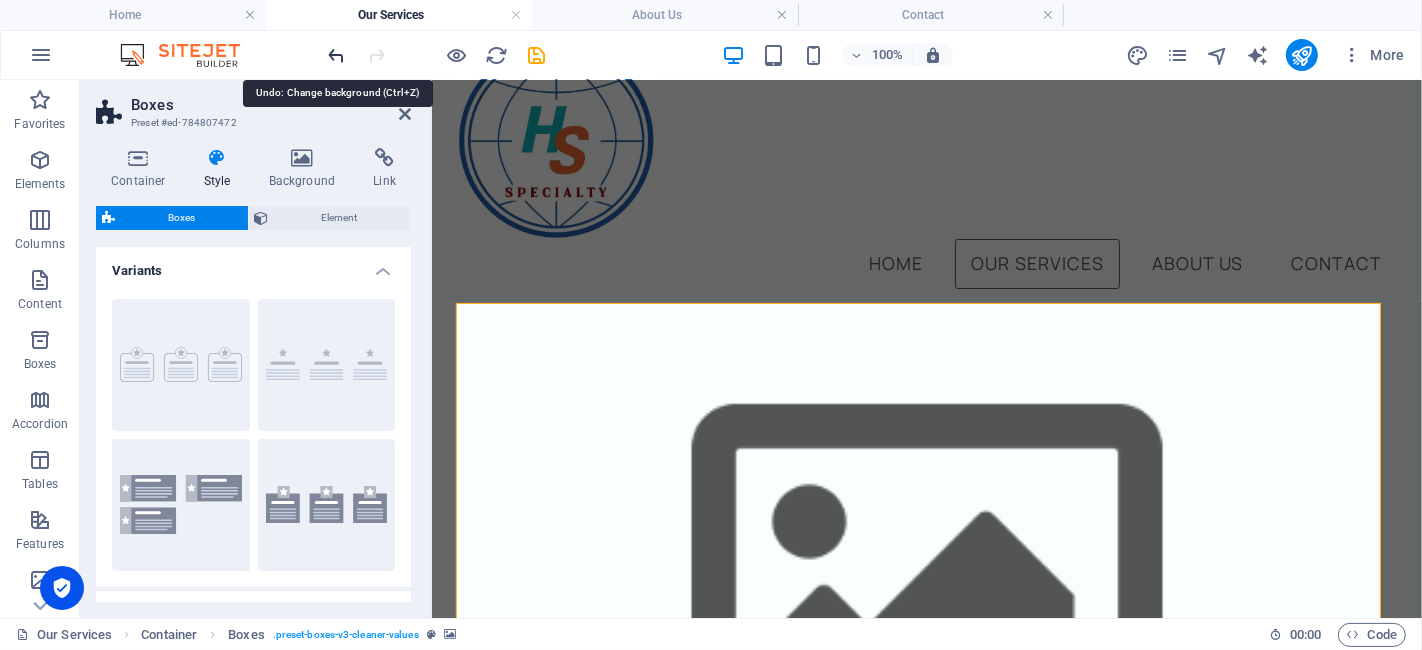 click at bounding box center [337, 55] 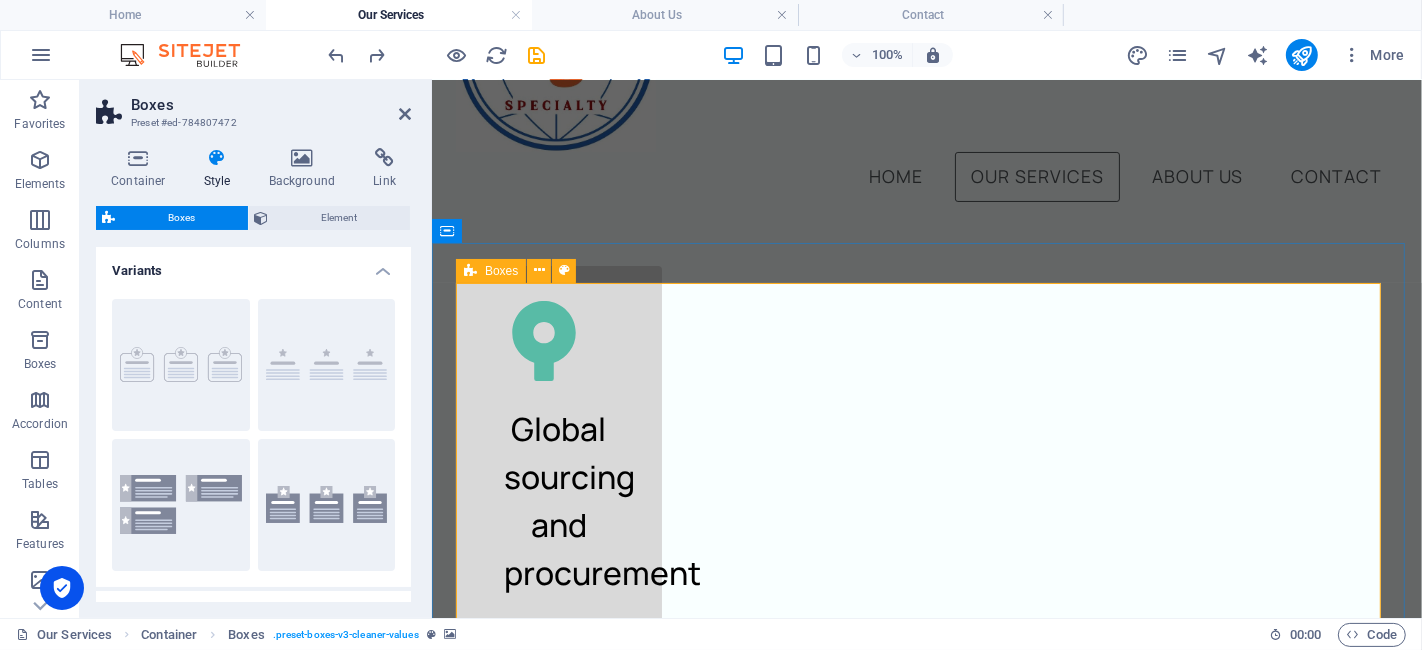 scroll, scrollTop: 176, scrollLeft: 0, axis: vertical 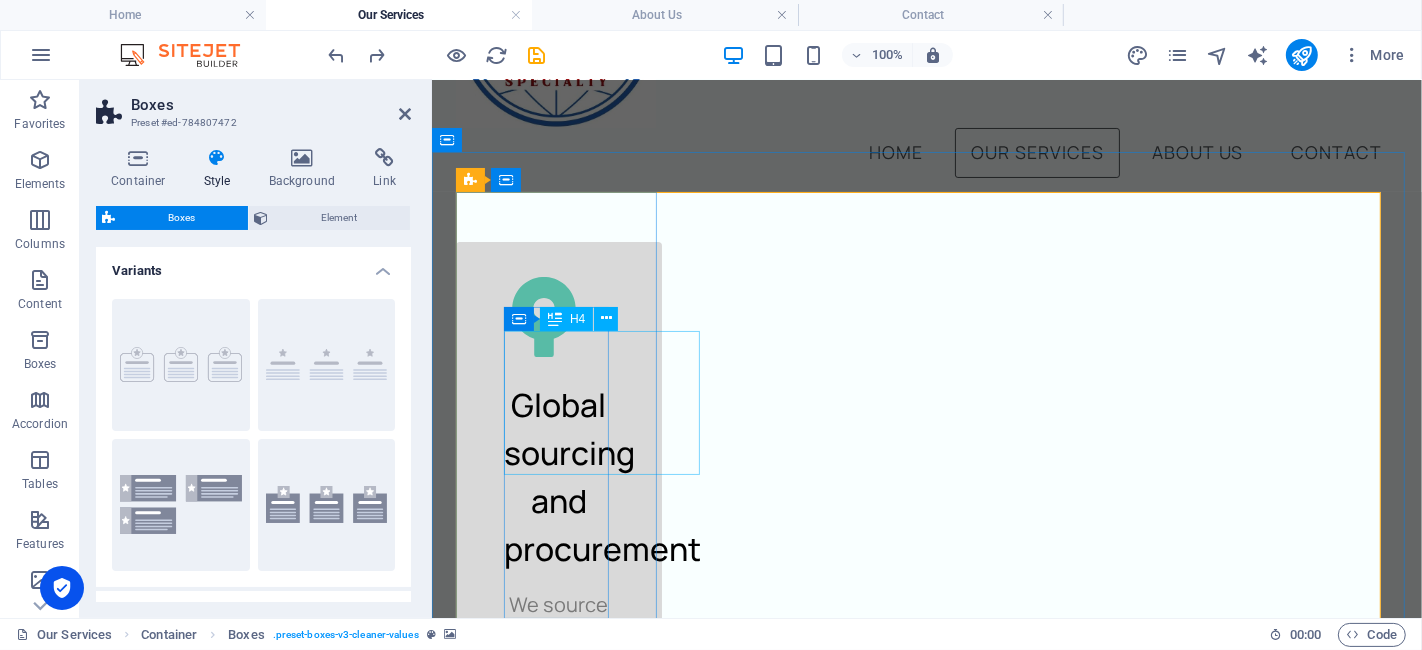 click on "Global sourcing and procurement" at bounding box center [558, 476] 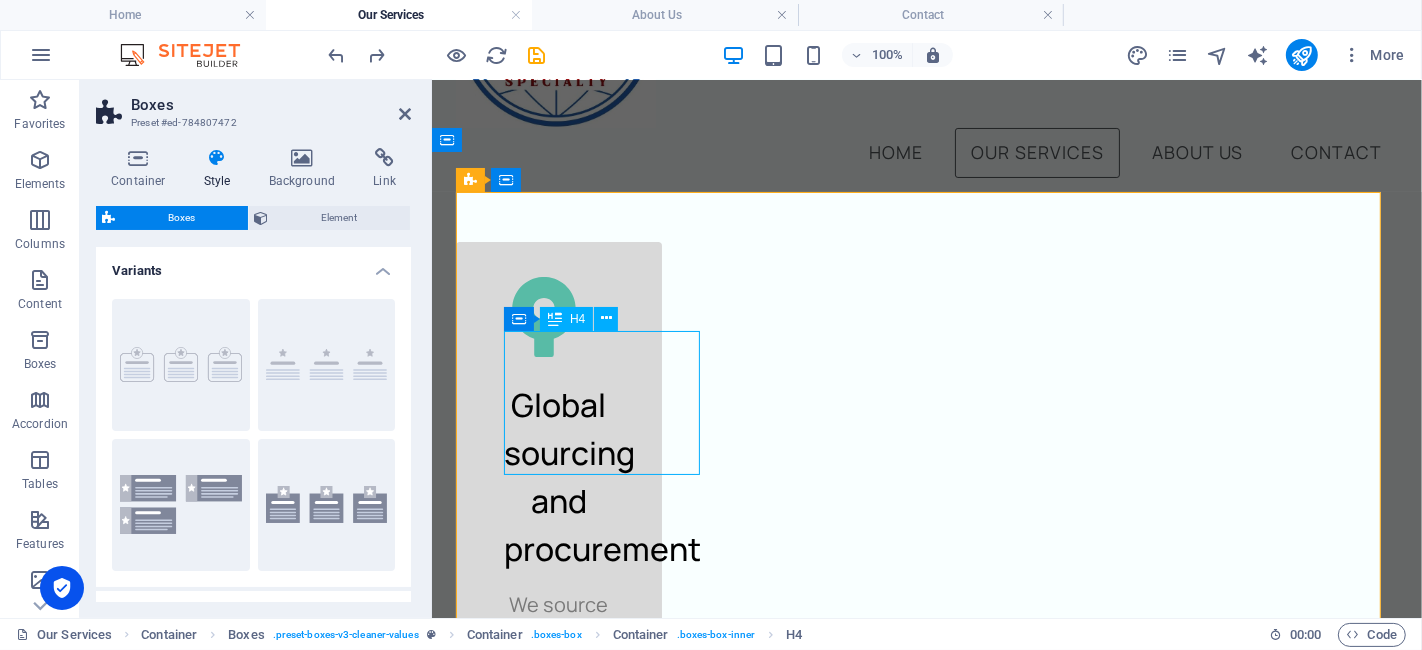 click on "Global sourcing and procurement" at bounding box center (558, 476) 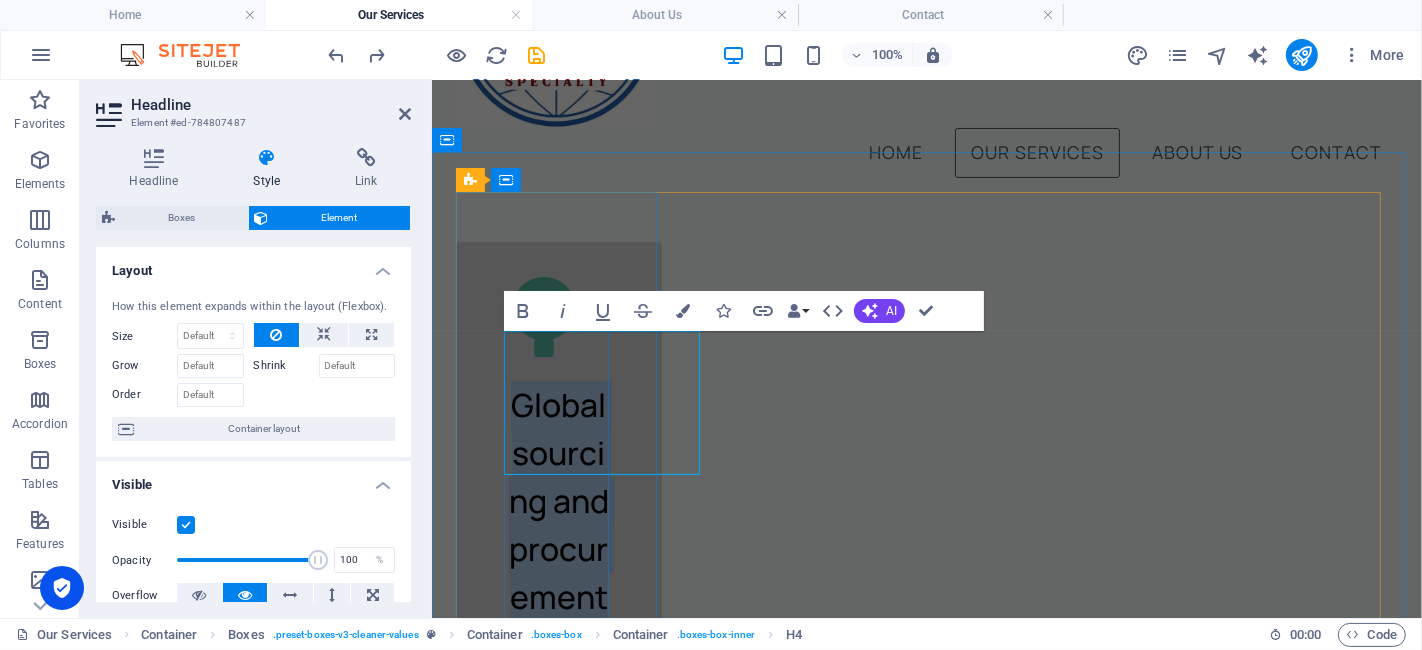 click on "Global sourcing and procurement" at bounding box center [558, 500] 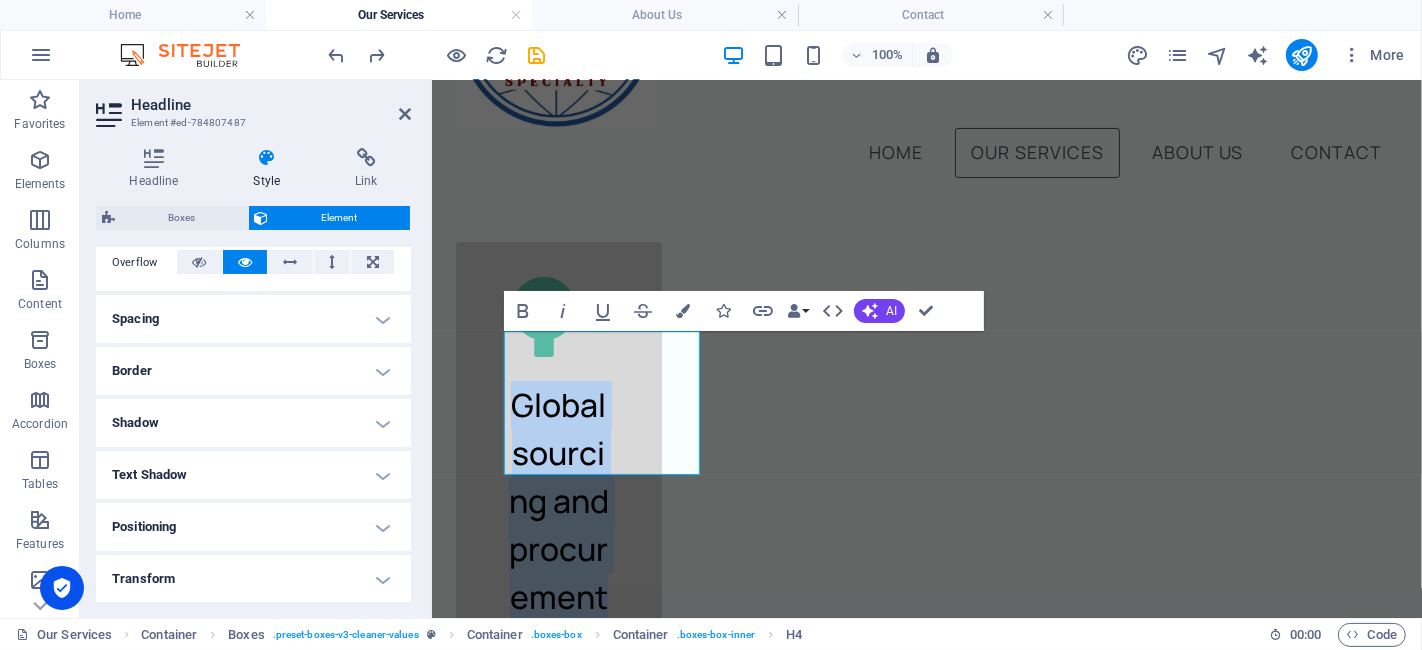 scroll, scrollTop: 0, scrollLeft: 0, axis: both 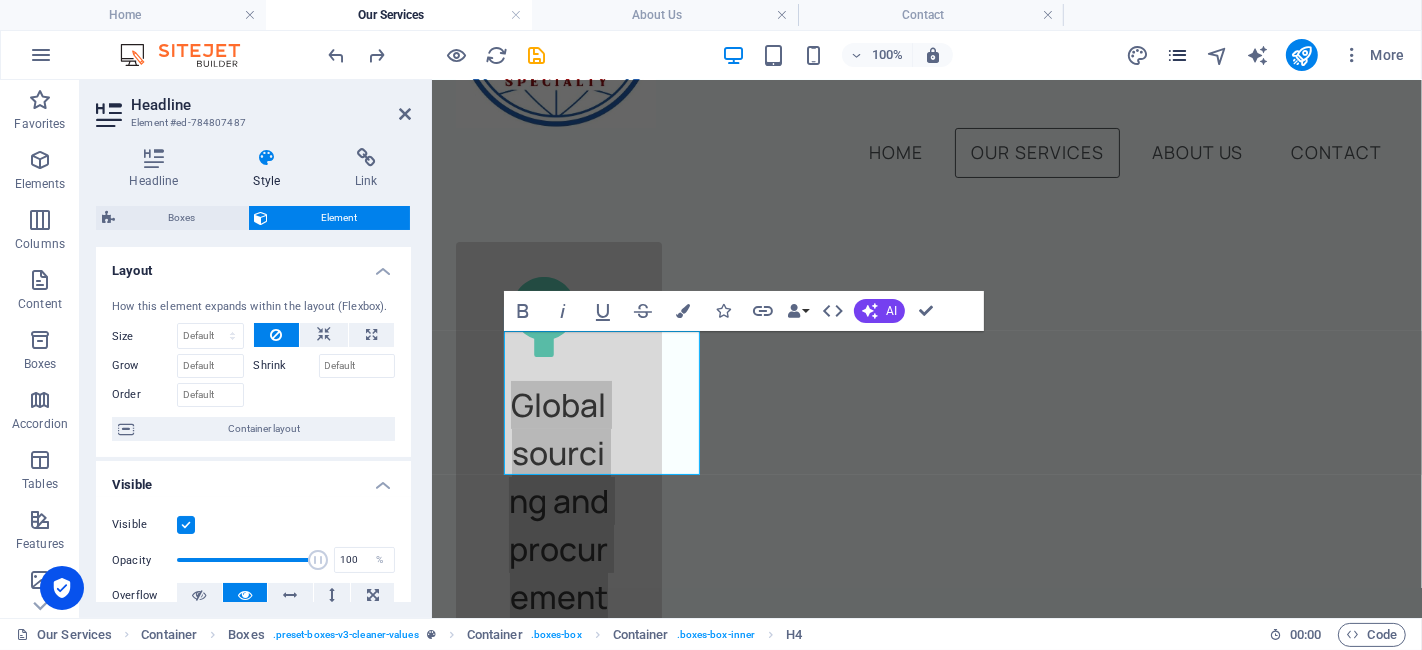 click at bounding box center [1177, 55] 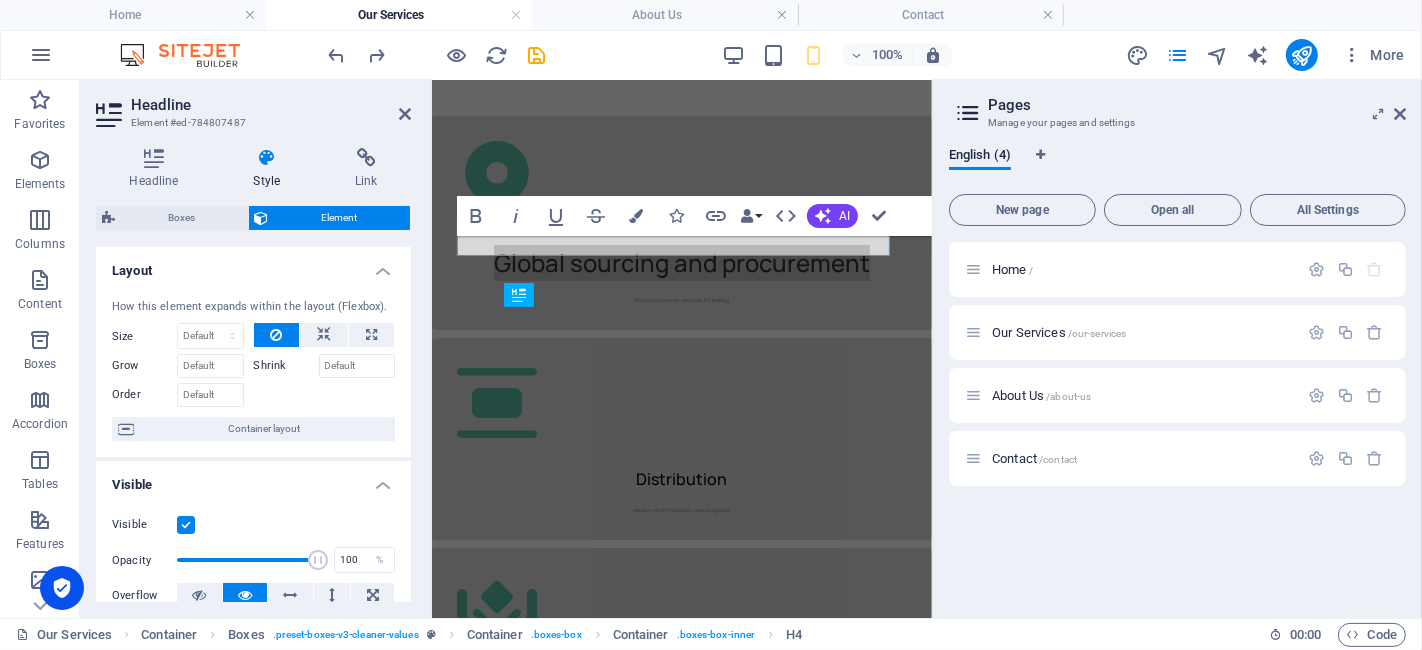 click on "More" at bounding box center [1269, 55] 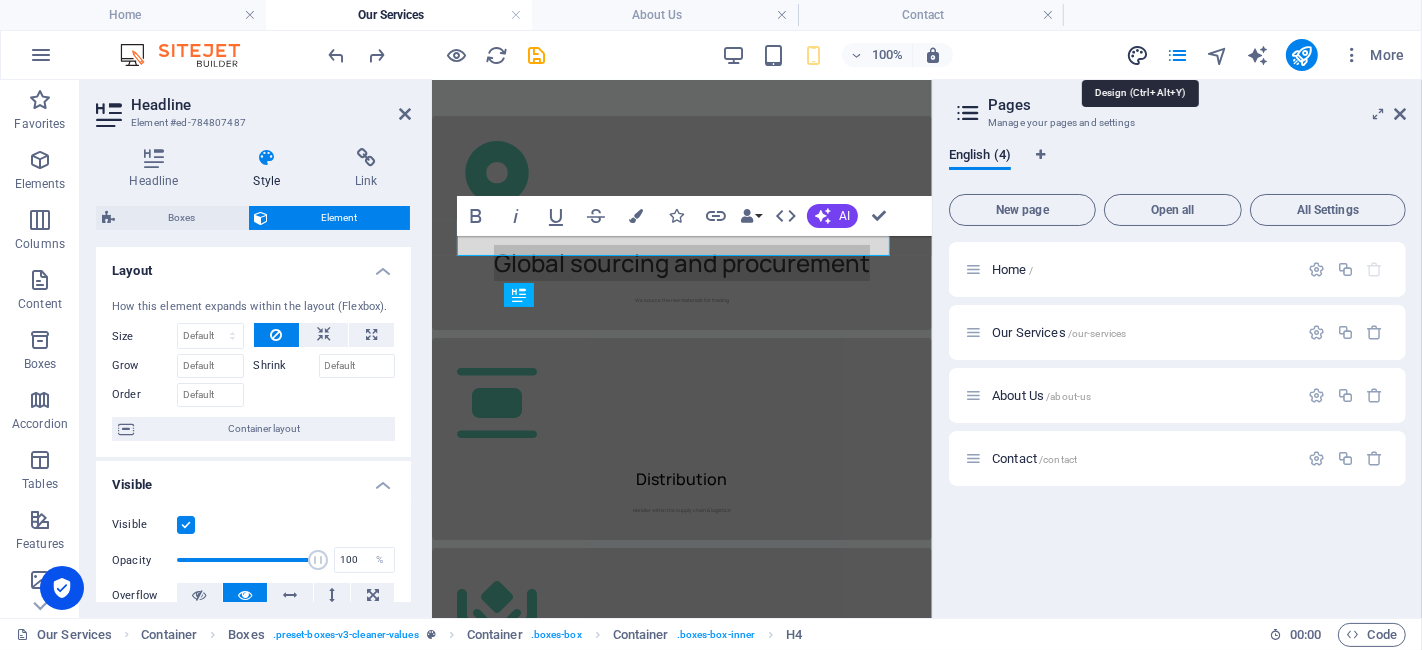 click at bounding box center (1137, 55) 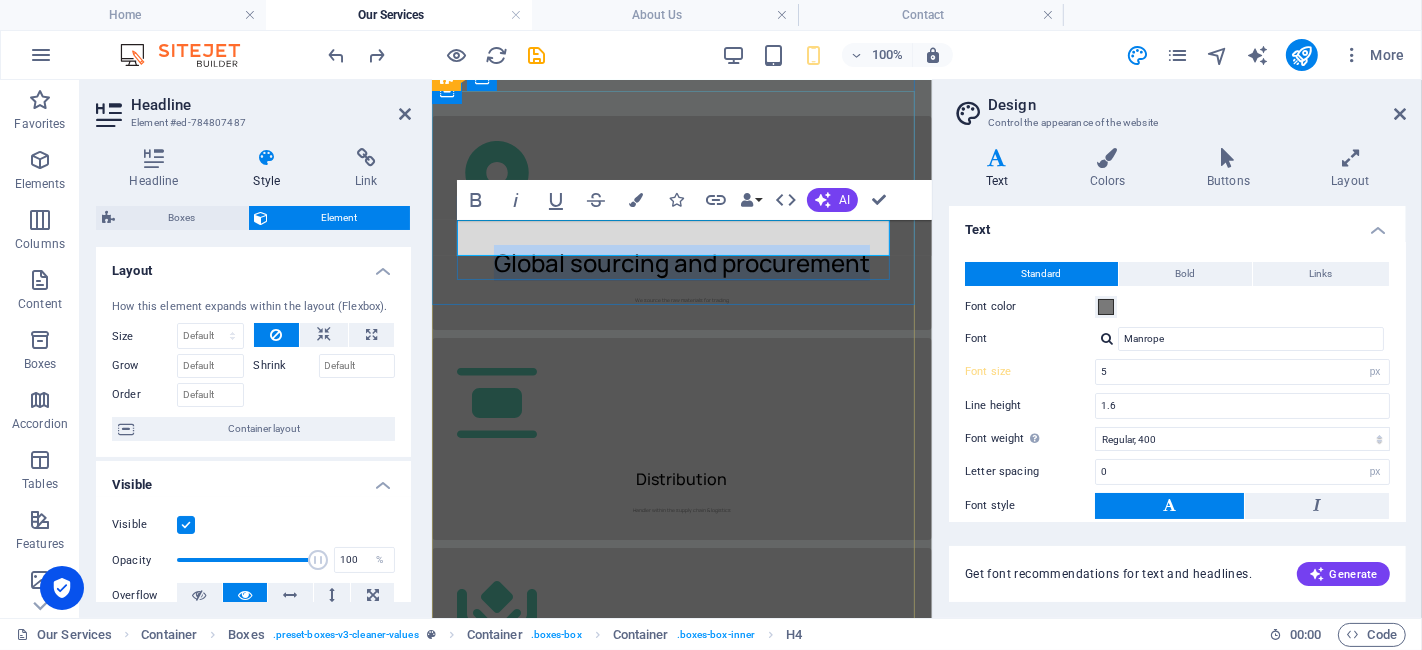 click on "Global sourcing and procurement" at bounding box center [681, 262] 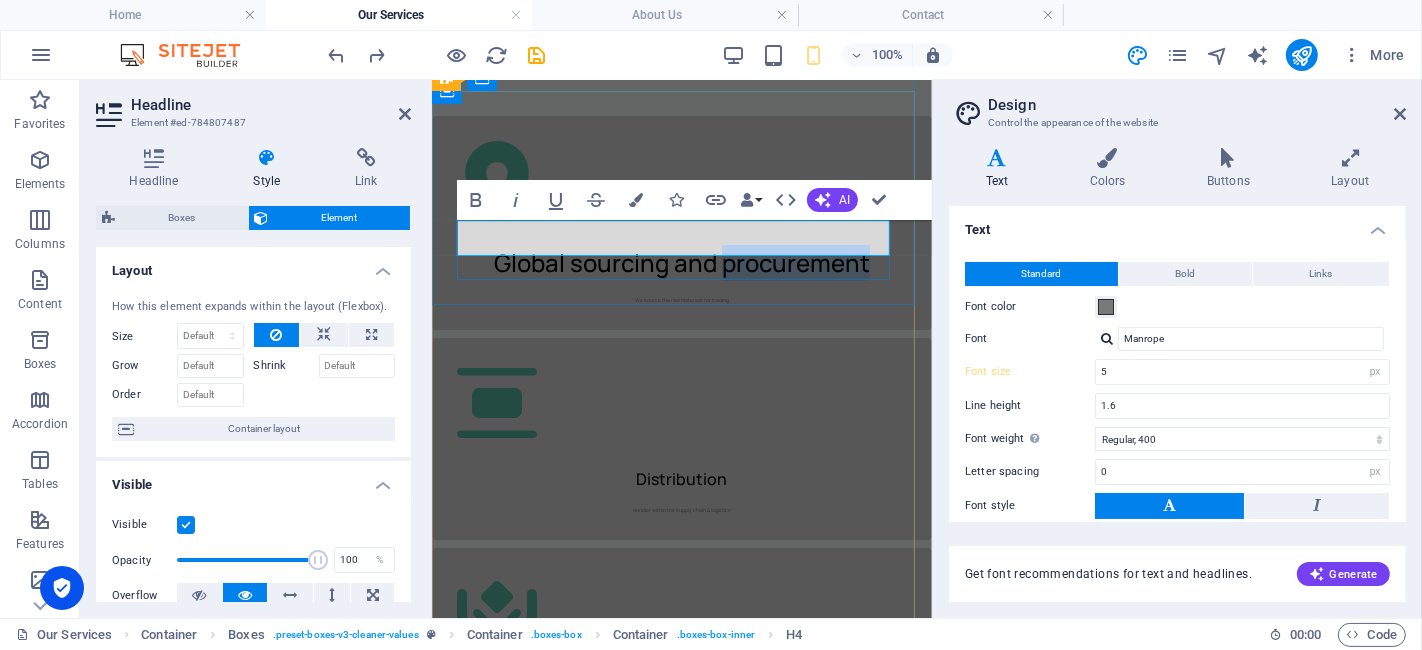 click on "Global sourcing and procurement" at bounding box center (681, 262) 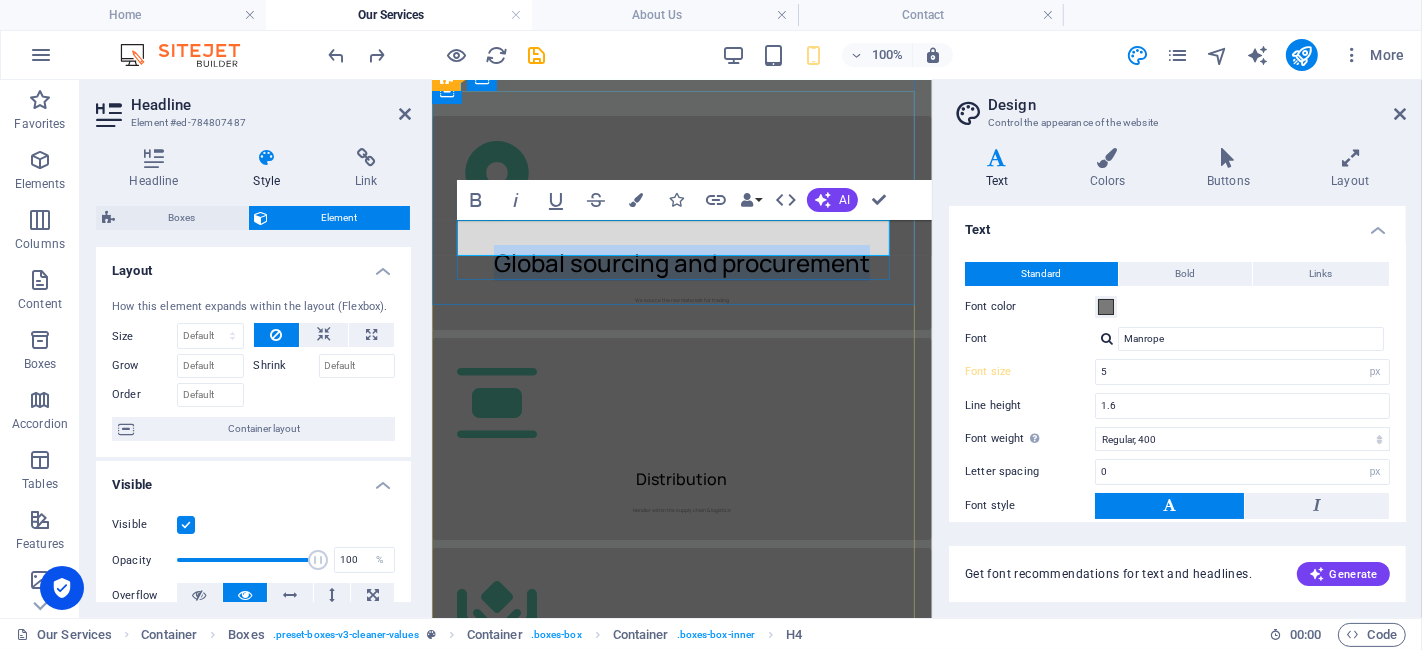 click on "Global sourcing and procurement" at bounding box center [681, 262] 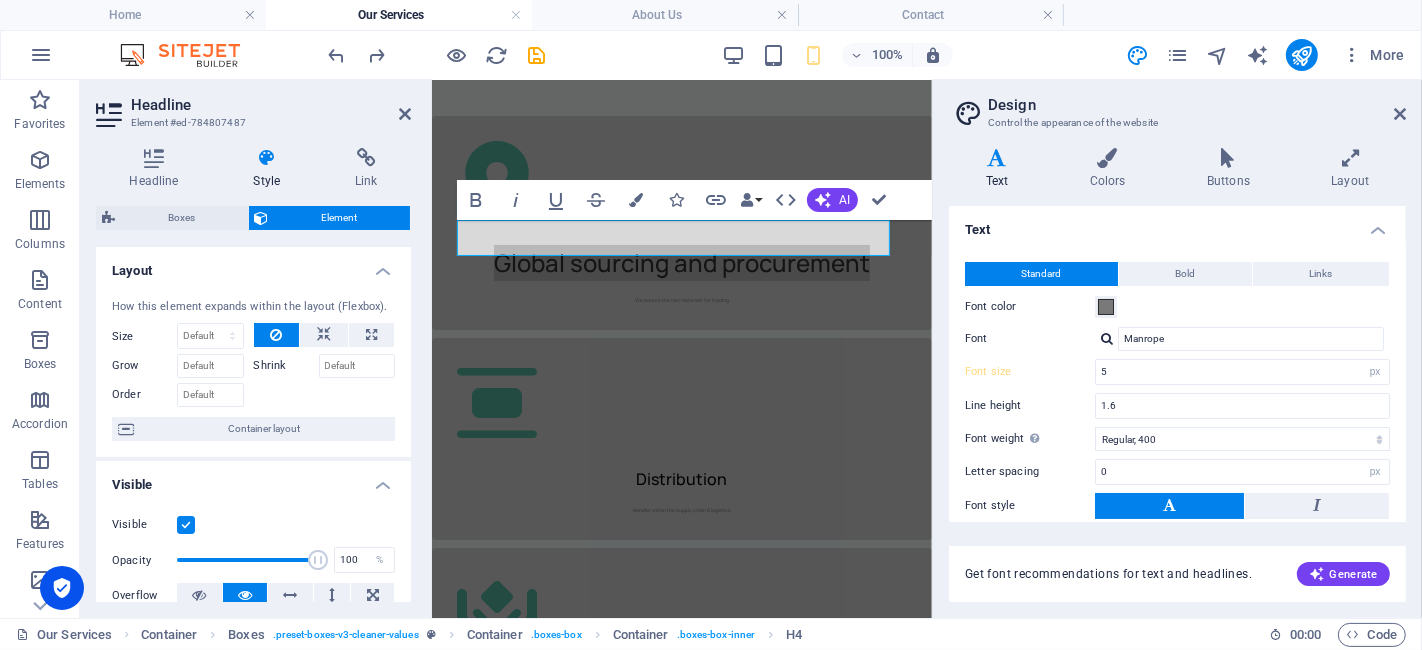 click on "Design" at bounding box center [1197, 105] 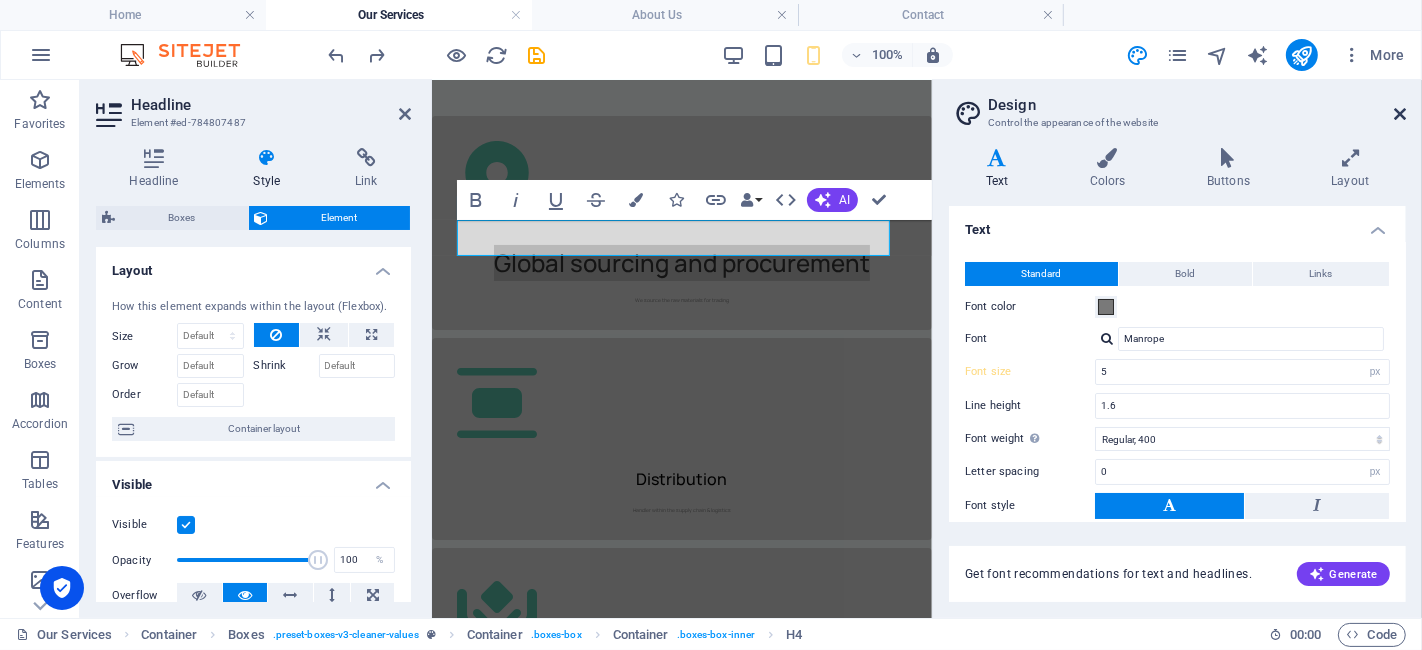 click at bounding box center (1400, 114) 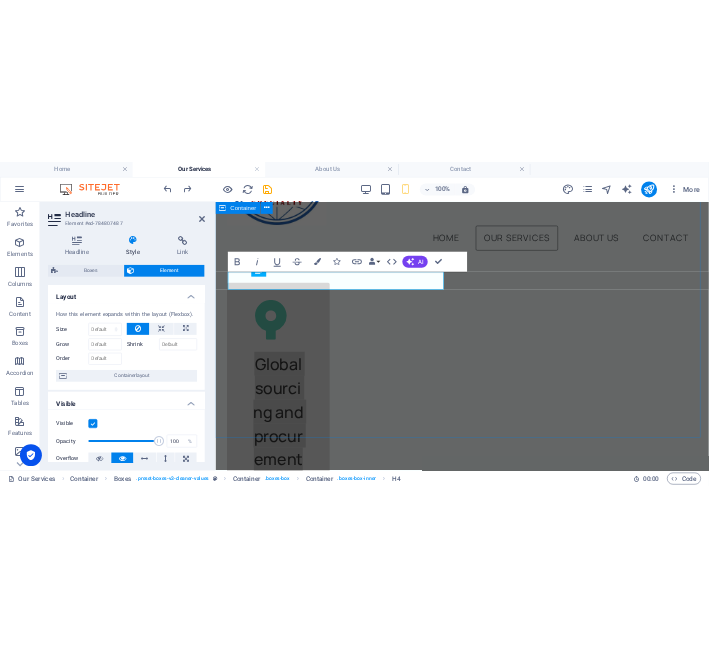 scroll, scrollTop: 277, scrollLeft: 0, axis: vertical 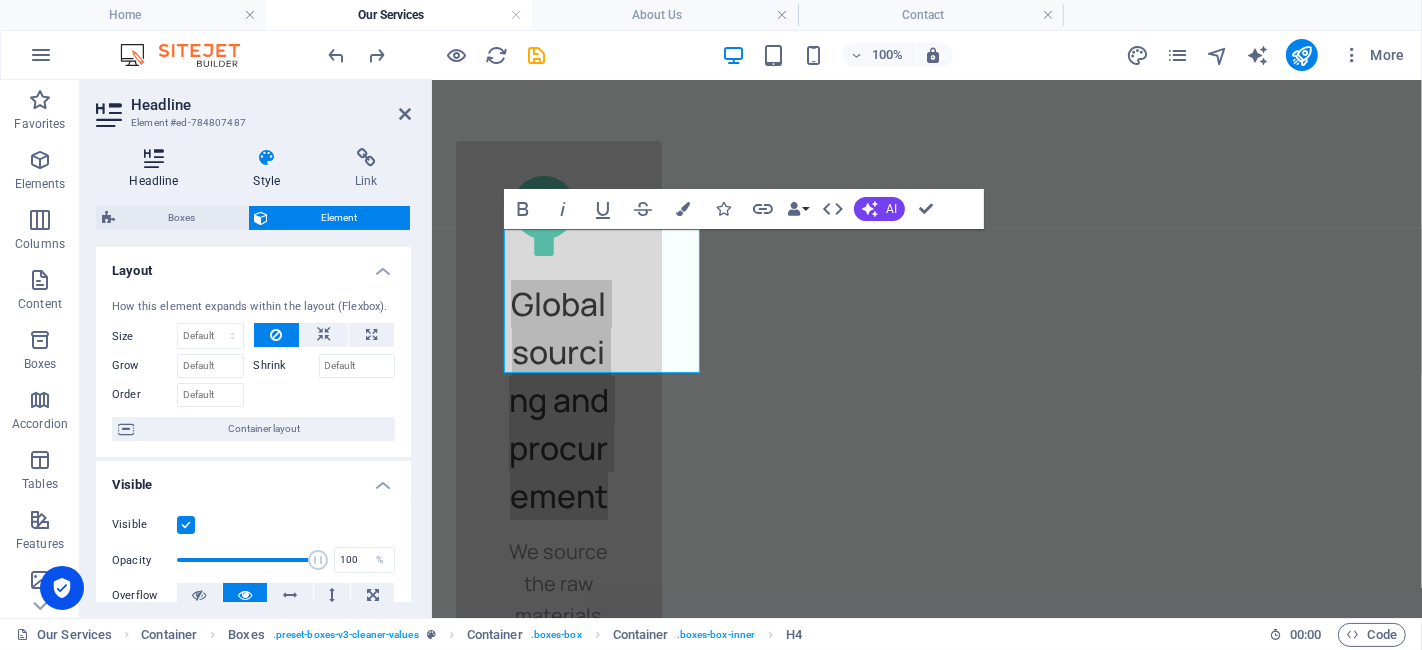 click on "Headline" at bounding box center [158, 169] 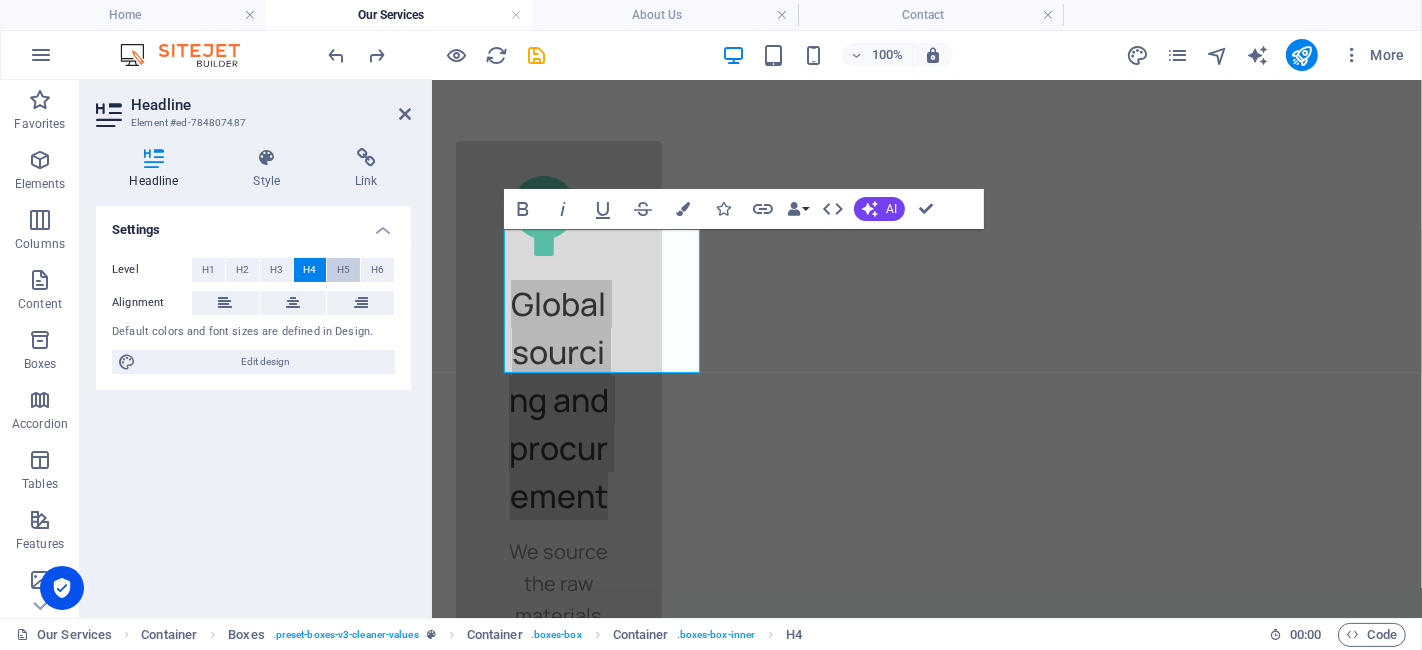 click on "H5" at bounding box center (343, 270) 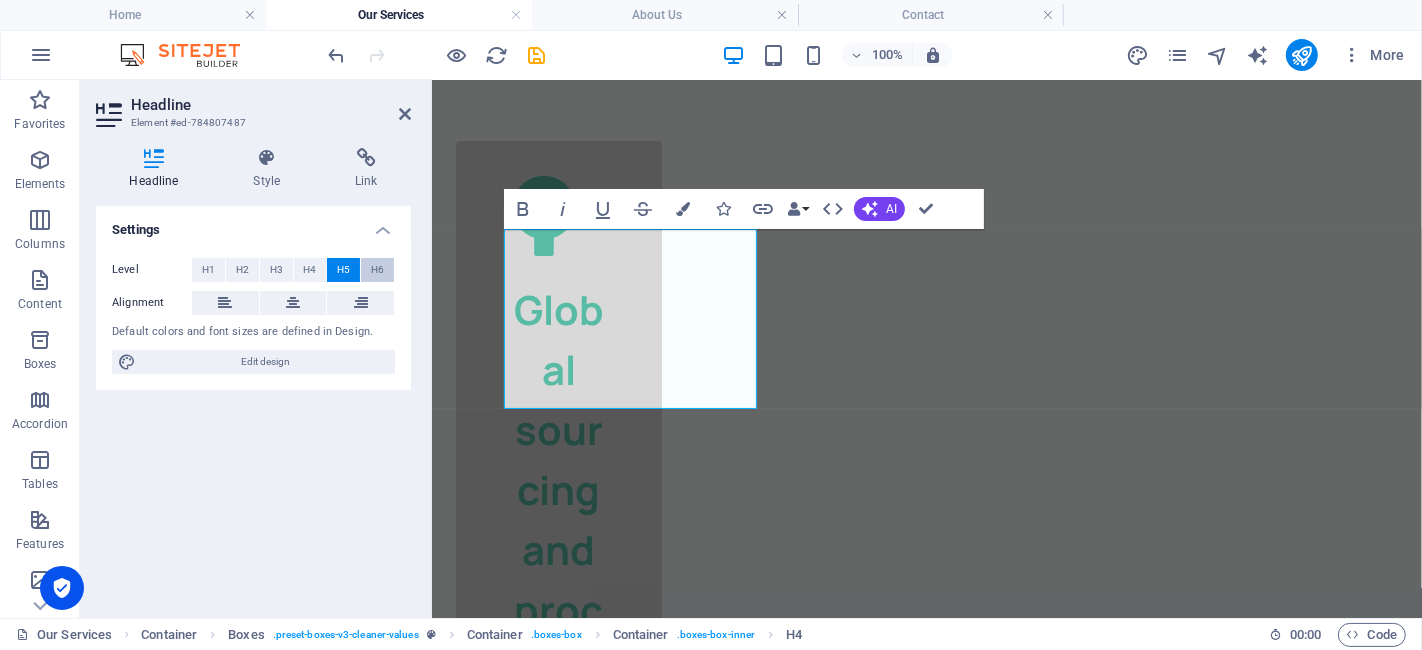 click on "H6" at bounding box center (377, 270) 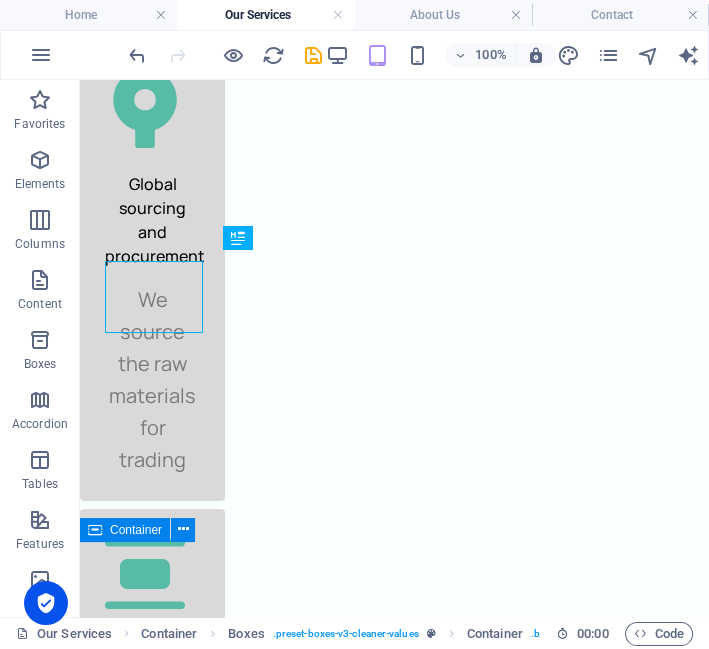 scroll, scrollTop: 226, scrollLeft: 0, axis: vertical 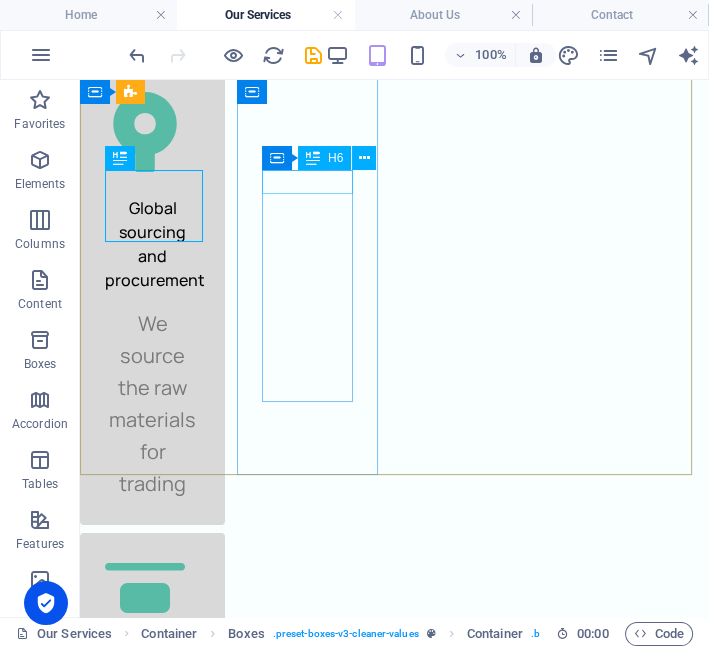 click on "Distribution" at bounding box center [152, 674] 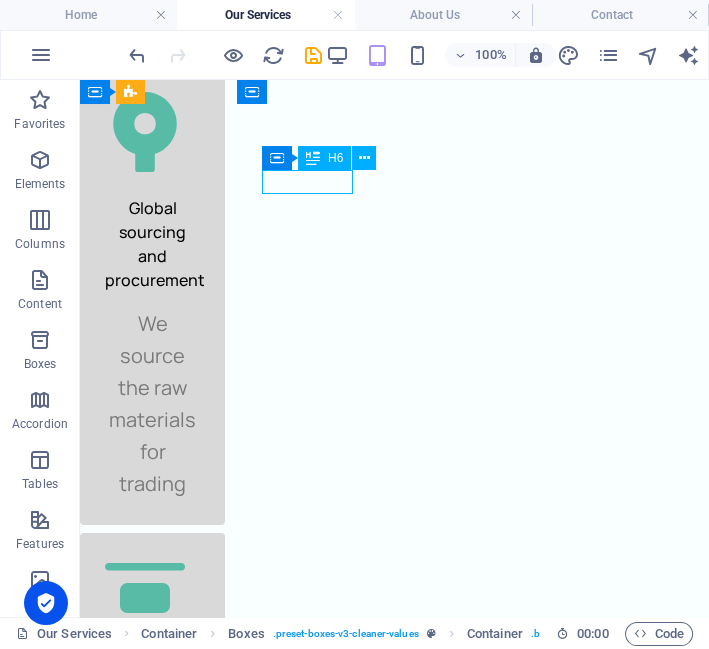 click on "Distribution" at bounding box center [152, 674] 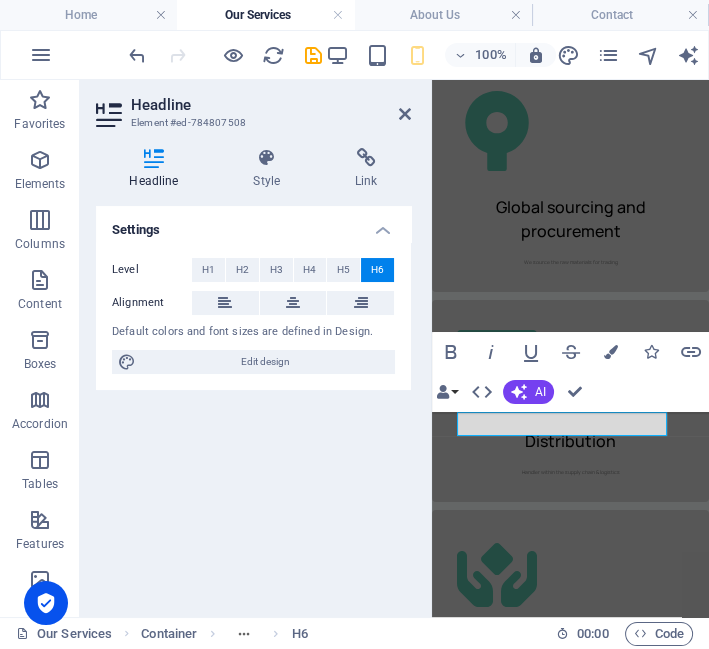 scroll, scrollTop: 225, scrollLeft: 0, axis: vertical 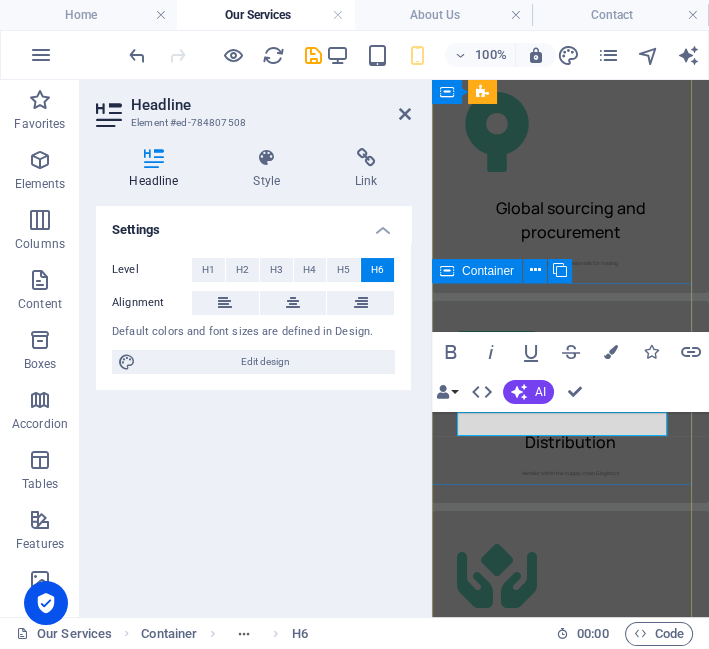 type 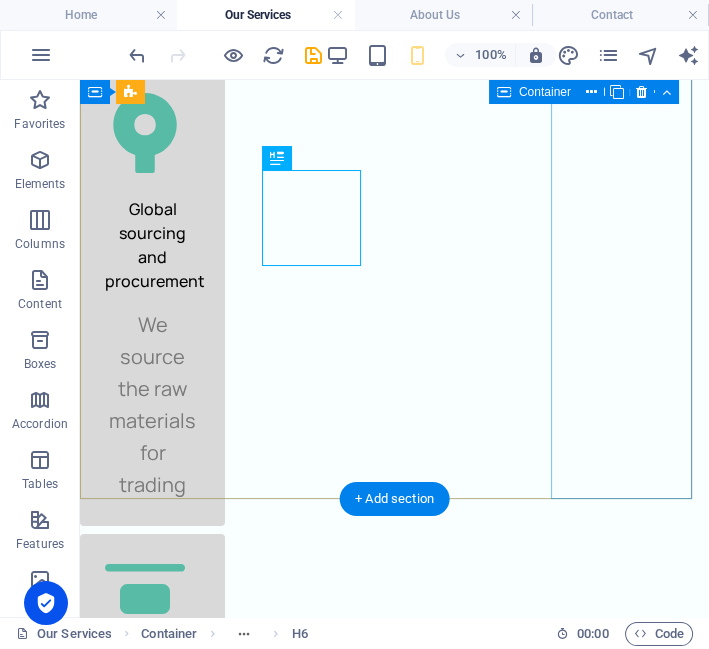 scroll, scrollTop: 226, scrollLeft: 0, axis: vertical 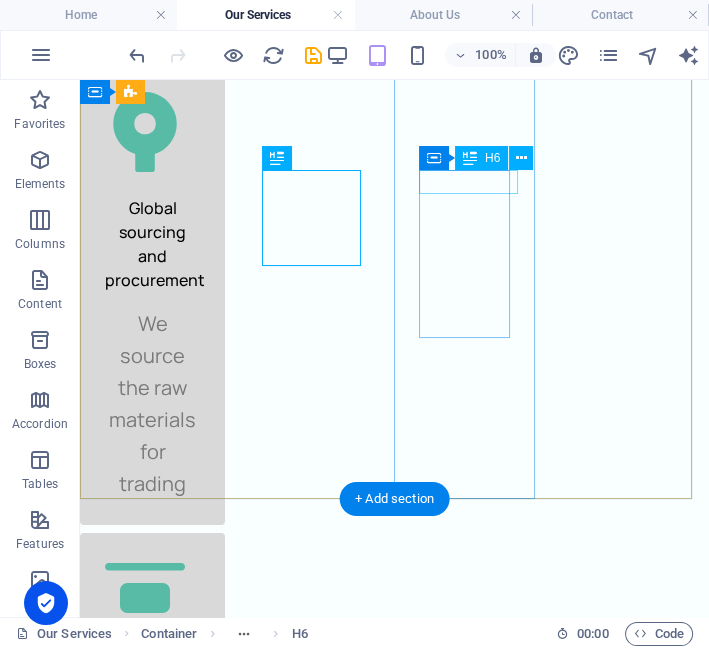 click on "Coordination" at bounding box center [152, 1108] 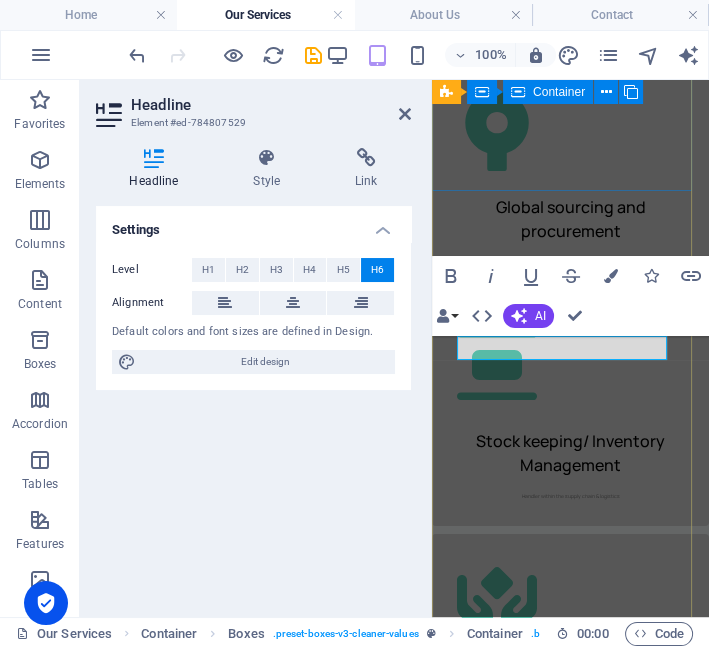 scroll, scrollTop: 543, scrollLeft: 0, axis: vertical 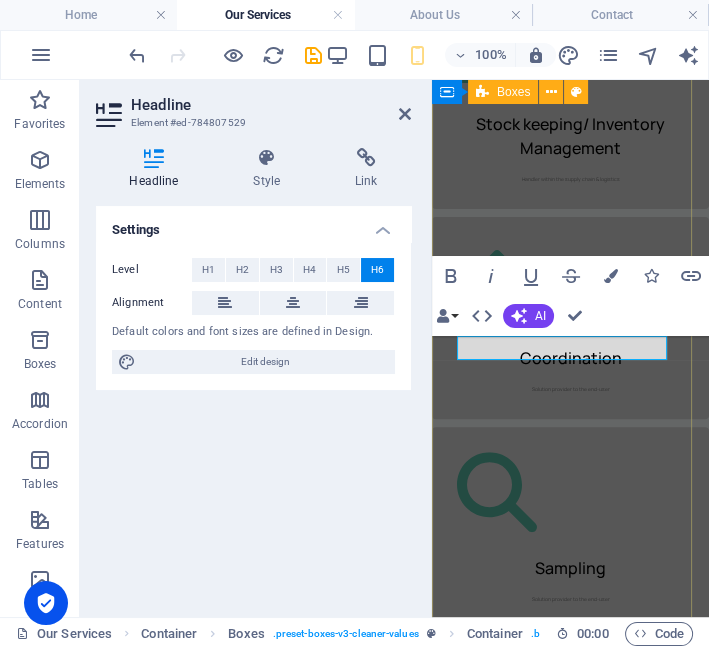 type 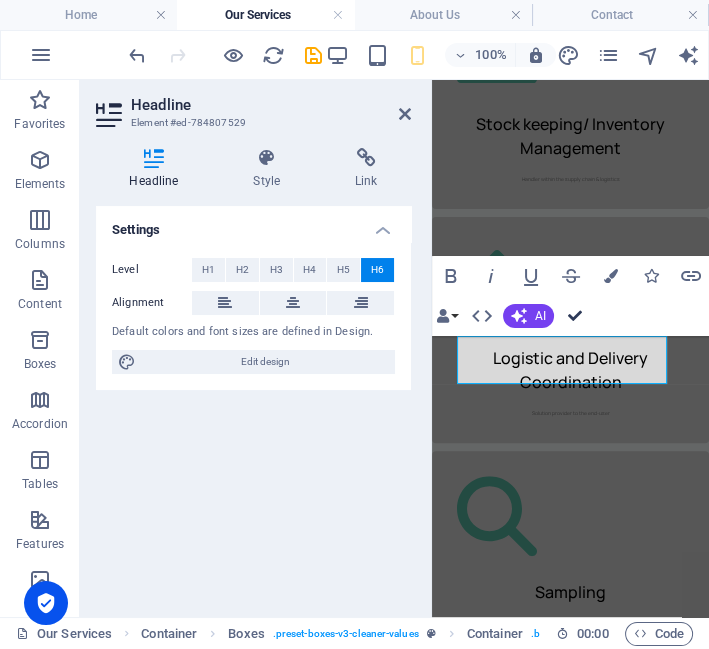scroll, scrollTop: 83, scrollLeft: 0, axis: vertical 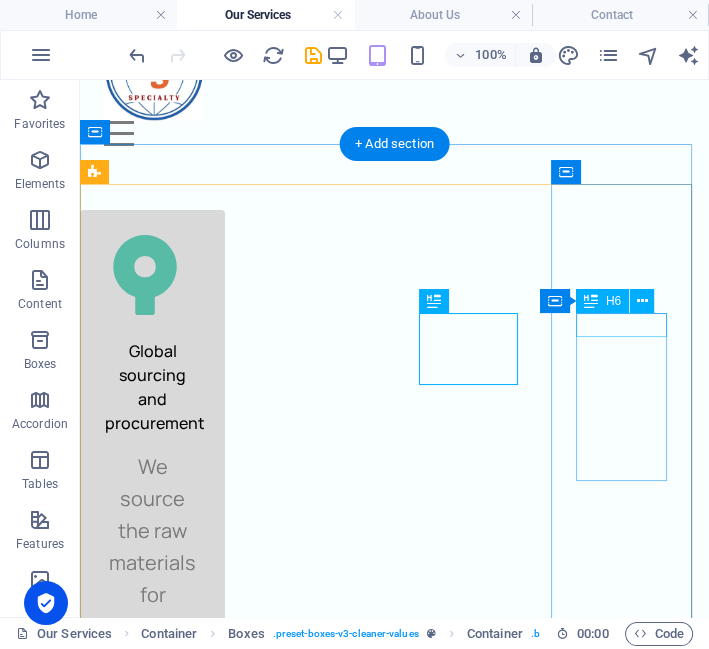 click on "Sampling" at bounding box center [152, 1629] 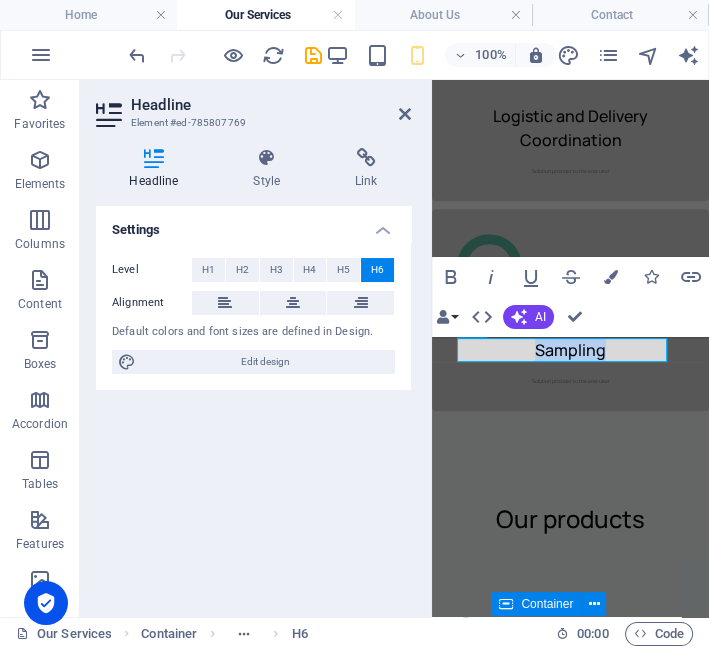 scroll, scrollTop: 784, scrollLeft: 0, axis: vertical 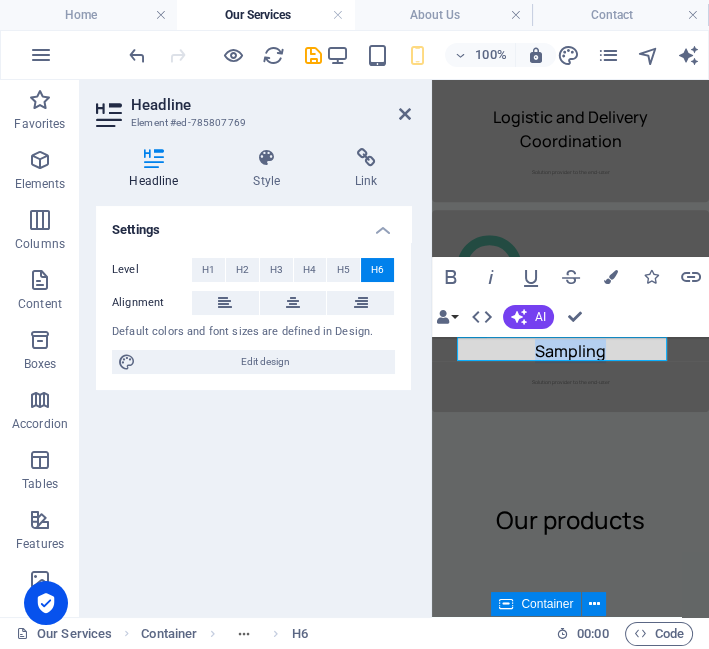 type 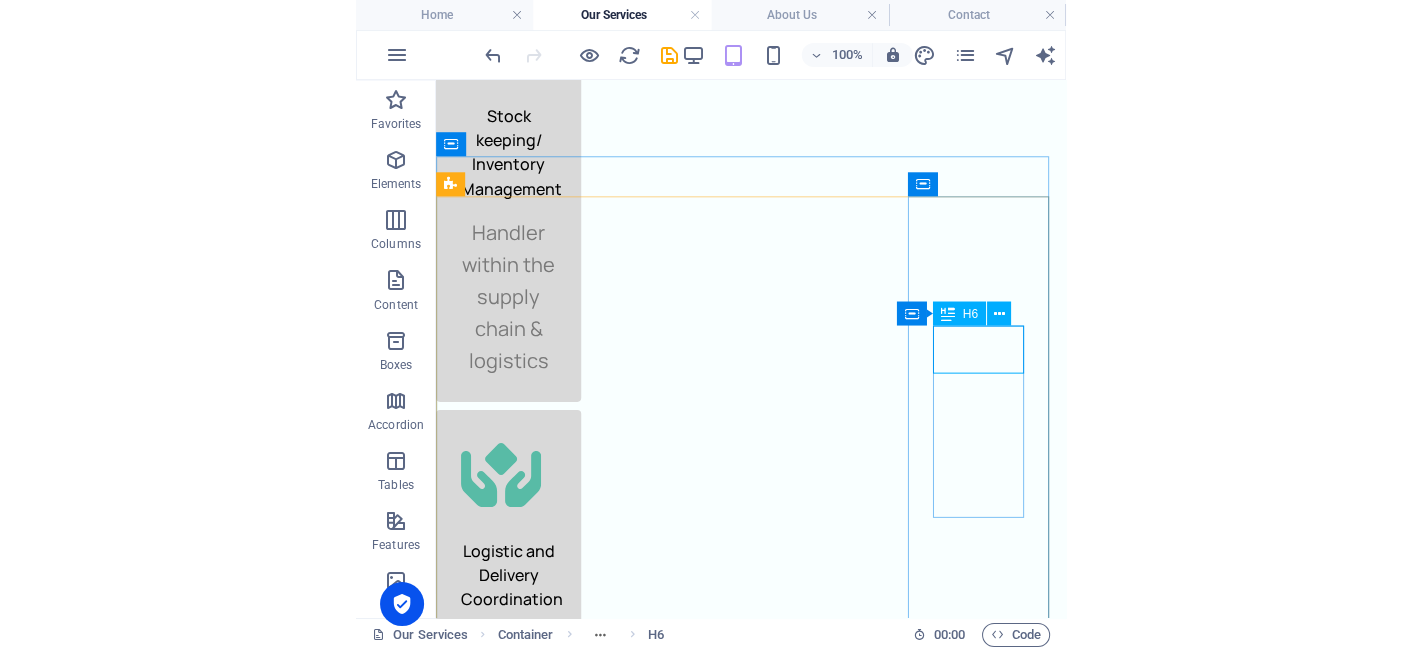 scroll, scrollTop: 71, scrollLeft: 0, axis: vertical 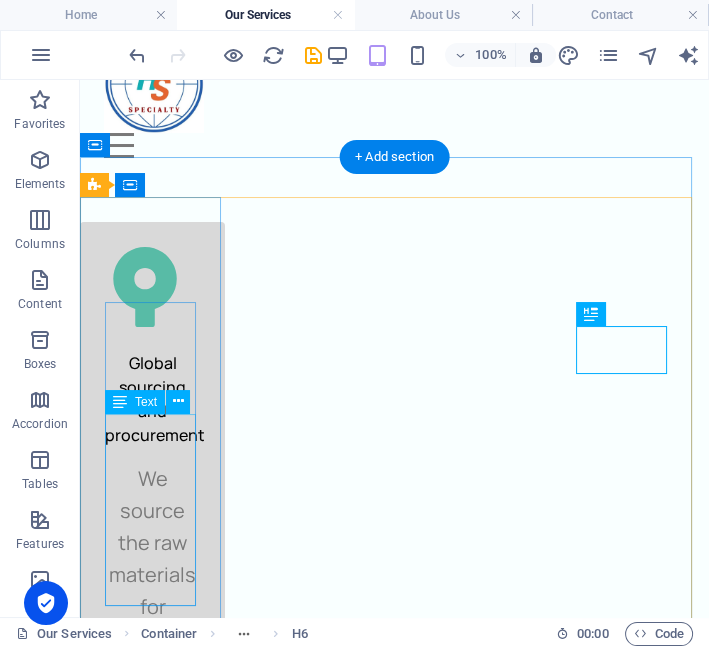 click on "We source the raw materials for trading" at bounding box center [152, 559] 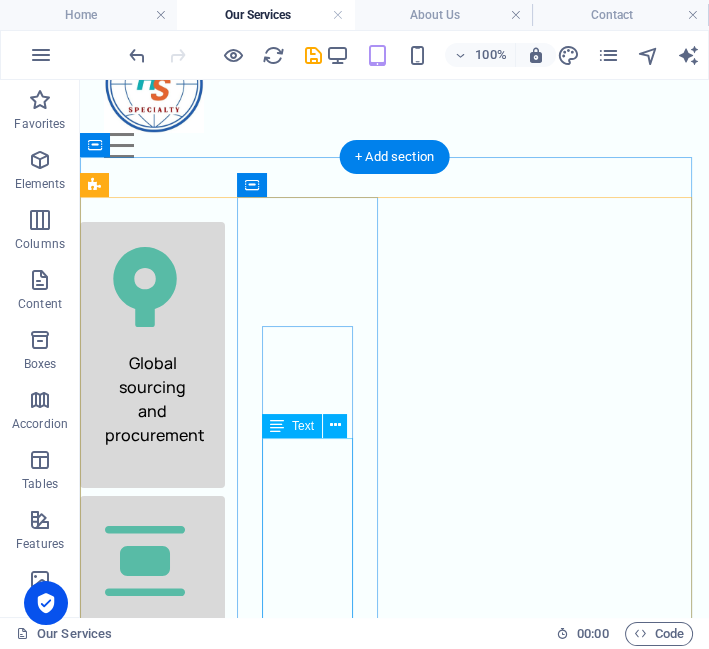 click on "Handler within the supply chain & logistics" at bounding box center (152, 817) 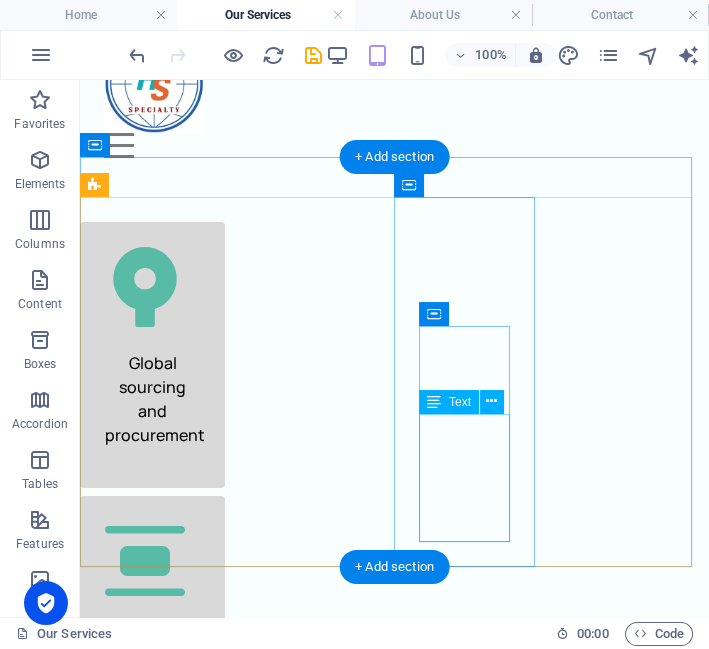 click on "Solution provider to the end-user" at bounding box center [152, 1051] 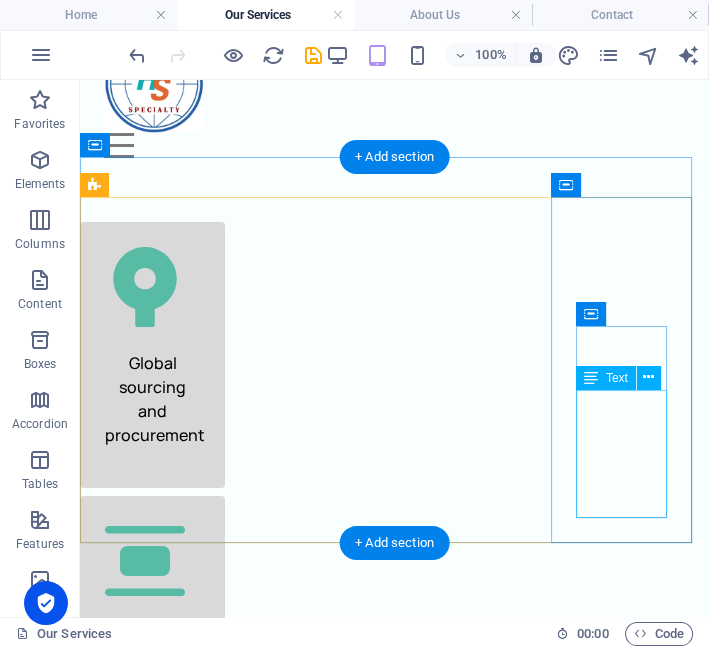 click on "Solution provider to the end-user" at bounding box center (152, 1277) 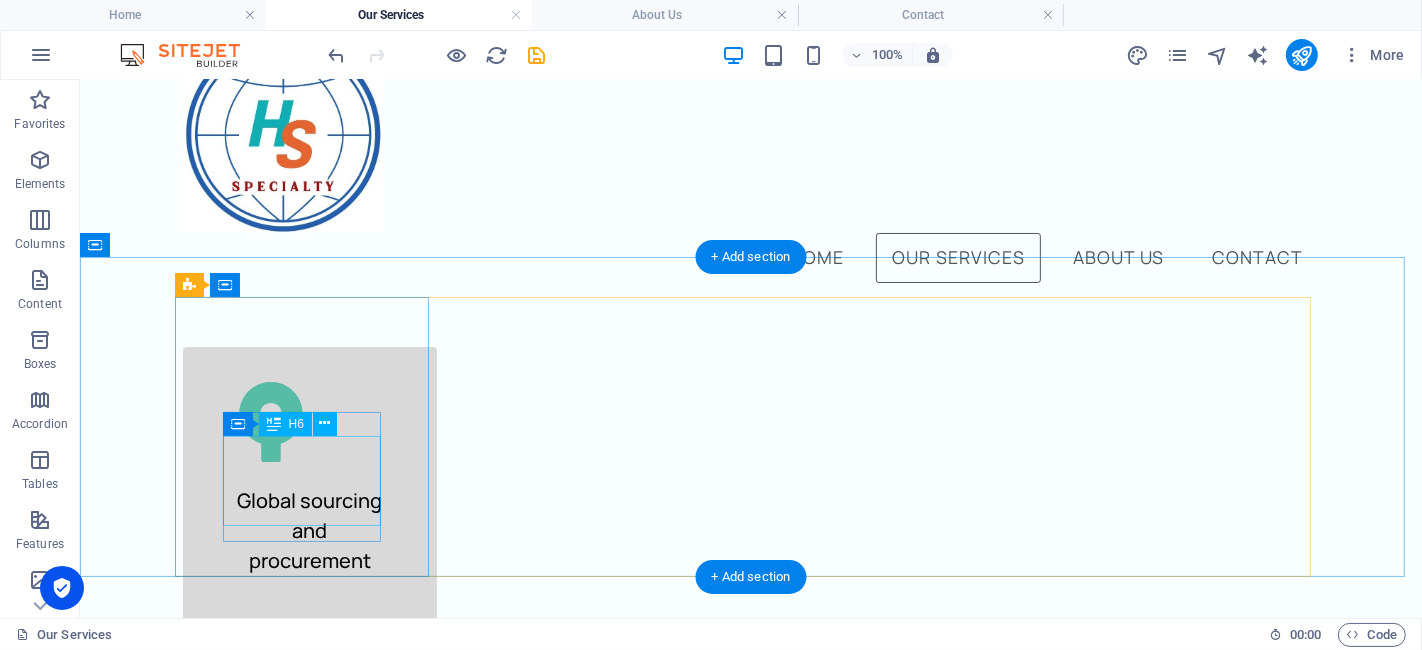 click on "Global sourcing and procurement" at bounding box center (309, 530) 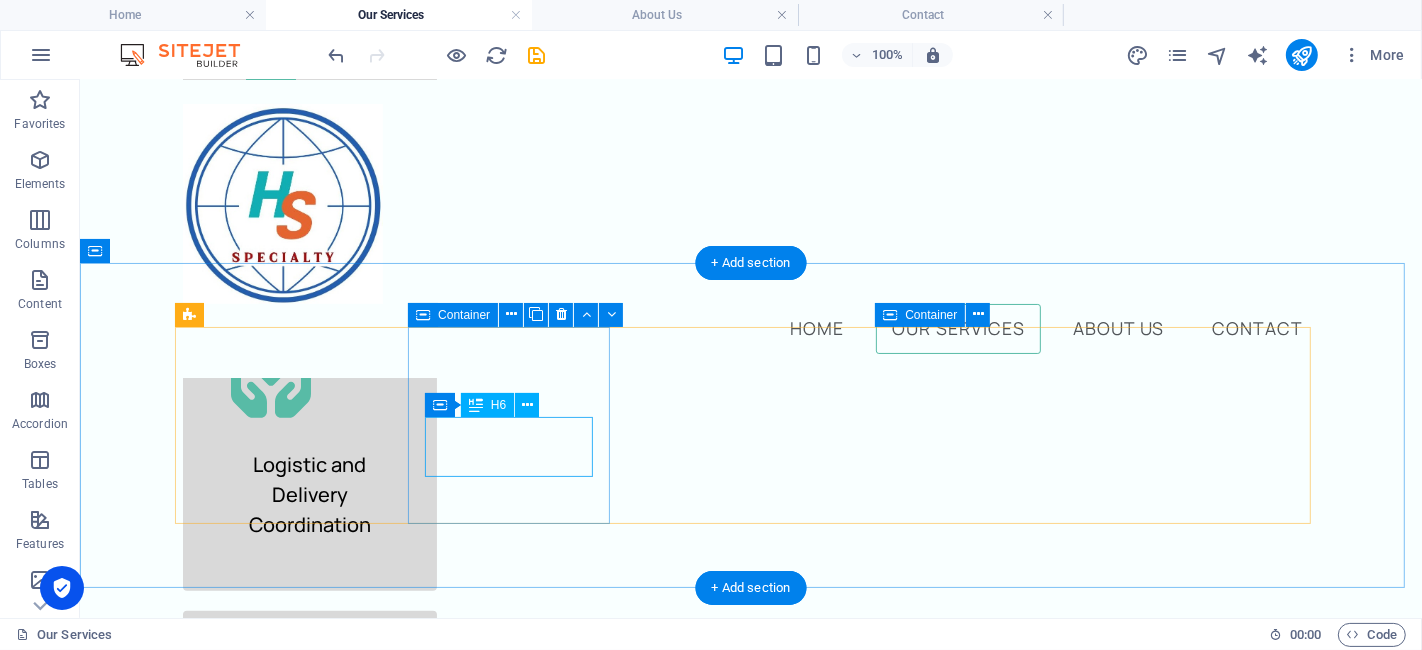 scroll, scrollTop: 622, scrollLeft: 0, axis: vertical 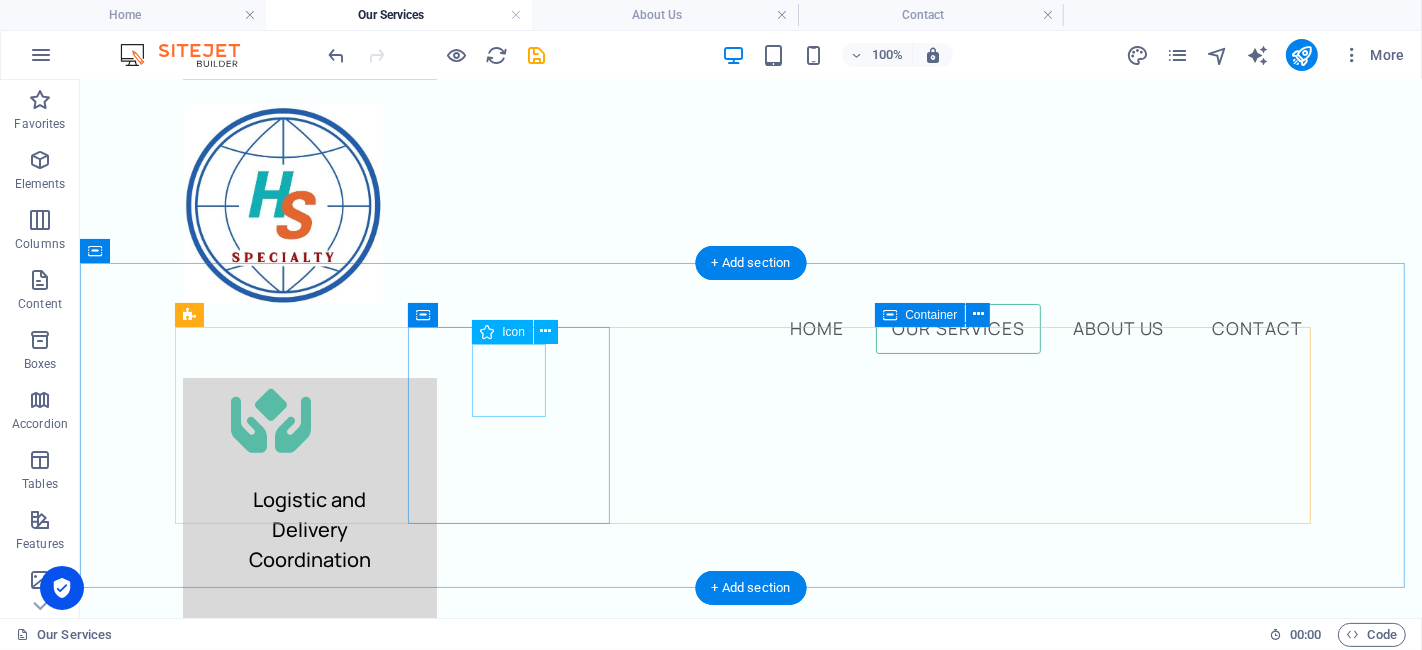 click at bounding box center [283, 1405] 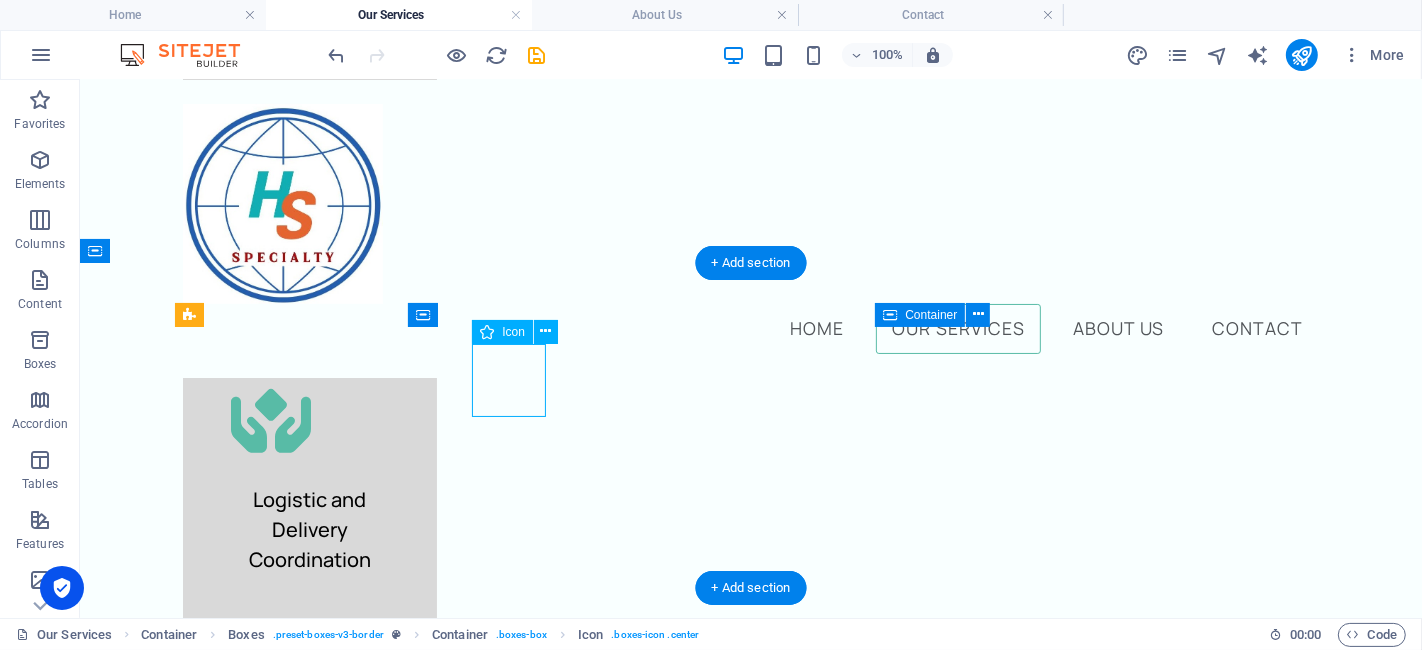 click at bounding box center [283, 1405] 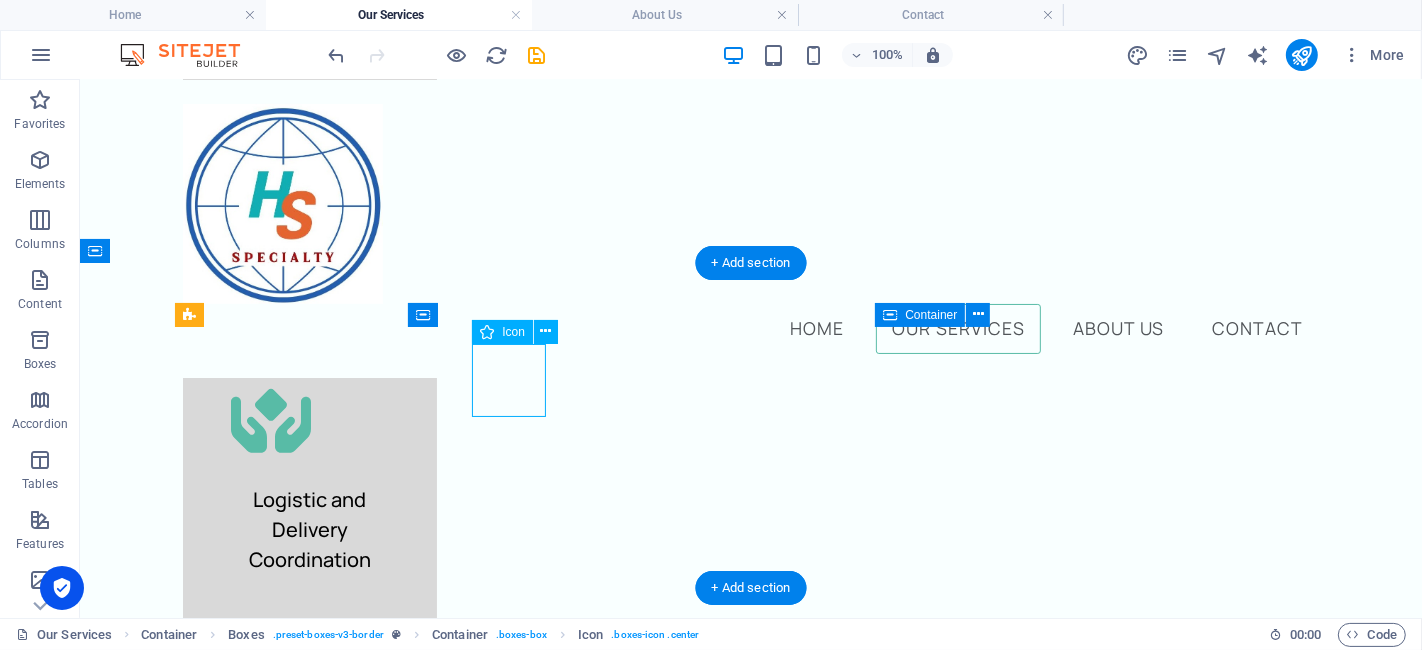 scroll, scrollTop: 652, scrollLeft: 0, axis: vertical 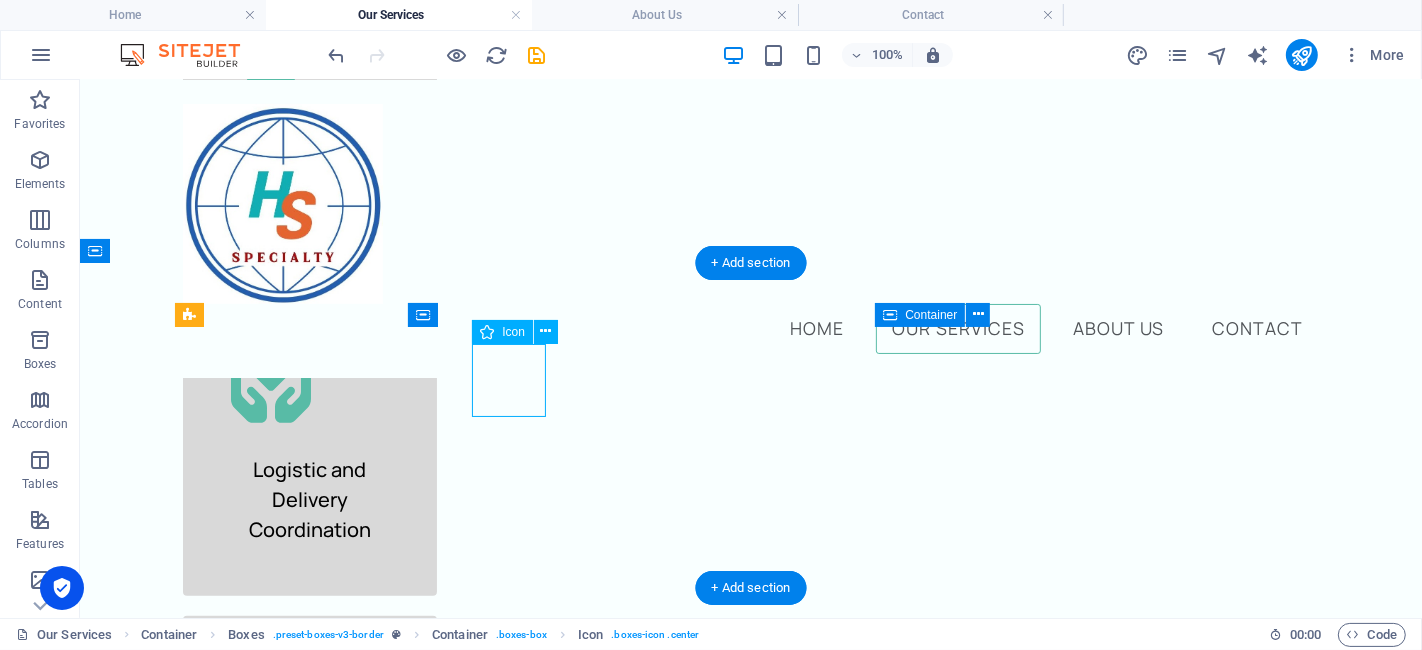 select on "xMidYMid" 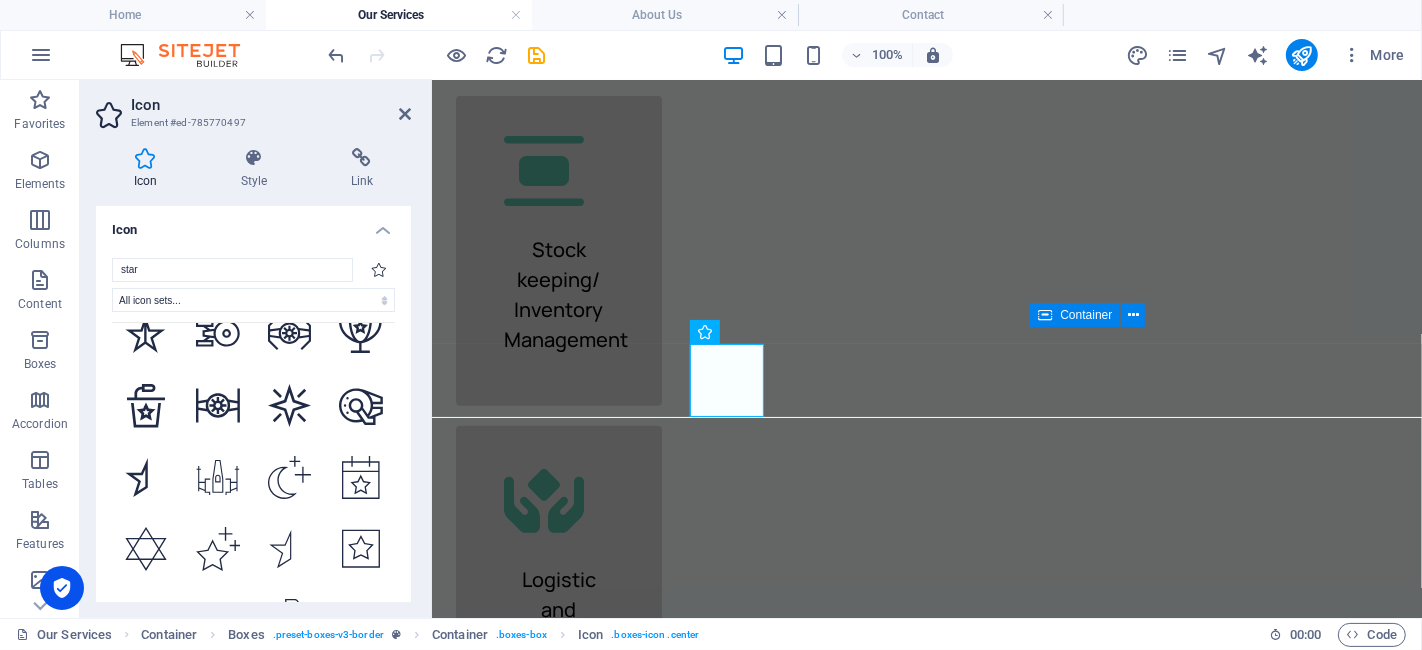 scroll, scrollTop: 4474, scrollLeft: 0, axis: vertical 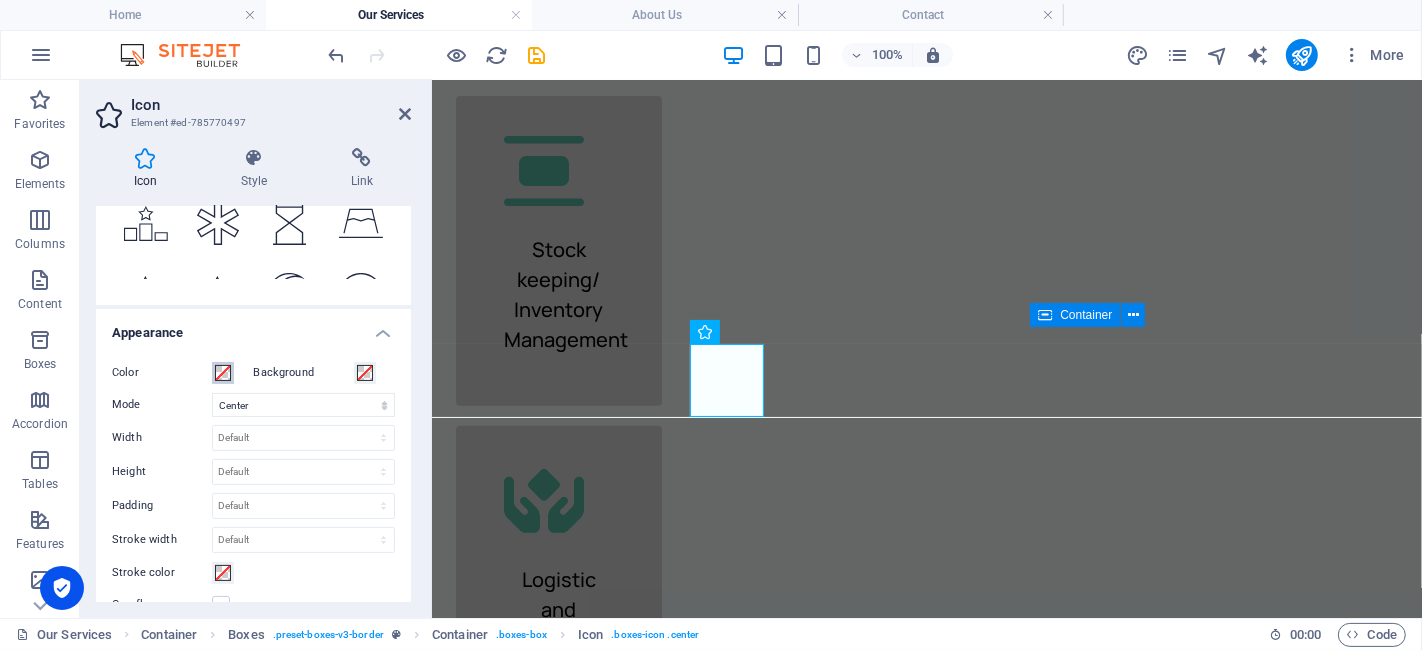 click at bounding box center [223, 373] 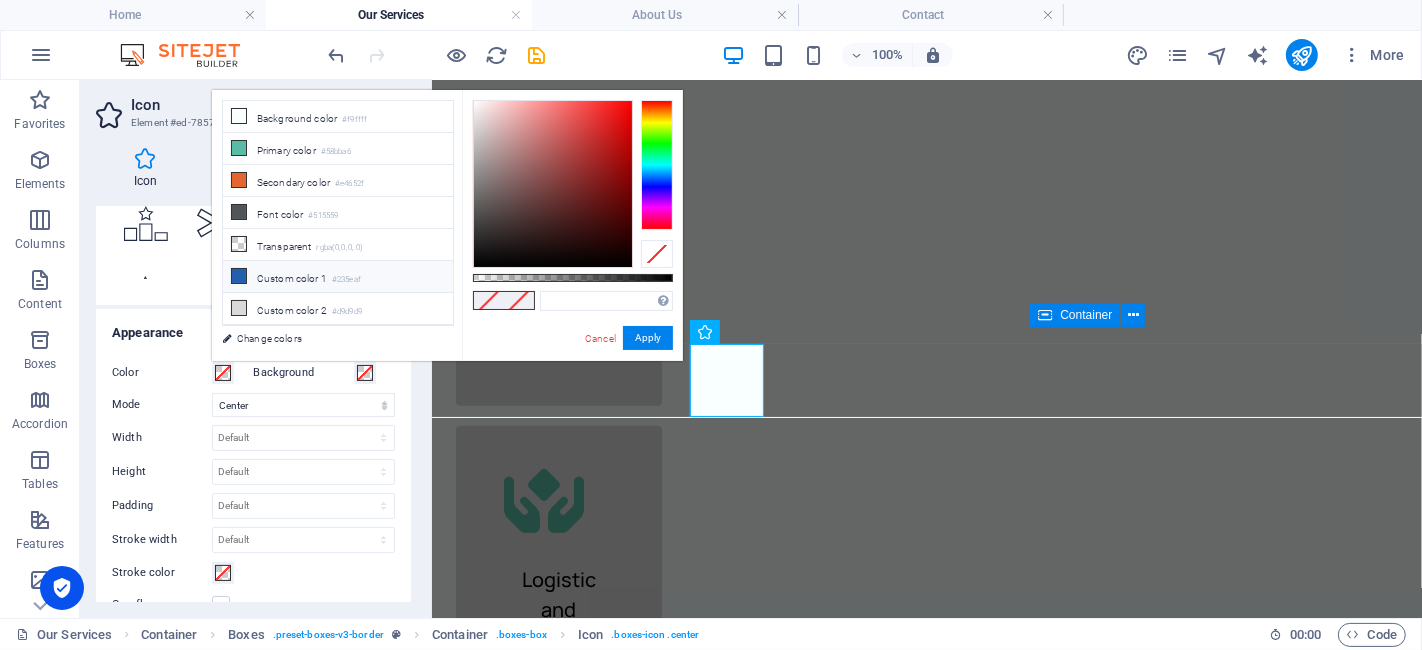 click at bounding box center [239, 276] 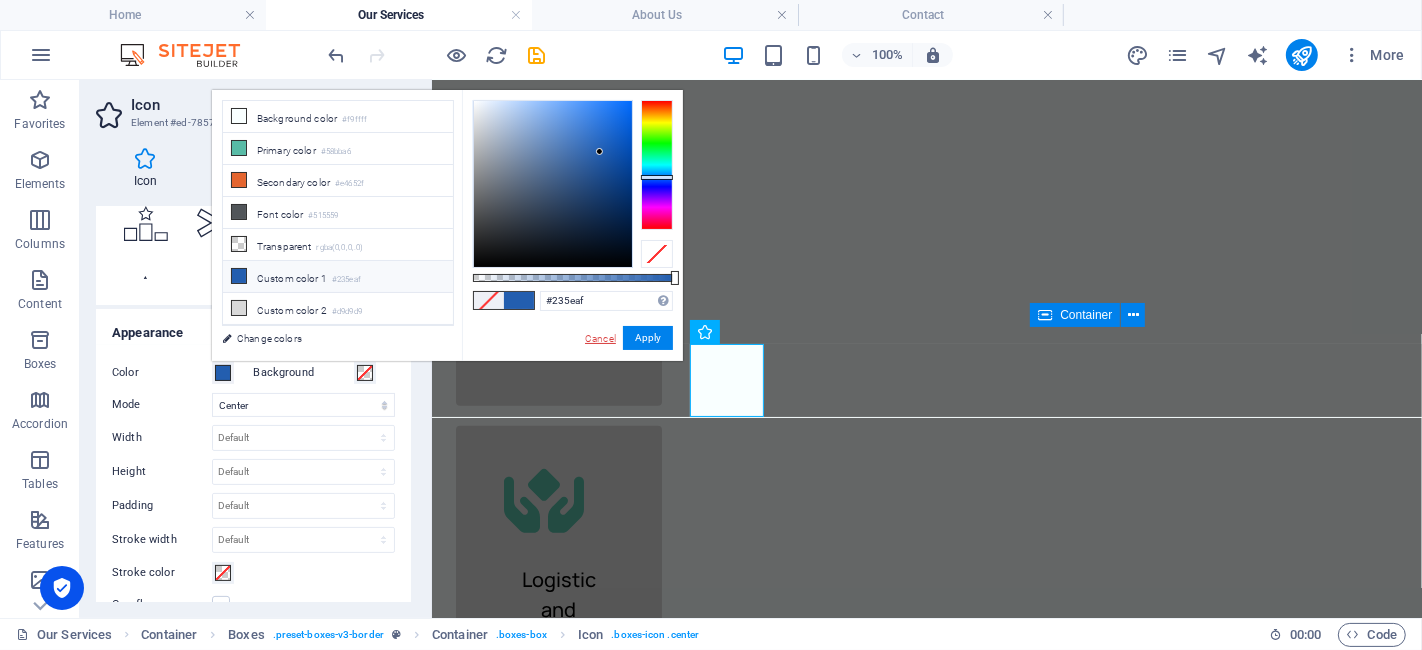 click on "Cancel" at bounding box center (600, 338) 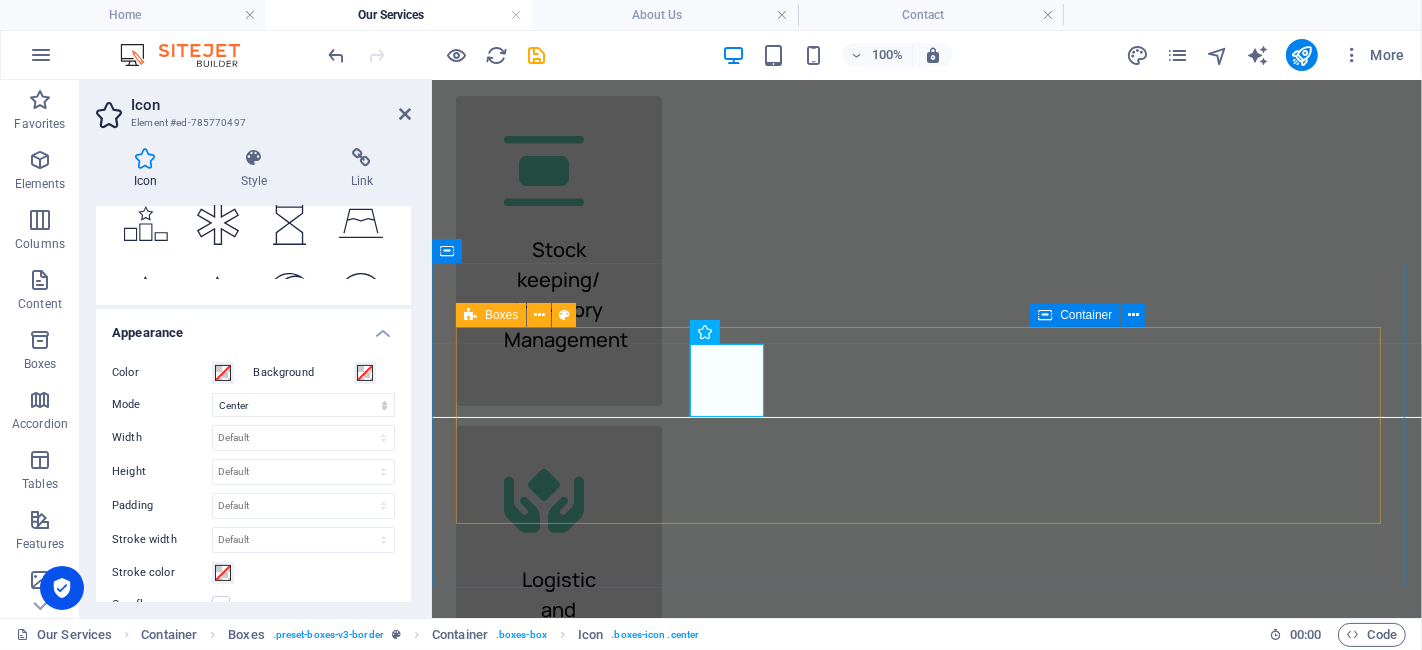 click on "Resins & Polymers Additives & modifiers Surfactants & Emulsifiers Functional Intermediates Salts Antioxidants & UV Stabilizers" at bounding box center [926, 1789] 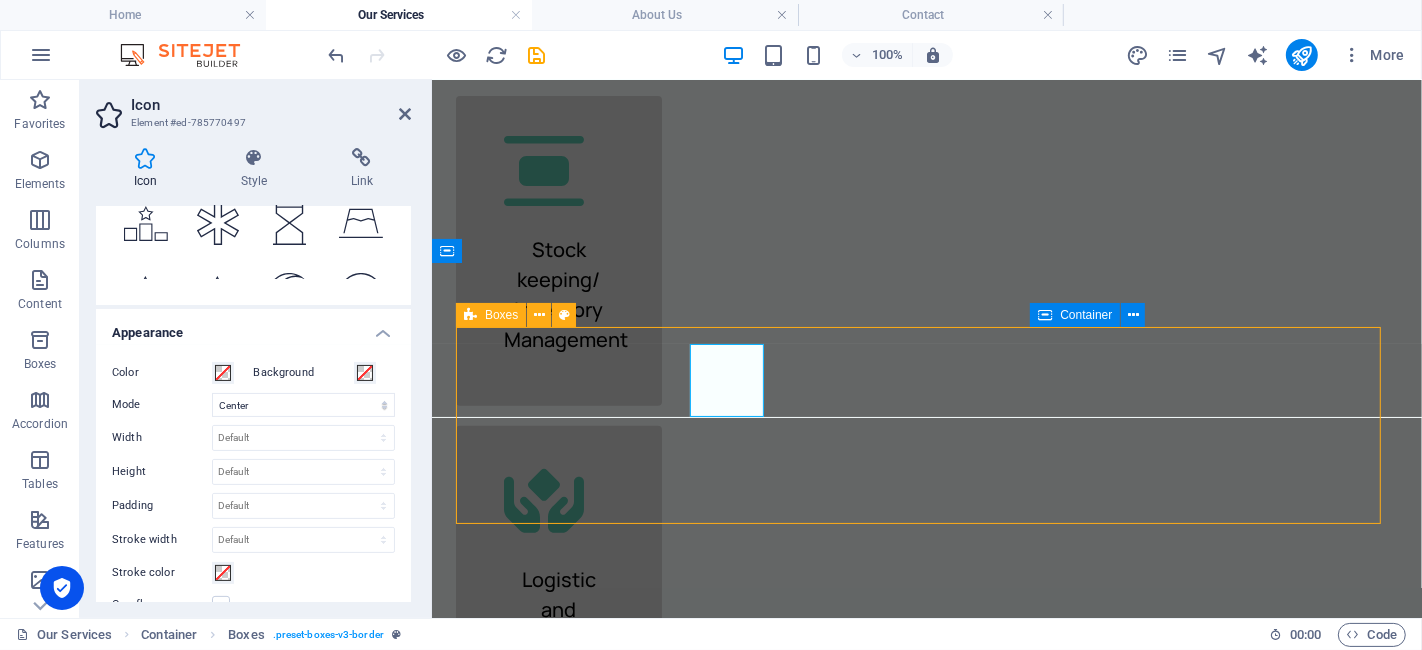 click on "Resins & Polymers Additives & modifiers Surfactants & Emulsifiers Functional Intermediates Salts Antioxidants & UV Stabilizers" at bounding box center [926, 1789] 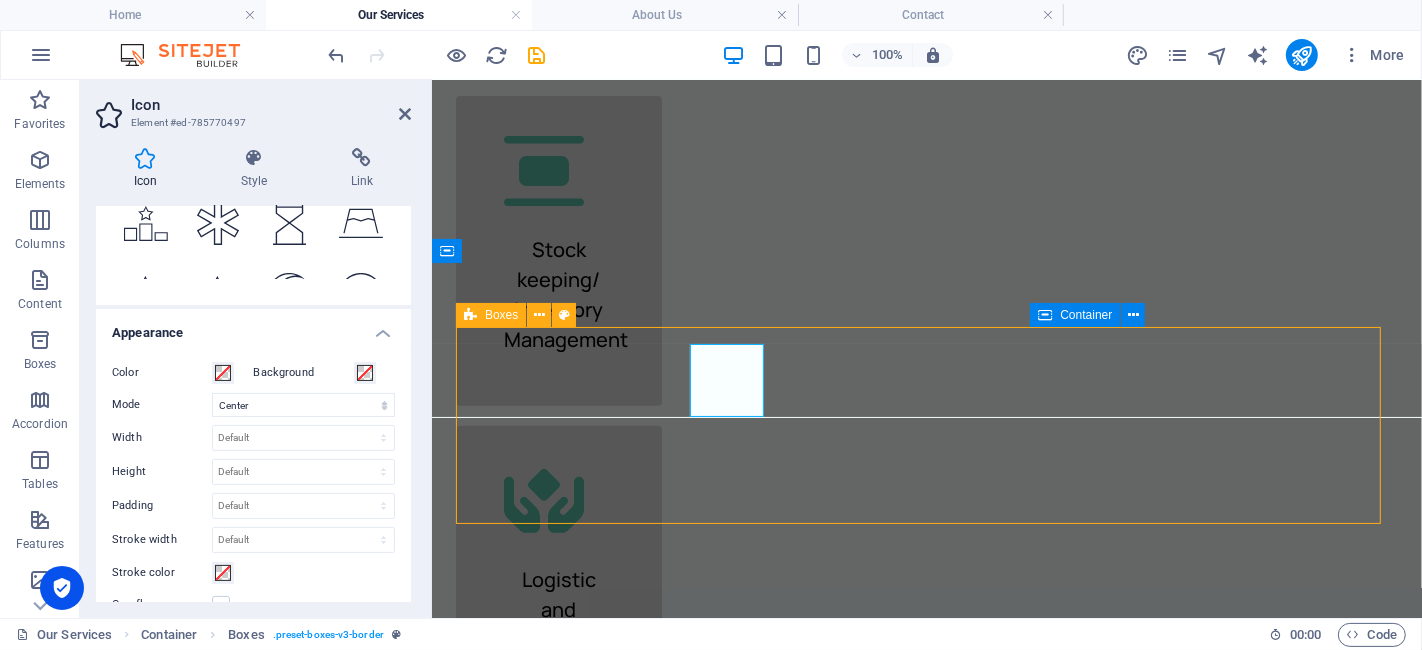 select on "rem" 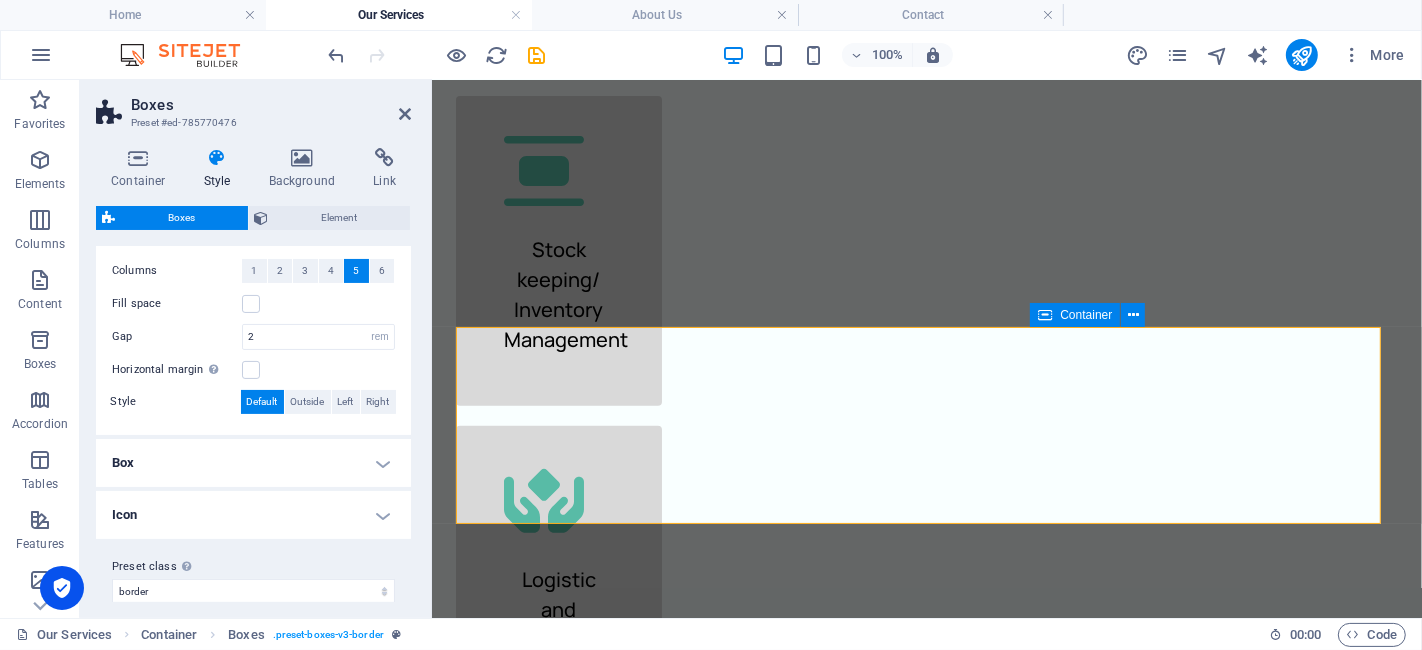 scroll, scrollTop: 403, scrollLeft: 0, axis: vertical 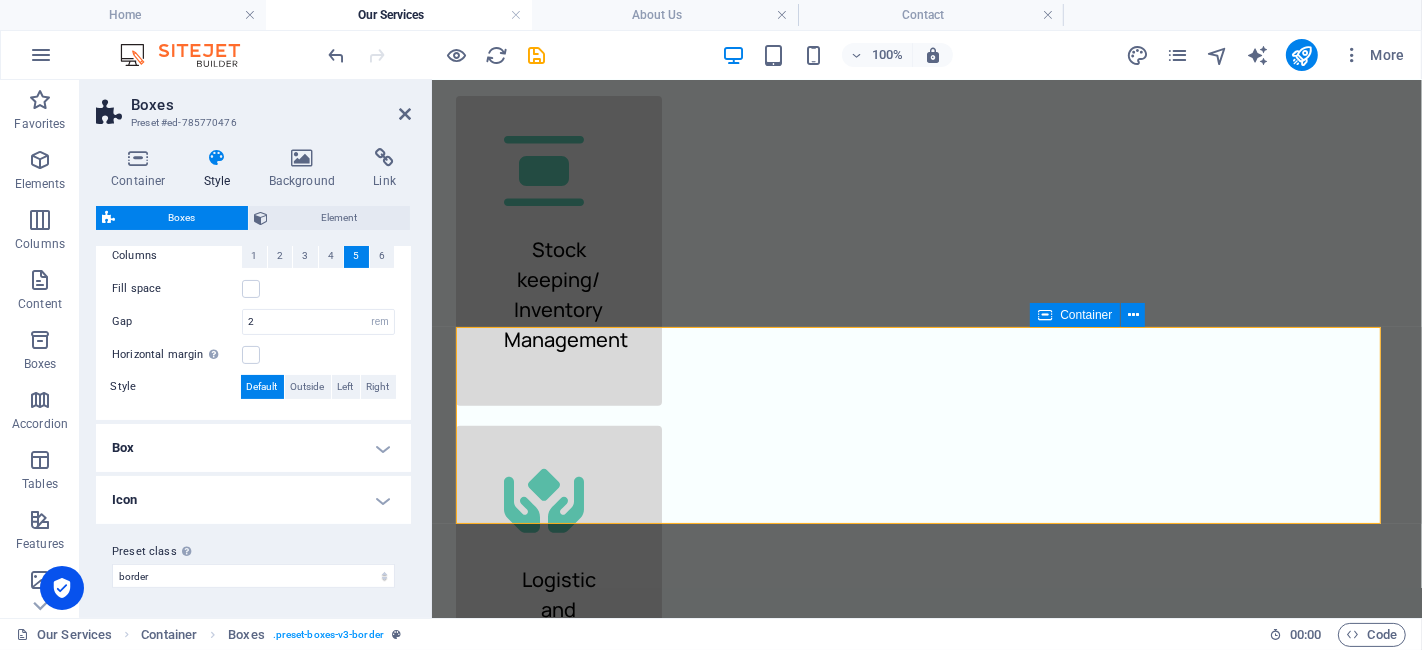 click on "Icon" at bounding box center [253, 500] 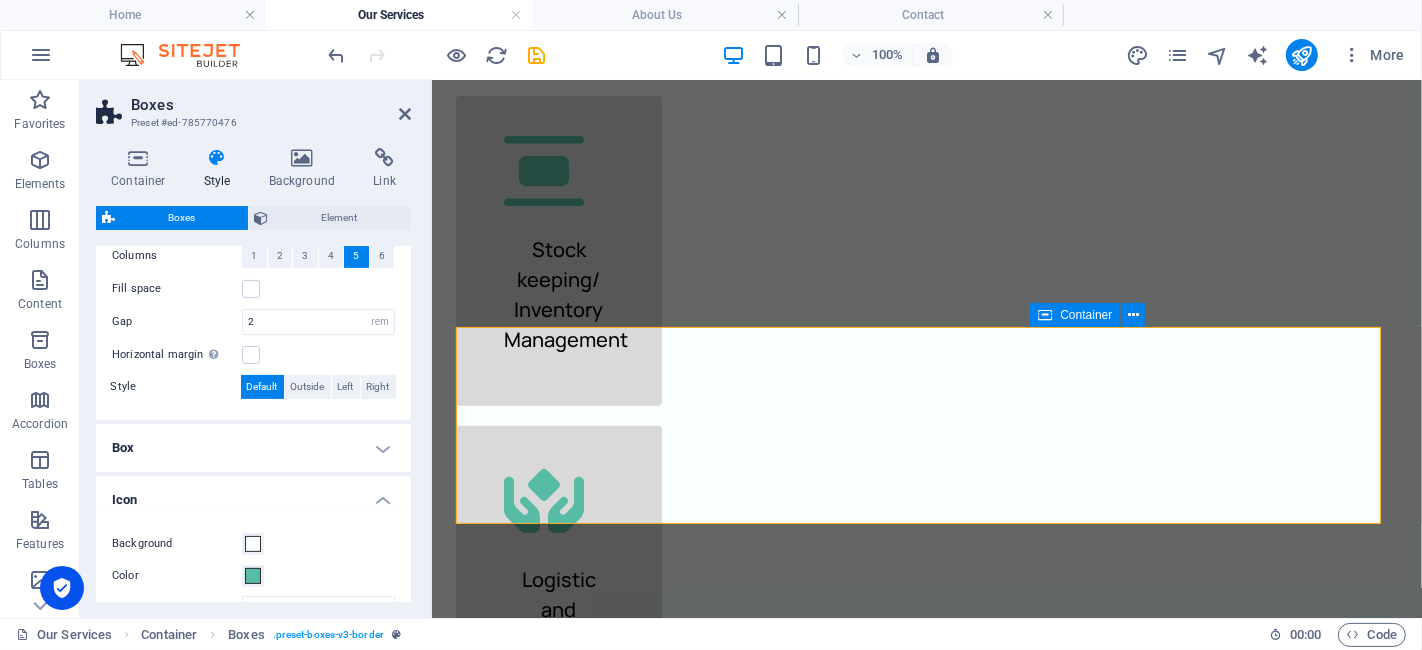 scroll, scrollTop: 625, scrollLeft: 0, axis: vertical 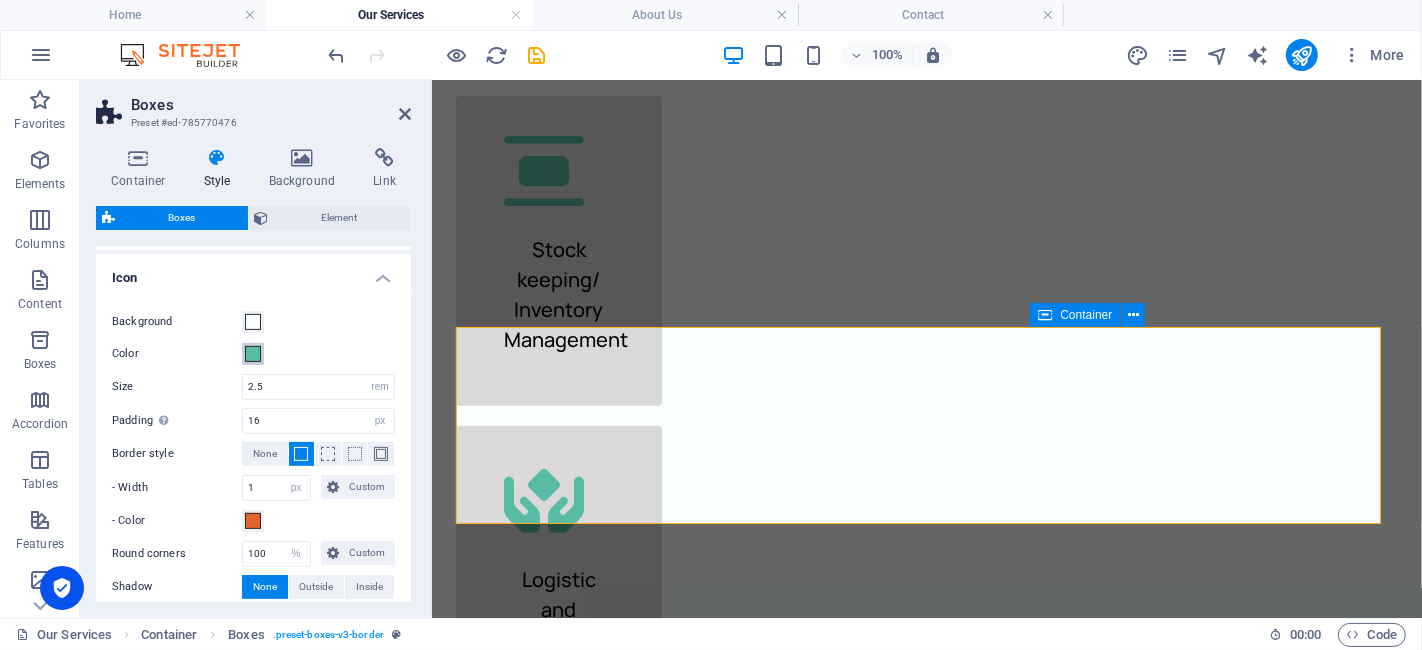 click at bounding box center (253, 354) 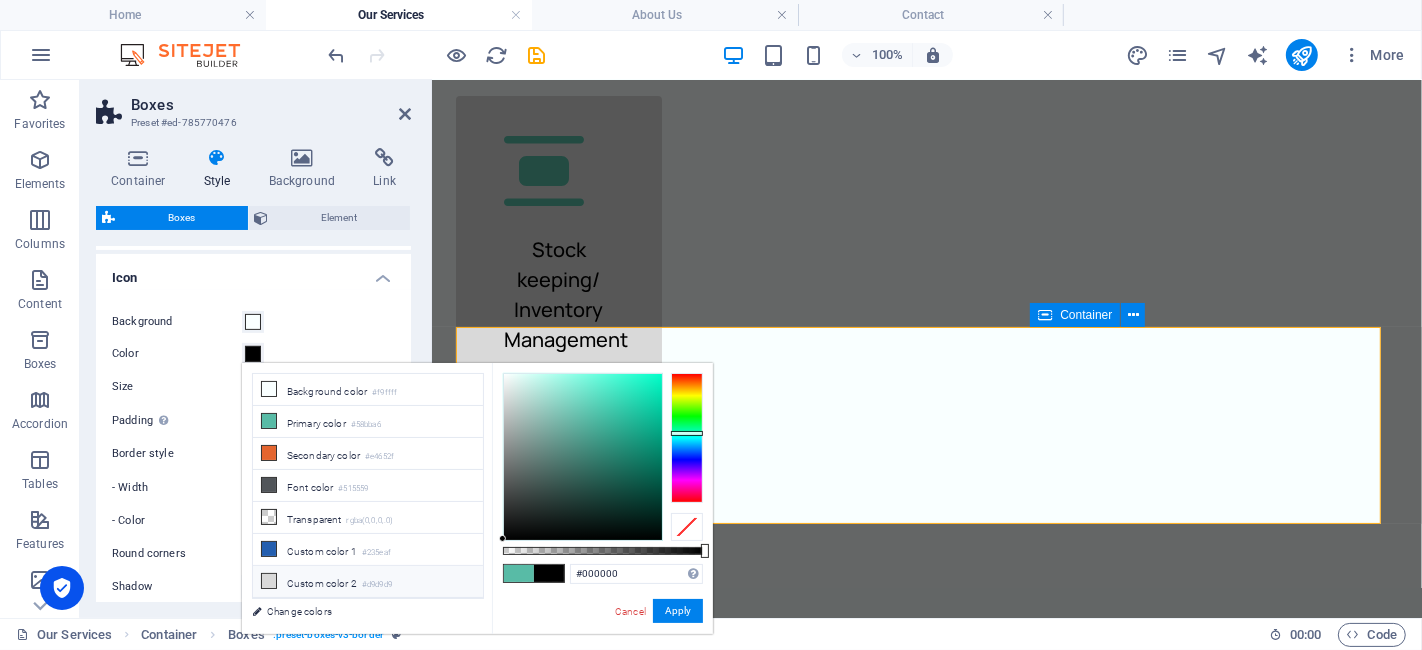 drag, startPoint x: 587, startPoint y: 472, endPoint x: 422, endPoint y: 581, distance: 197.75237 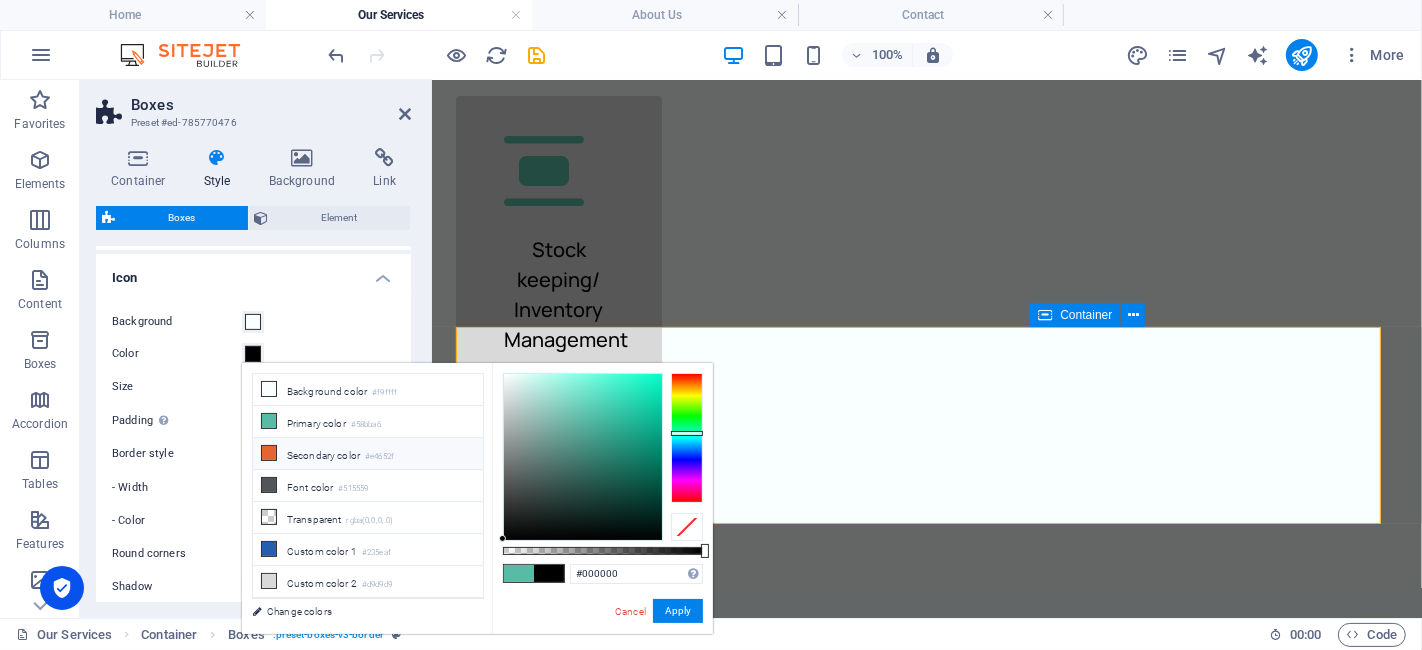 click at bounding box center [269, 453] 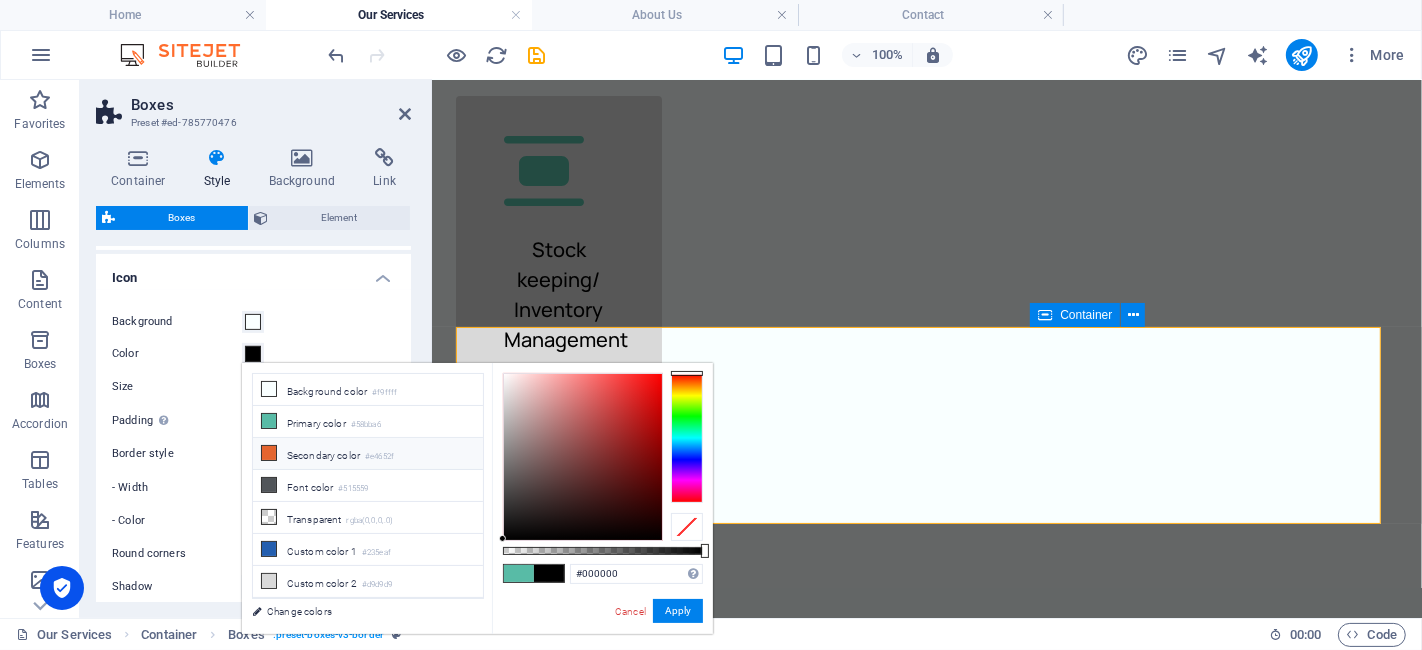 type on "#e4652f" 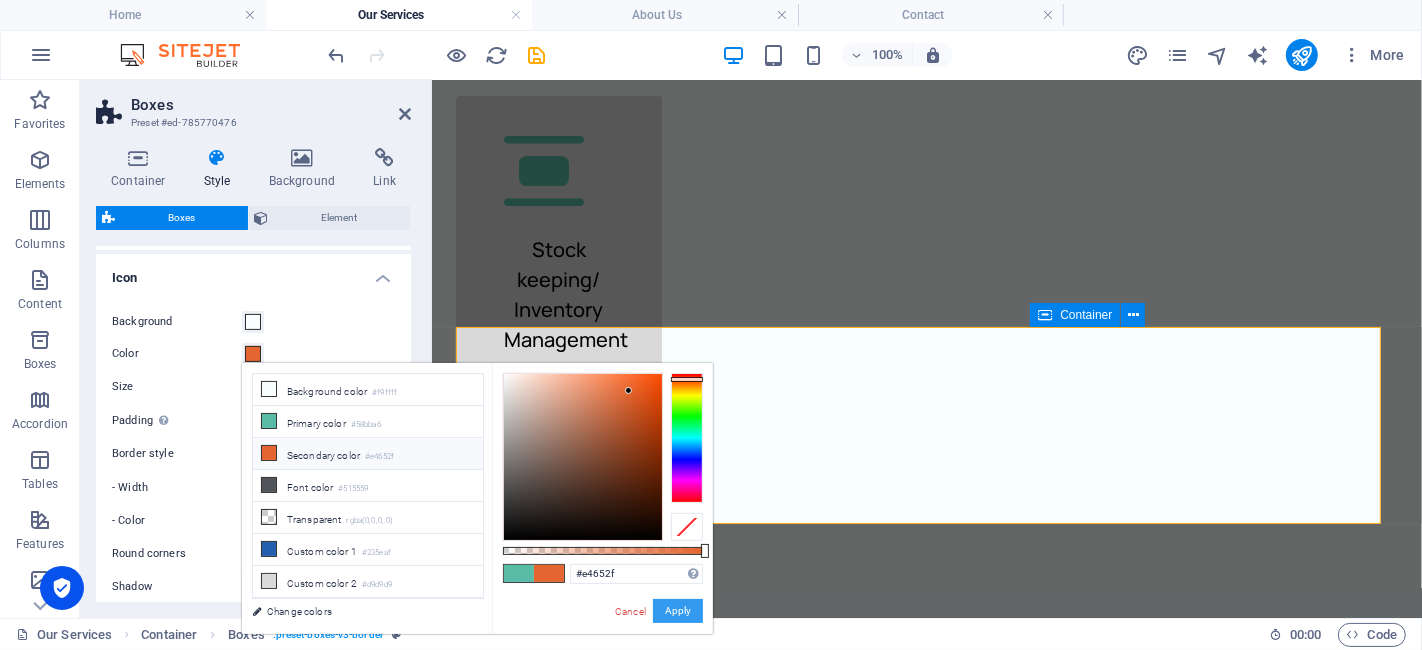 click on "Apply" at bounding box center [678, 611] 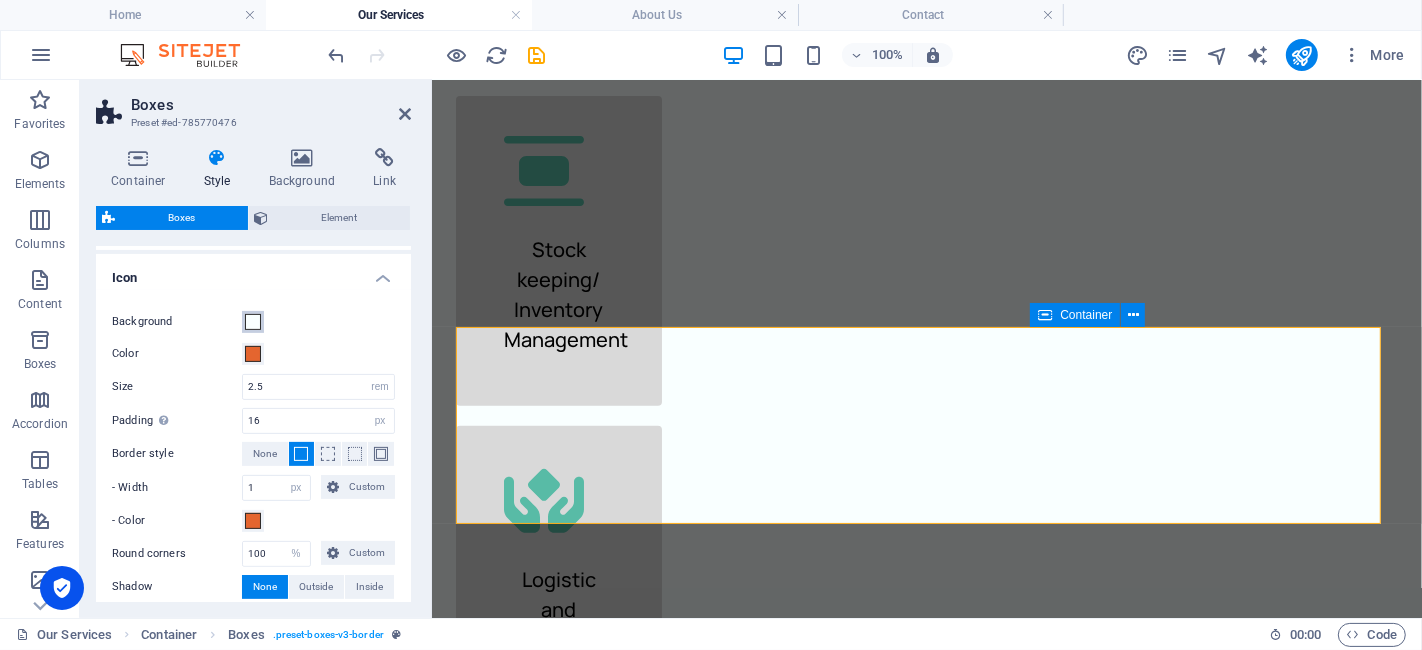 click at bounding box center [253, 322] 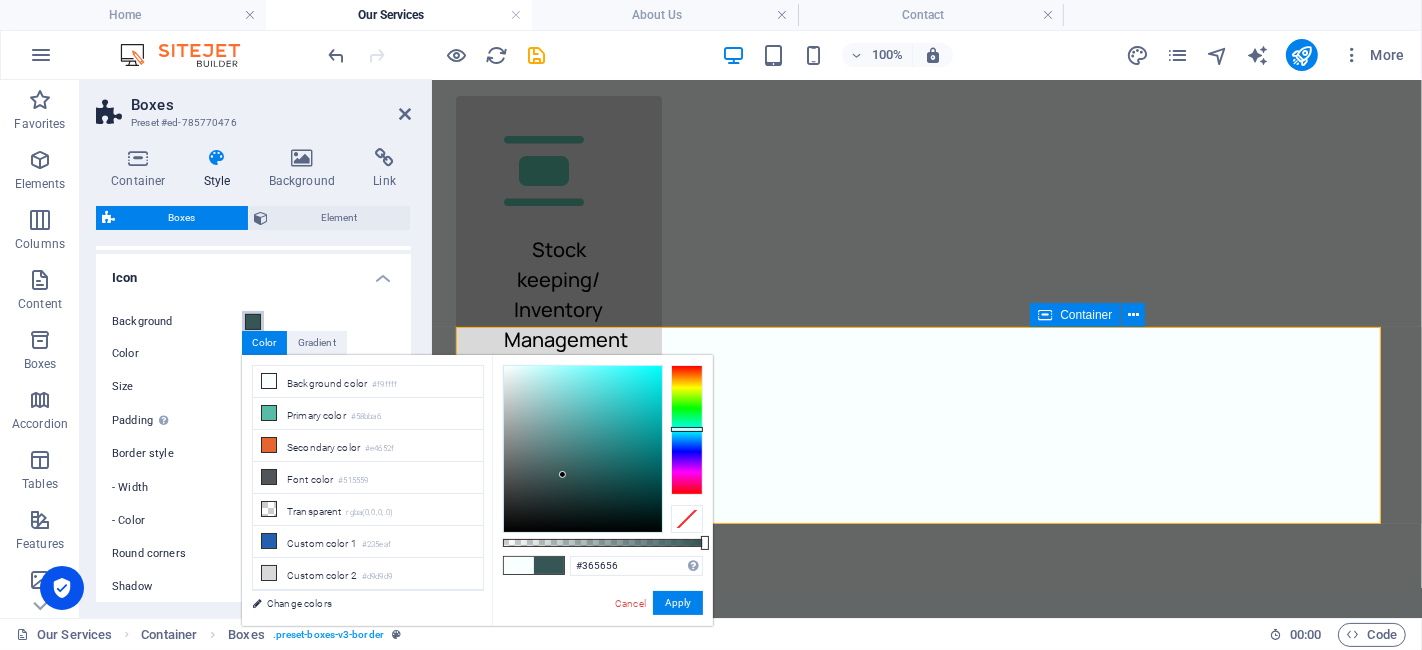 click at bounding box center (583, 449) 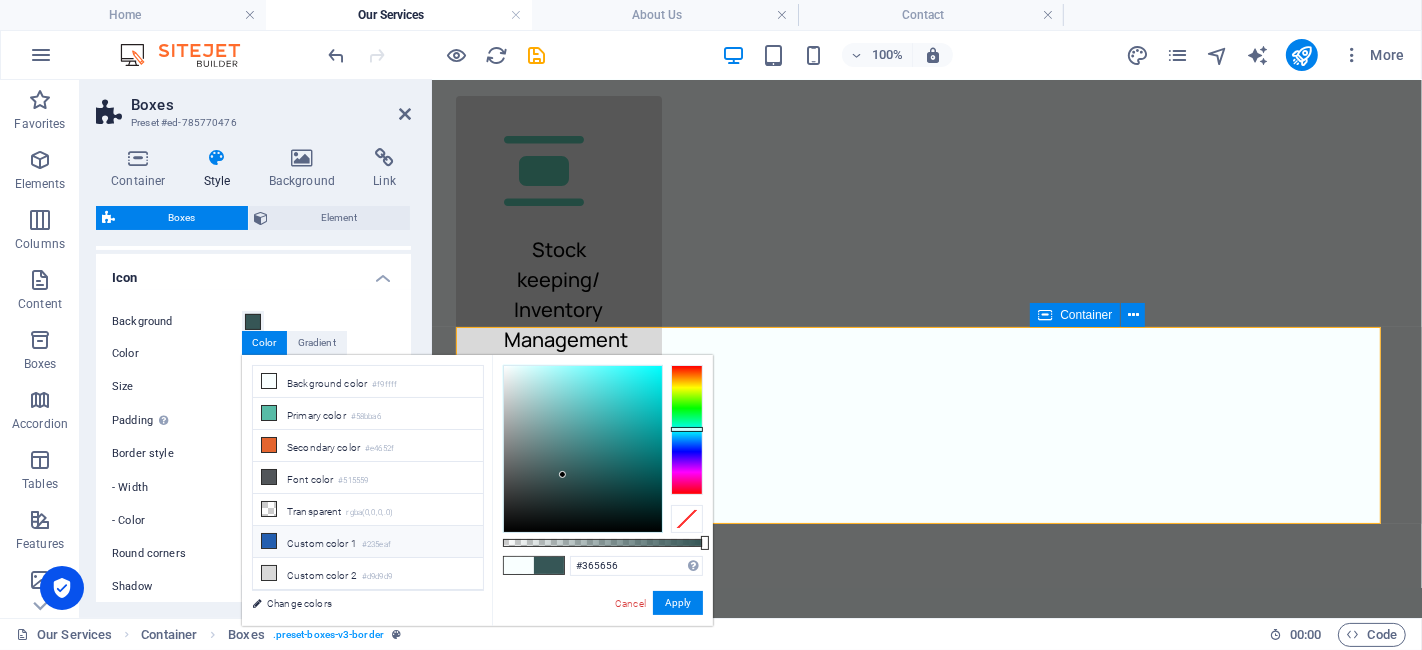click at bounding box center (269, 541) 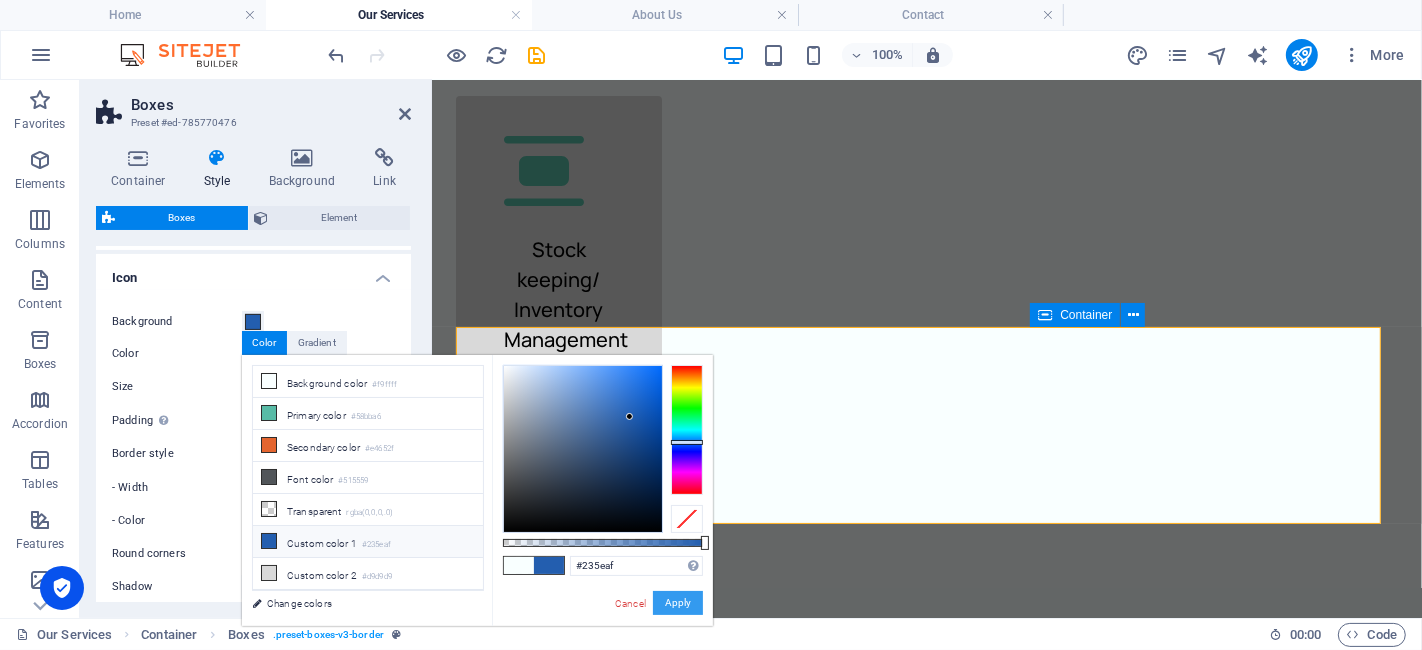 click on "Apply" at bounding box center (678, 603) 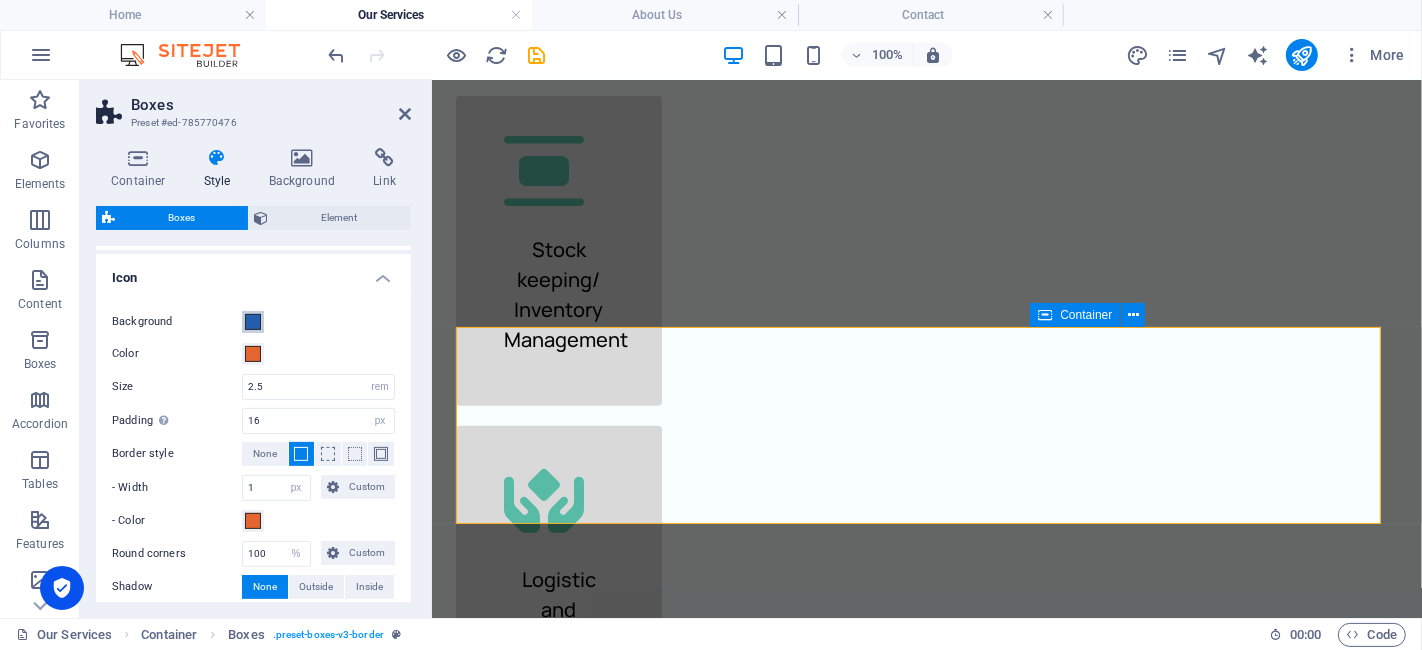 click at bounding box center [253, 322] 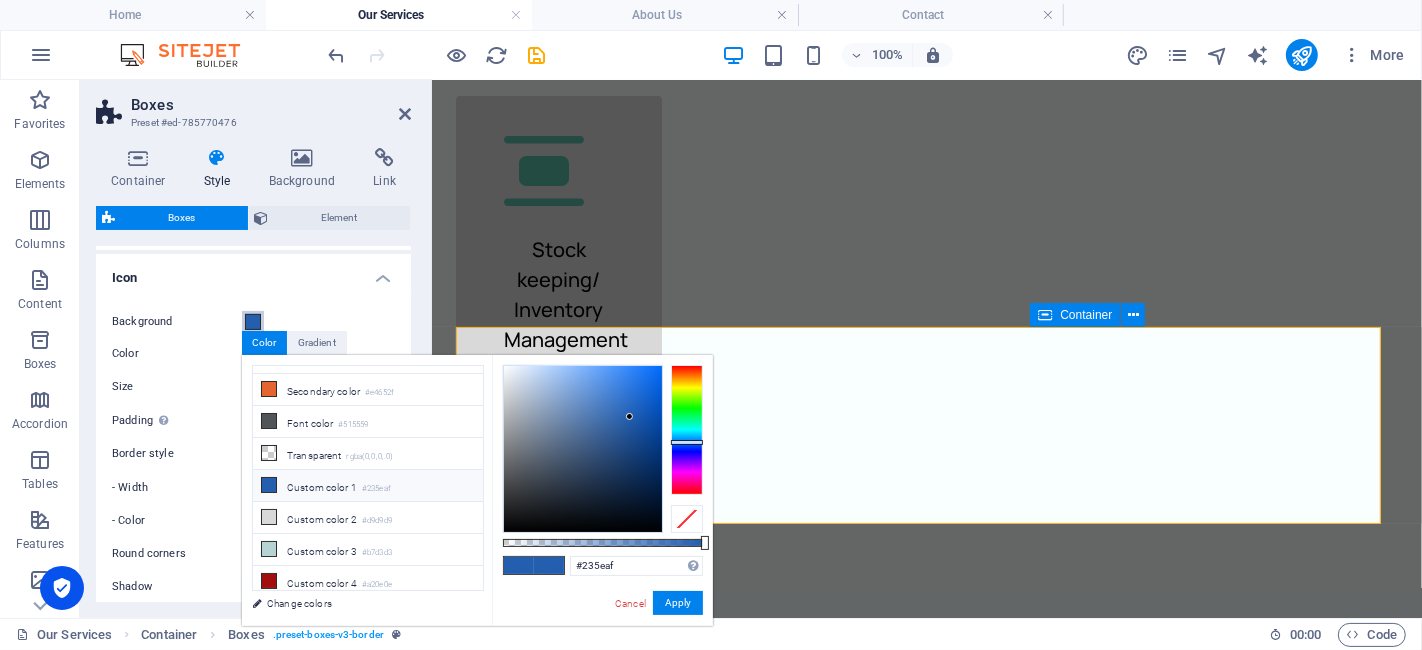 scroll, scrollTop: 0, scrollLeft: 0, axis: both 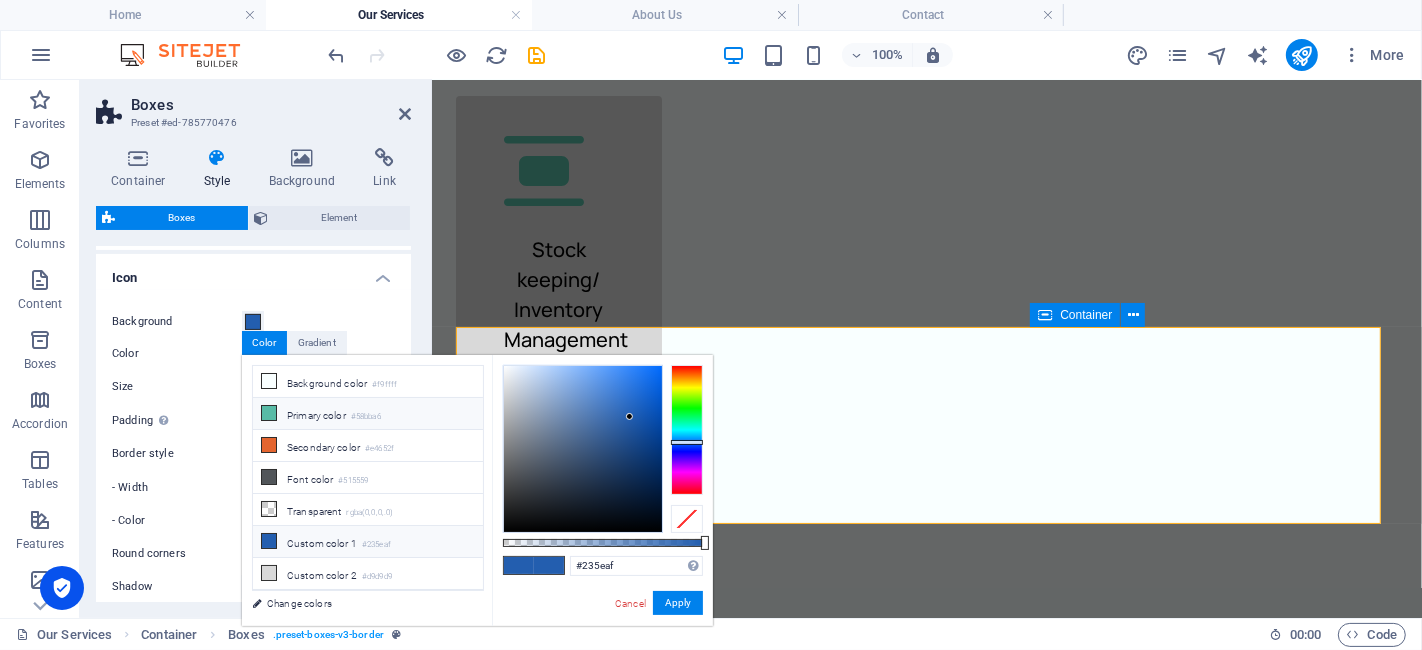 click at bounding box center [269, 413] 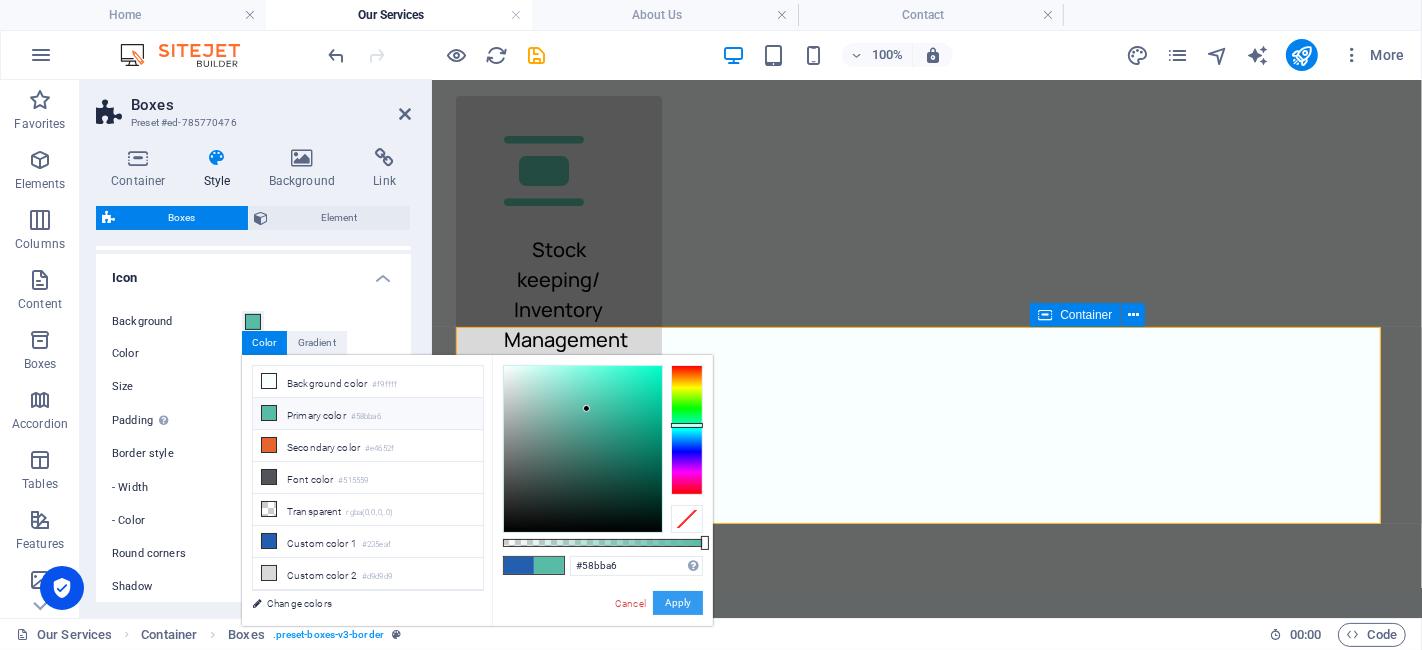 click on "Apply" at bounding box center (678, 603) 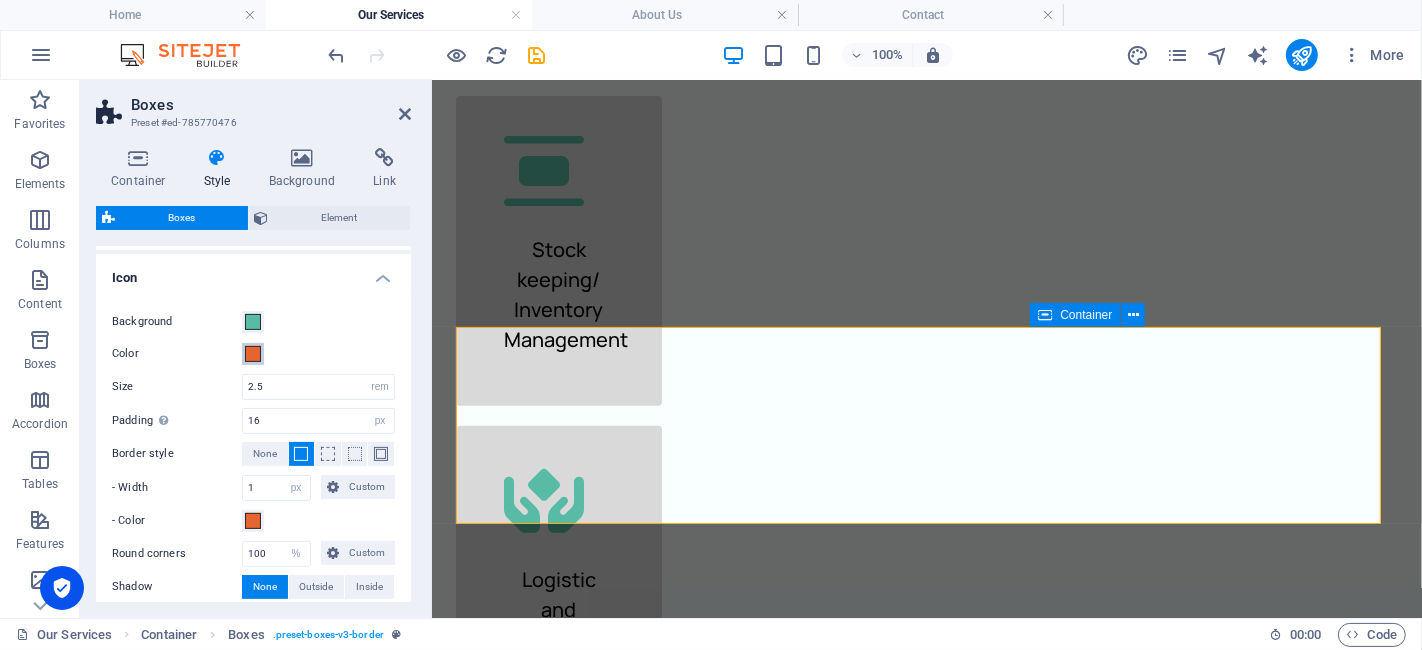 click at bounding box center (253, 354) 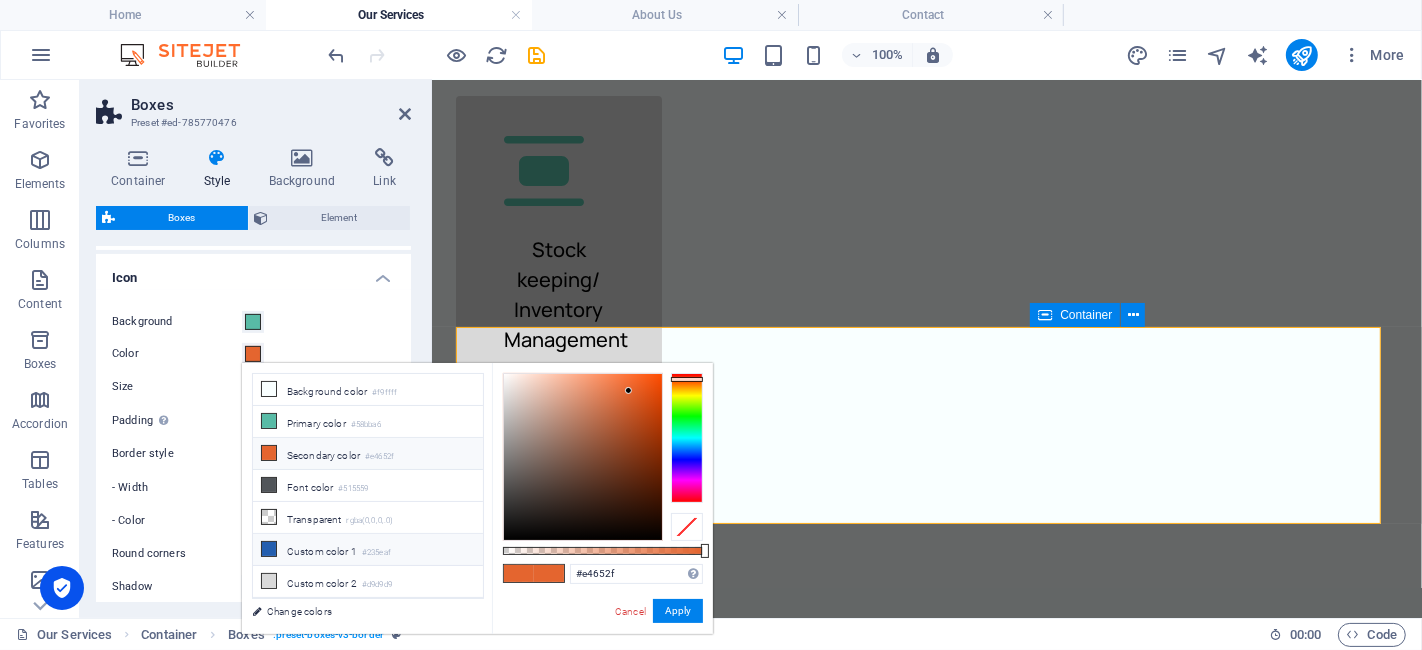 click at bounding box center (269, 549) 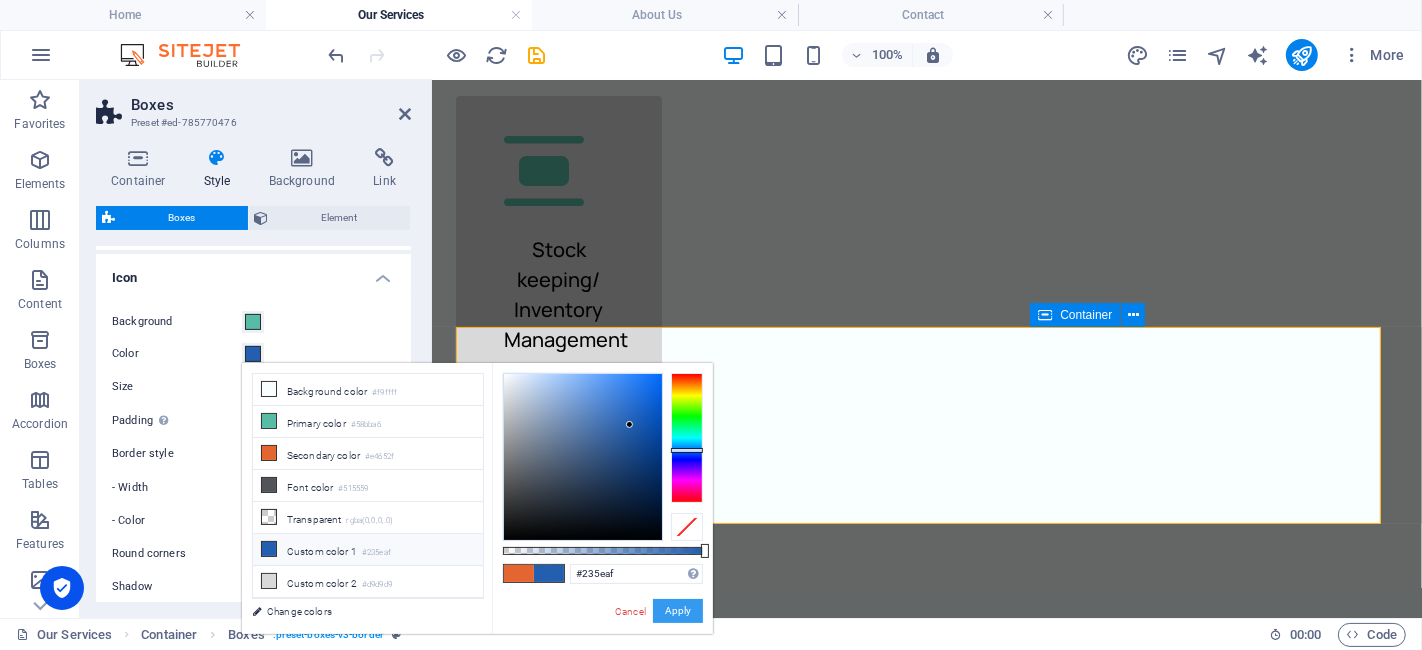 click on "Apply" at bounding box center (678, 611) 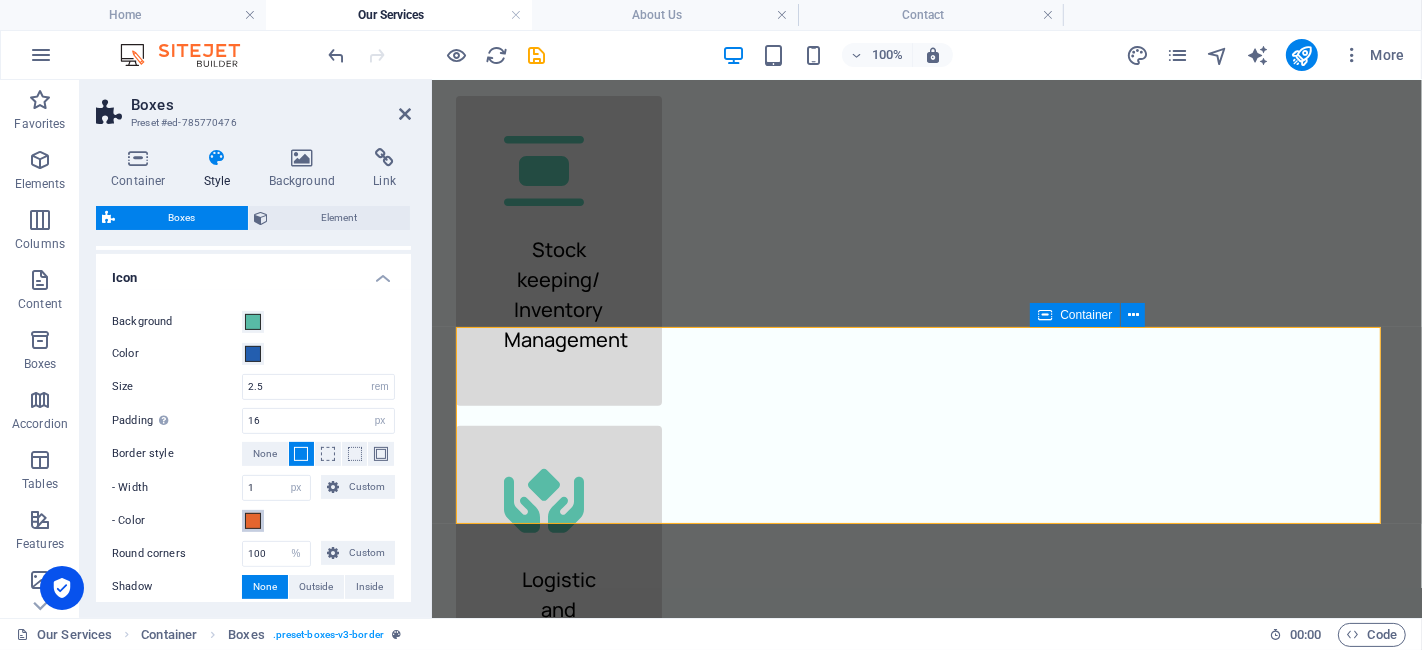 click at bounding box center [253, 521] 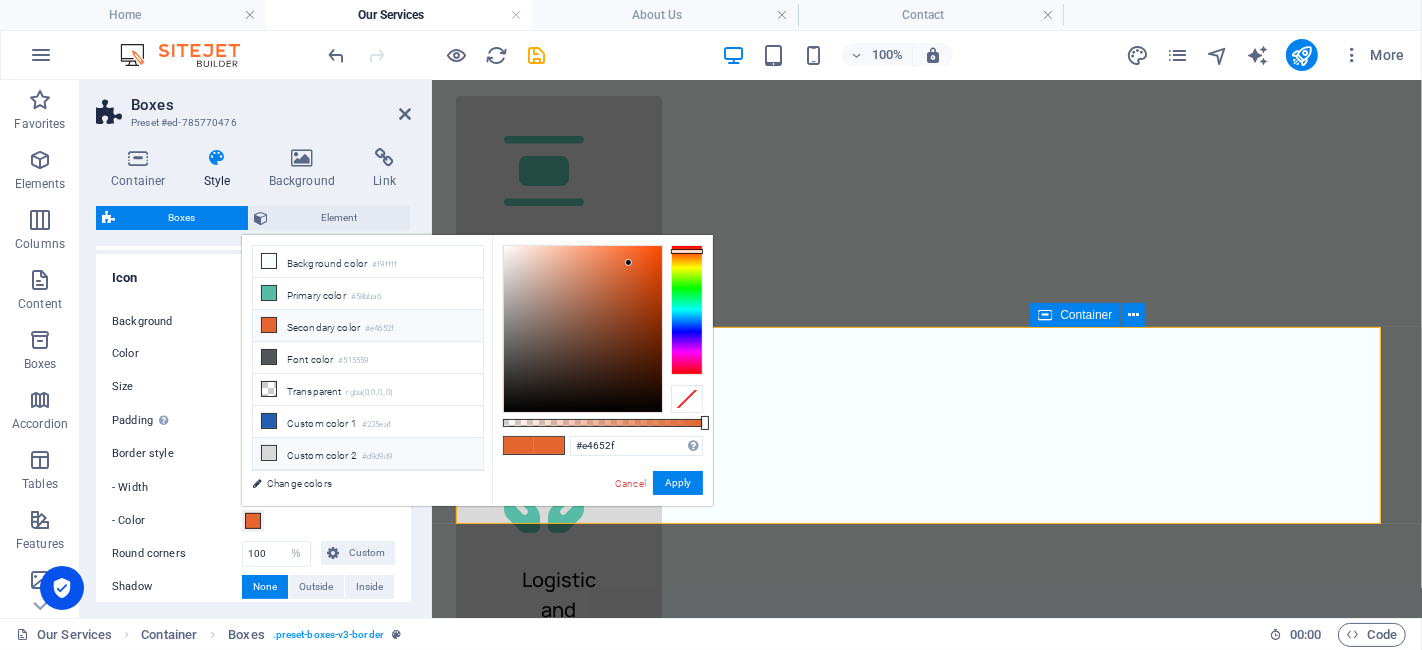 scroll, scrollTop: 56, scrollLeft: 0, axis: vertical 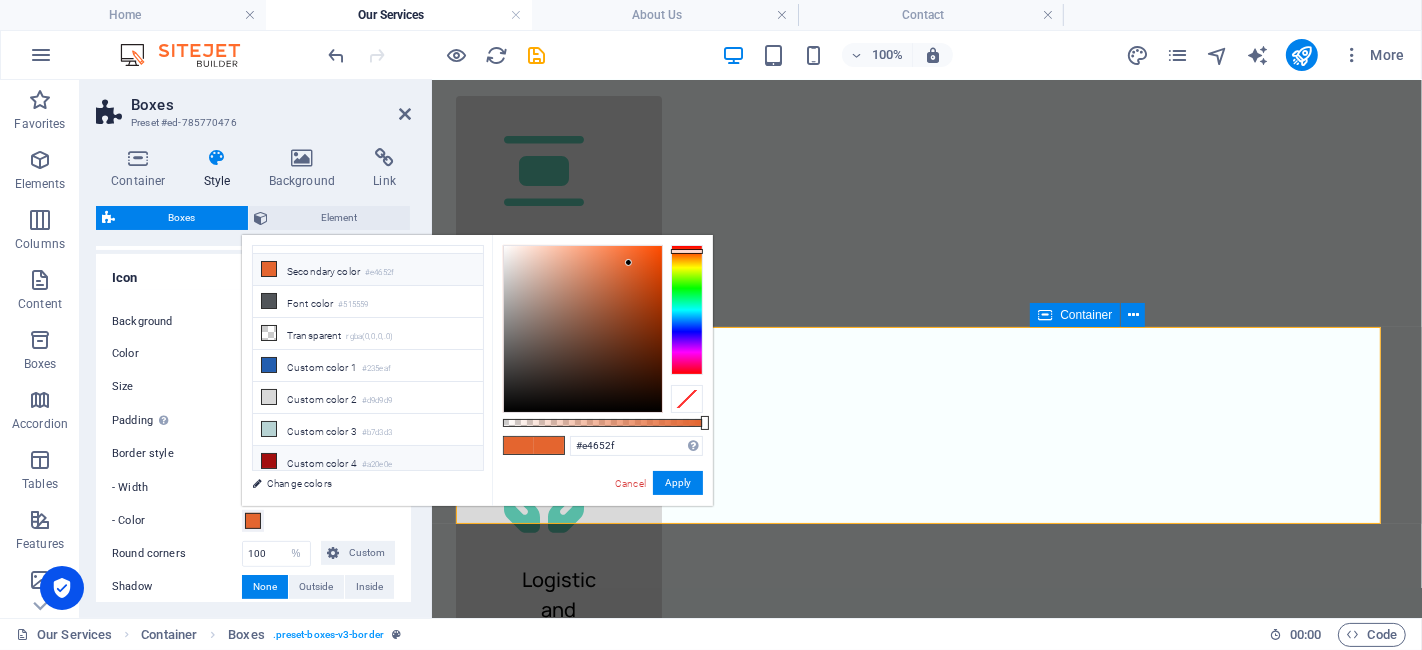 click on "Custom color 4
#a20e0e" at bounding box center [368, 462] 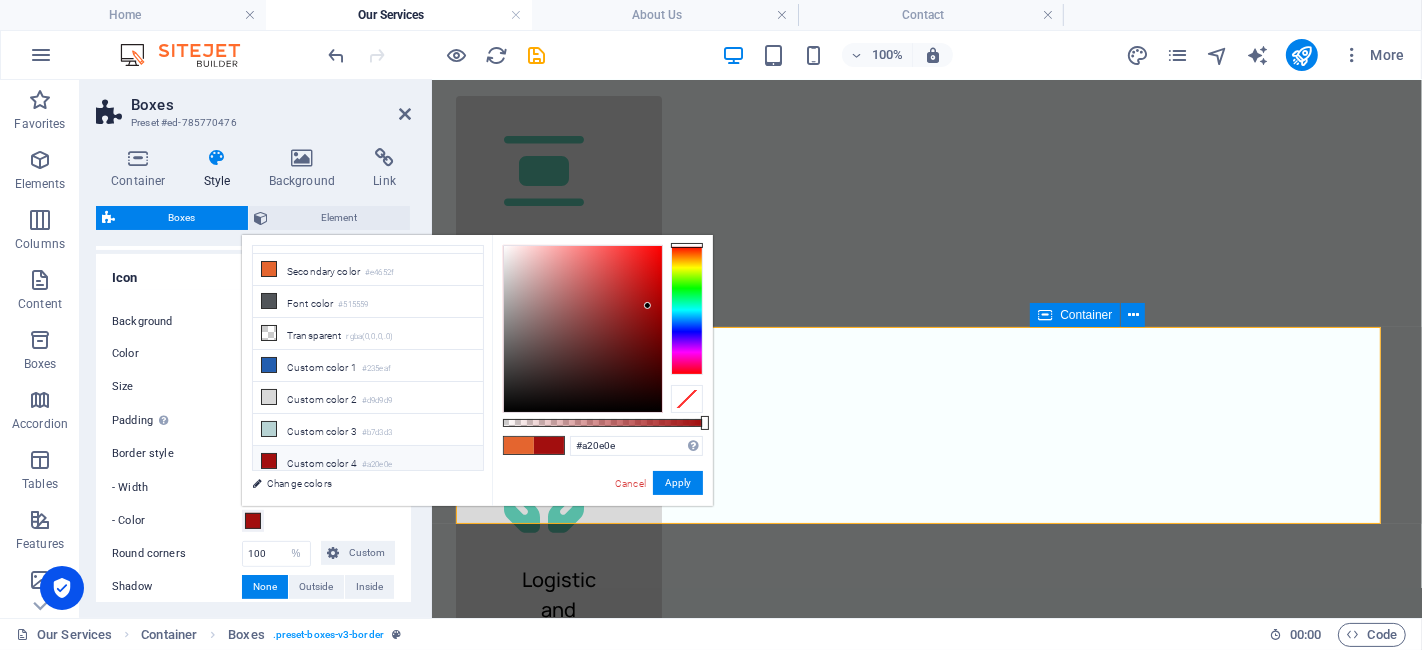 click at bounding box center [269, 461] 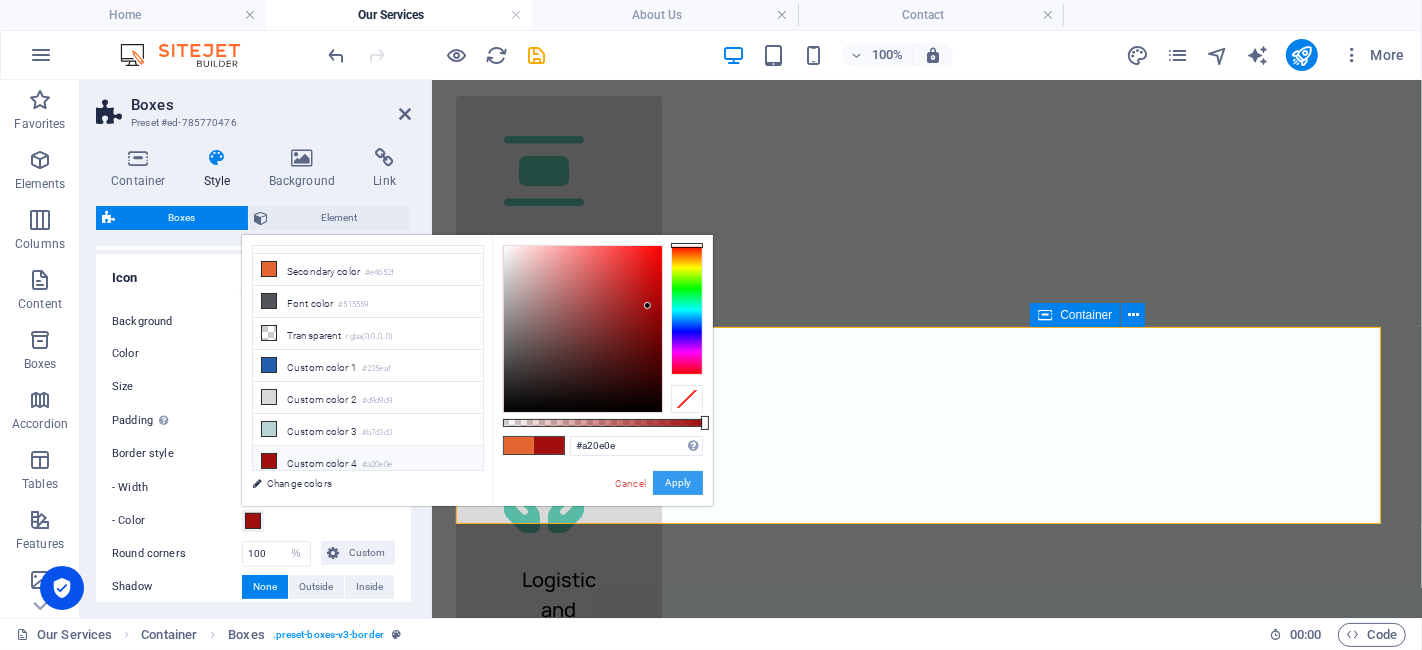 click on "Apply" at bounding box center [678, 483] 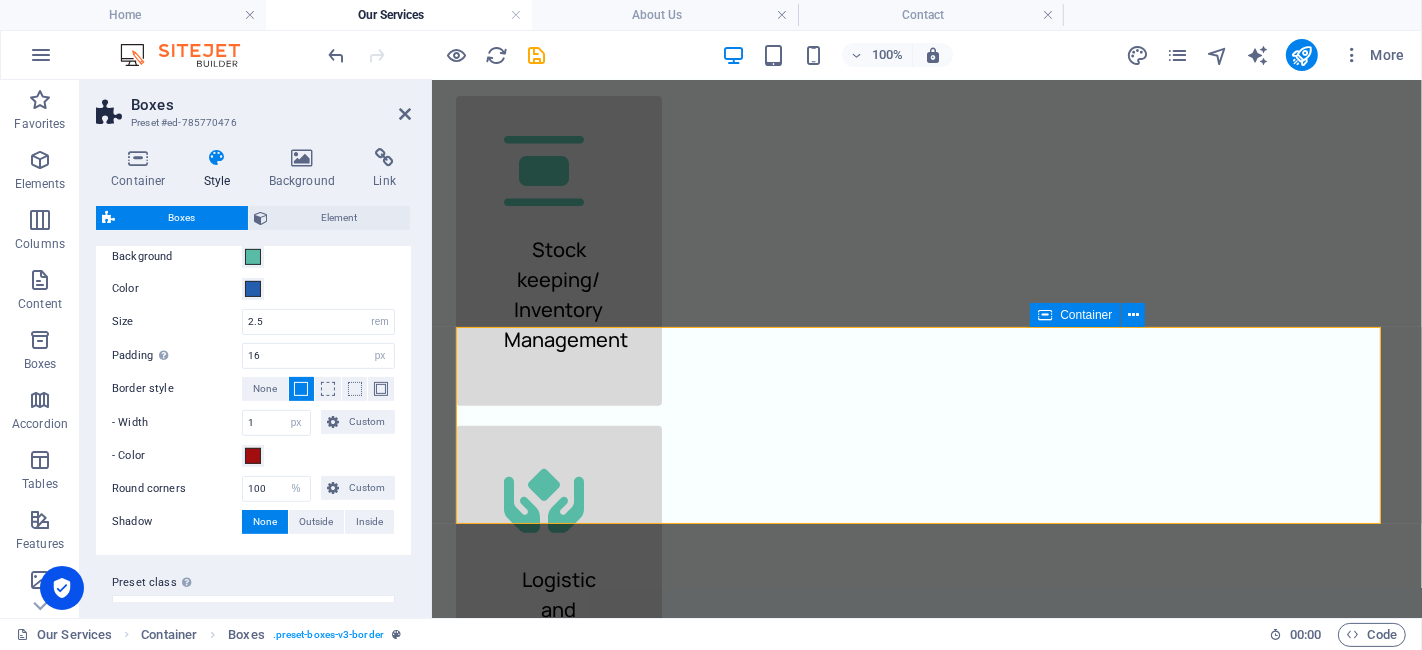 scroll, scrollTop: 719, scrollLeft: 0, axis: vertical 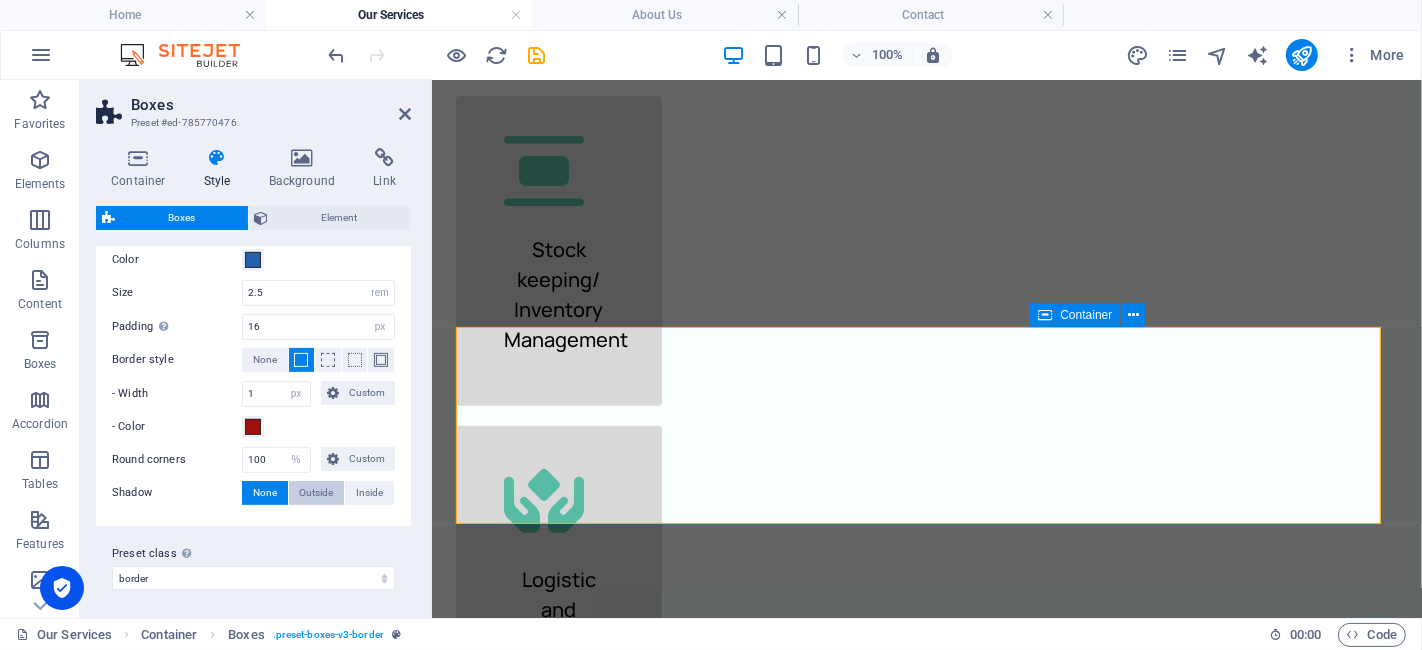 click on "Outside" at bounding box center (317, 493) 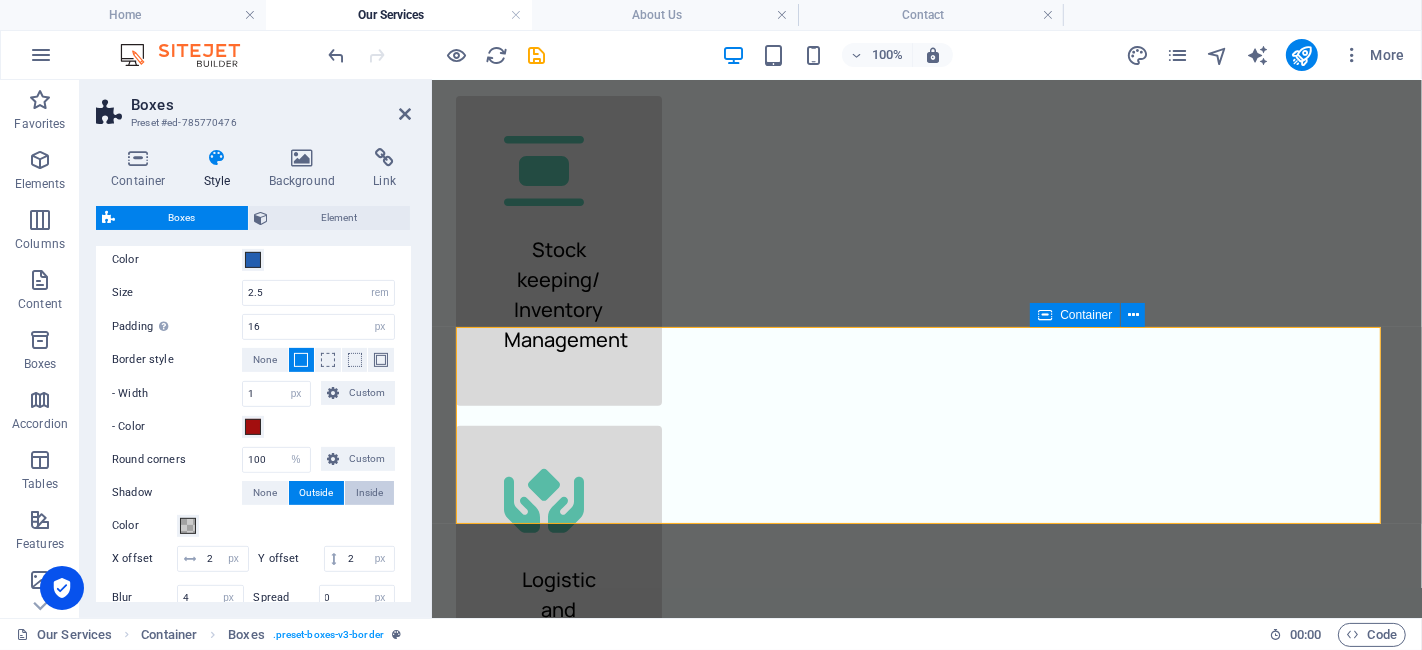 click on "Inside" at bounding box center (369, 493) 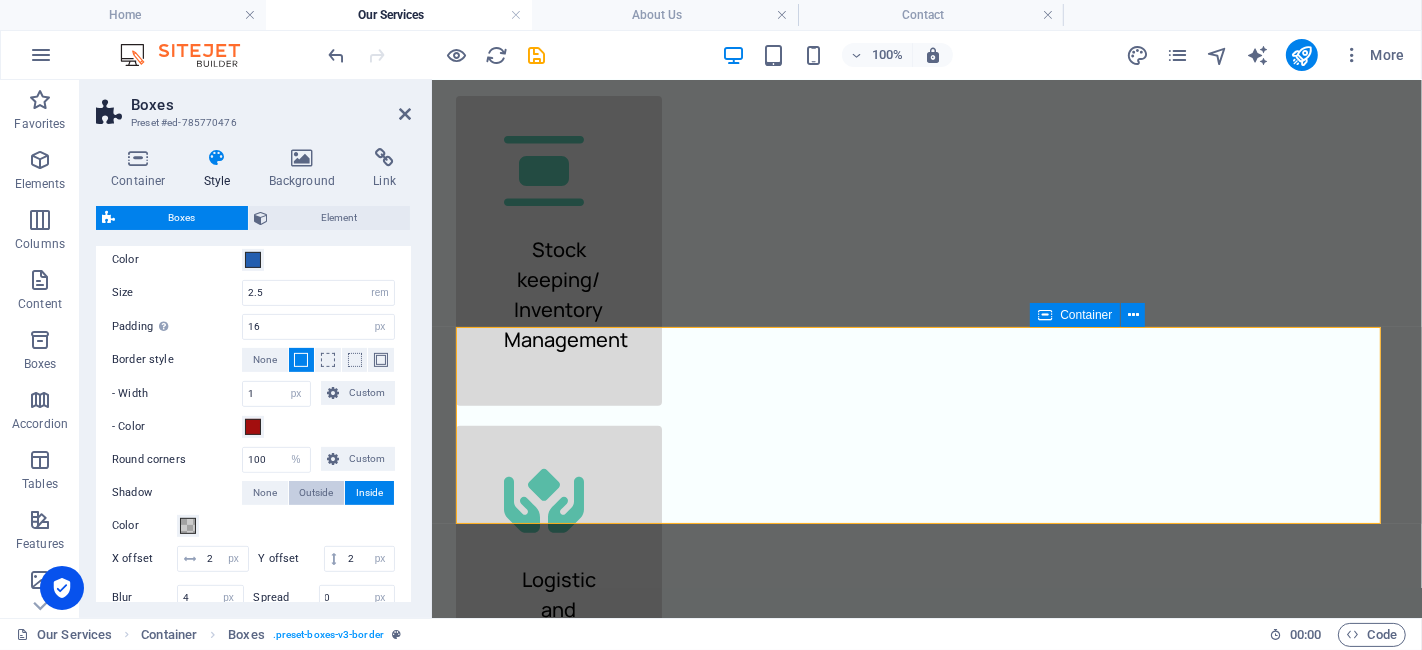 click on "Outside" at bounding box center (317, 493) 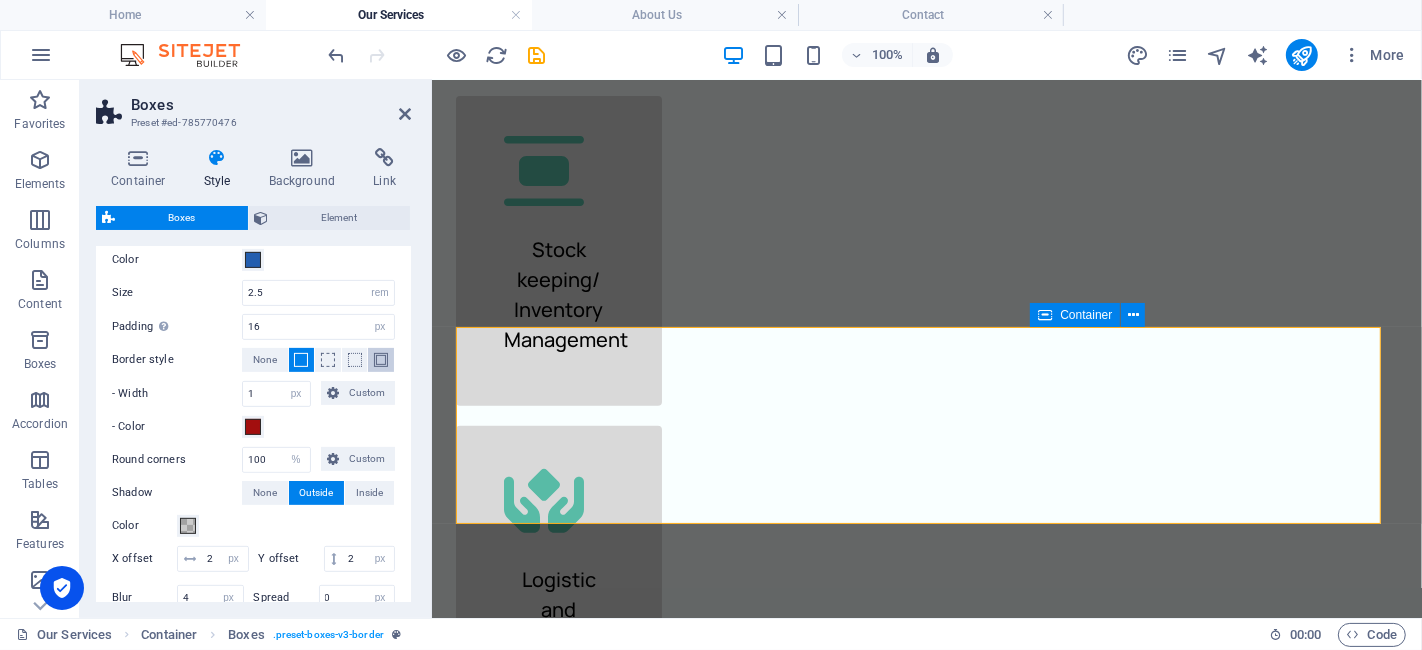 click at bounding box center (381, 360) 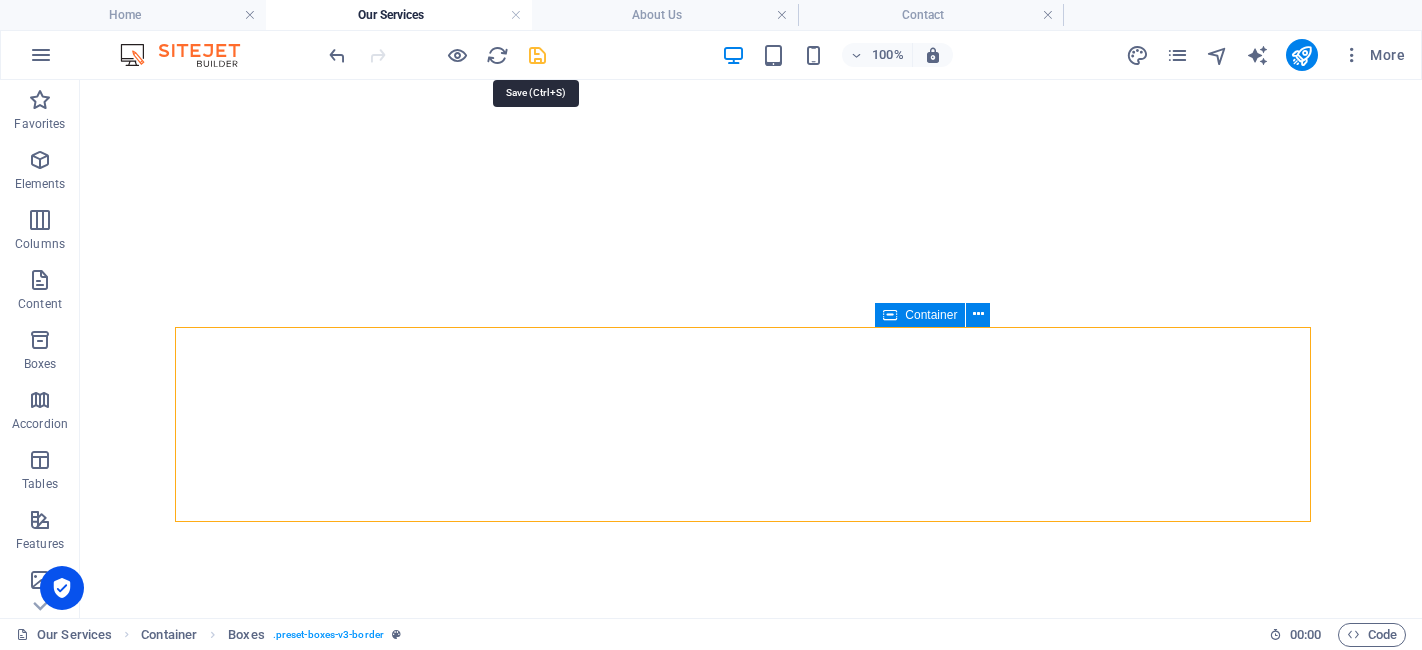 scroll, scrollTop: 0, scrollLeft: 0, axis: both 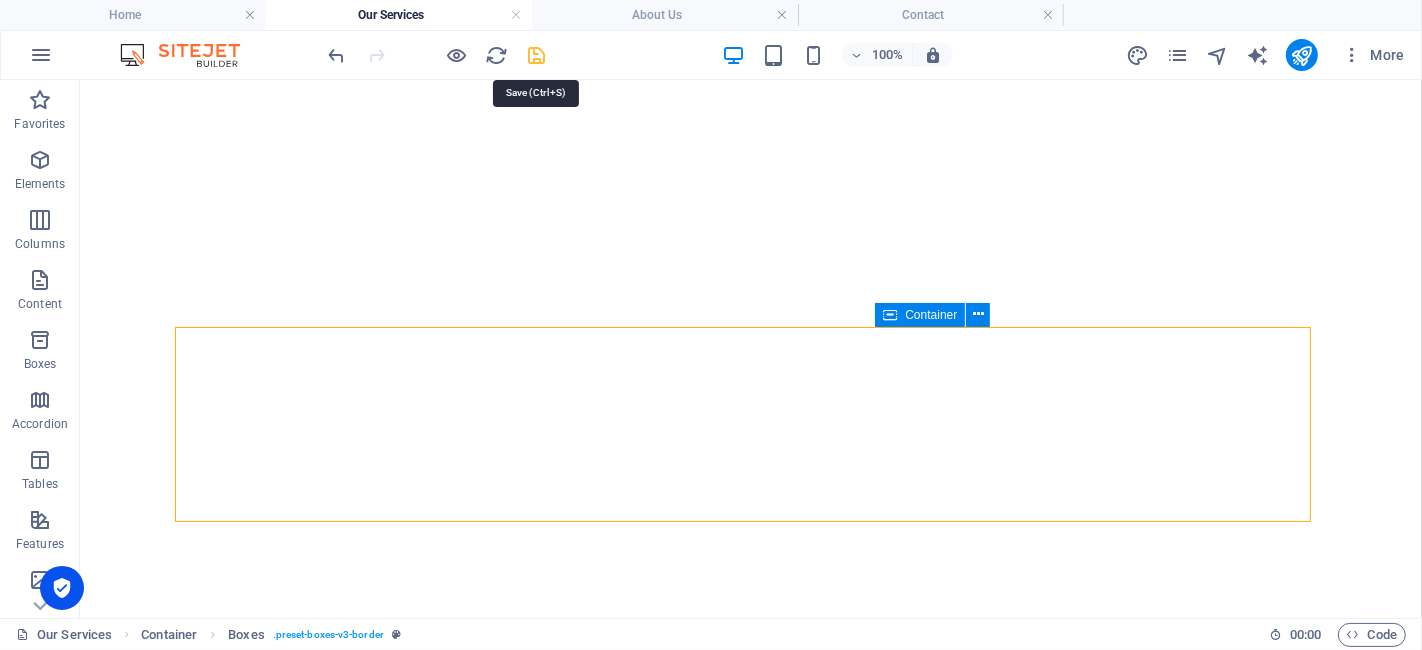 click at bounding box center (537, 55) 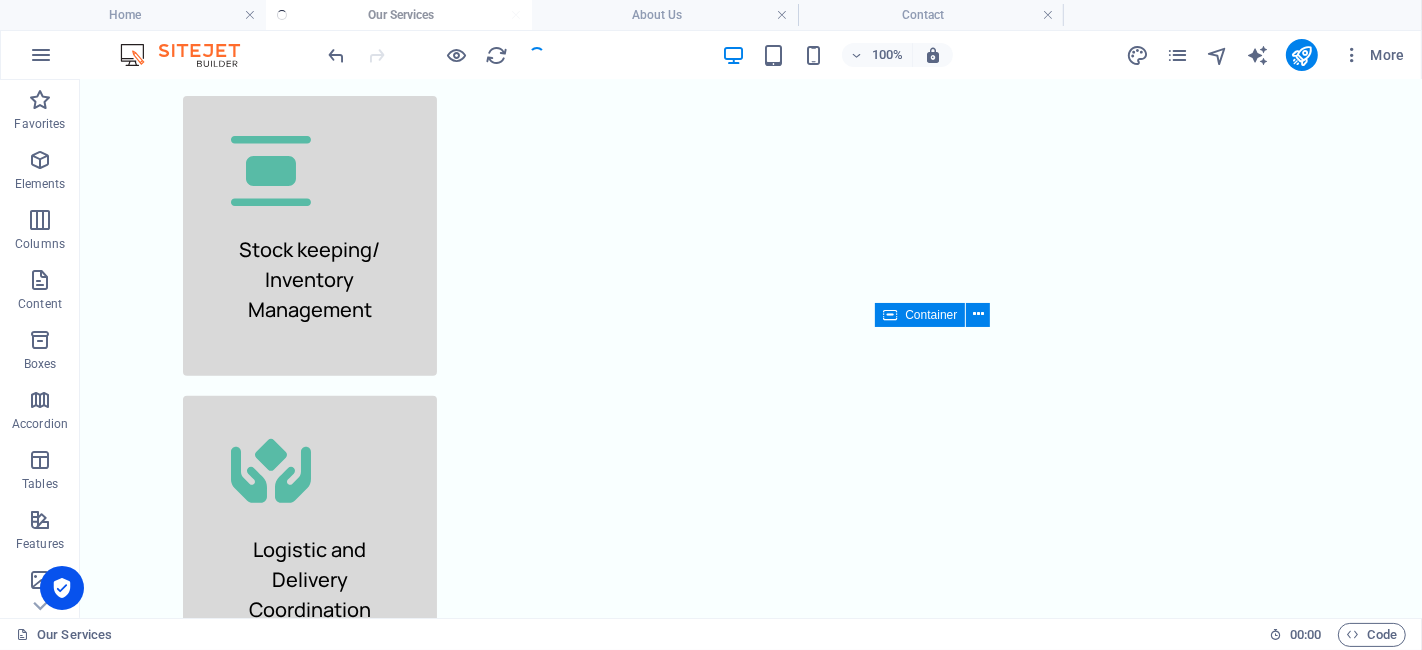 scroll, scrollTop: 0, scrollLeft: 0, axis: both 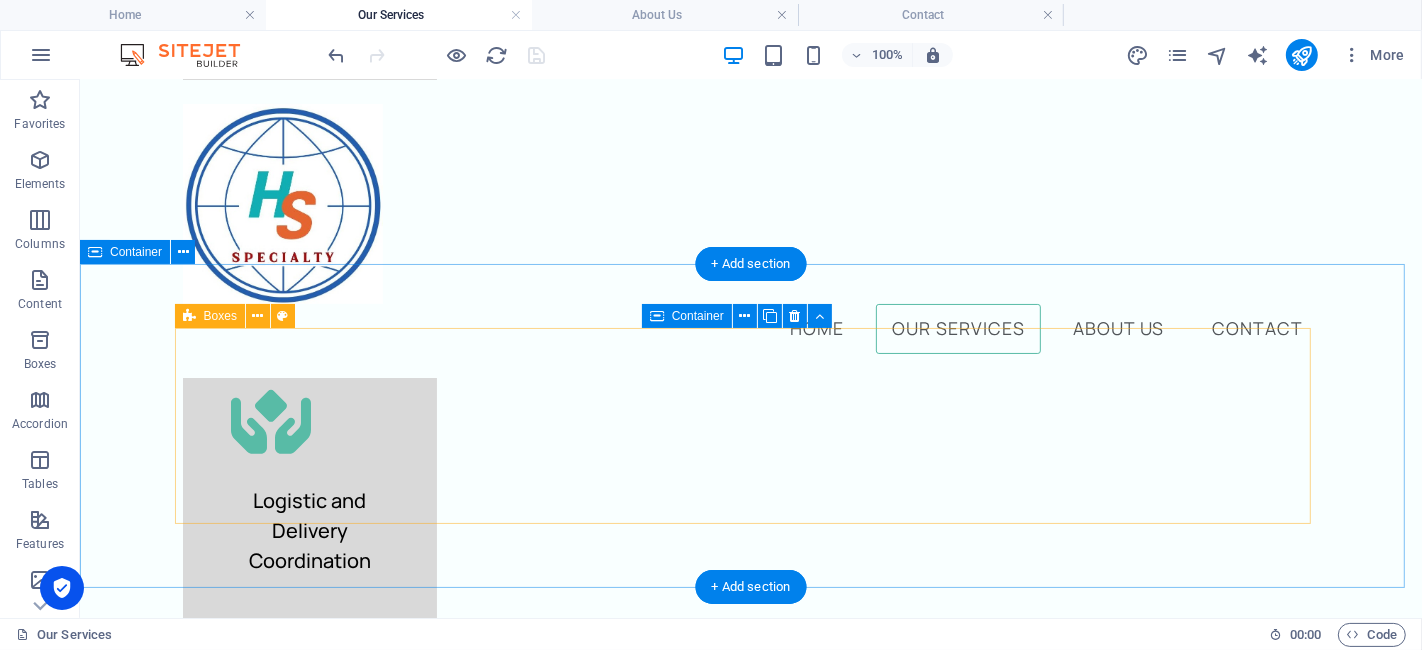 click on "Resins & Polymers Additives & modifiers Surfactants & Emulsifiers Functional Intermediates Salts Antioxidants & UV Stabilizers" at bounding box center [750, 1630] 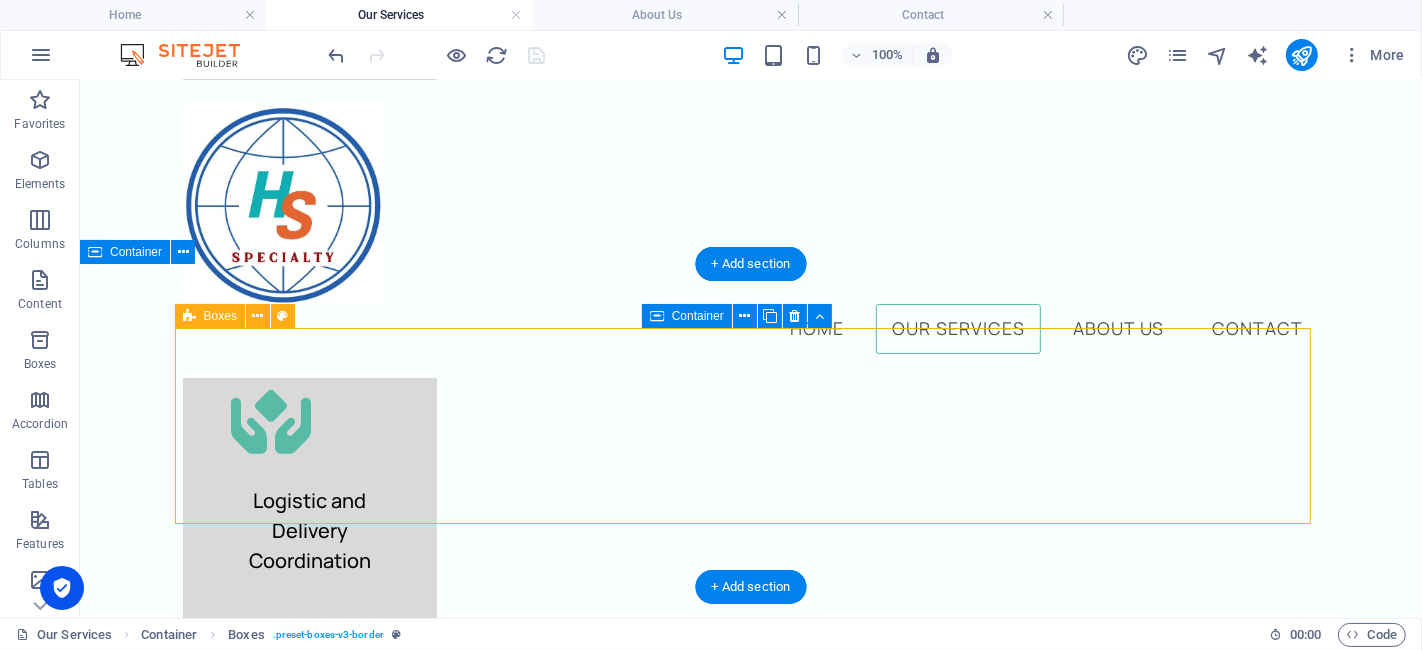 click on "Resins & Polymers Additives & modifiers Surfactants & Emulsifiers Functional Intermediates Salts Antioxidants & UV Stabilizers" at bounding box center [750, 1630] 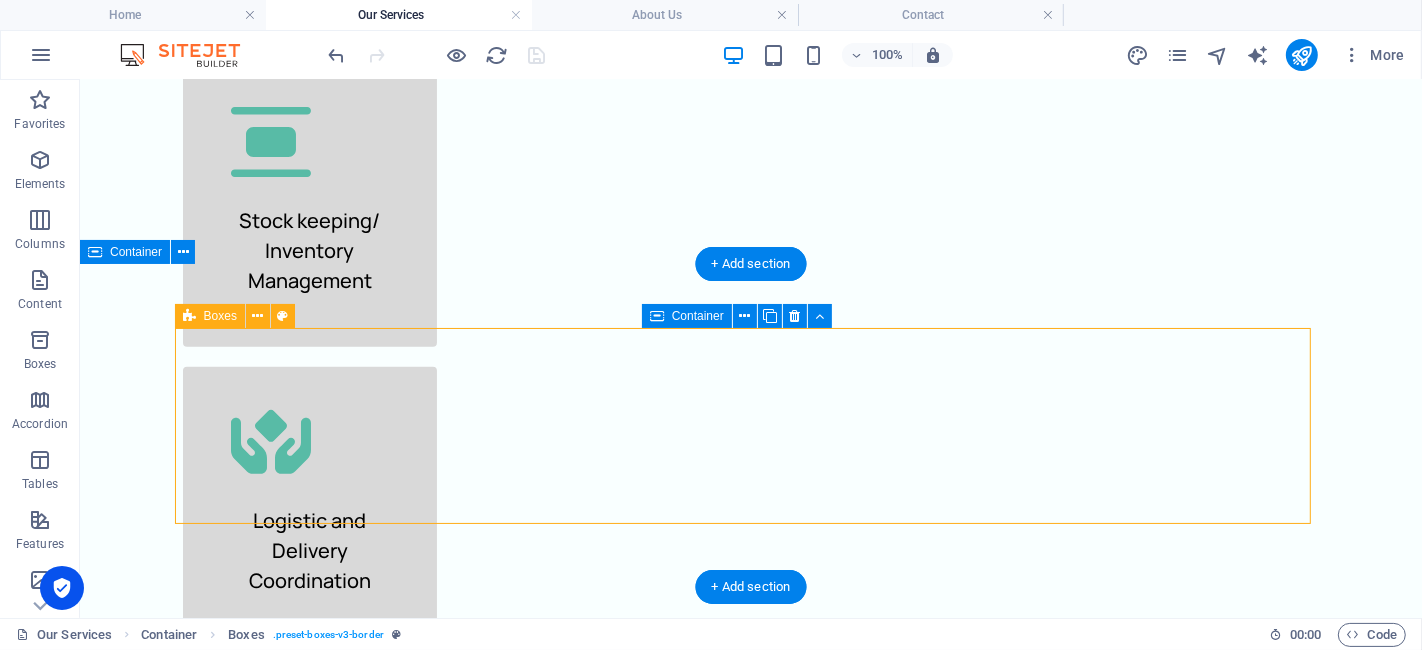 select on "rem" 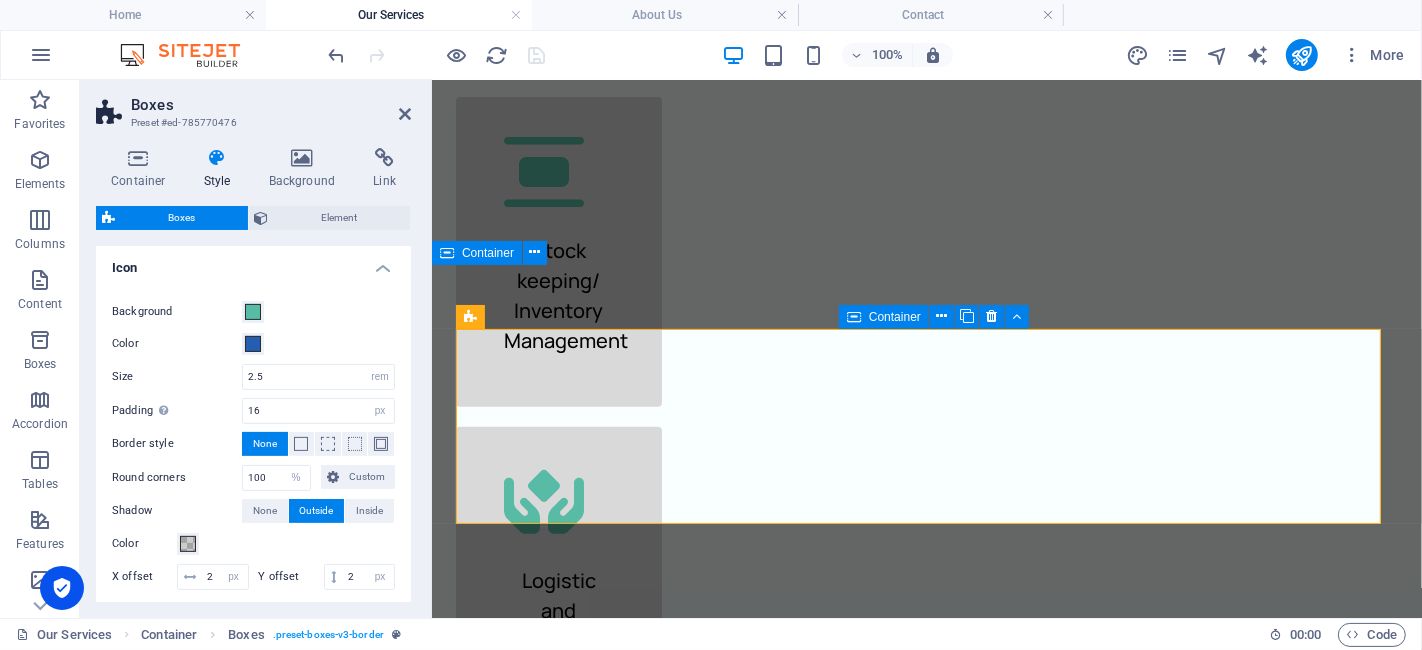 scroll, scrollTop: 666, scrollLeft: 0, axis: vertical 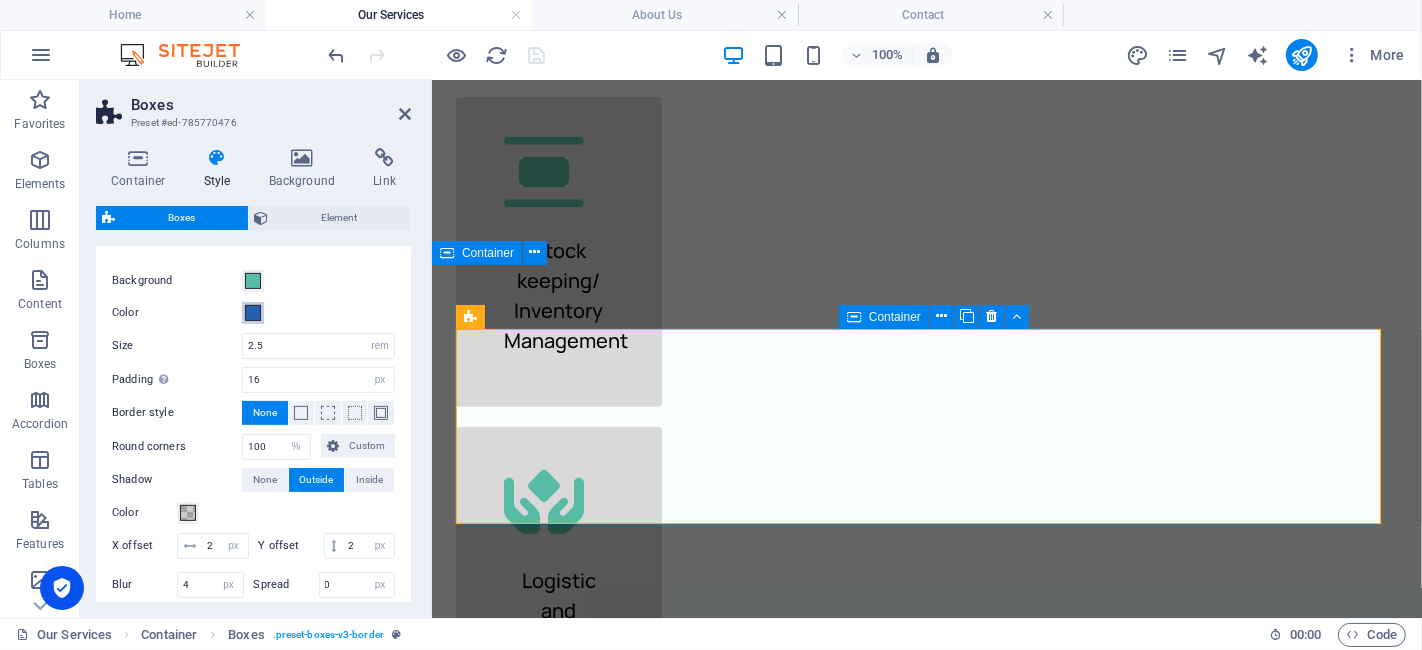 click at bounding box center (253, 313) 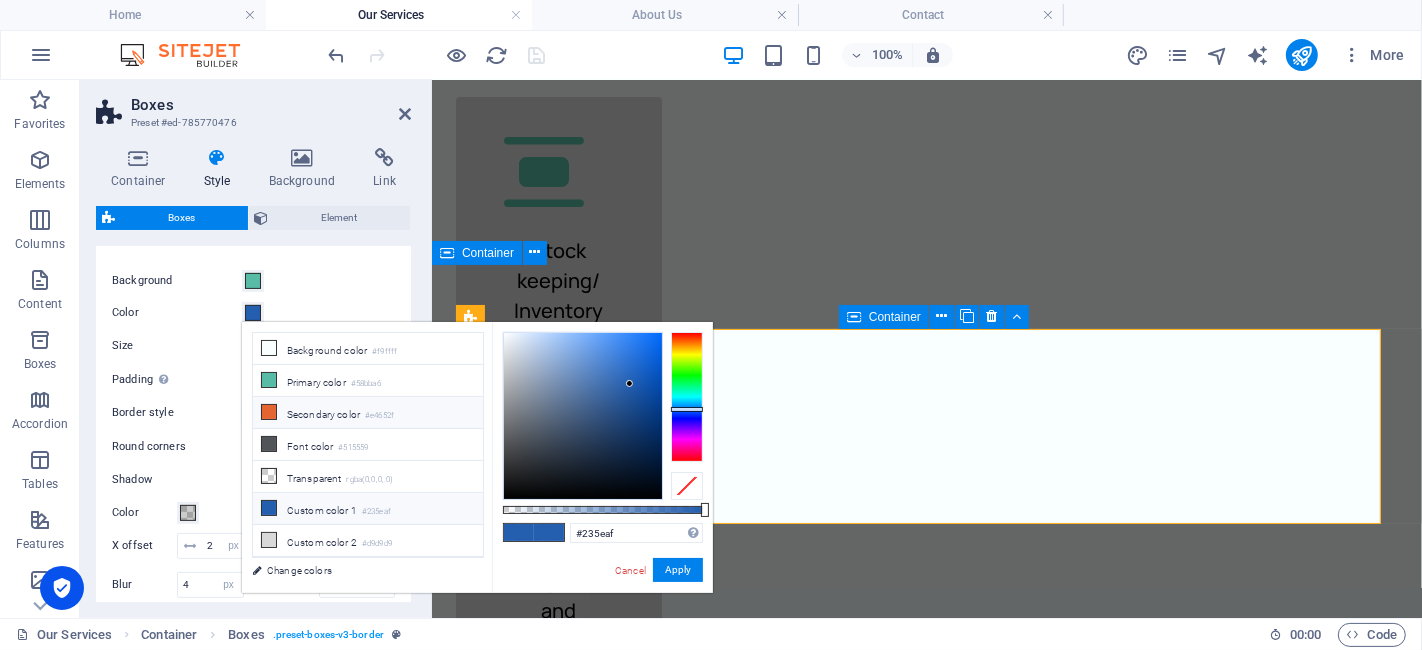 click at bounding box center (269, 412) 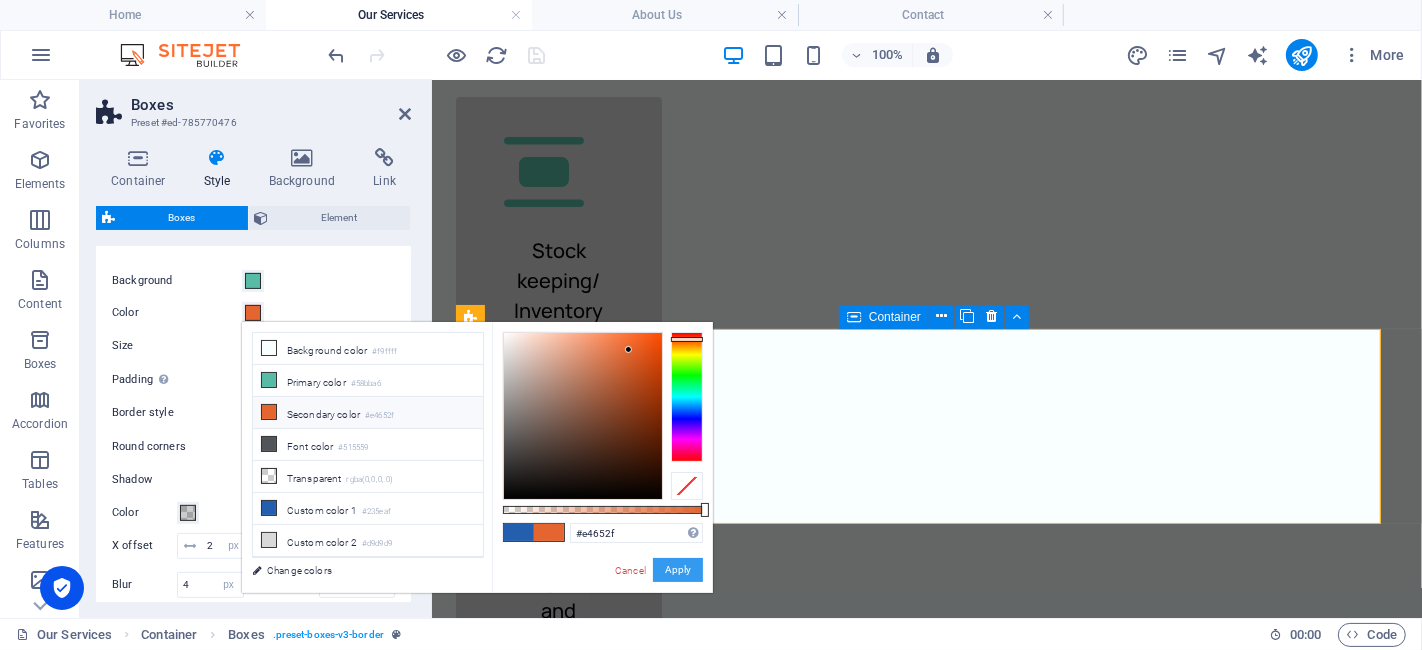 click on "Apply" at bounding box center (678, 570) 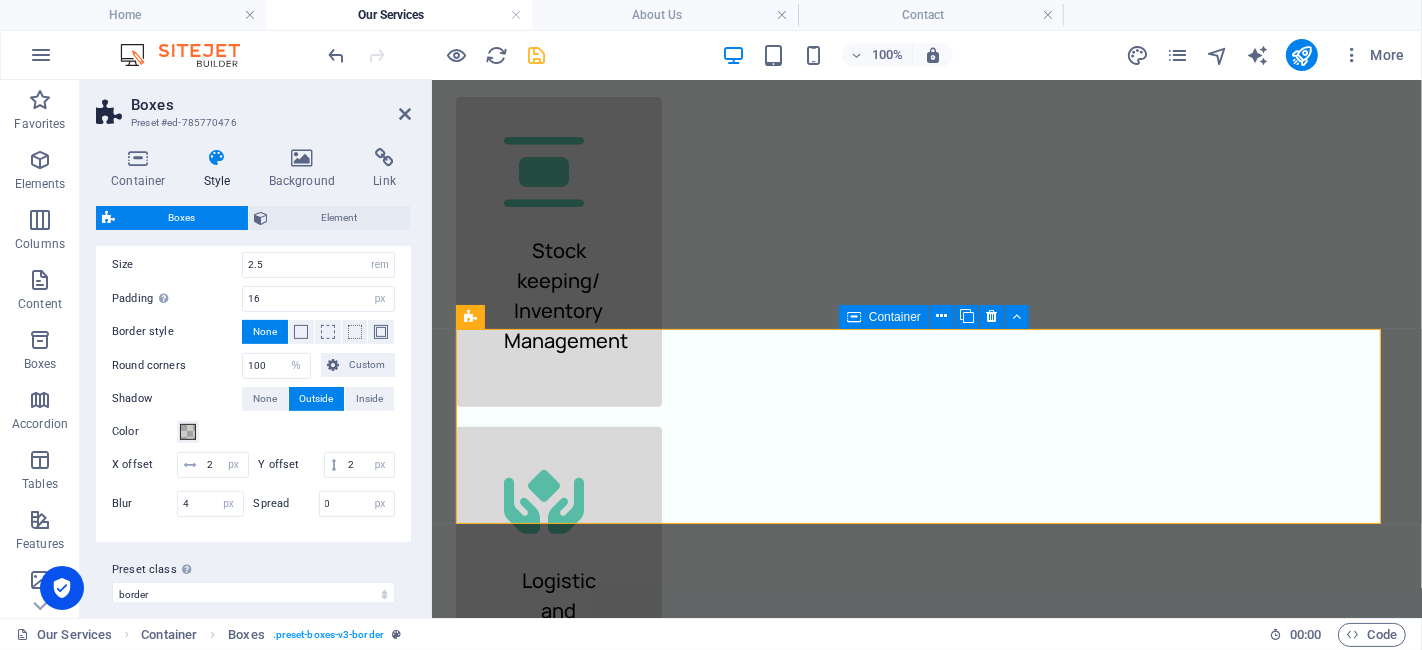 scroll, scrollTop: 777, scrollLeft: 0, axis: vertical 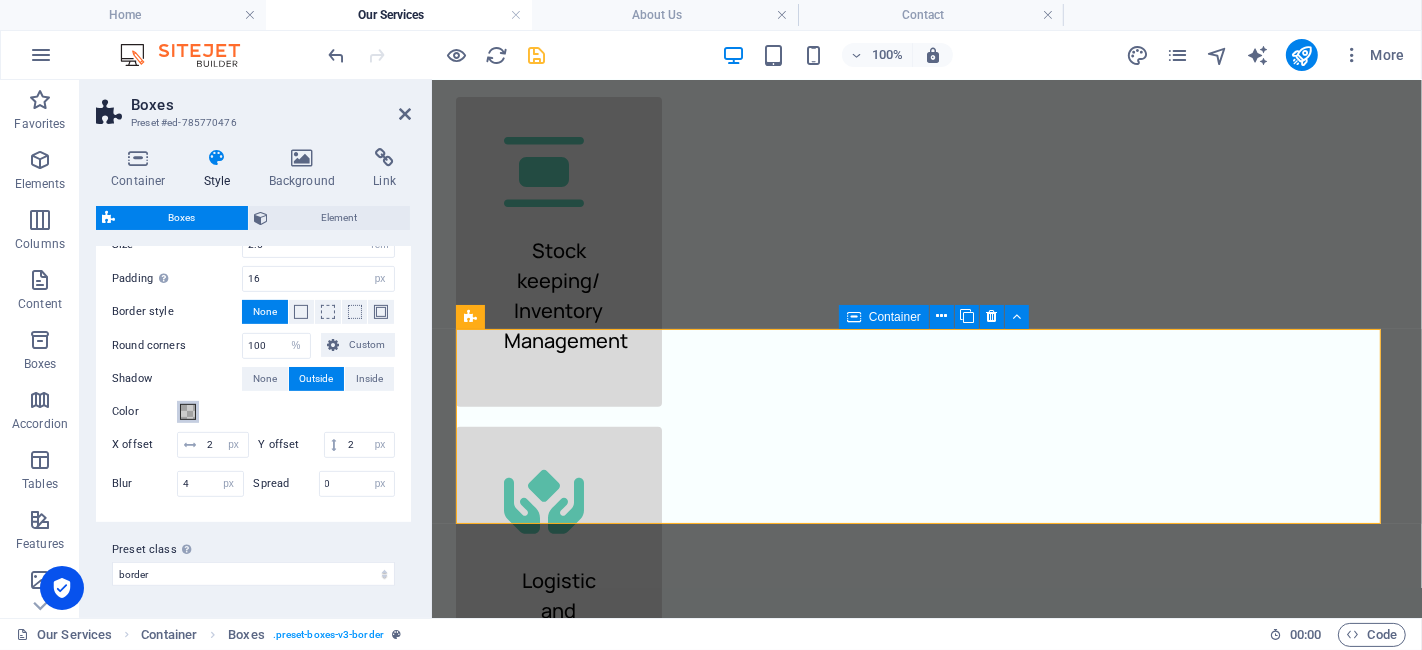 click at bounding box center [188, 412] 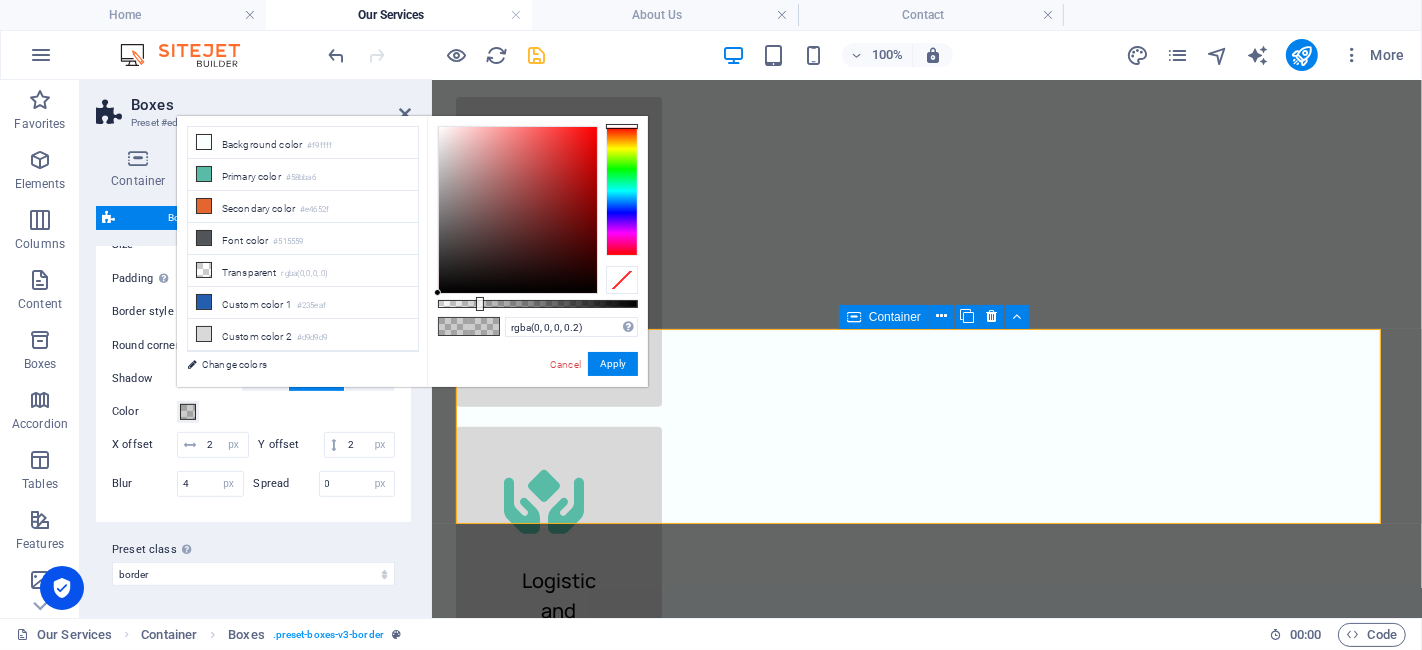 click on "Color" at bounding box center [253, 412] 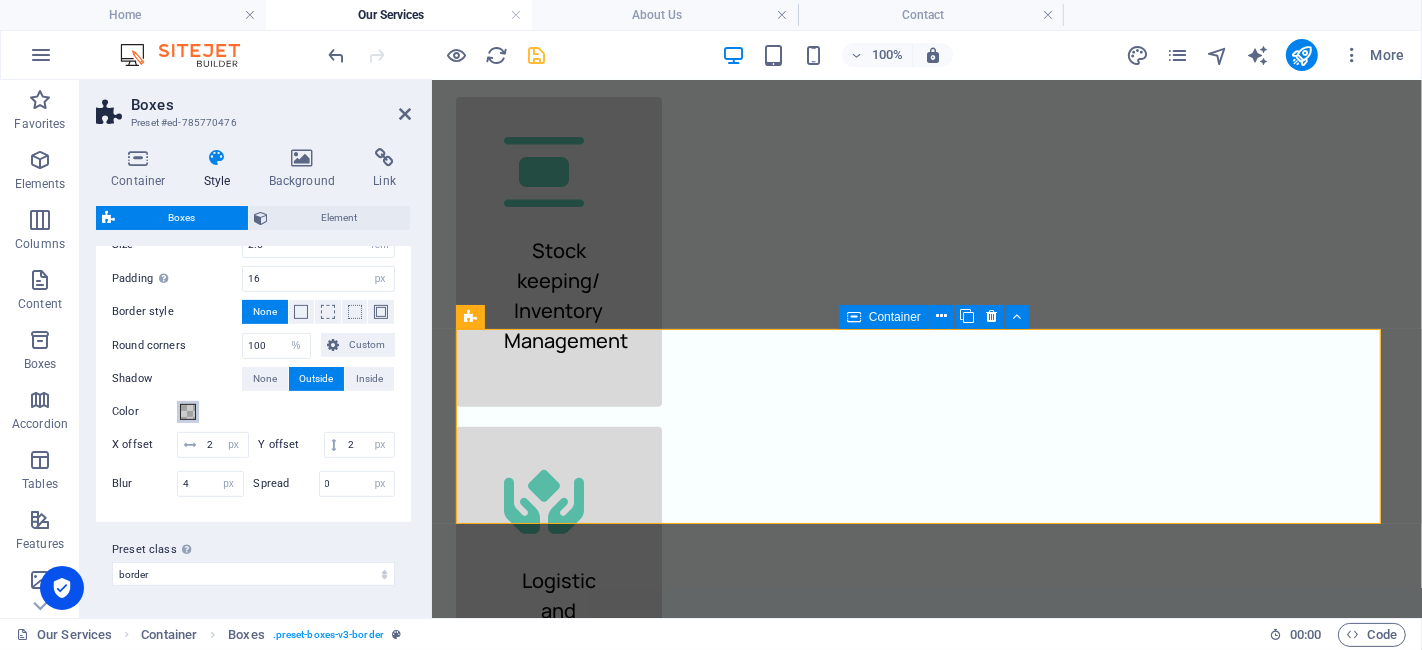 click at bounding box center [188, 412] 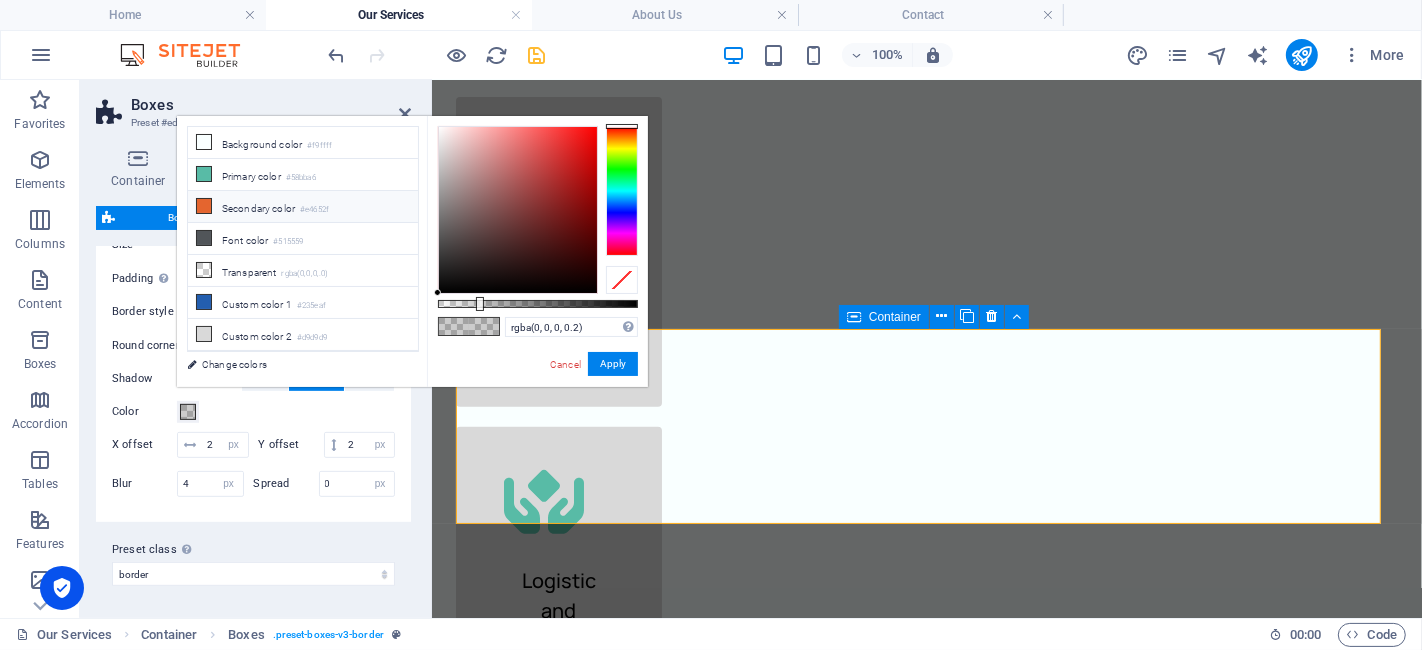 click at bounding box center (204, 206) 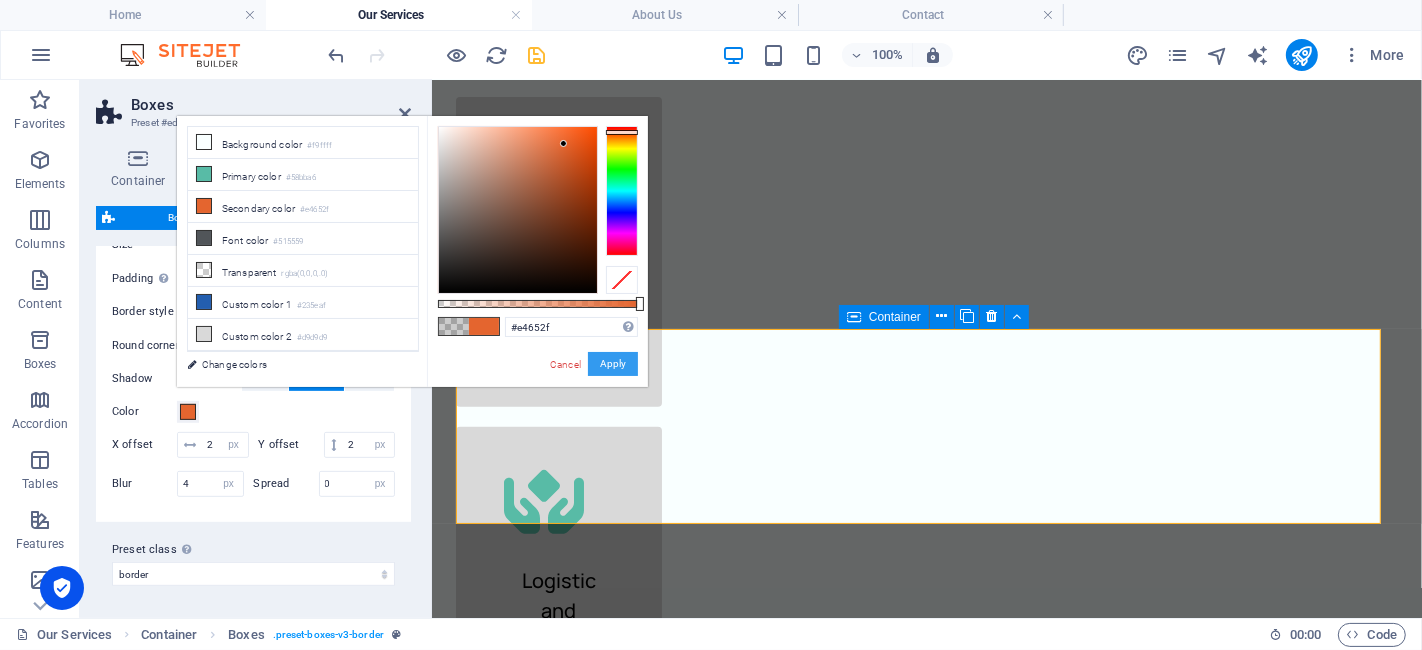 click on "Apply" at bounding box center [613, 364] 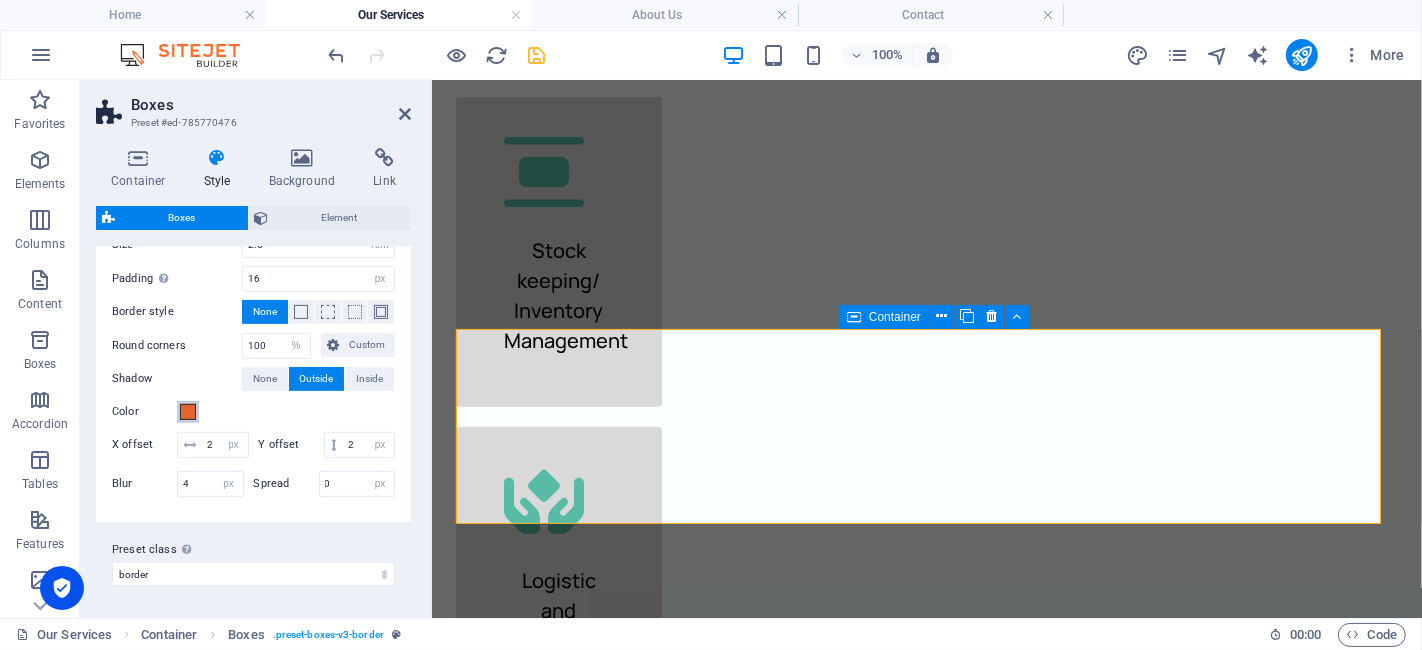 click at bounding box center (188, 412) 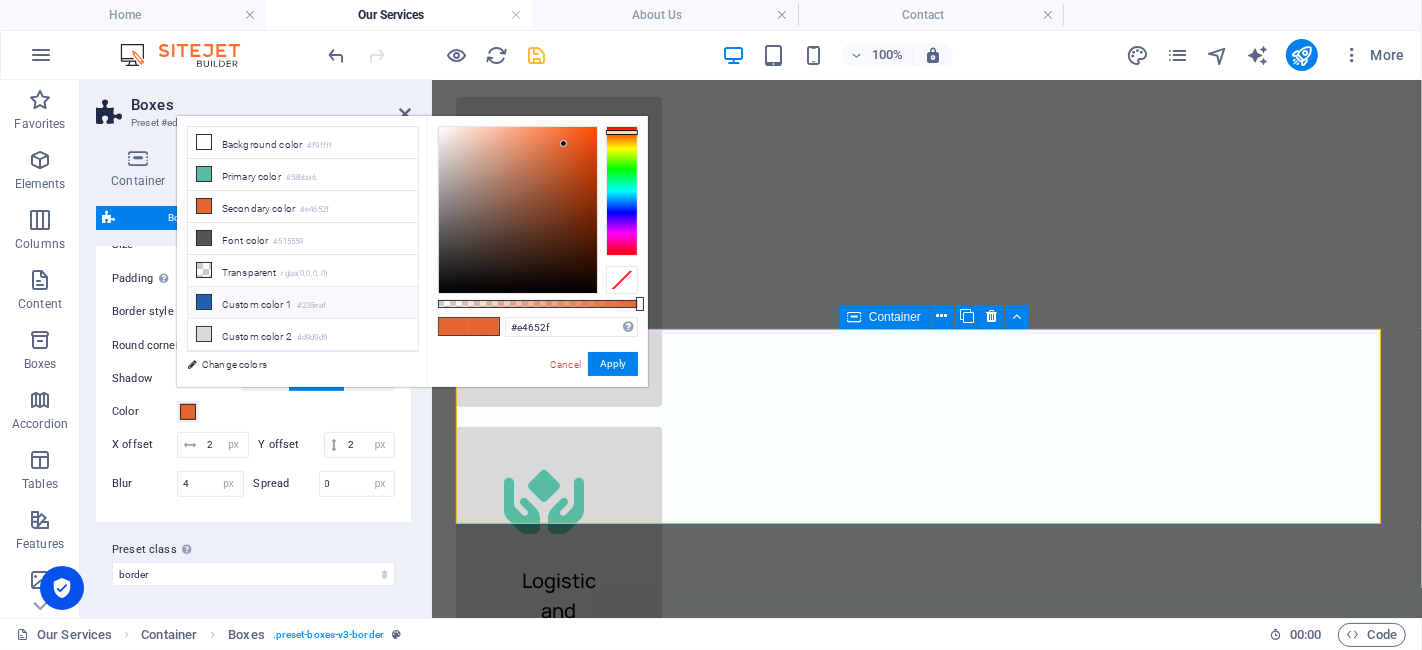 scroll, scrollTop: 56, scrollLeft: 0, axis: vertical 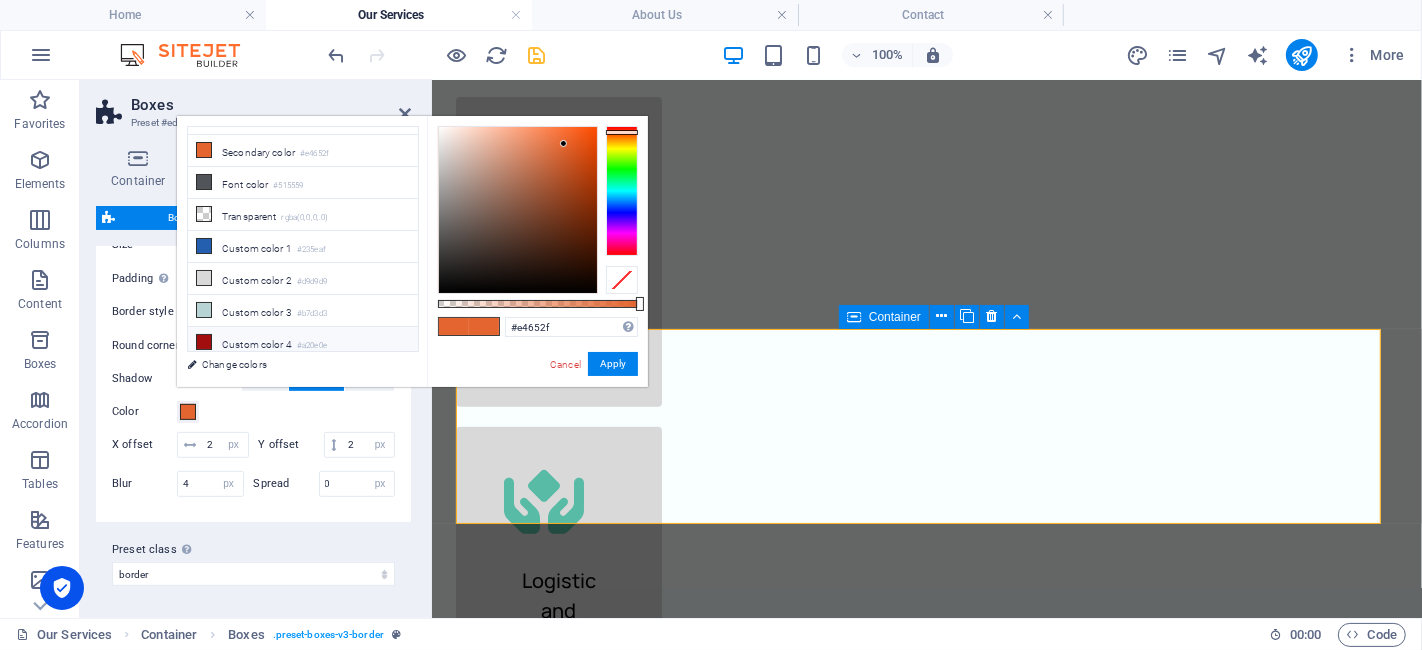 click at bounding box center (204, 342) 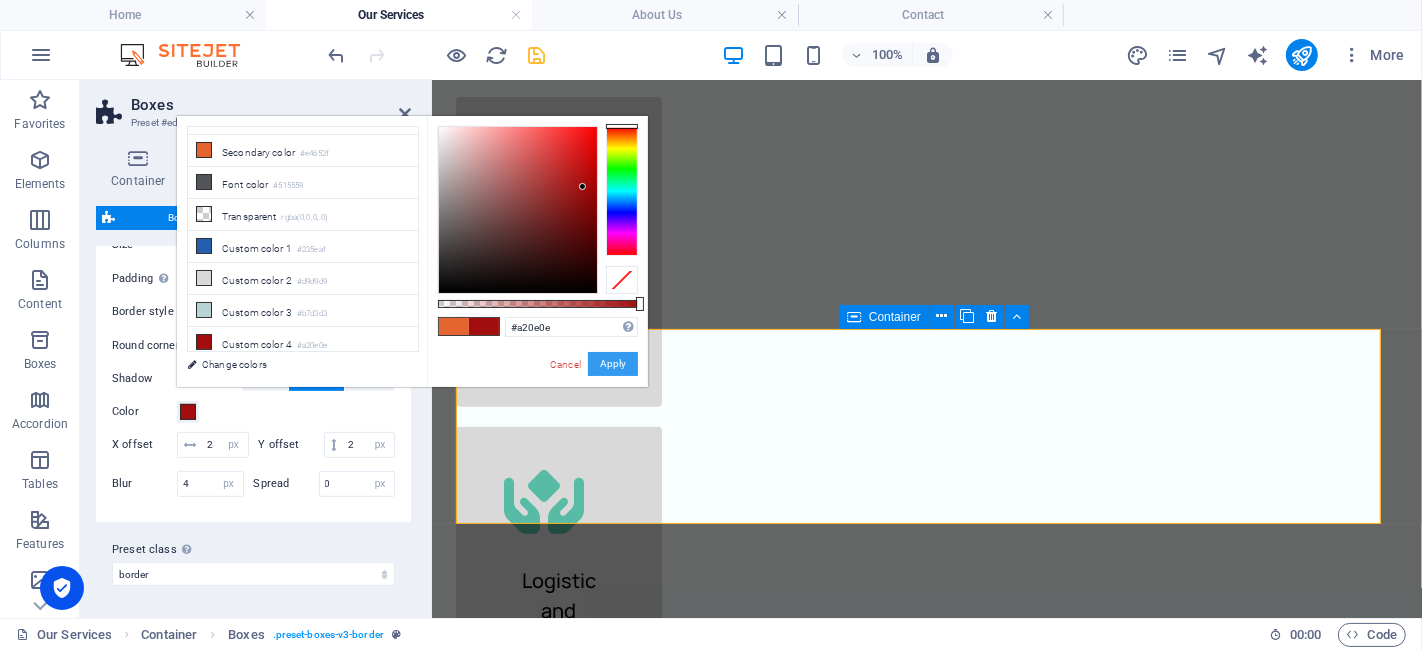 click on "Apply" at bounding box center (613, 364) 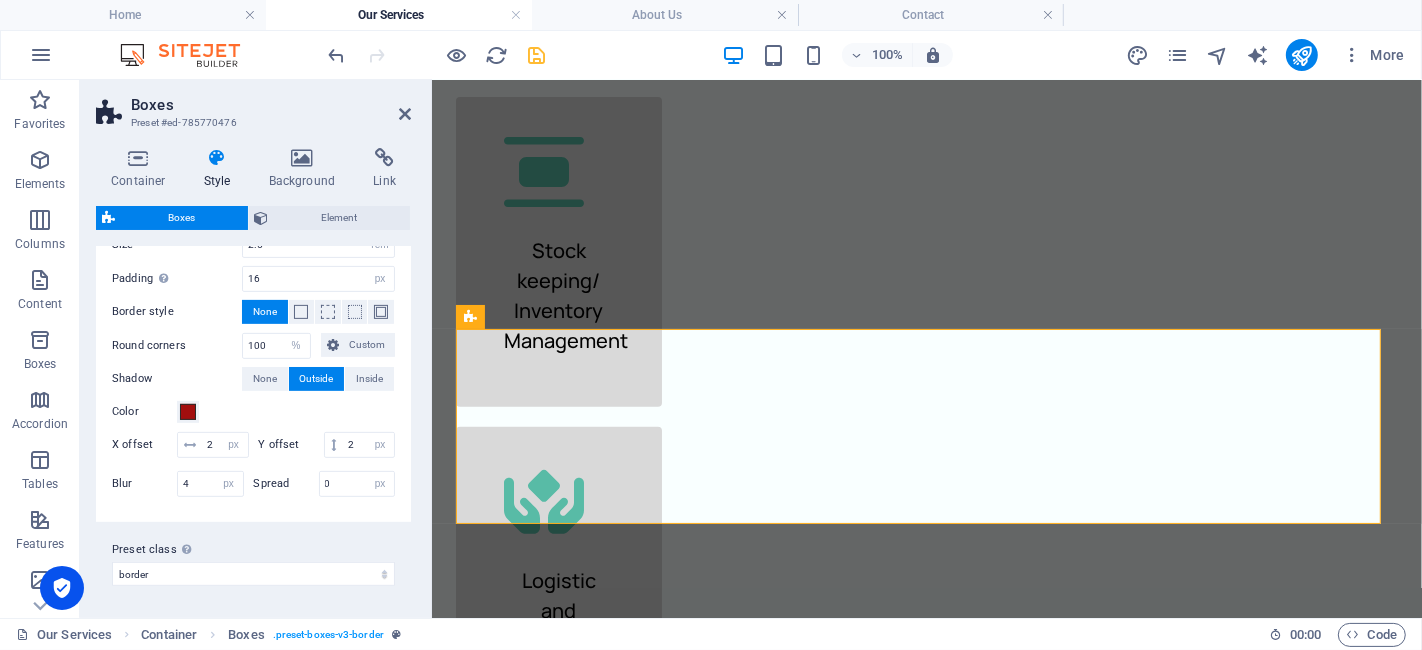 click on "Boxes" at bounding box center [271, 105] 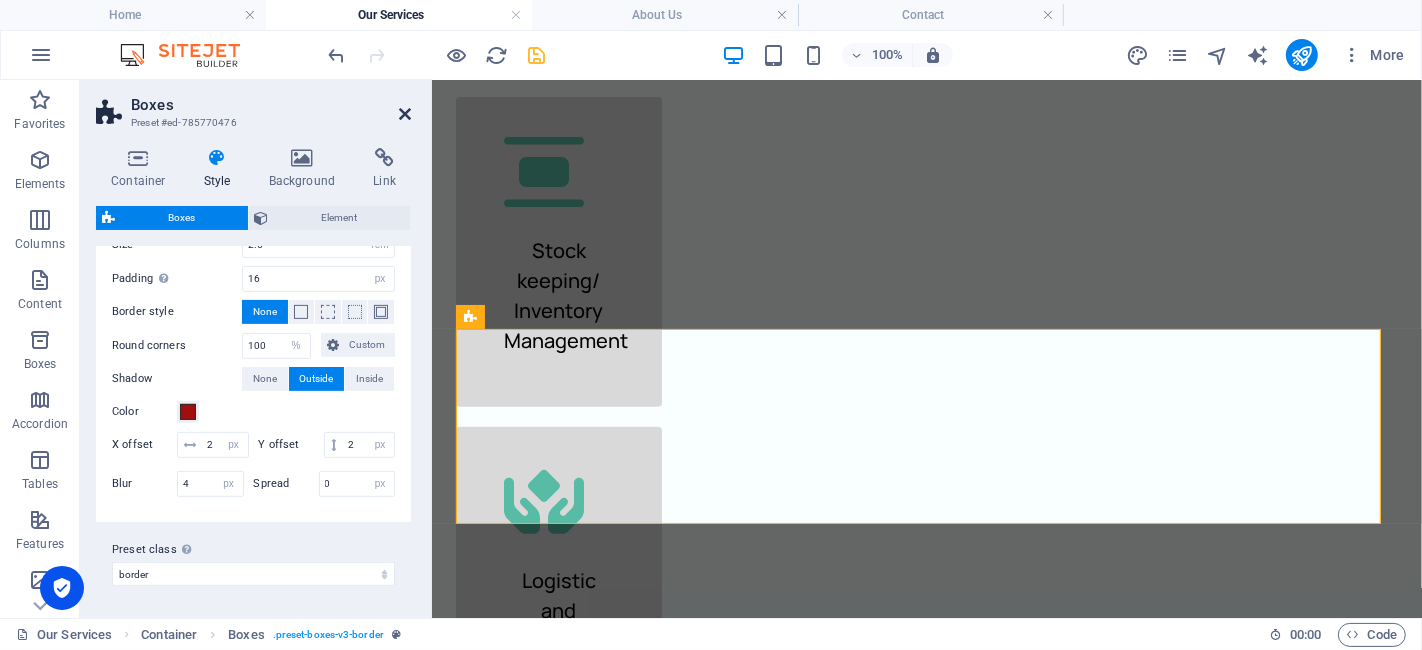 click at bounding box center (405, 114) 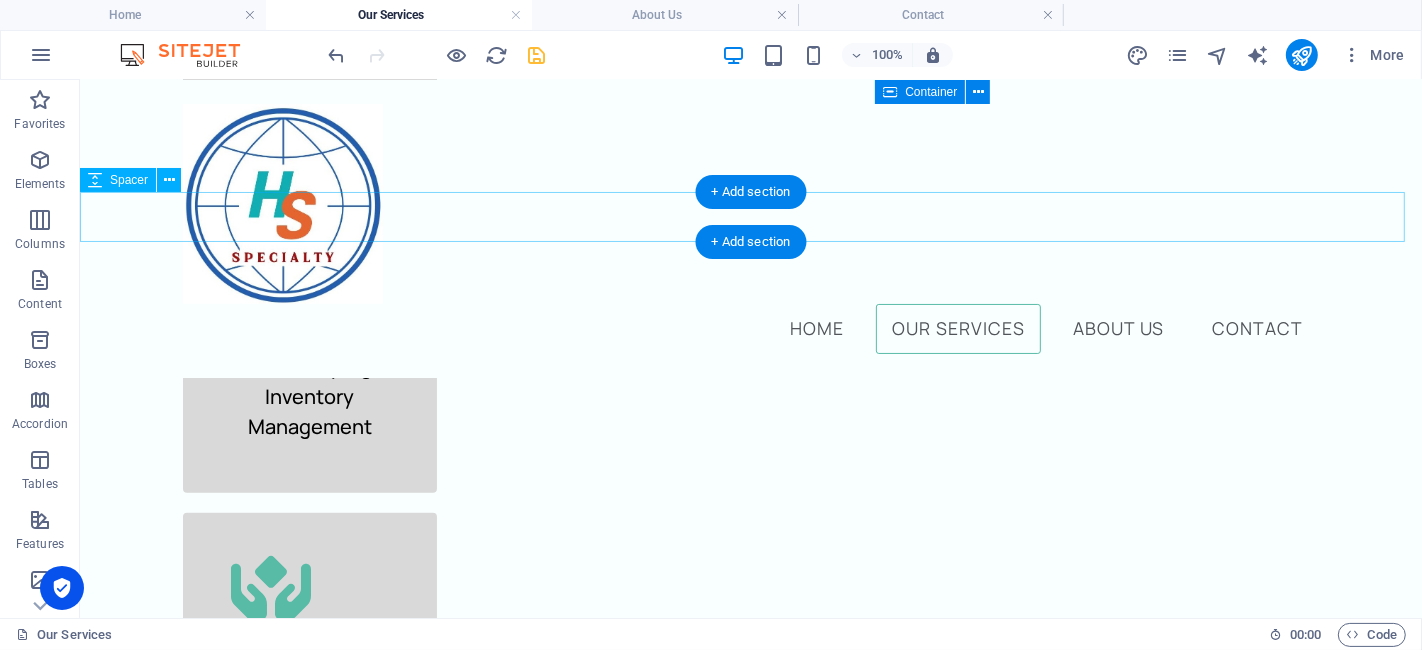 scroll, scrollTop: 444, scrollLeft: 0, axis: vertical 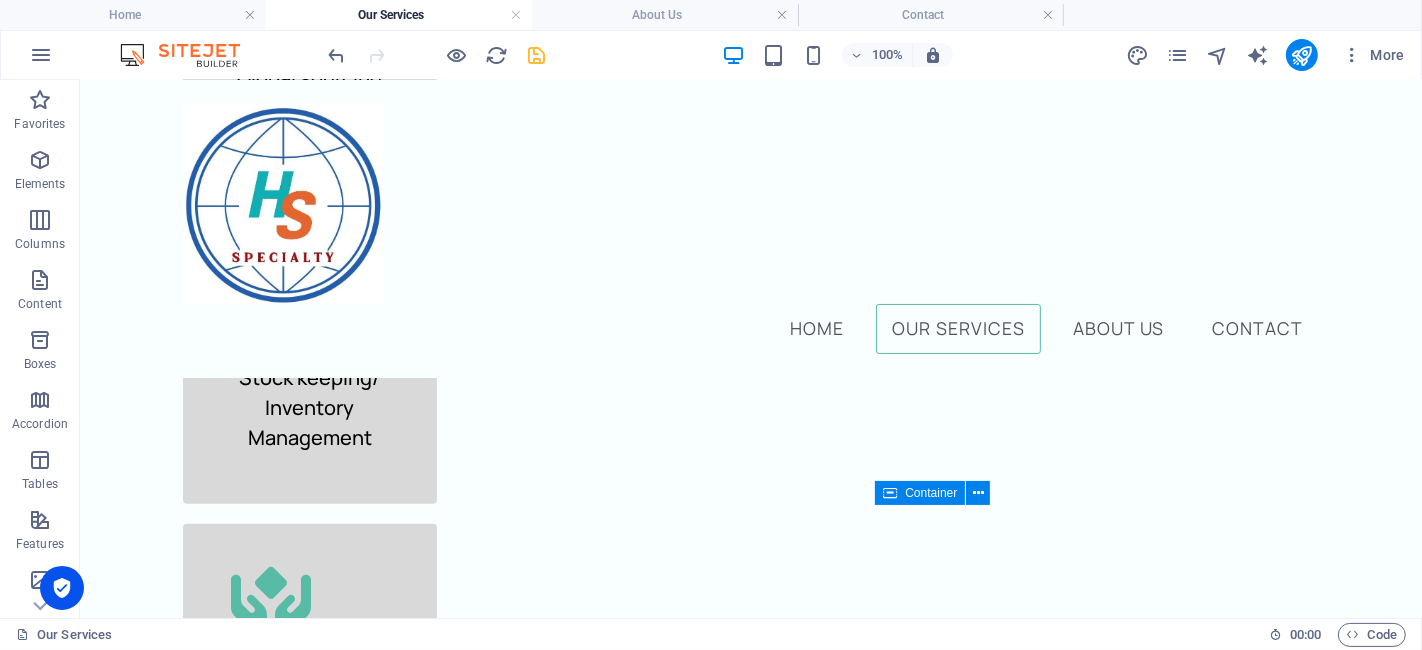 click at bounding box center [537, 55] 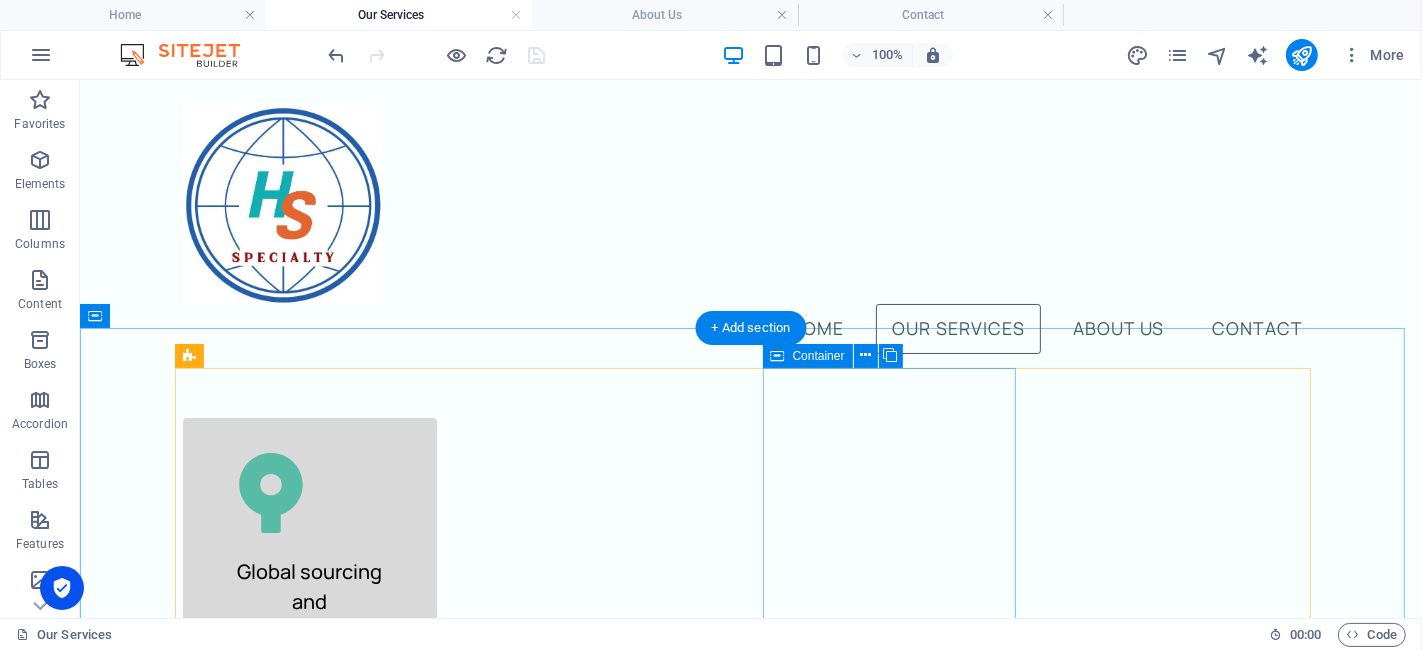 scroll, scrollTop: 111, scrollLeft: 0, axis: vertical 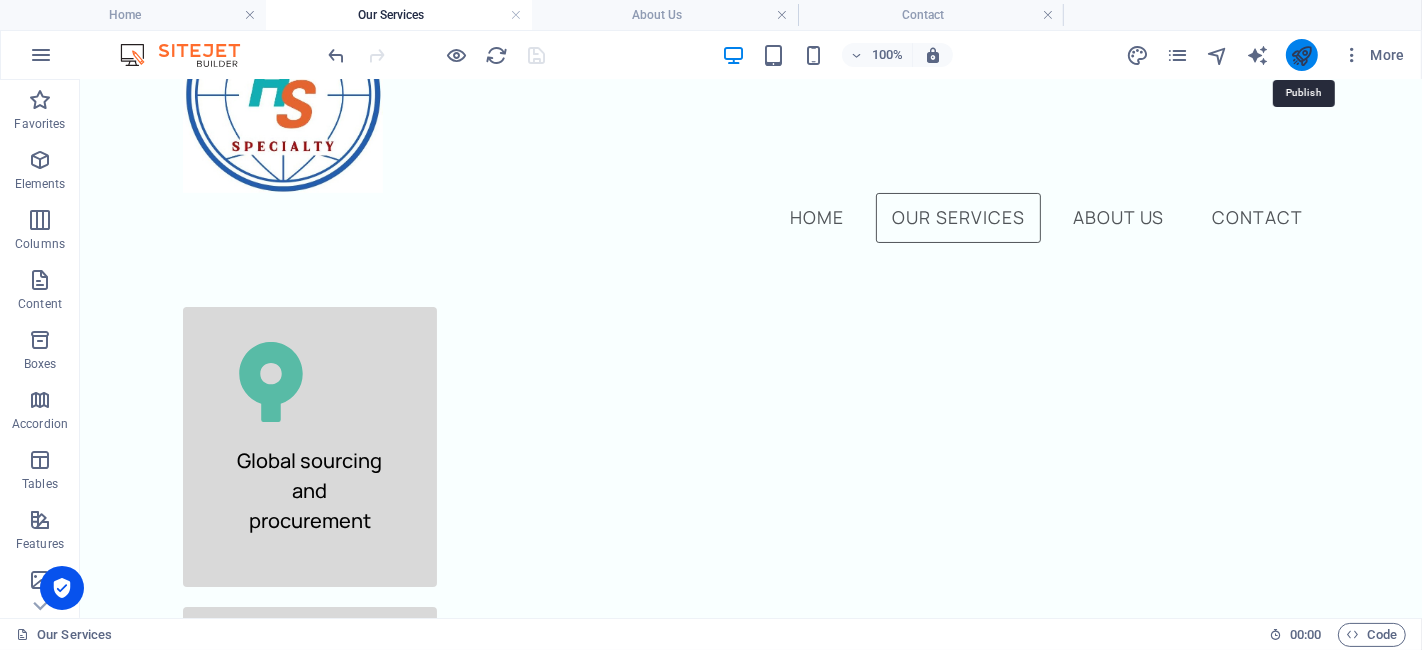 click at bounding box center [1301, 55] 